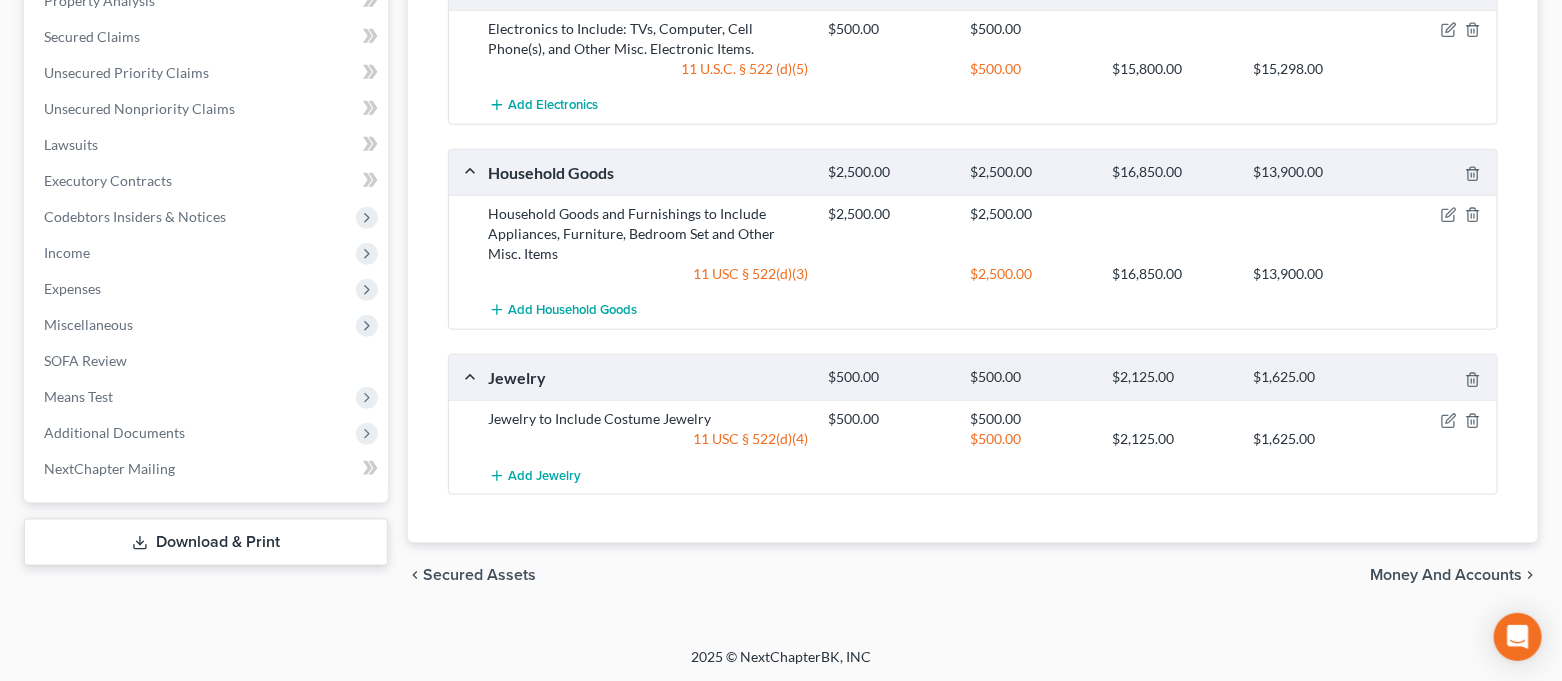 scroll, scrollTop: 98, scrollLeft: 0, axis: vertical 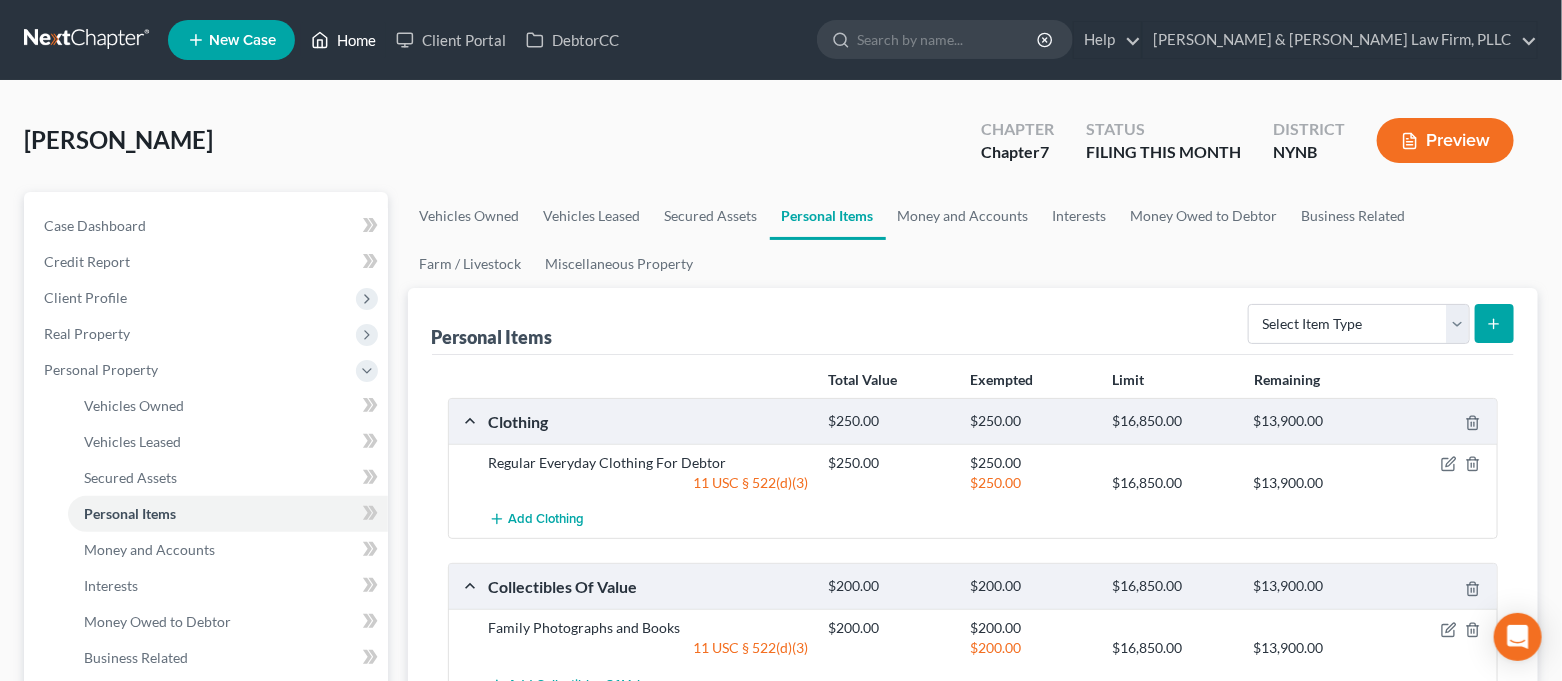 click on "Home" at bounding box center [343, 40] 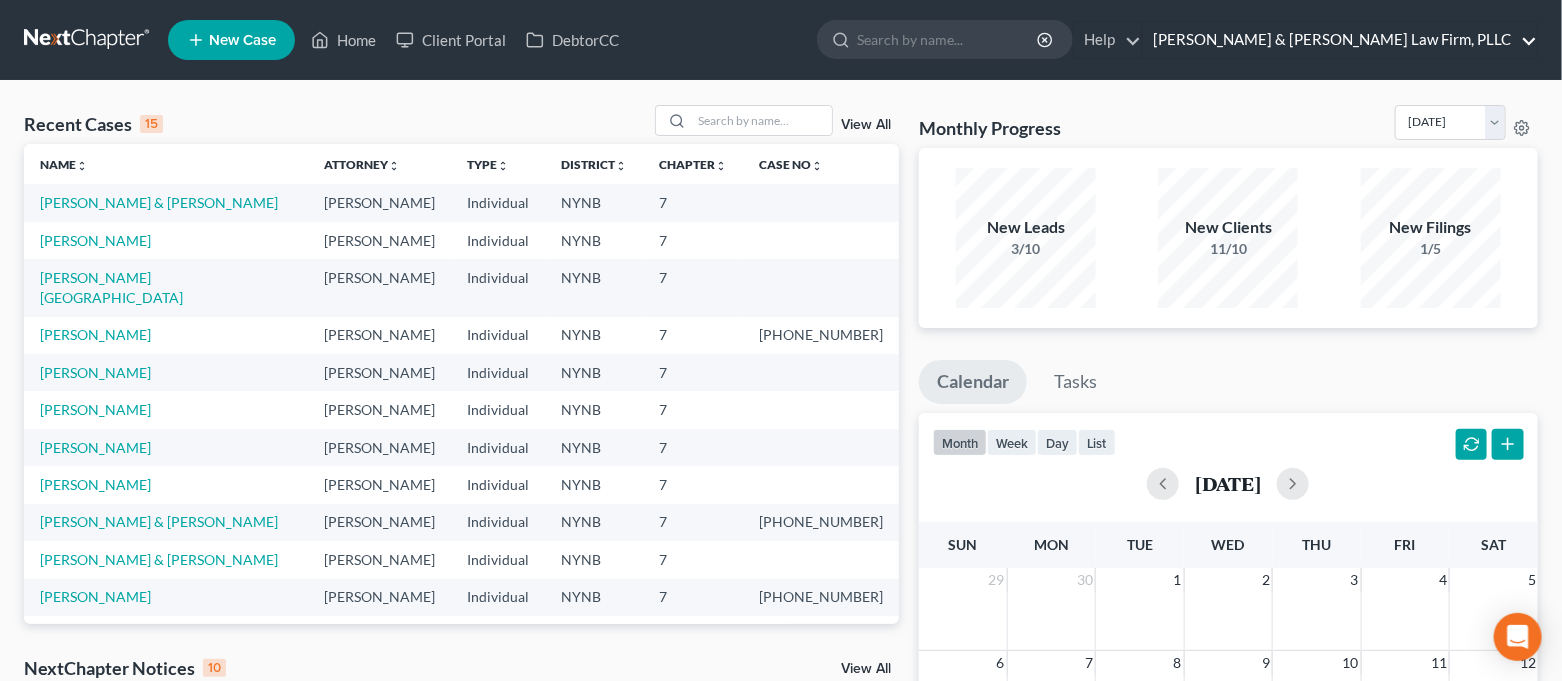 click on "[PERSON_NAME] & [PERSON_NAME] Law Firm, PLLC" at bounding box center [1340, 40] 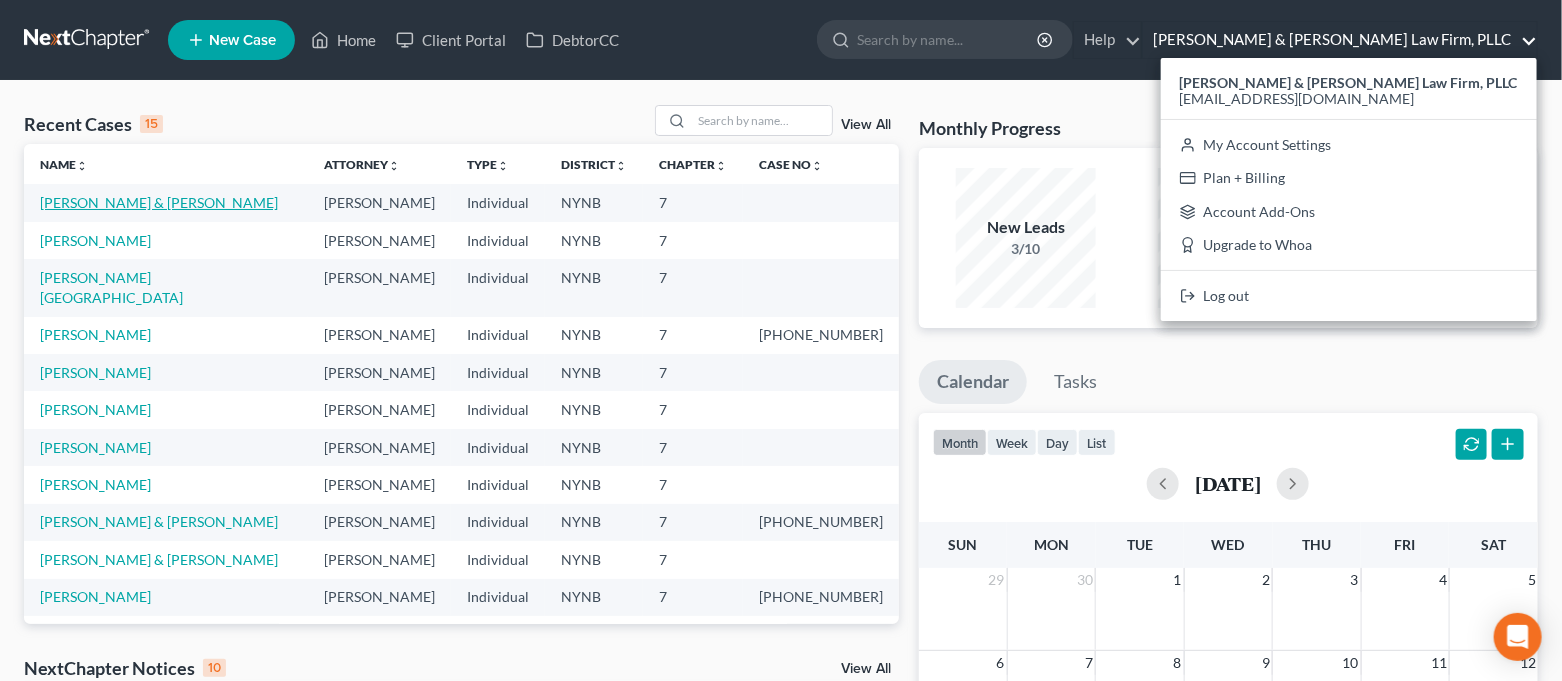 click on "[PERSON_NAME] & [PERSON_NAME]" at bounding box center (159, 202) 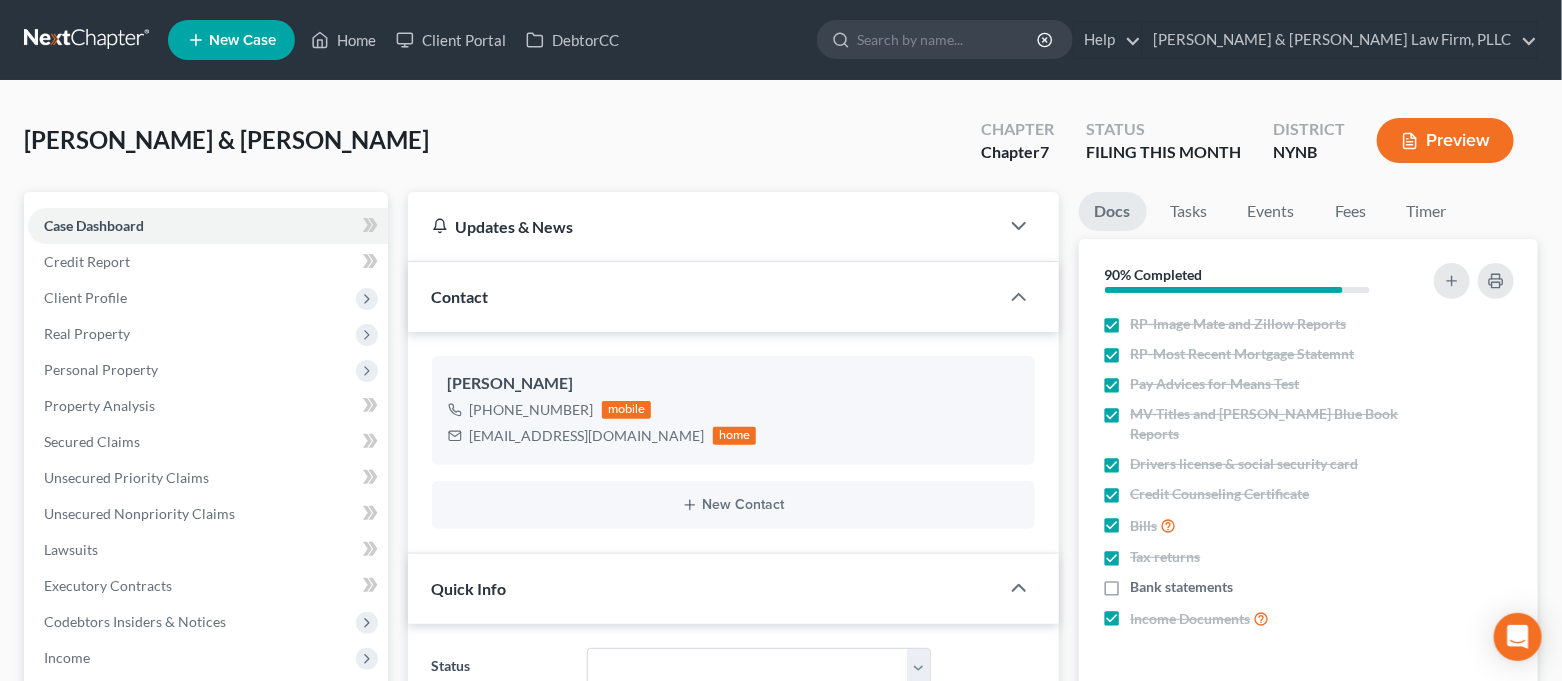 scroll, scrollTop: 16536, scrollLeft: 0, axis: vertical 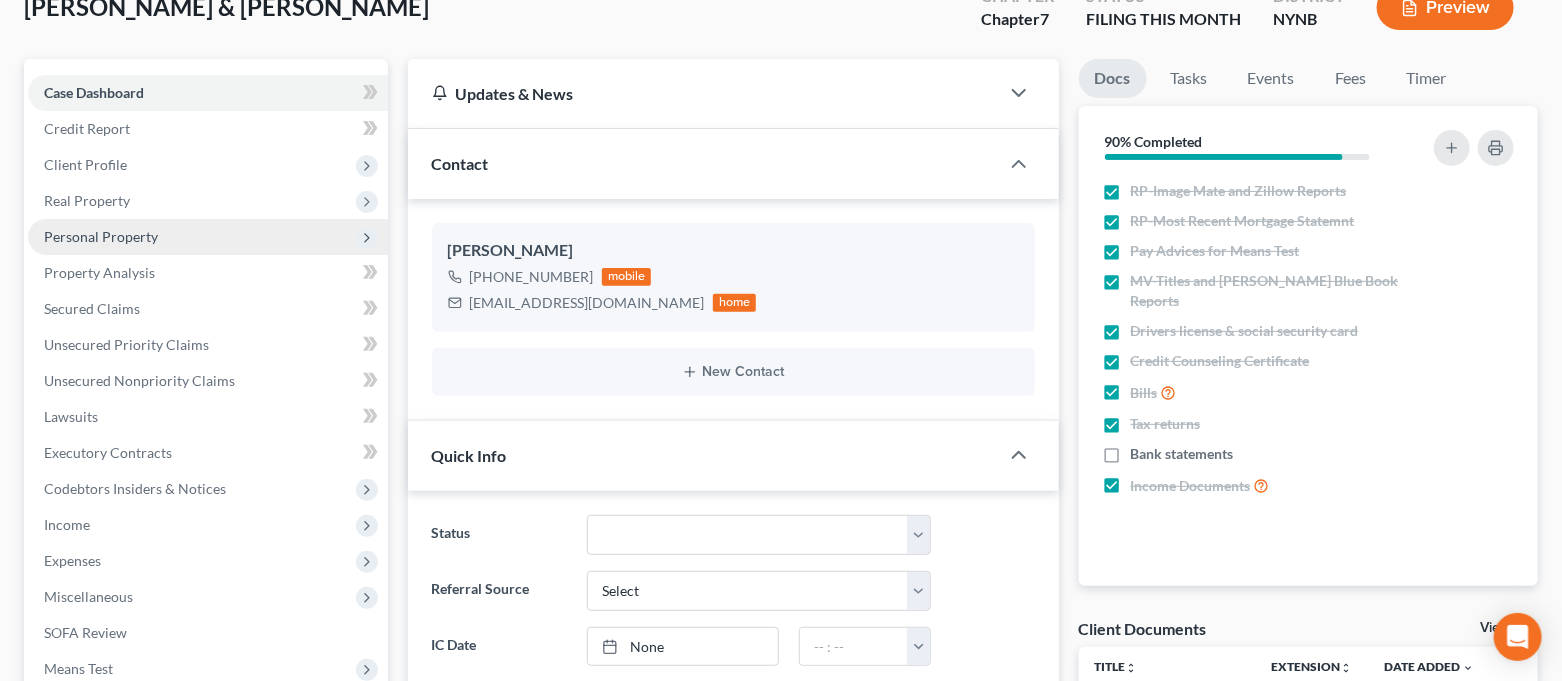 click on "Personal Property" at bounding box center [101, 236] 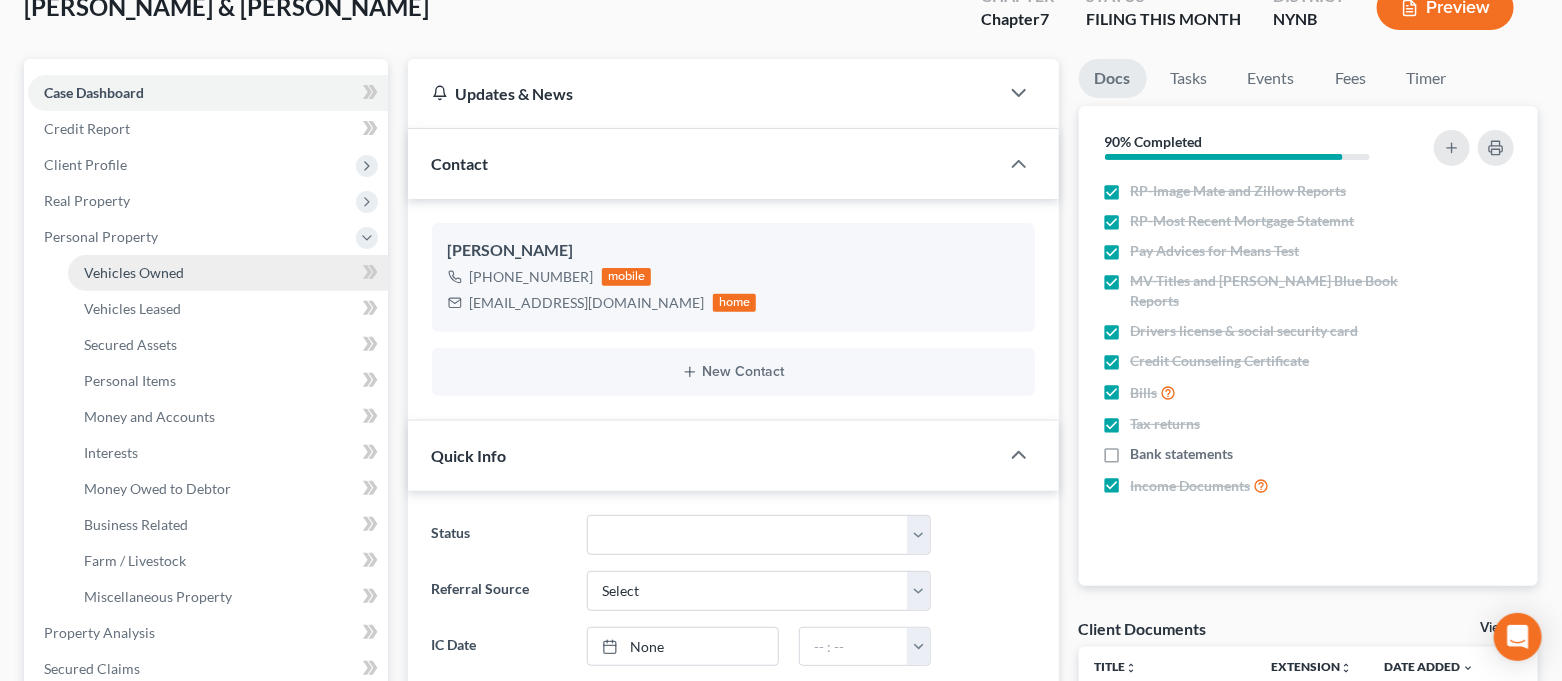 click on "Vehicles Owned" at bounding box center [134, 272] 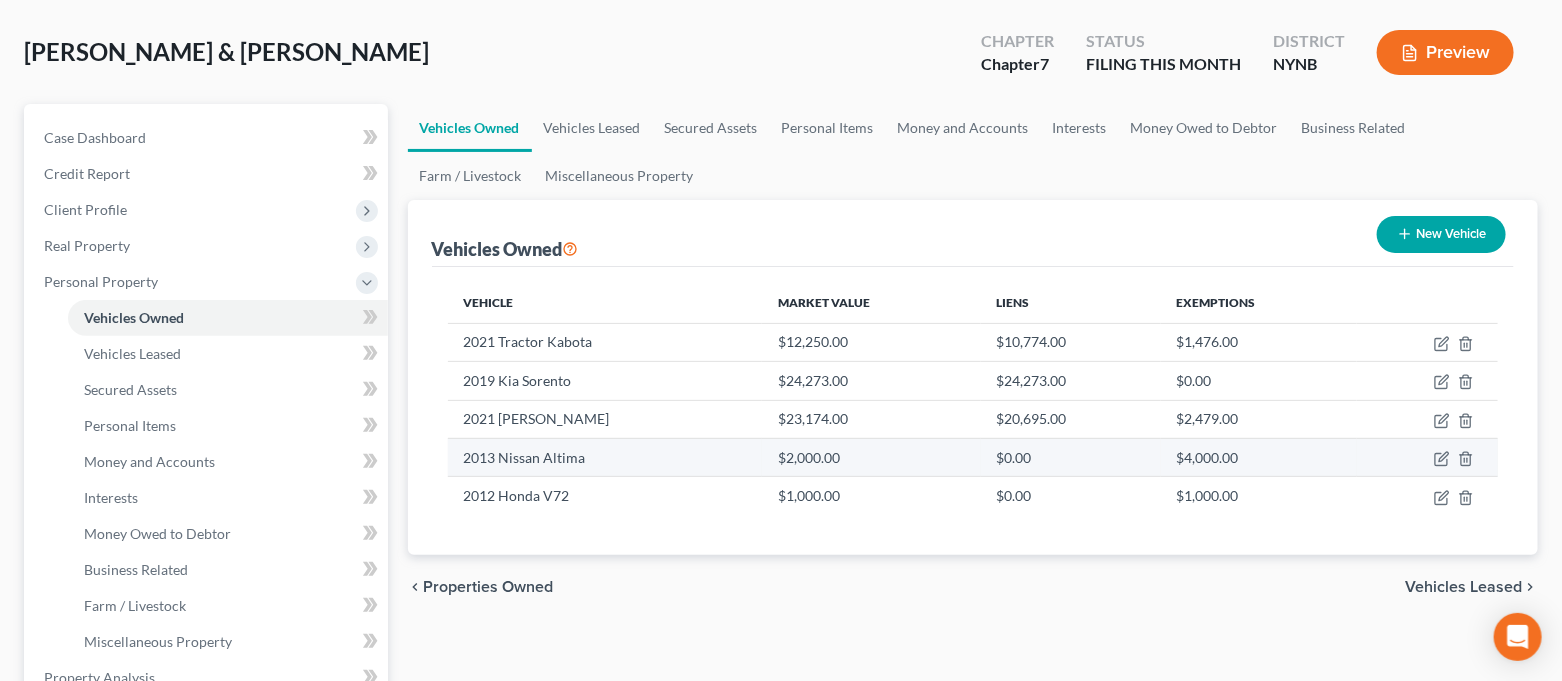 scroll, scrollTop: 133, scrollLeft: 0, axis: vertical 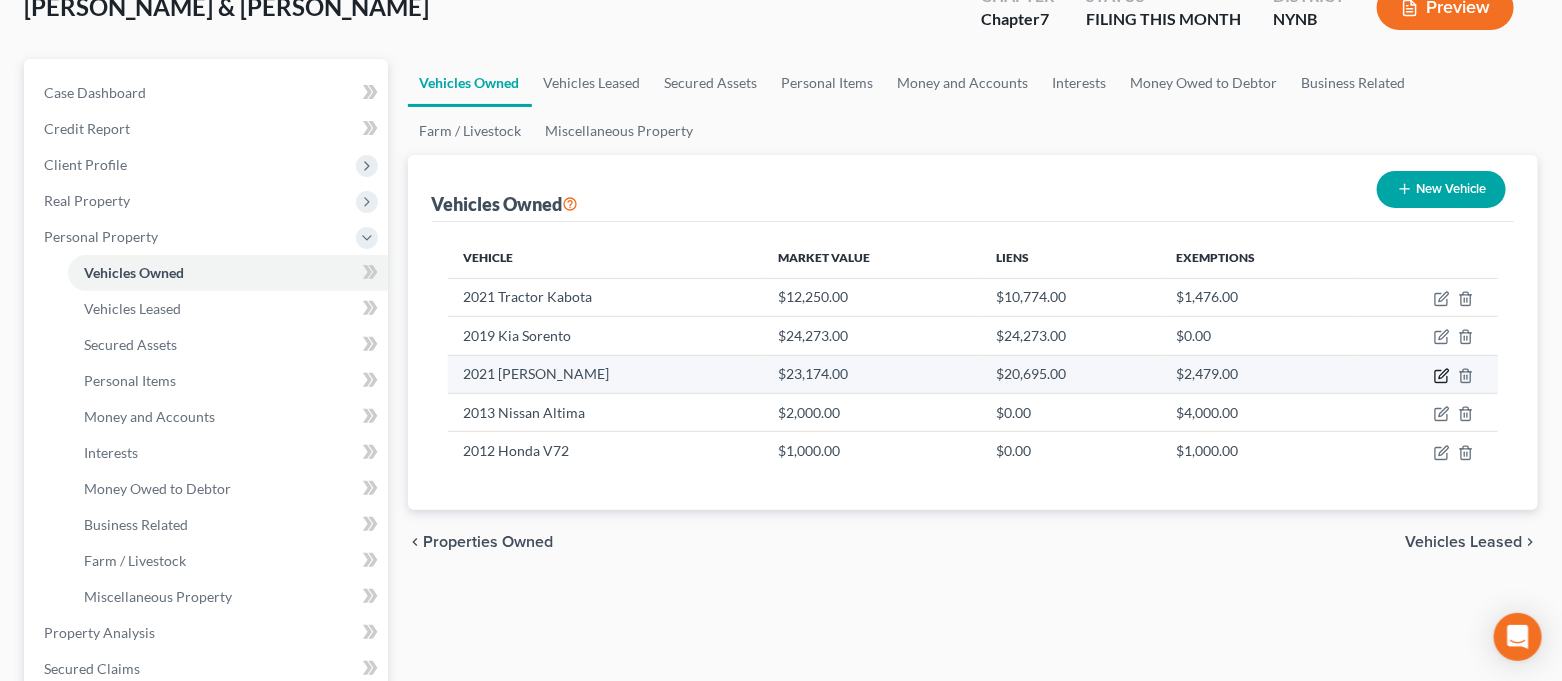 click 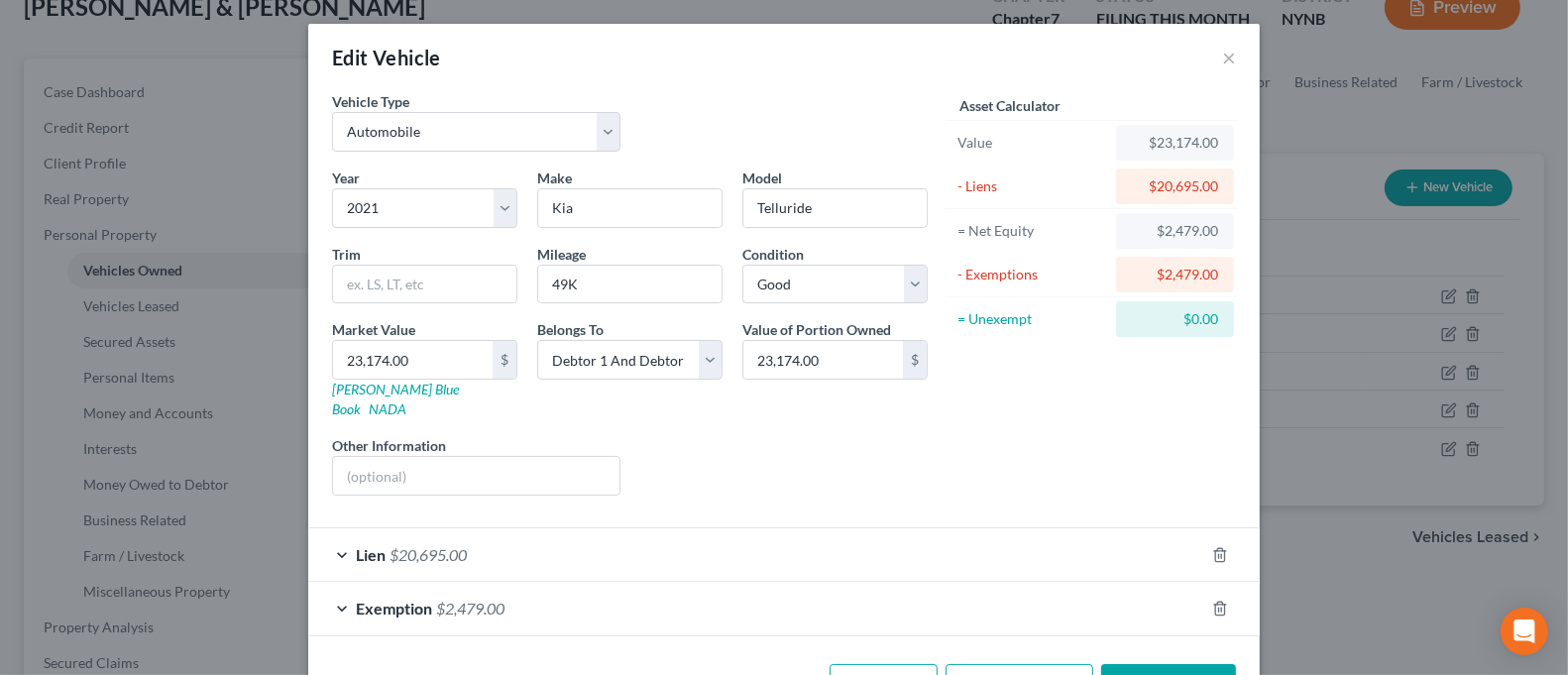 drag, startPoint x: 1149, startPoint y: 658, endPoint x: 1535, endPoint y: 500, distance: 417.08512 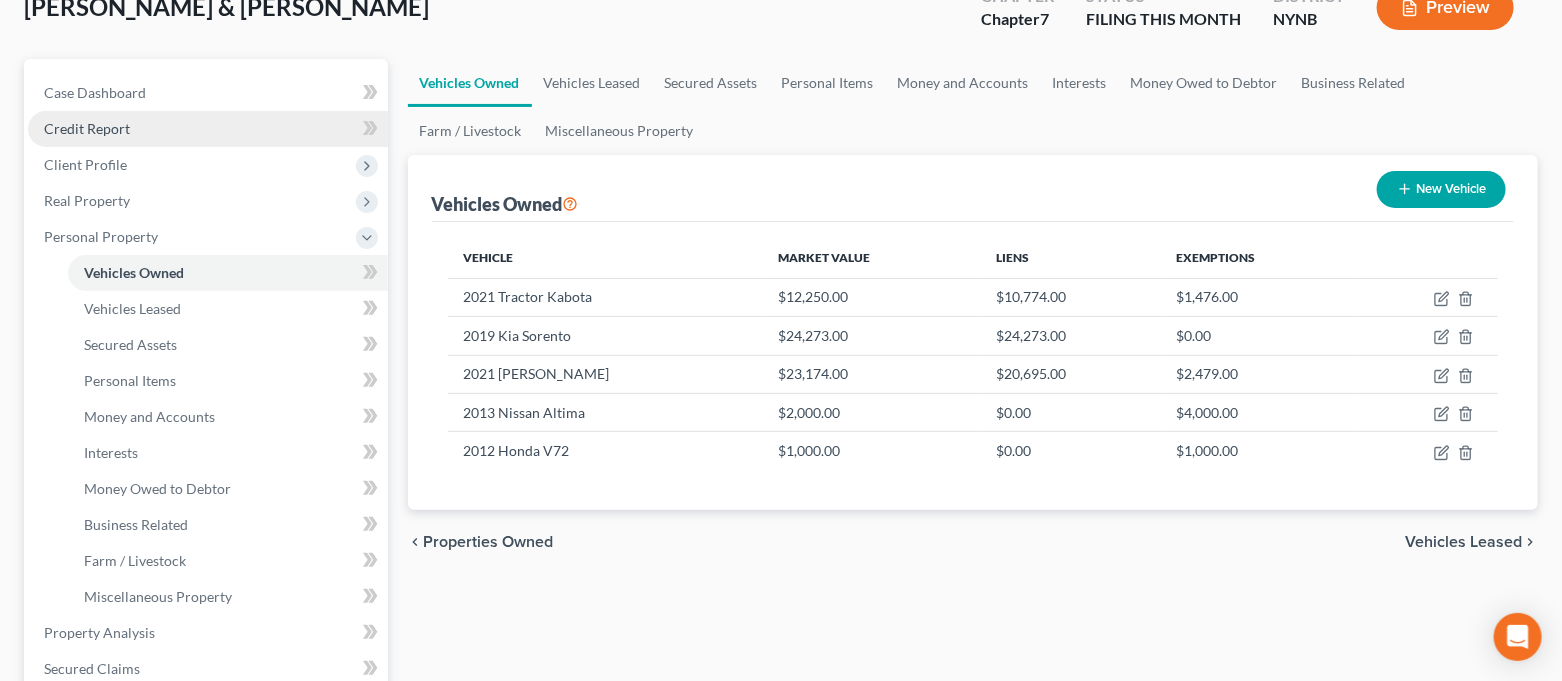 click on "Credit Report" at bounding box center [208, 129] 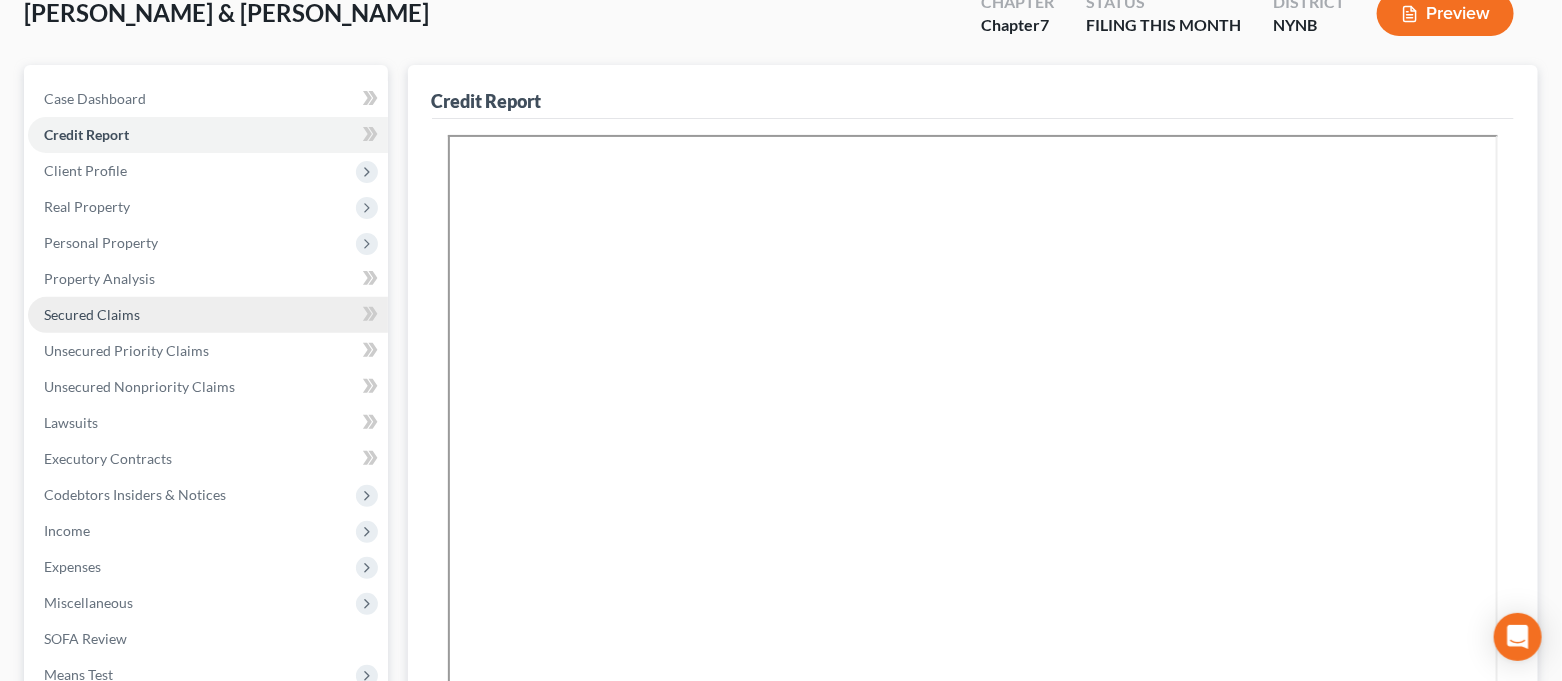 scroll, scrollTop: 266, scrollLeft: 0, axis: vertical 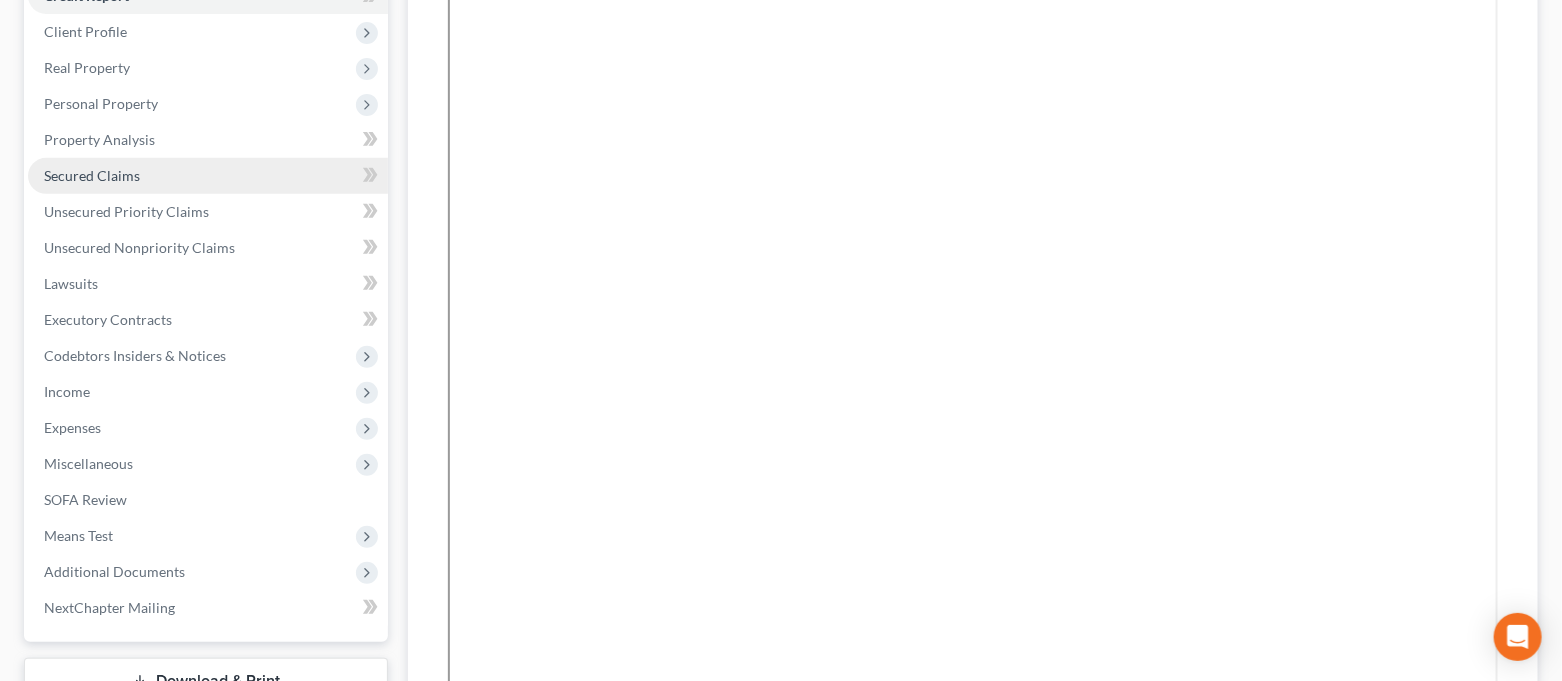 click on "Secured Claims" at bounding box center [92, 175] 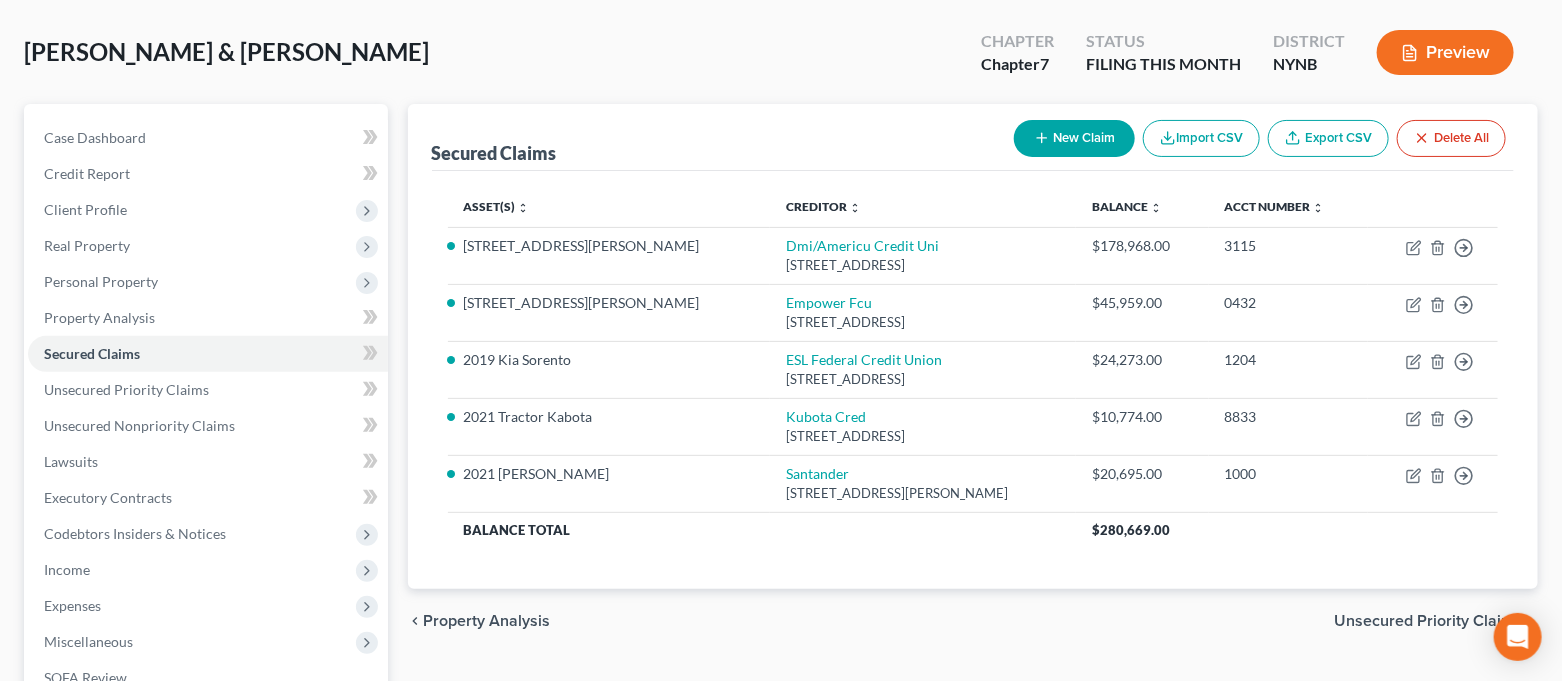 scroll, scrollTop: 133, scrollLeft: 0, axis: vertical 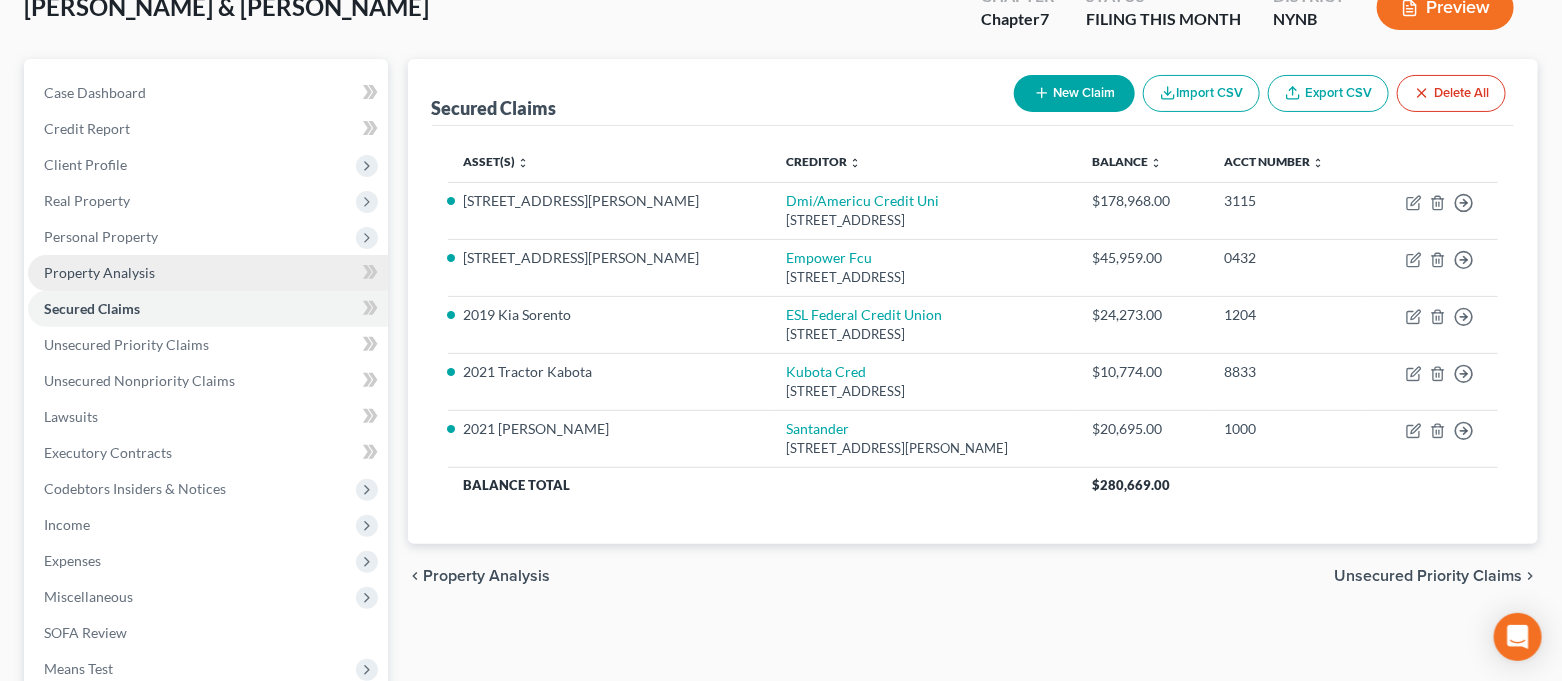 click on "Property Analysis" at bounding box center [99, 272] 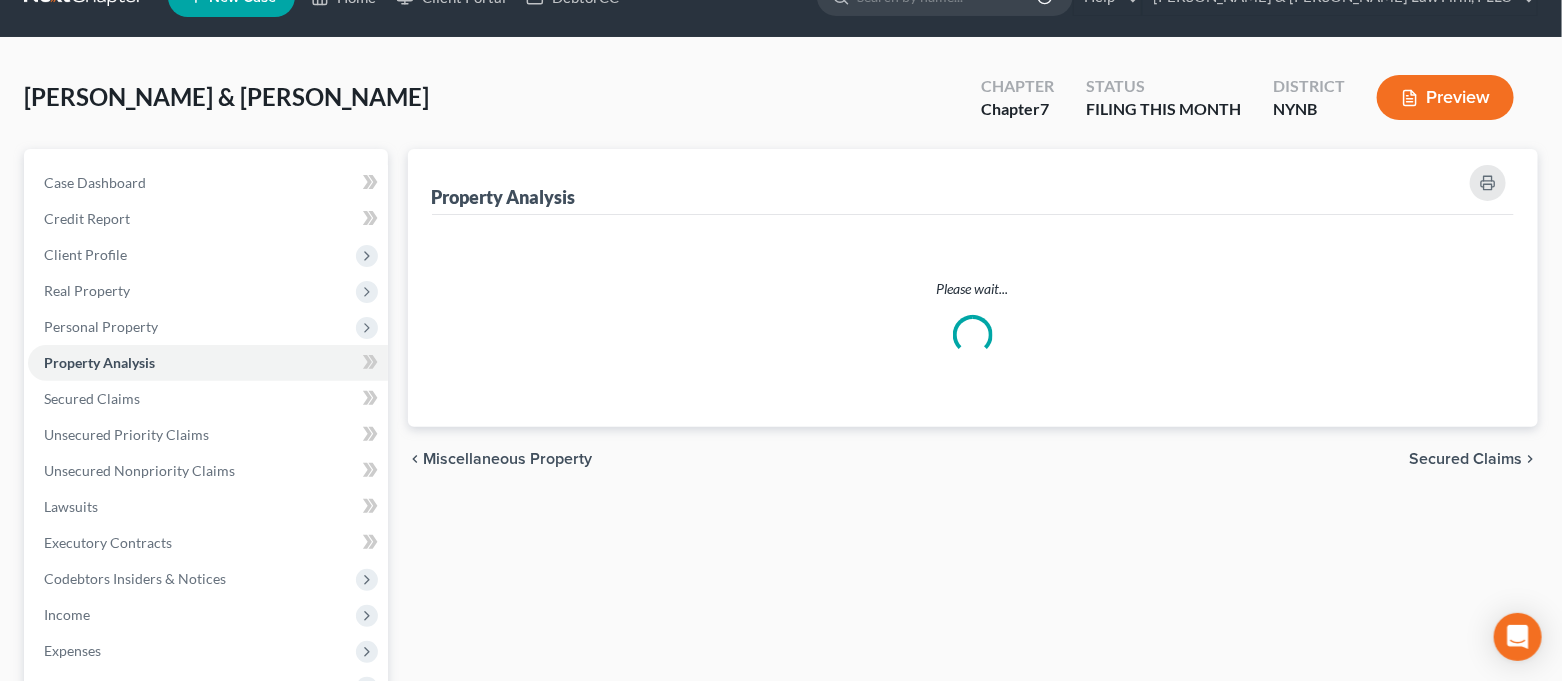 scroll, scrollTop: 0, scrollLeft: 0, axis: both 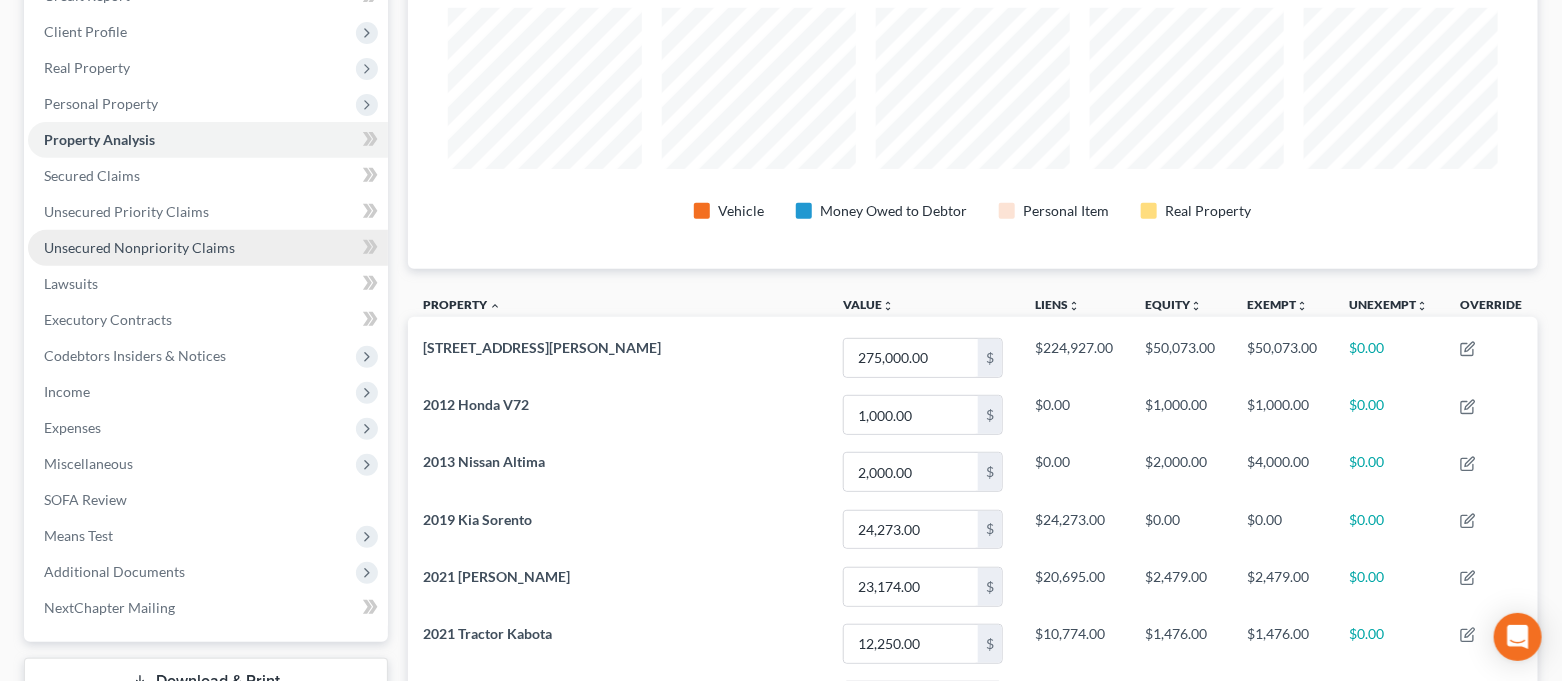 click on "Unsecured Nonpriority Claims" at bounding box center [139, 247] 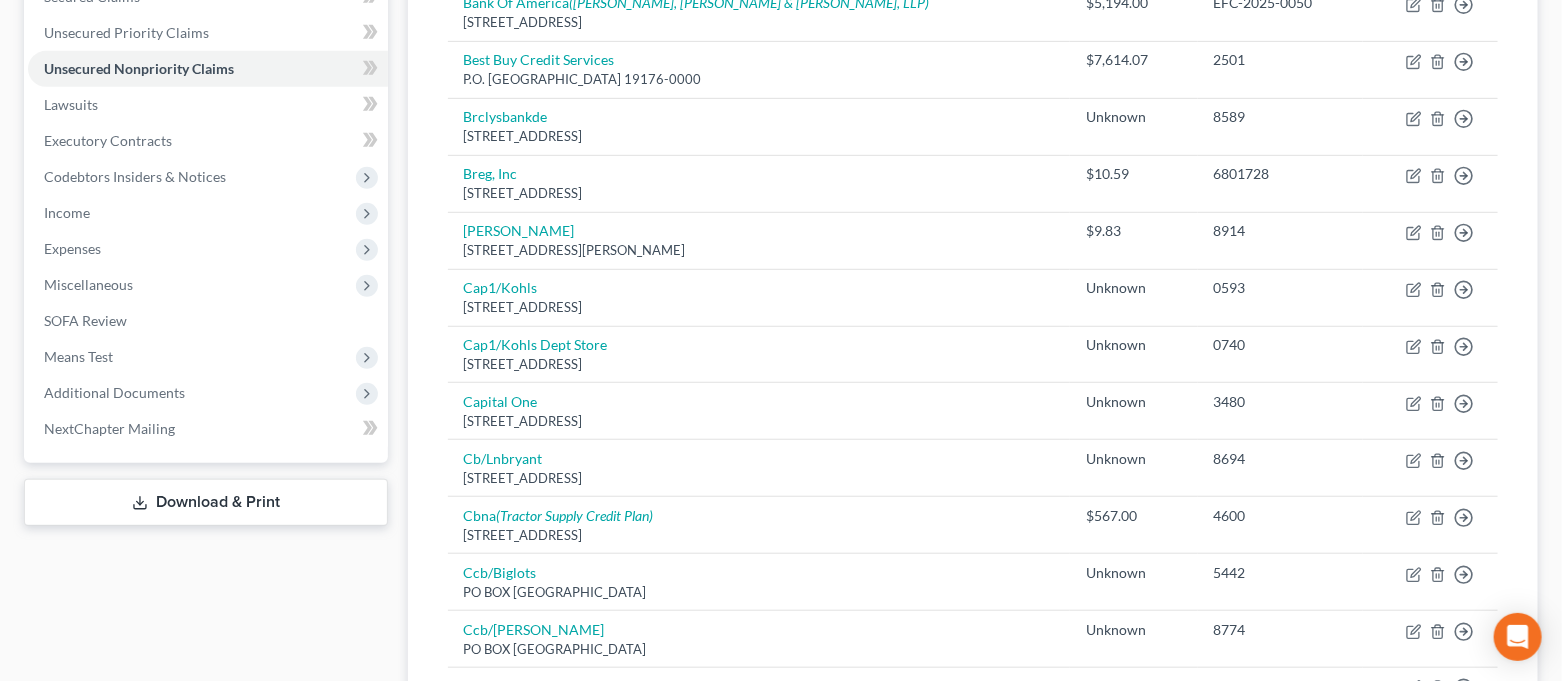 scroll, scrollTop: 399, scrollLeft: 0, axis: vertical 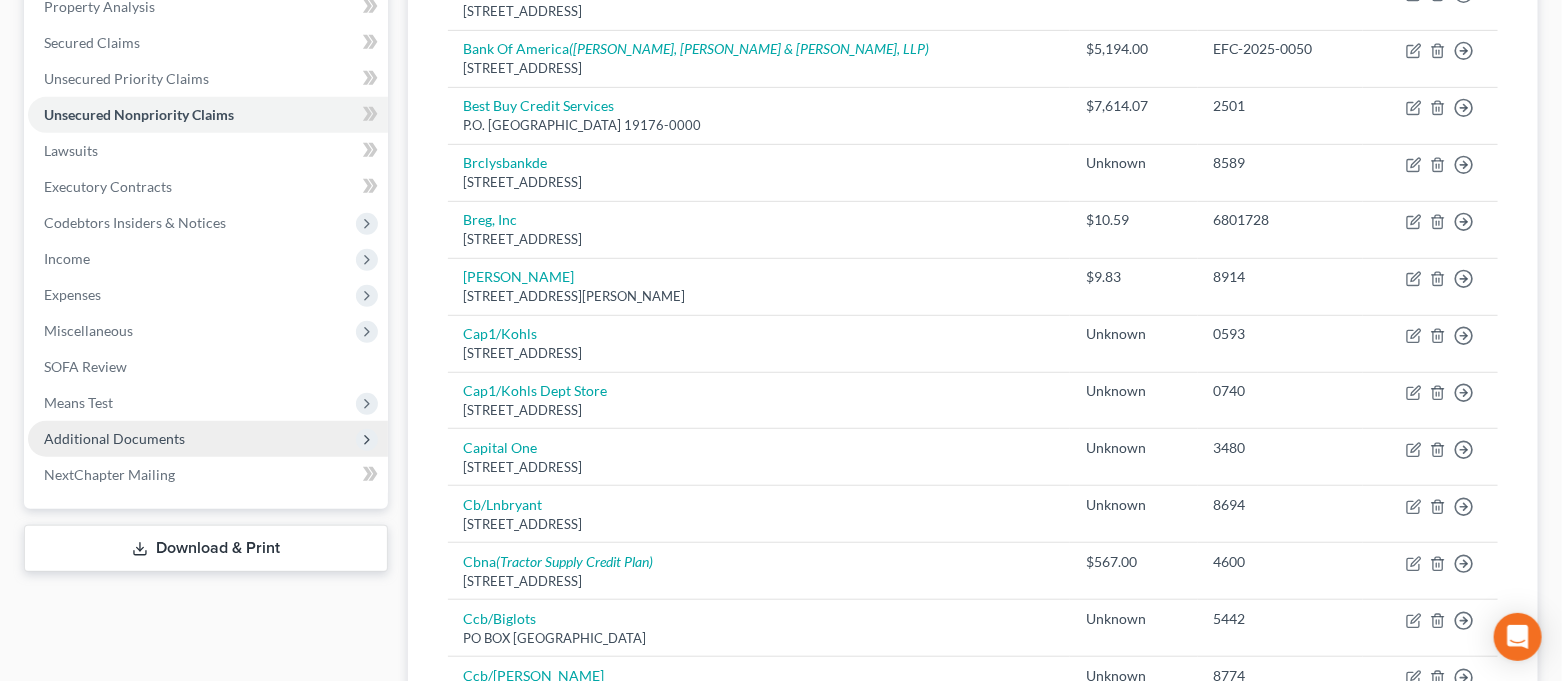 click on "Additional Documents" at bounding box center [114, 438] 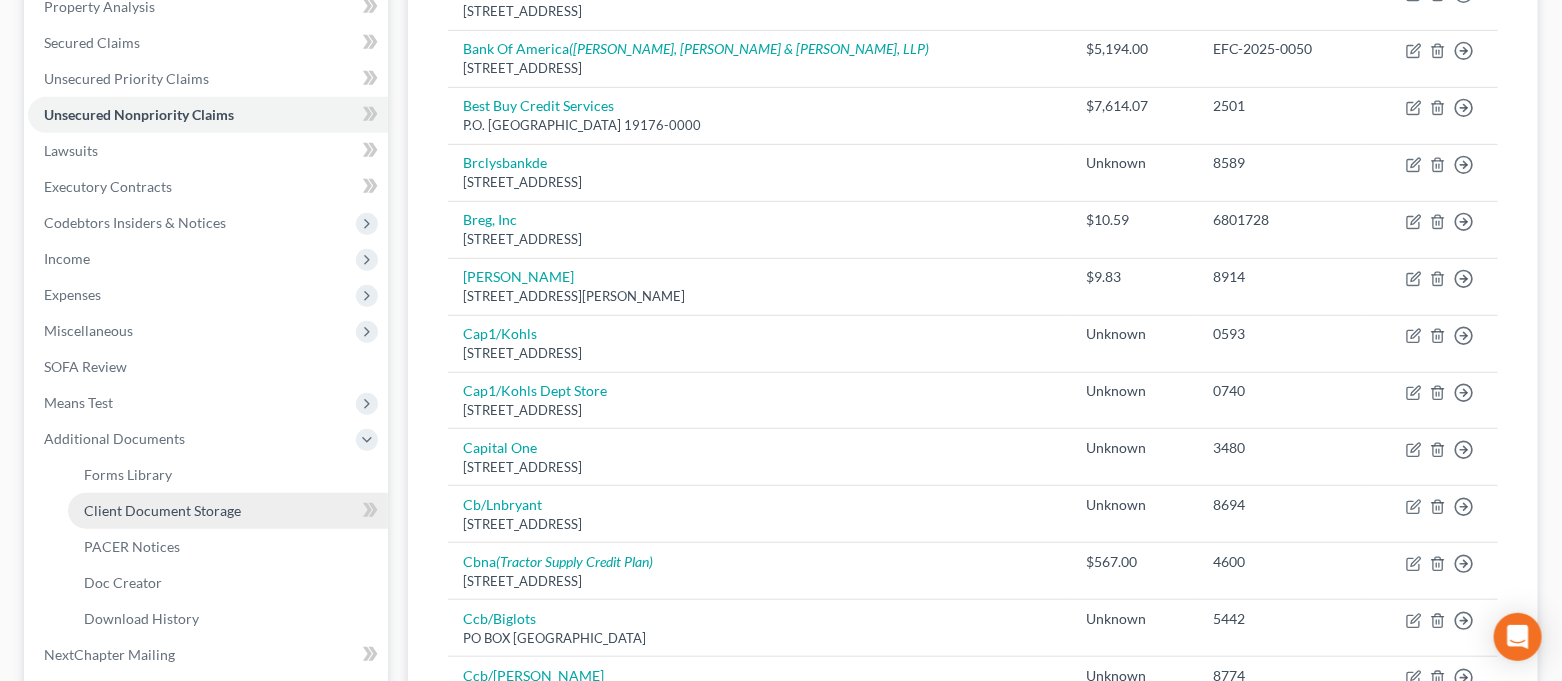 click on "Client Document Storage" at bounding box center [162, 510] 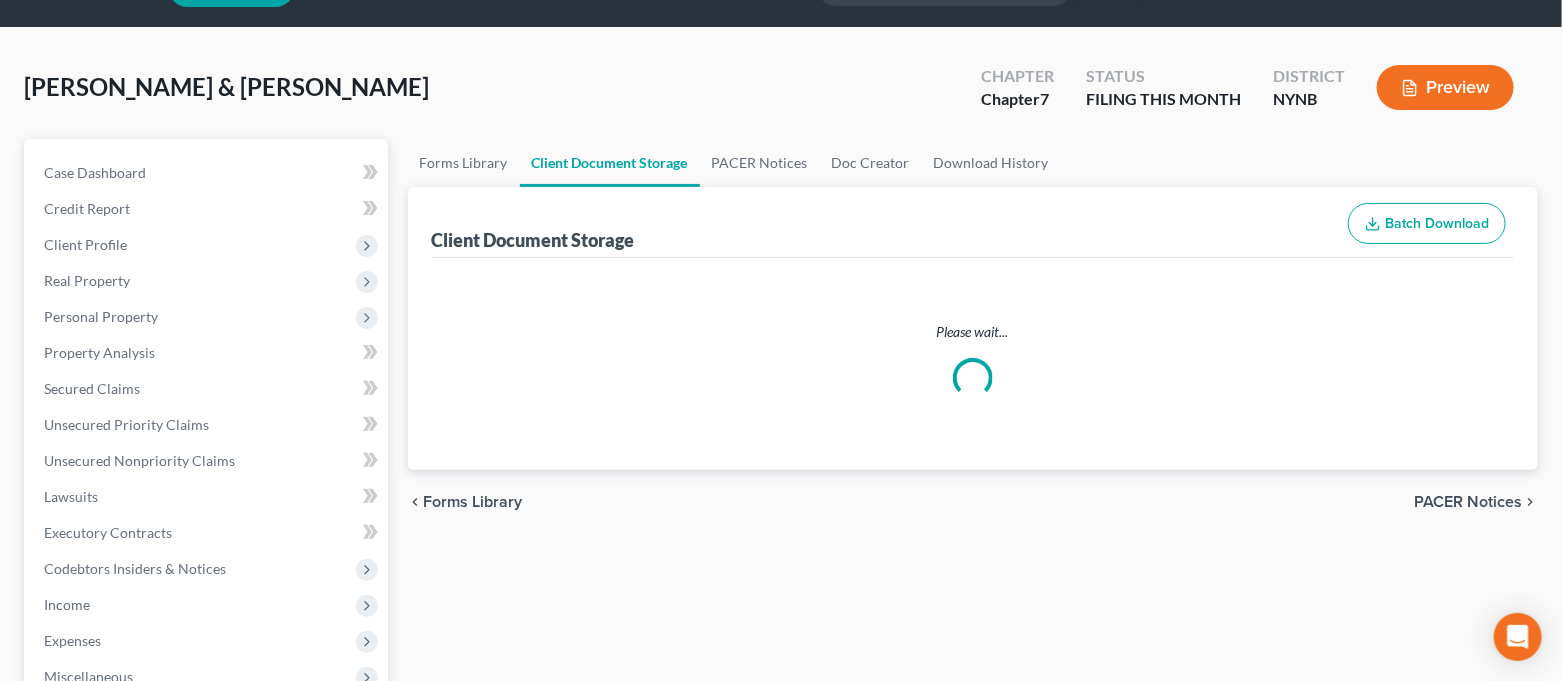 select on "1" 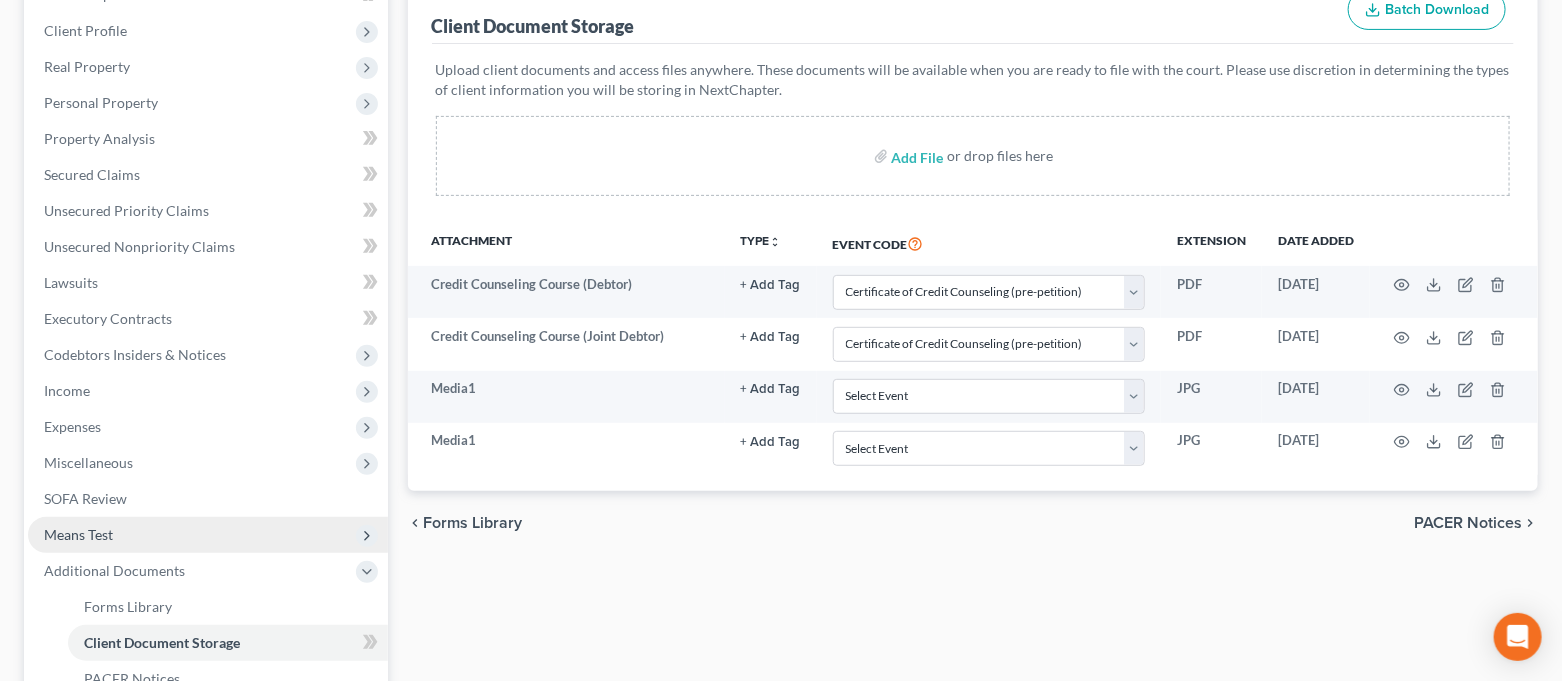 scroll, scrollTop: 266, scrollLeft: 0, axis: vertical 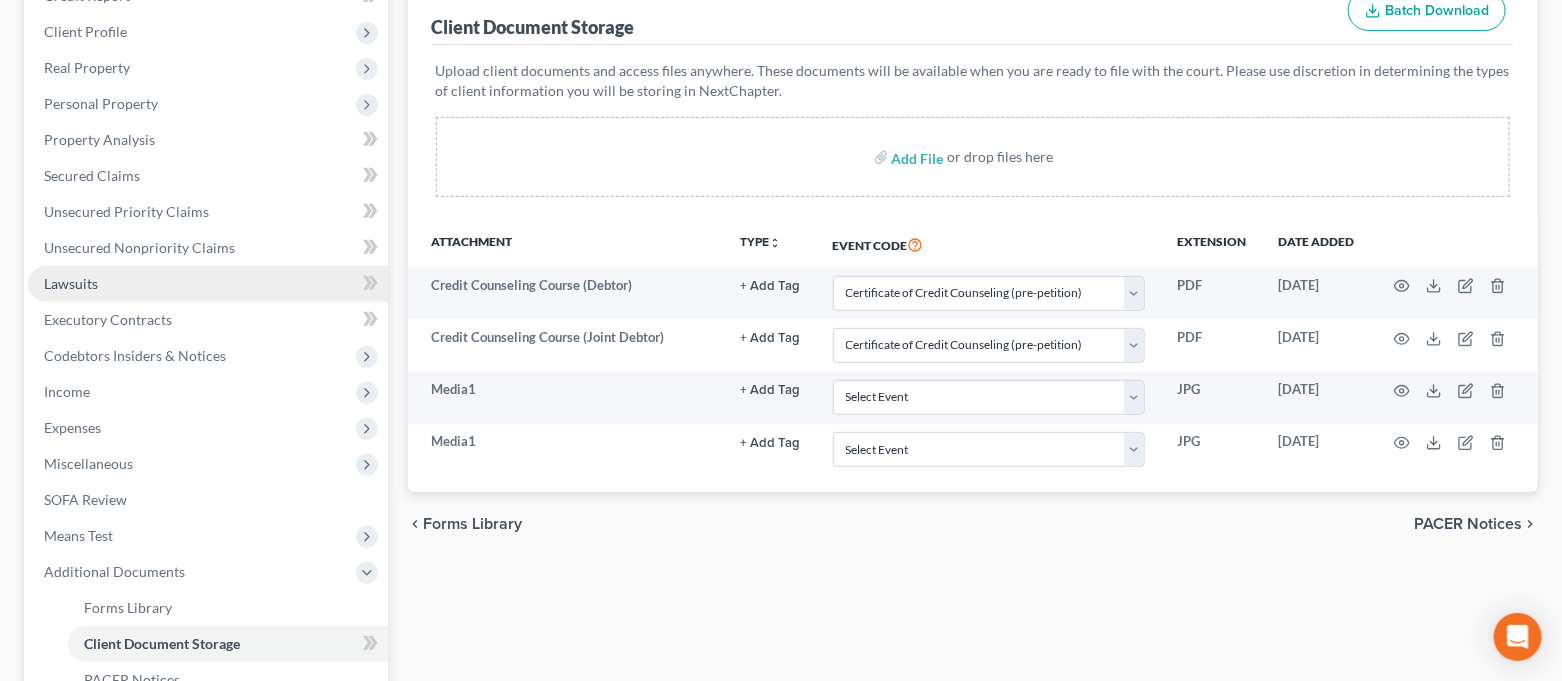 click on "Lawsuits" at bounding box center (208, 284) 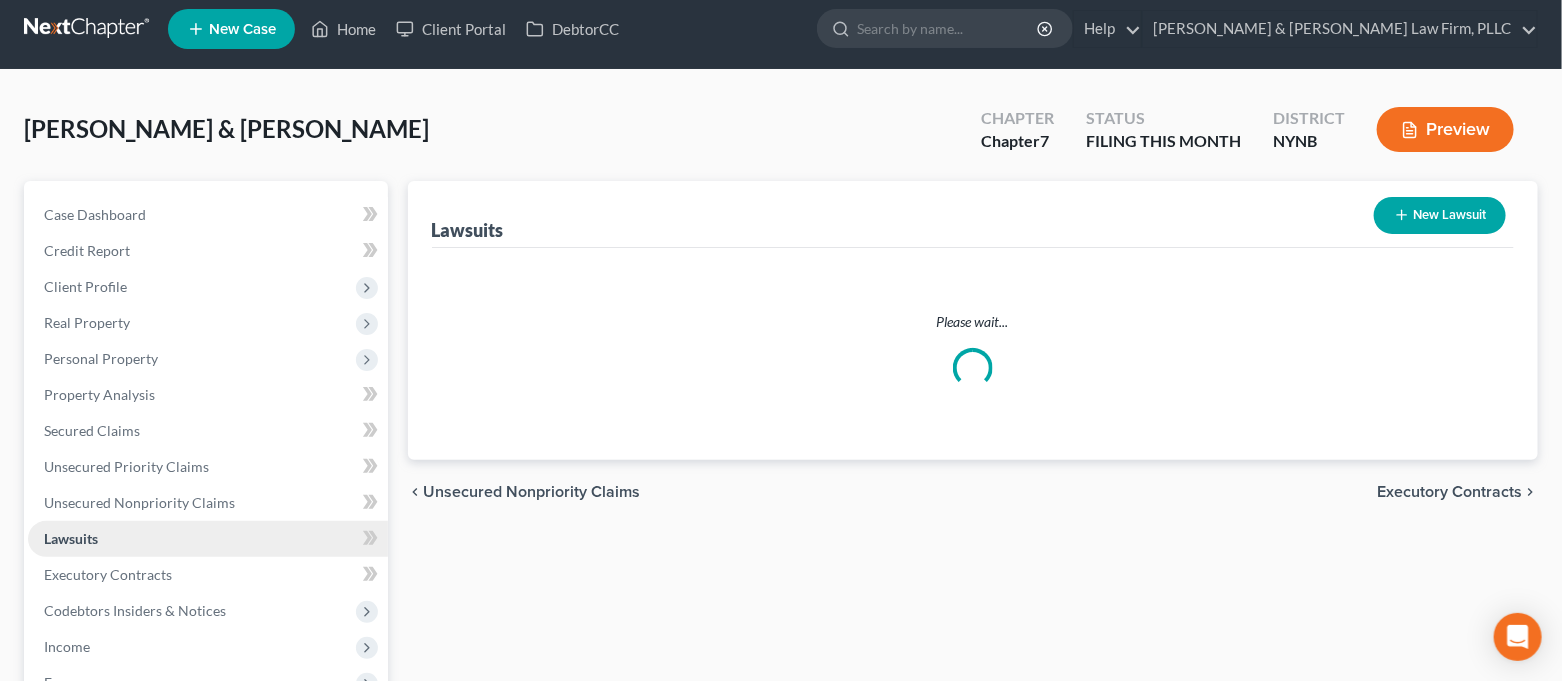 scroll, scrollTop: 0, scrollLeft: 0, axis: both 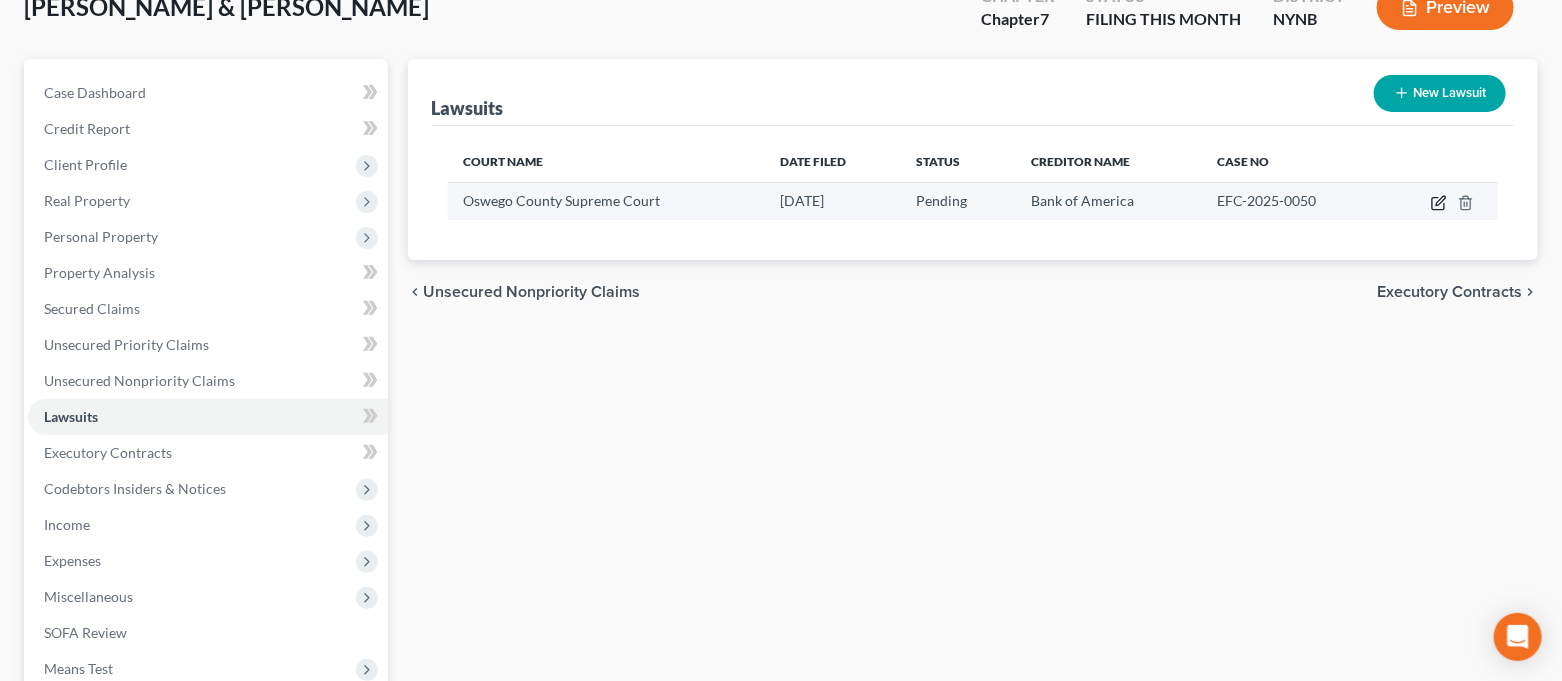 click 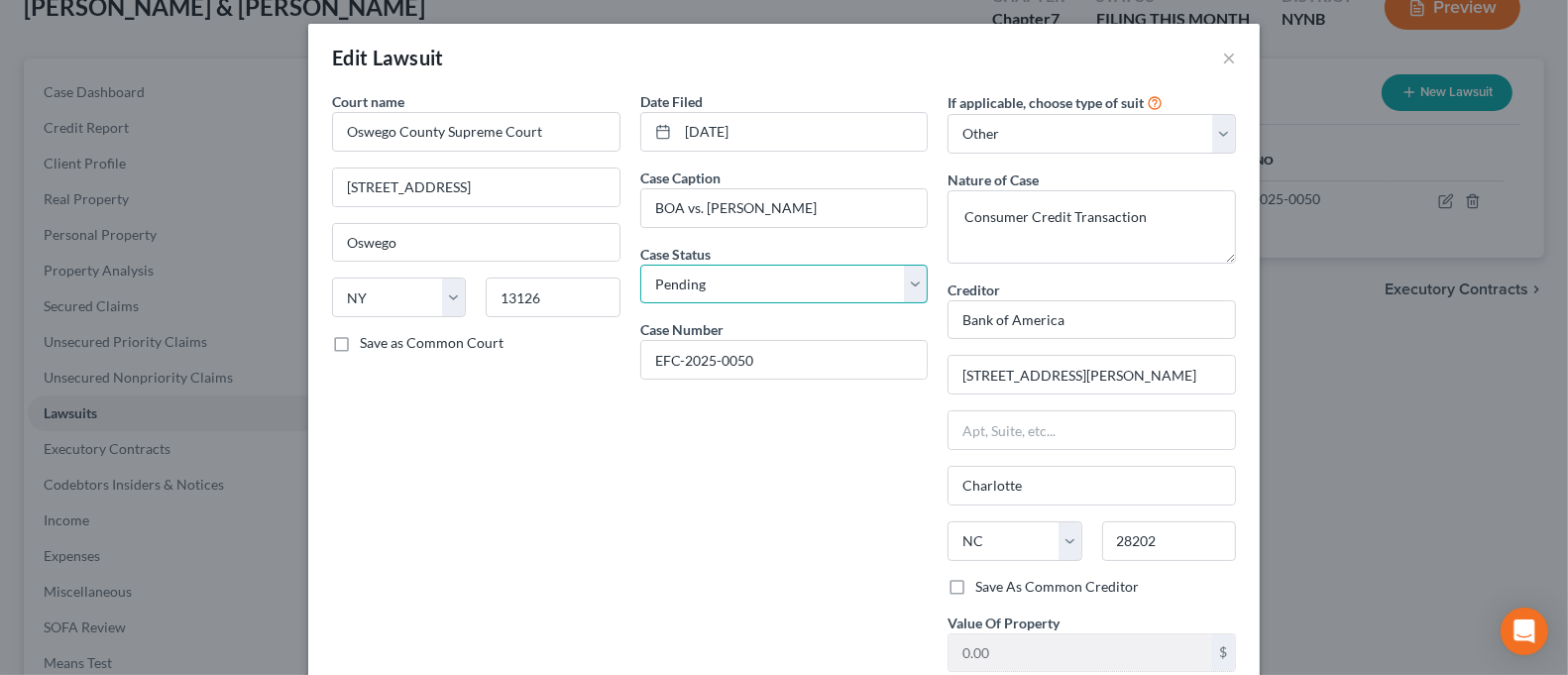 click on "Select Pending On Appeal Concluded" at bounding box center [784, 284] 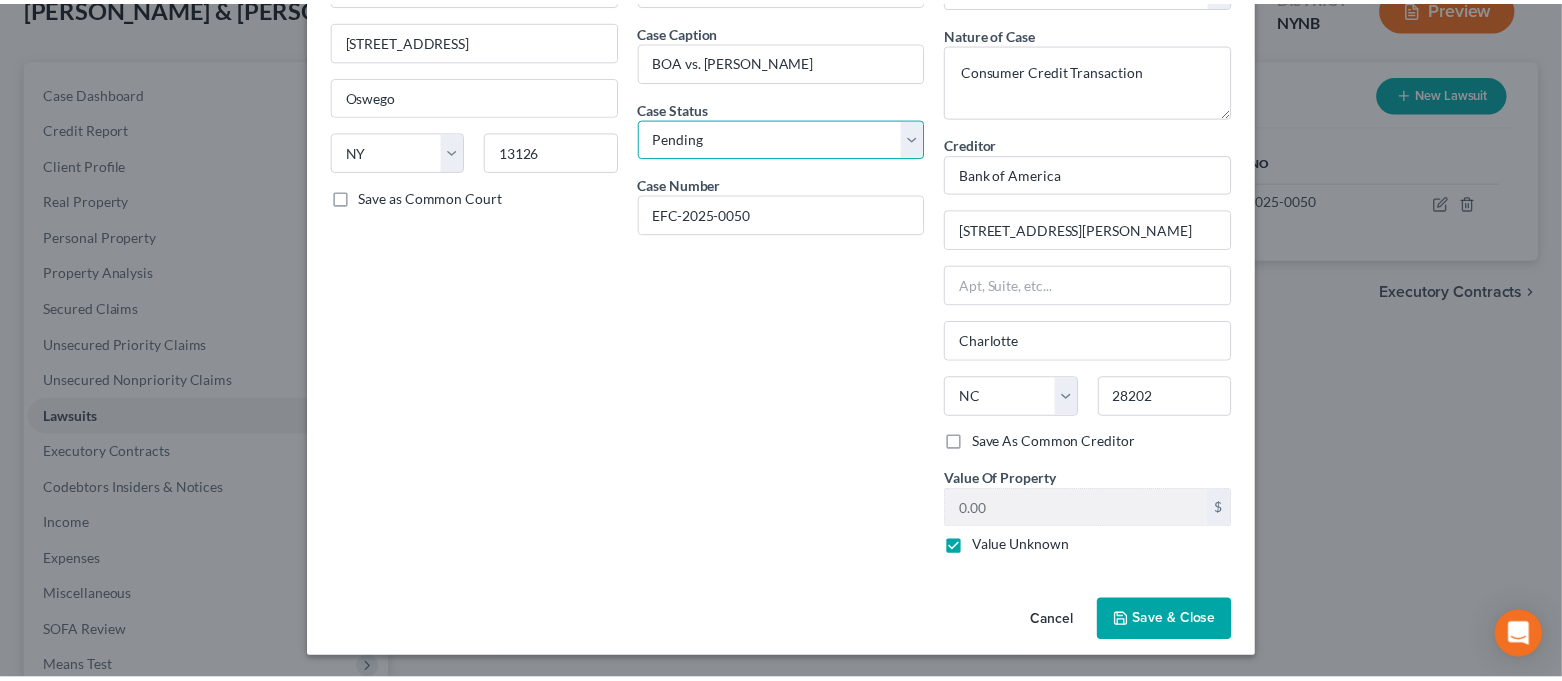 scroll, scrollTop: 150, scrollLeft: 0, axis: vertical 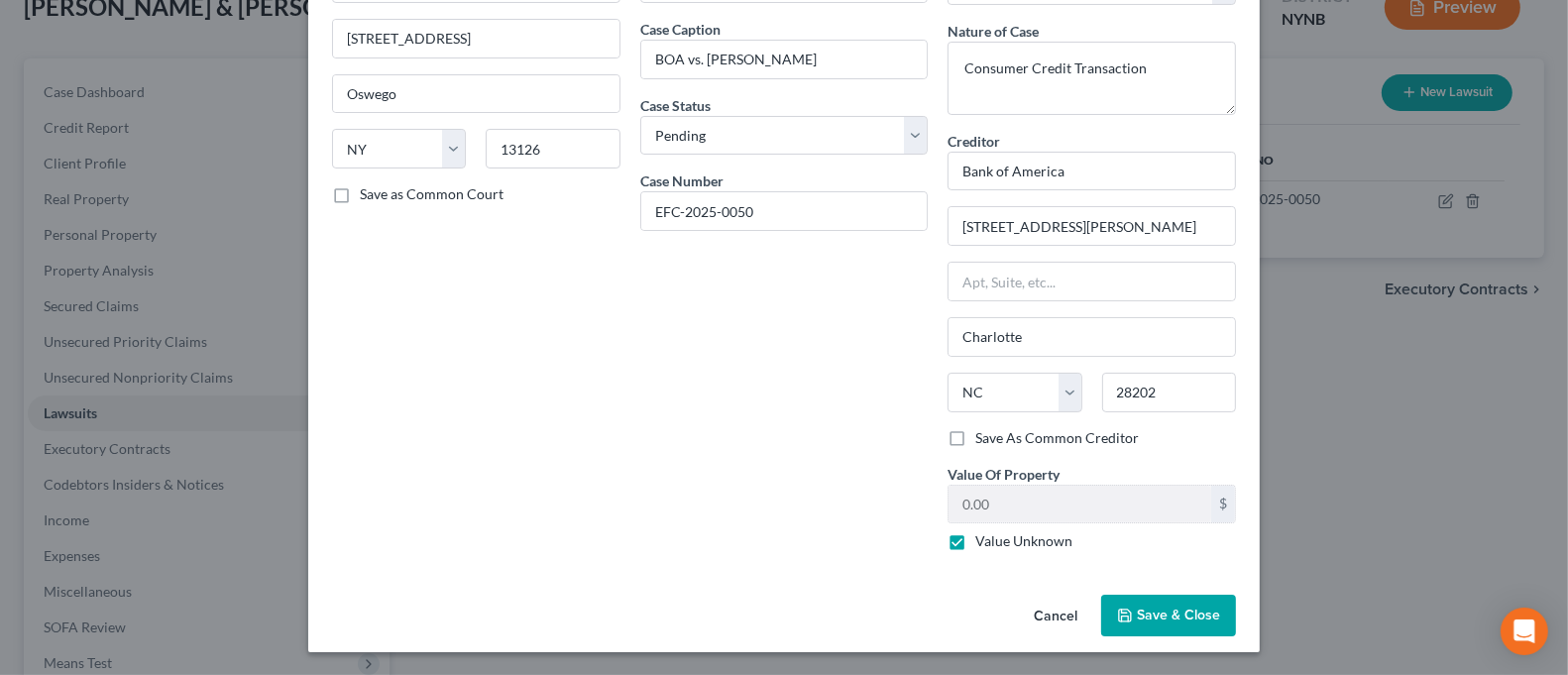 click on "Save & Close" at bounding box center (1169, 616) 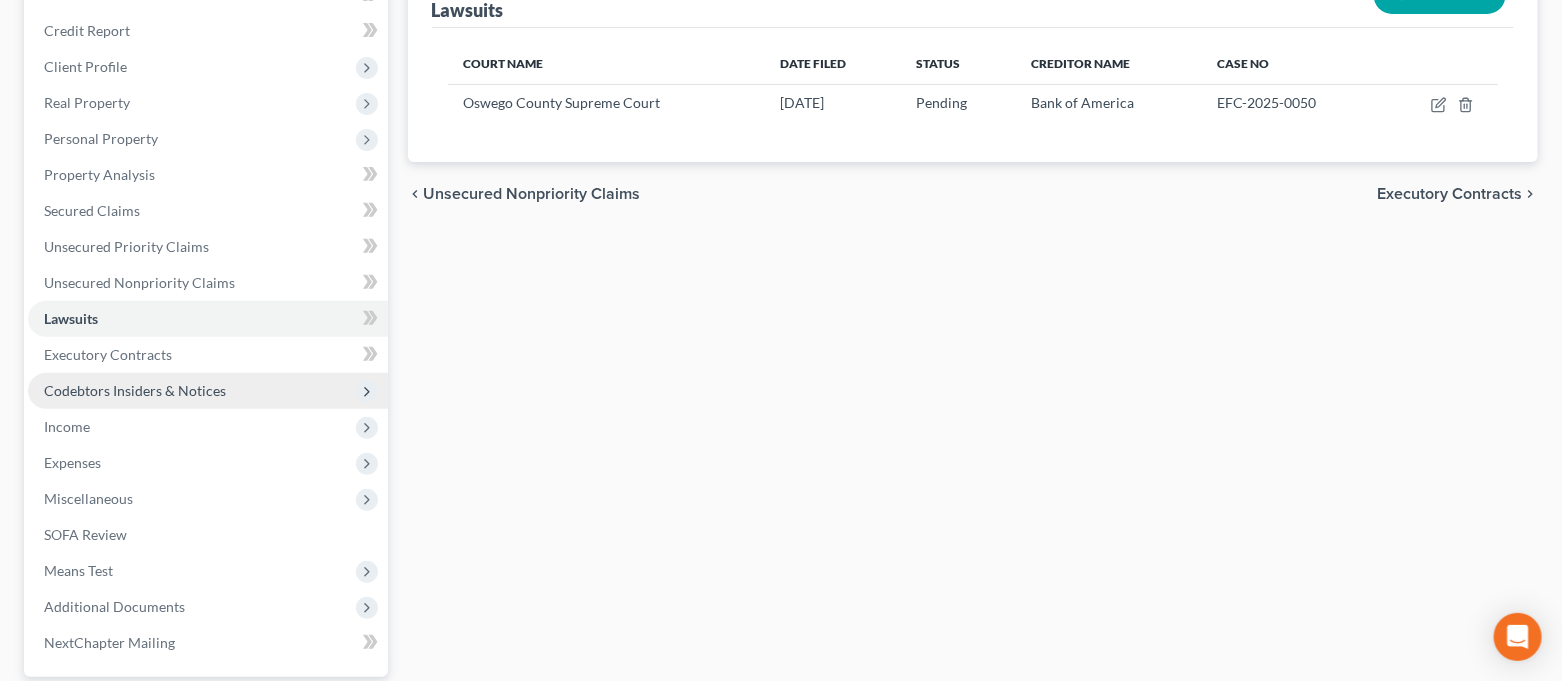 scroll, scrollTop: 364, scrollLeft: 0, axis: vertical 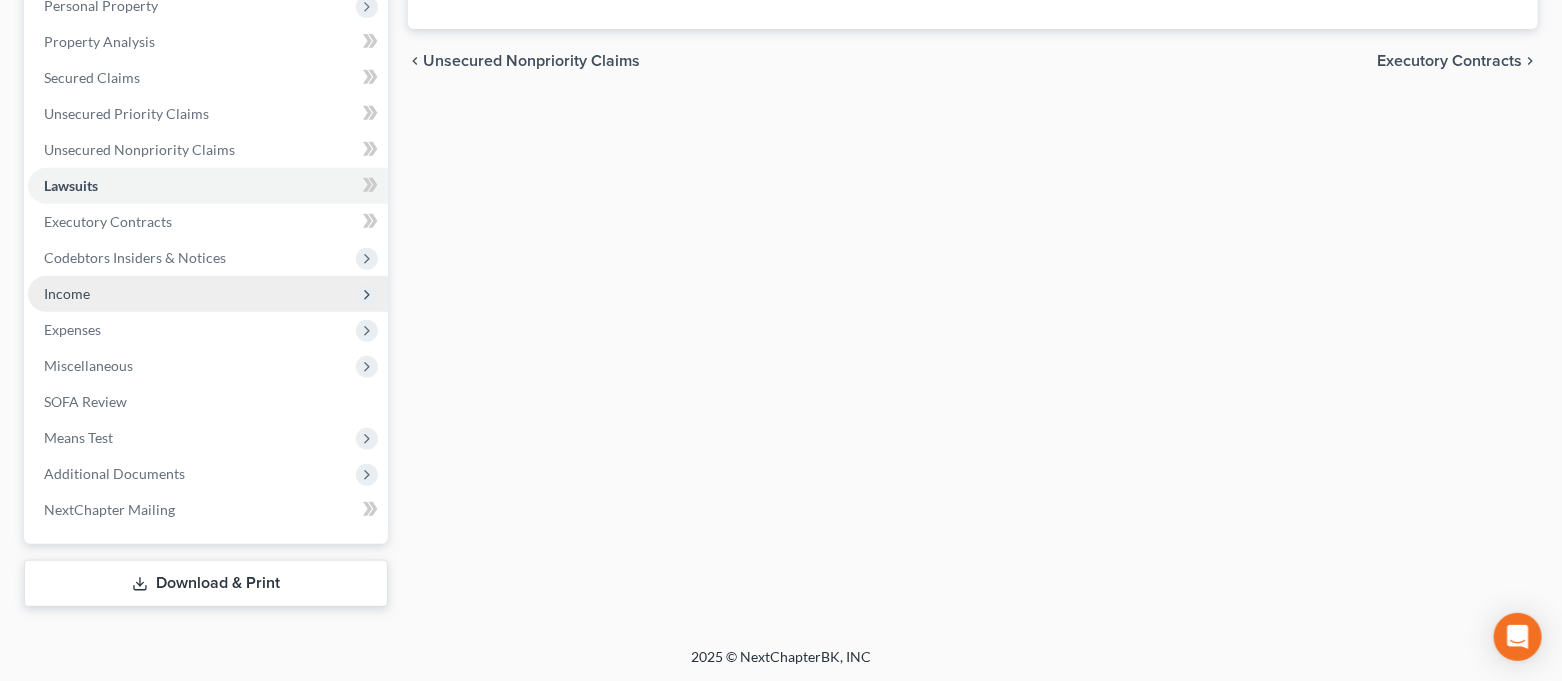click on "Income" at bounding box center [208, 294] 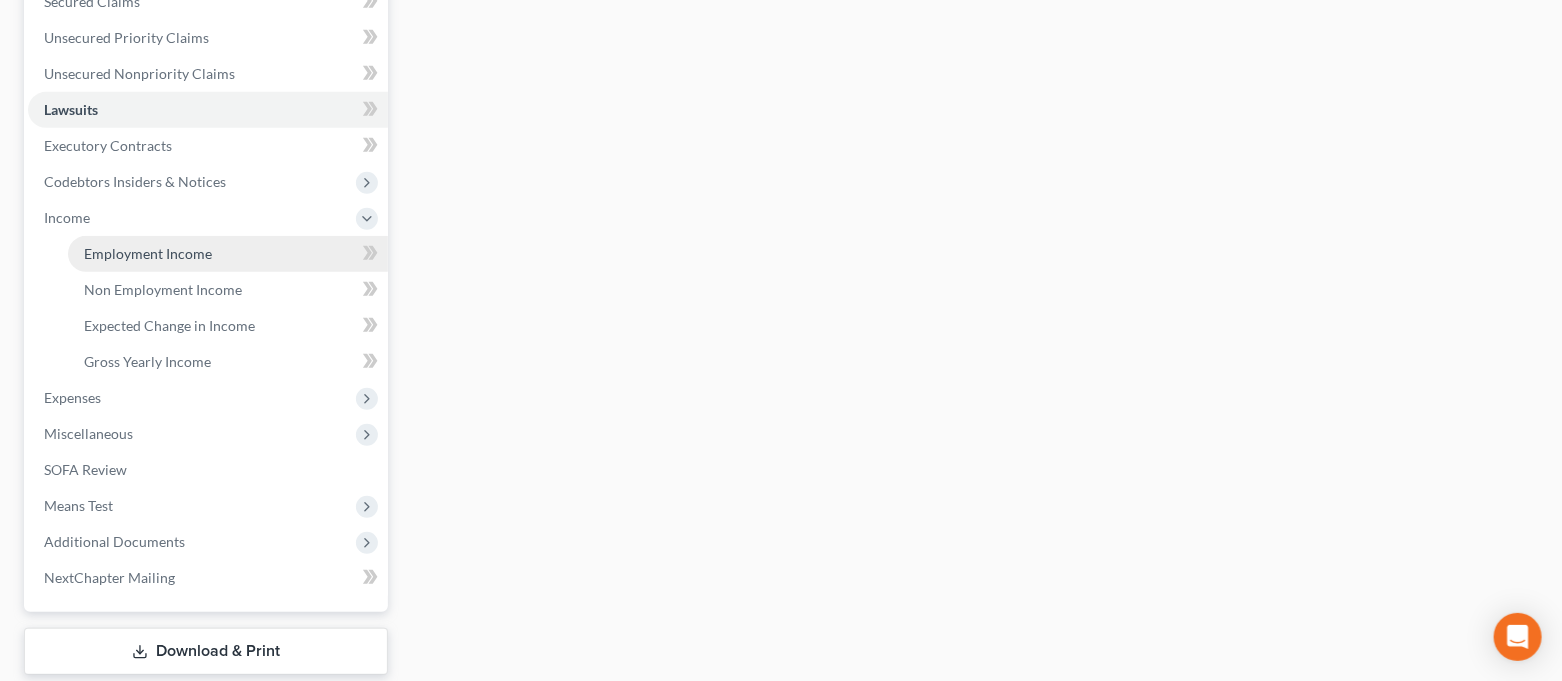 scroll, scrollTop: 497, scrollLeft: 0, axis: vertical 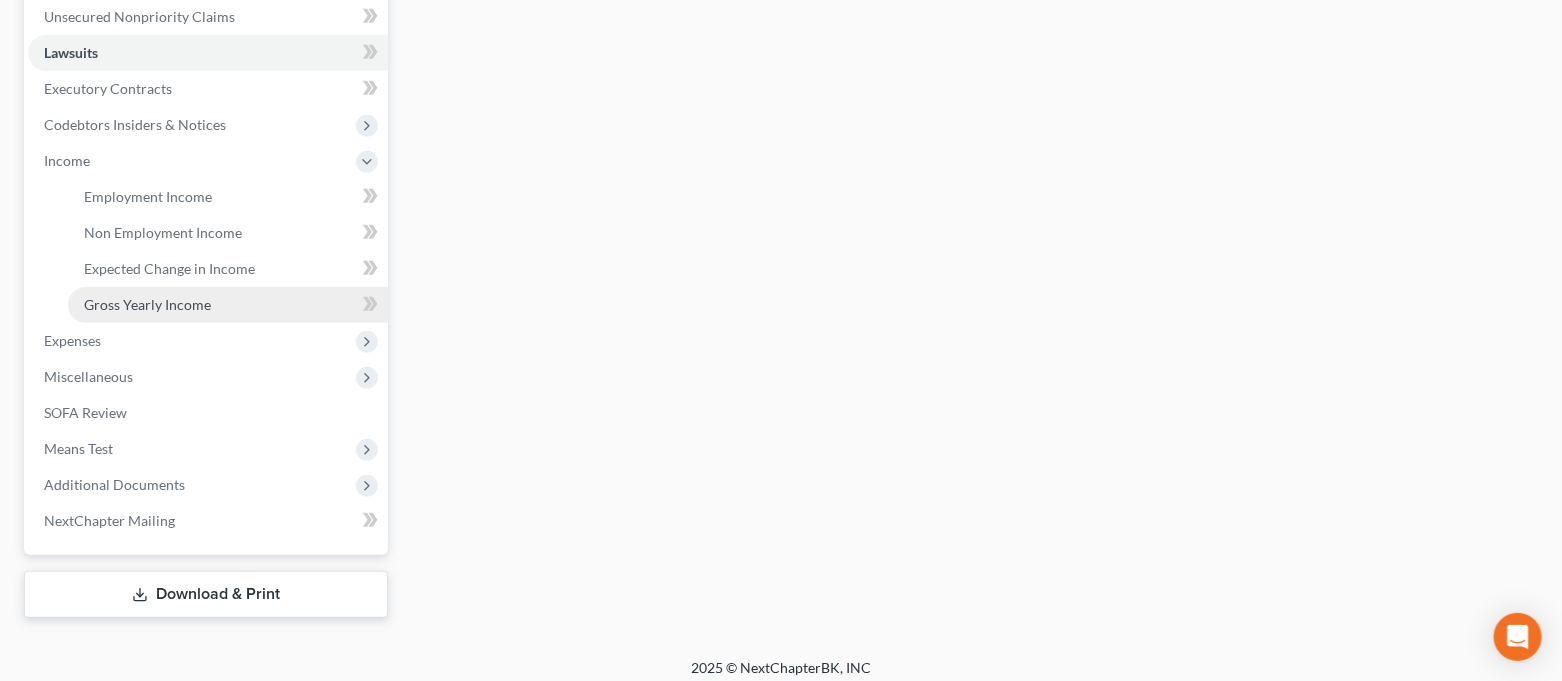 click on "Gross Yearly Income" at bounding box center [147, 304] 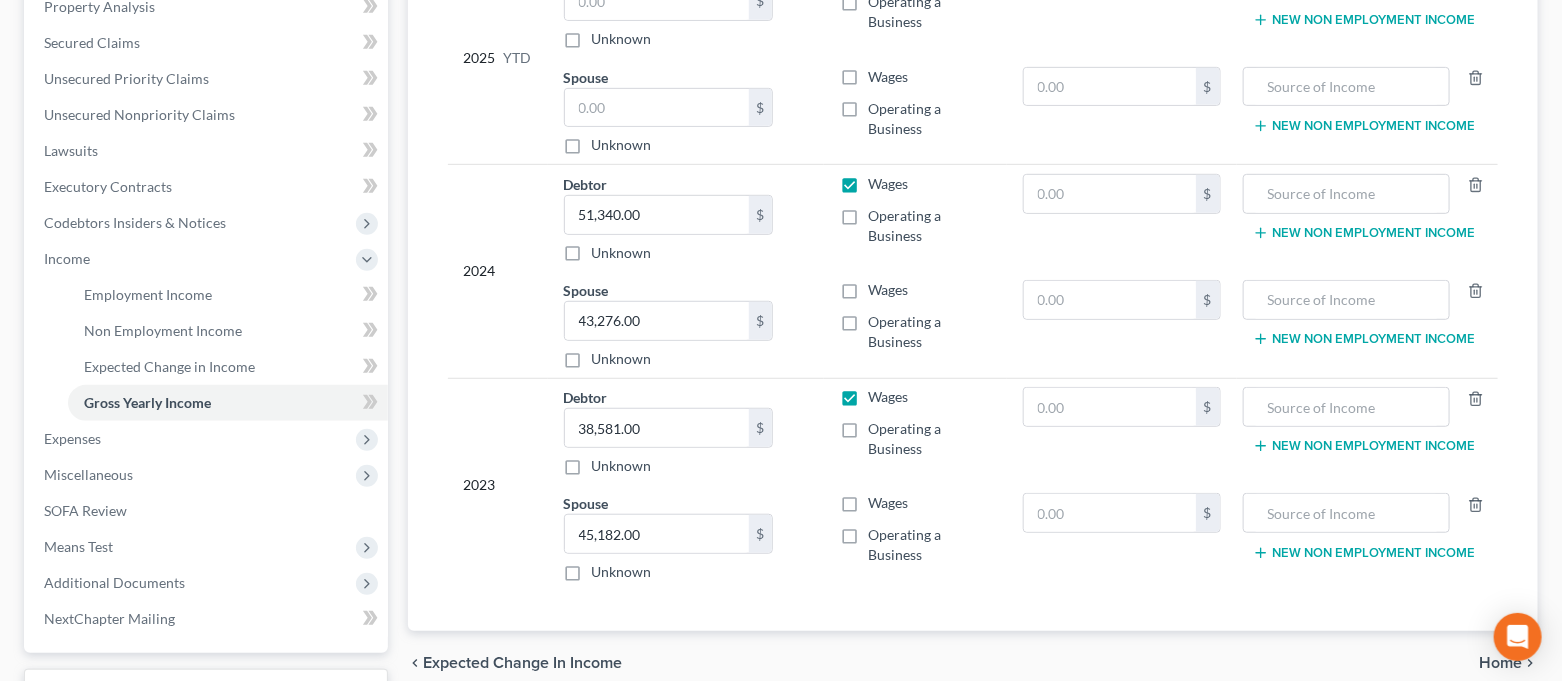 scroll, scrollTop: 399, scrollLeft: 0, axis: vertical 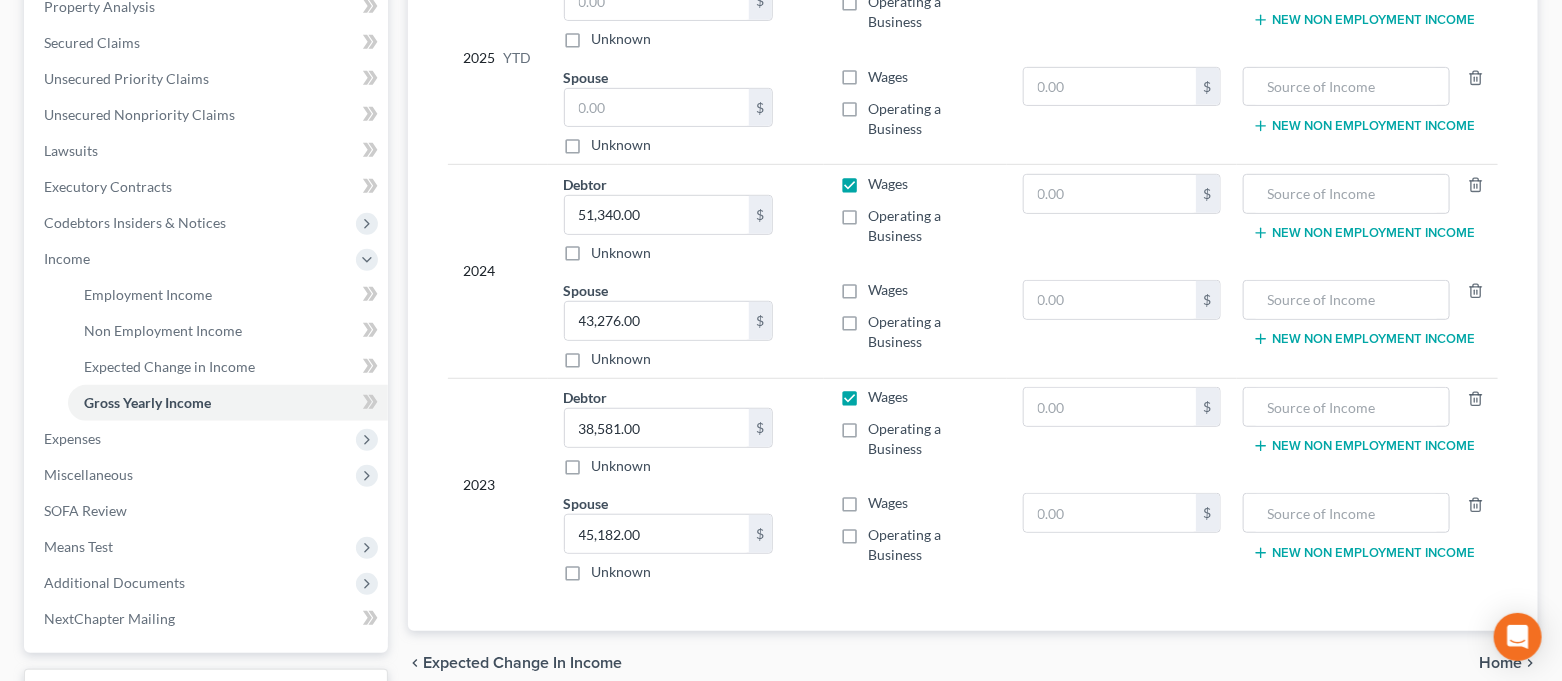 drag, startPoint x: 849, startPoint y: 502, endPoint x: 913, endPoint y: 548, distance: 78.81624 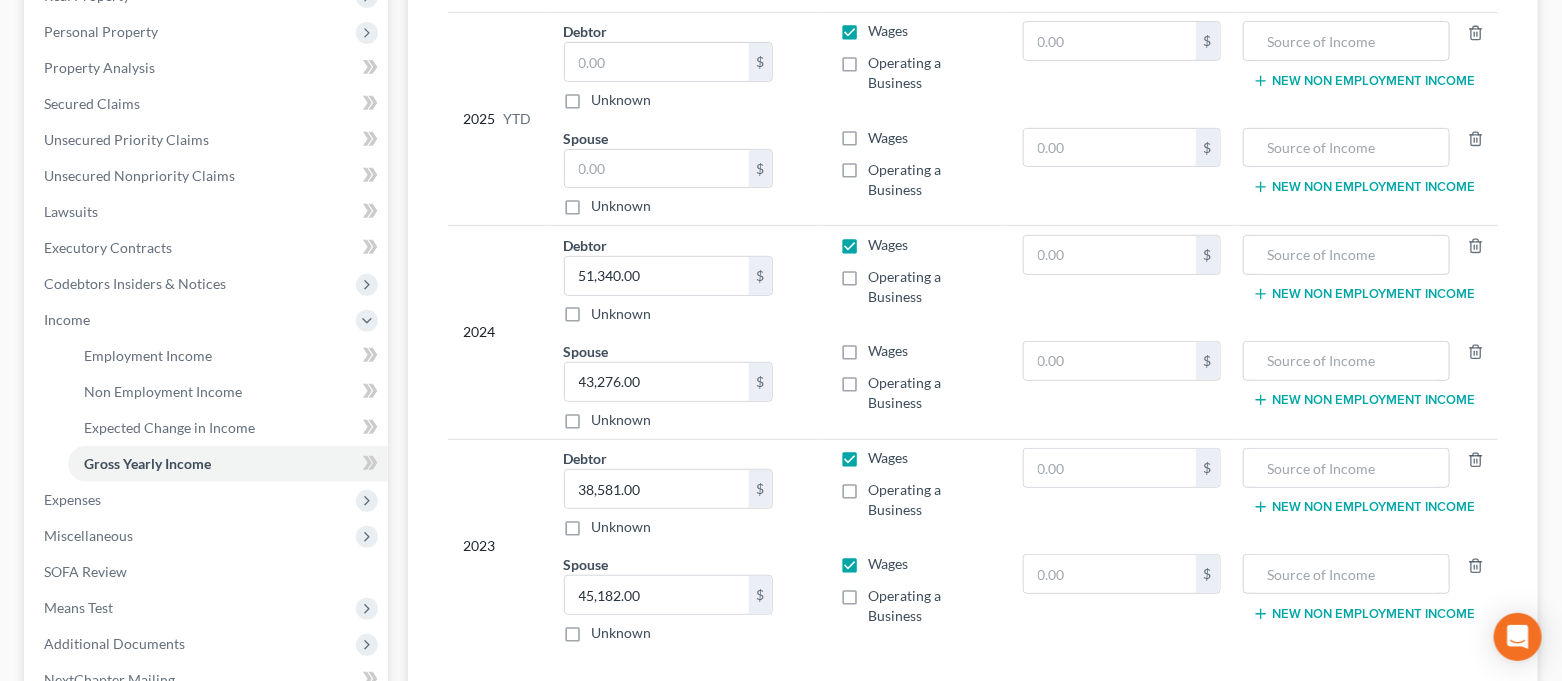 scroll, scrollTop: 108, scrollLeft: 0, axis: vertical 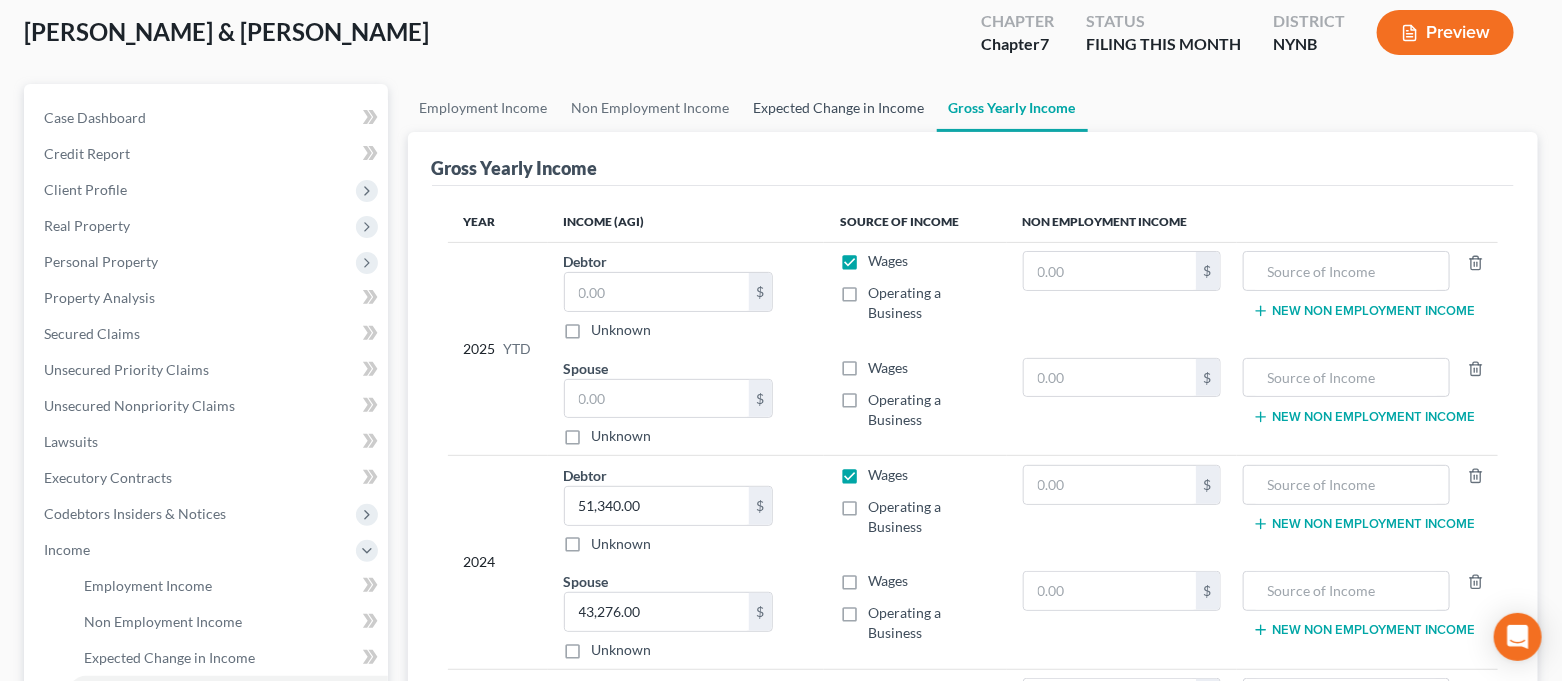 click on "Expected Change in Income" at bounding box center [839, 108] 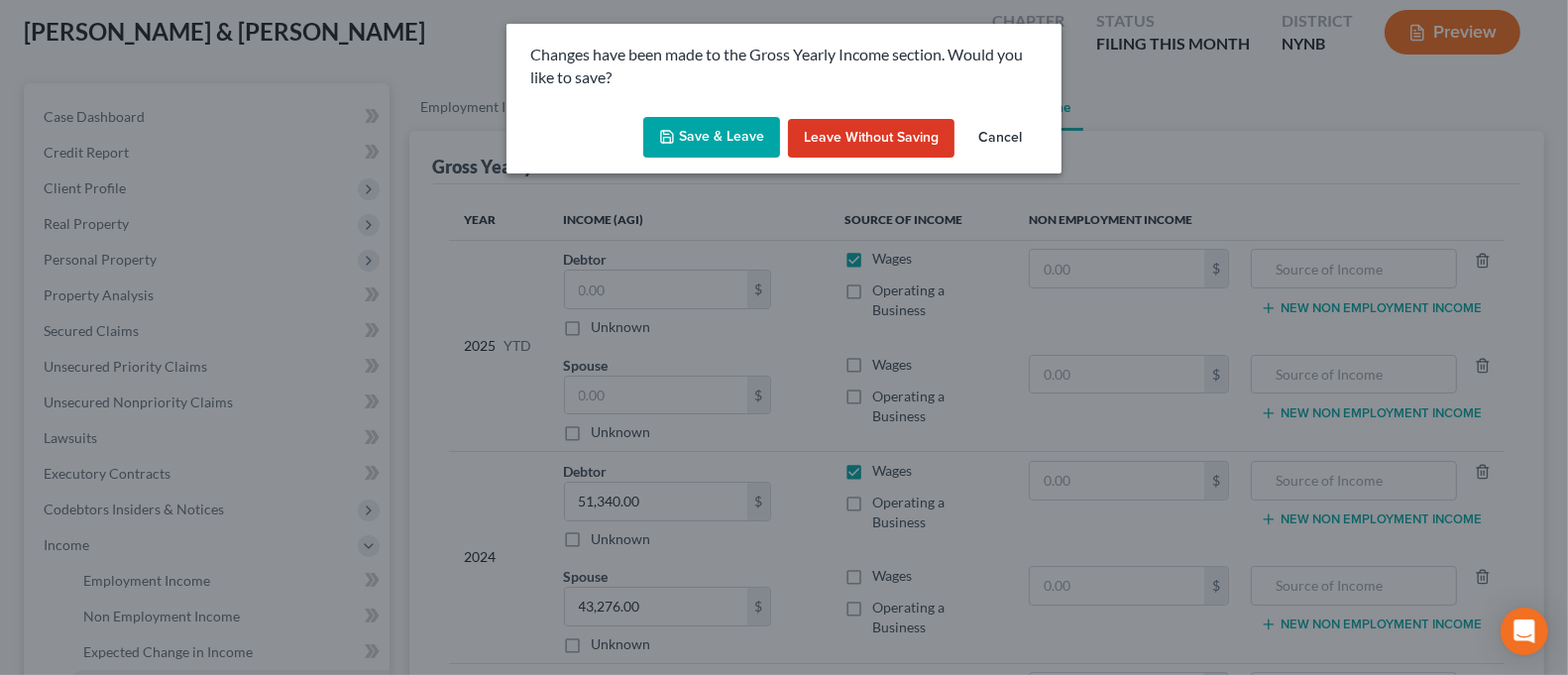 click on "Save & Leave" at bounding box center [712, 138] 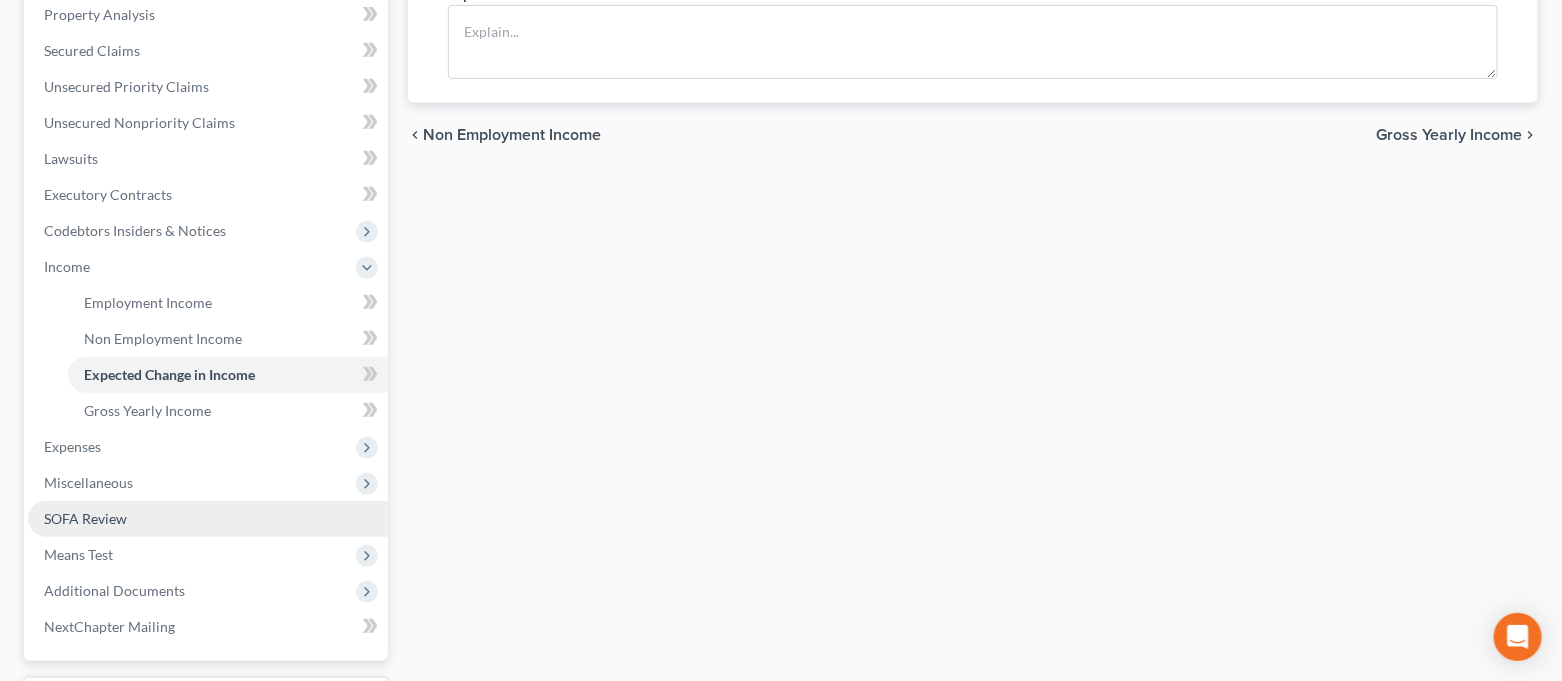 scroll, scrollTop: 508, scrollLeft: 0, axis: vertical 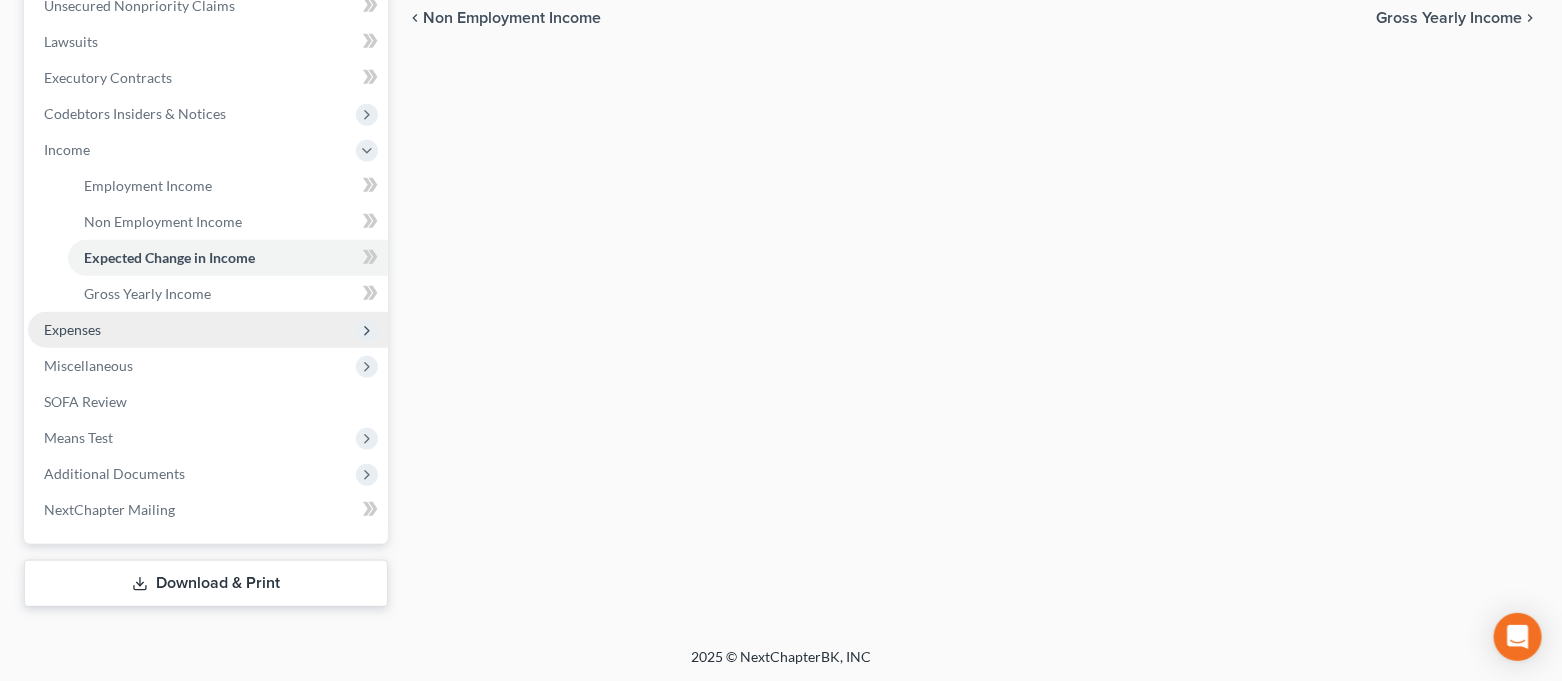 click on "Expenses" at bounding box center [72, 329] 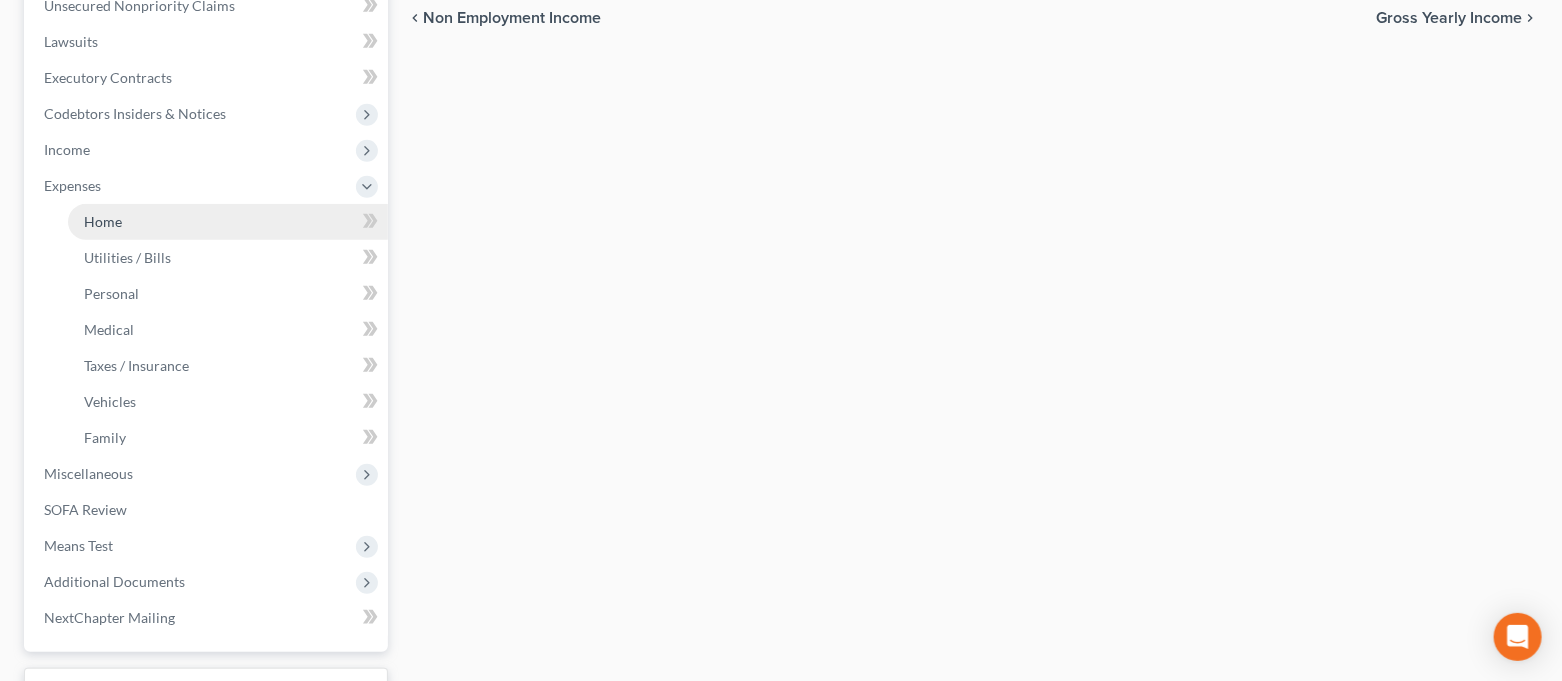 click on "Home" at bounding box center [103, 221] 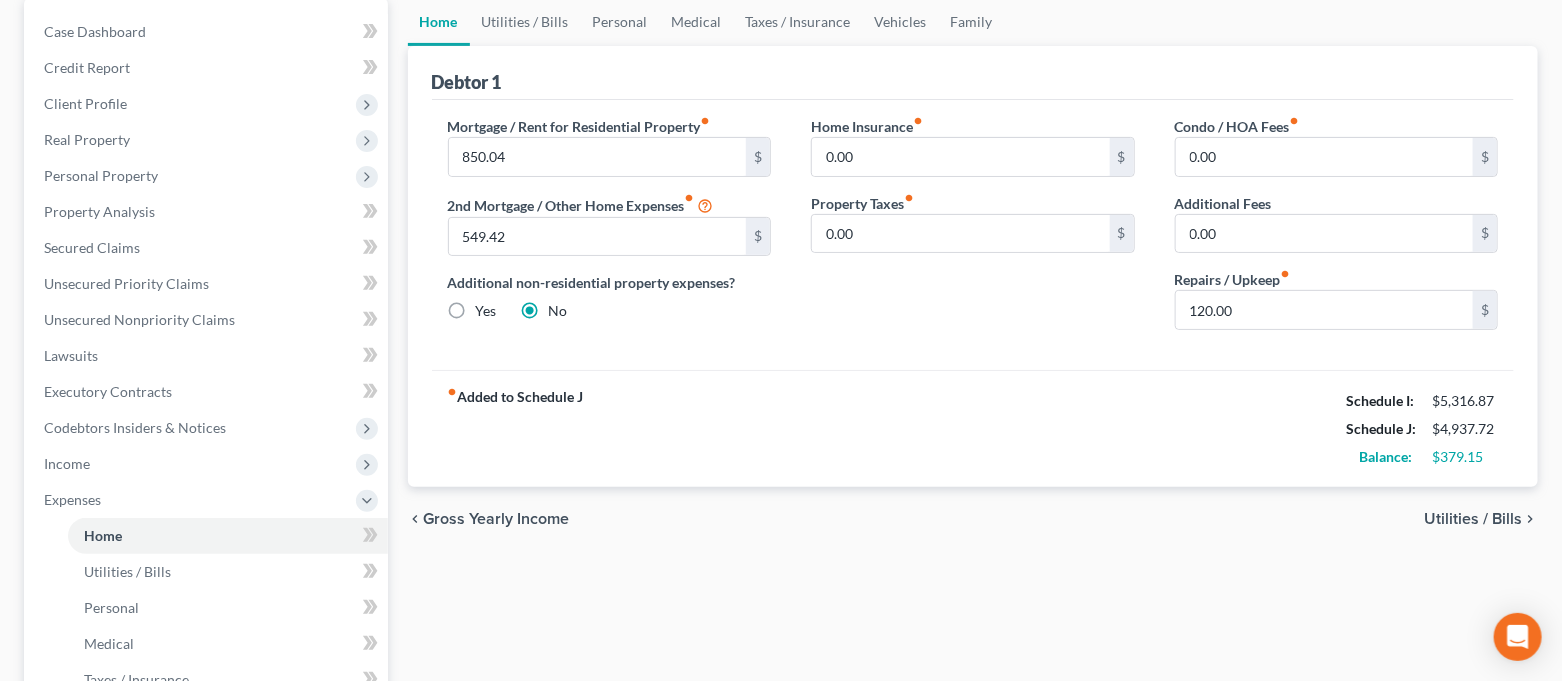 scroll, scrollTop: 133, scrollLeft: 0, axis: vertical 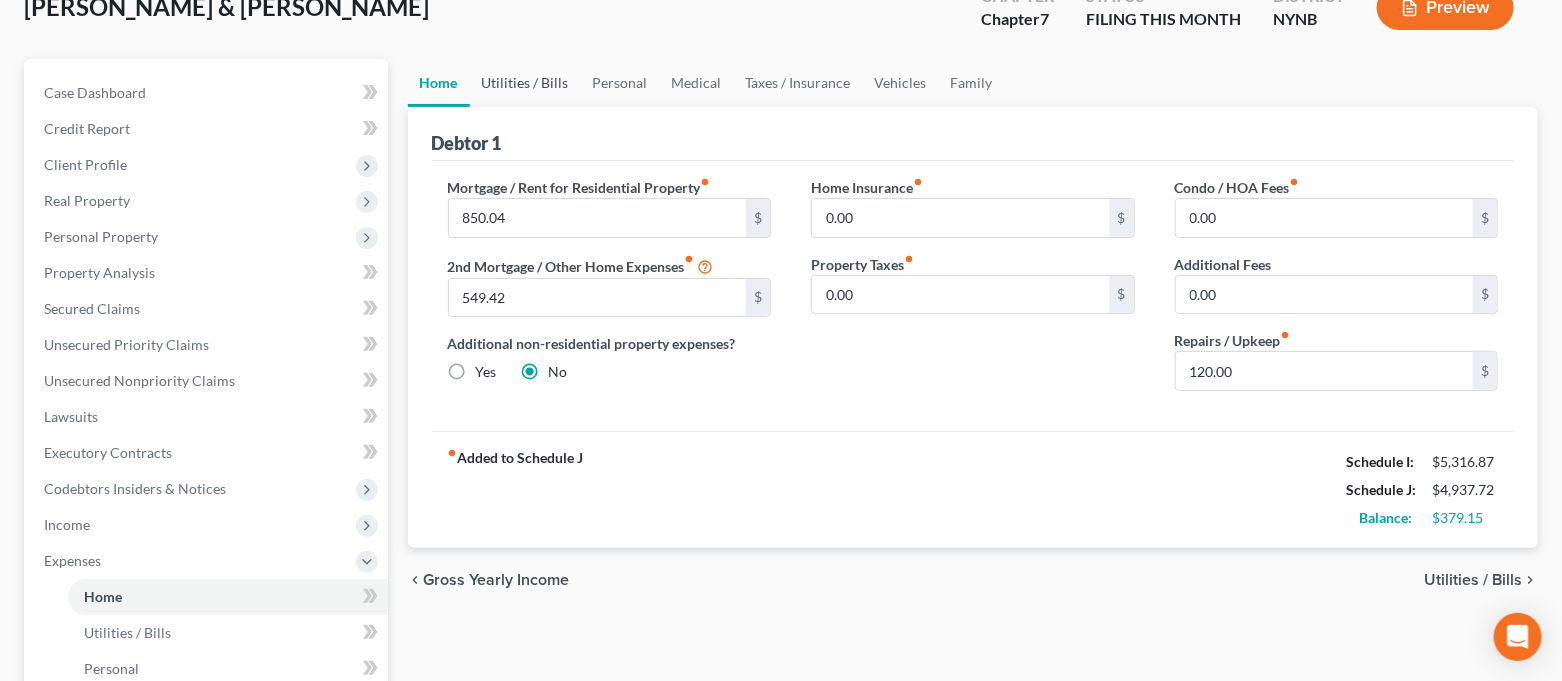click on "Utilities / Bills" at bounding box center [525, 83] 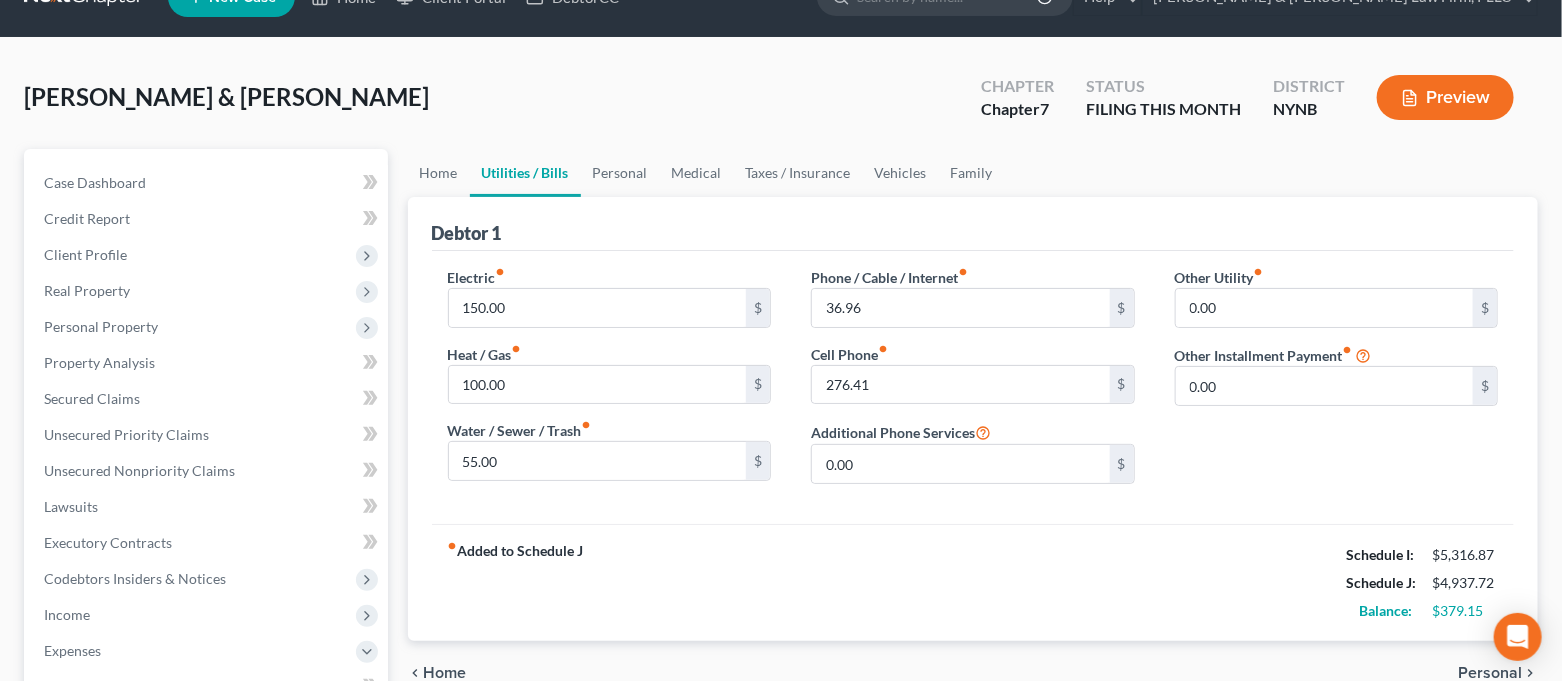 scroll, scrollTop: 0, scrollLeft: 0, axis: both 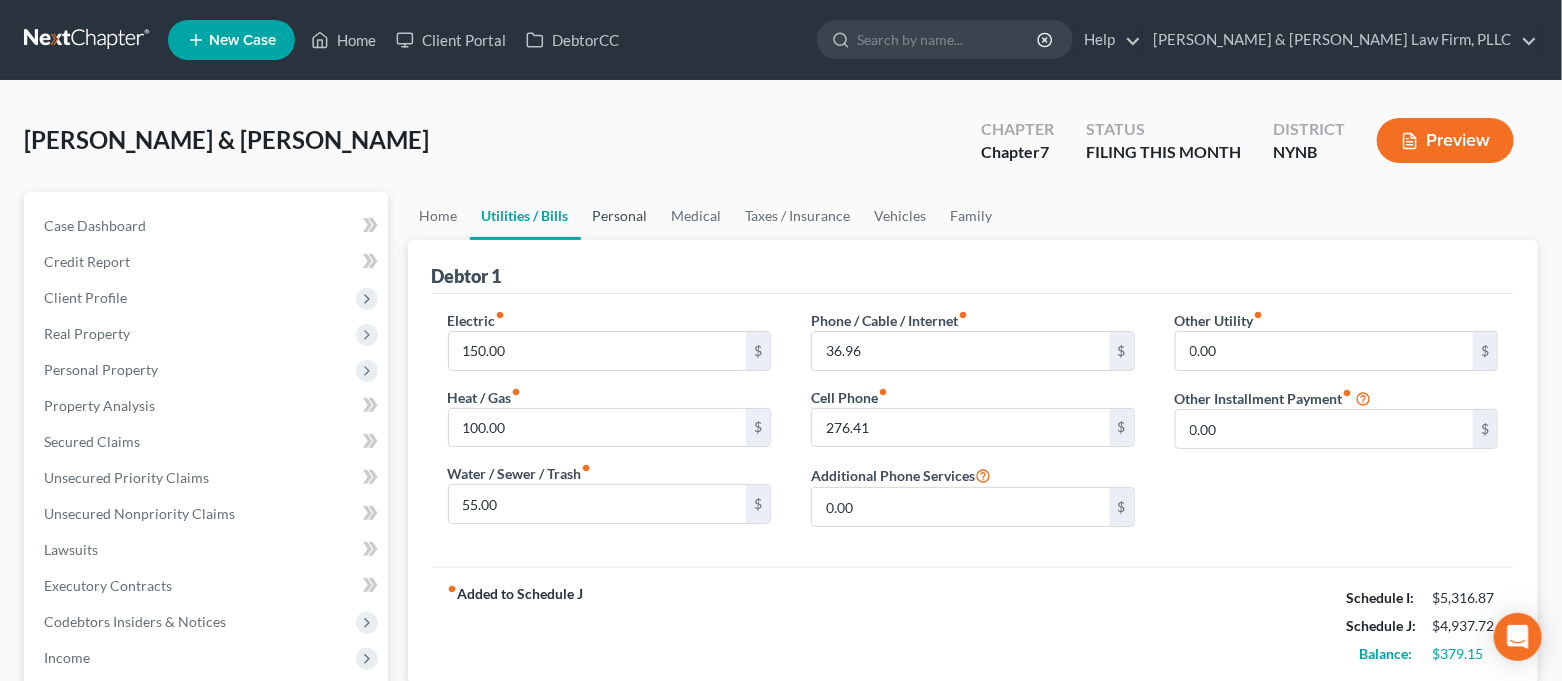 click on "Personal" at bounding box center [620, 216] 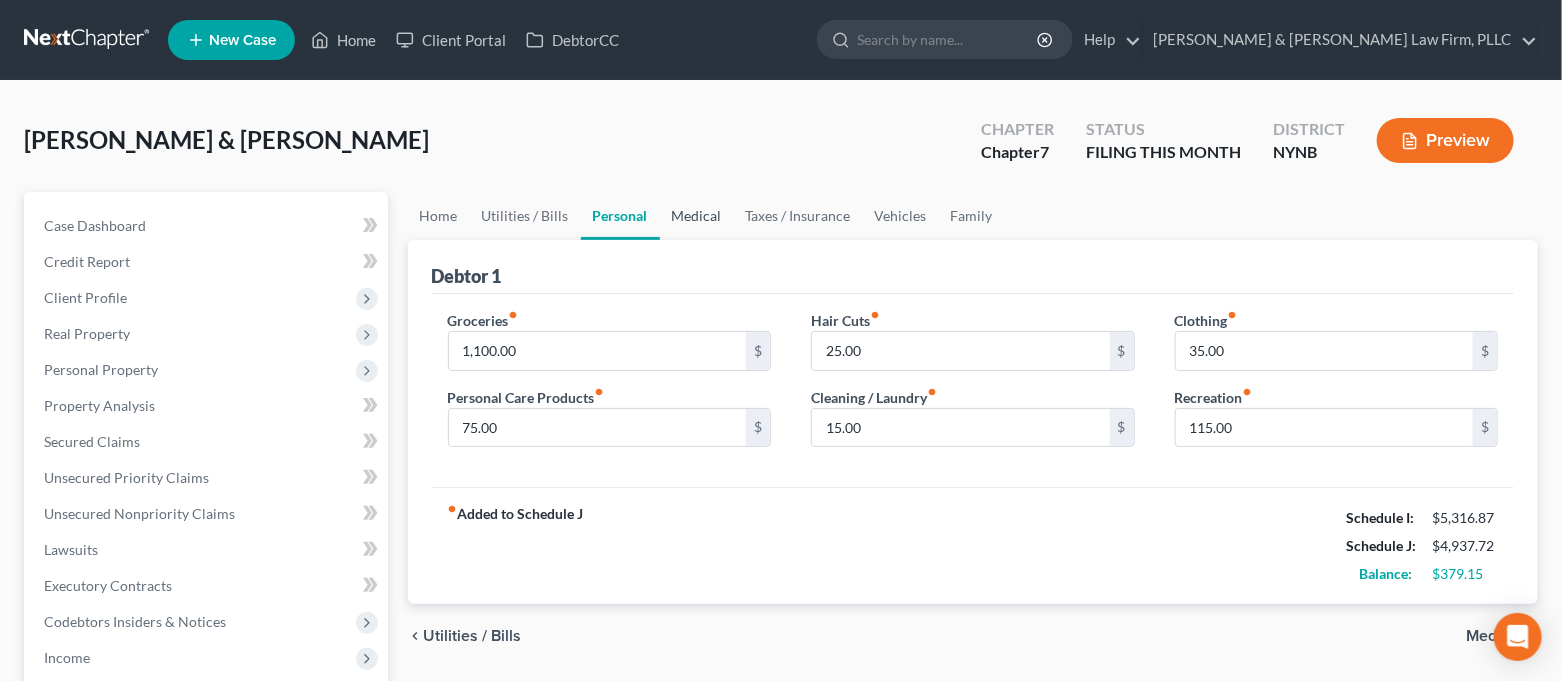 click on "Medical" at bounding box center (697, 216) 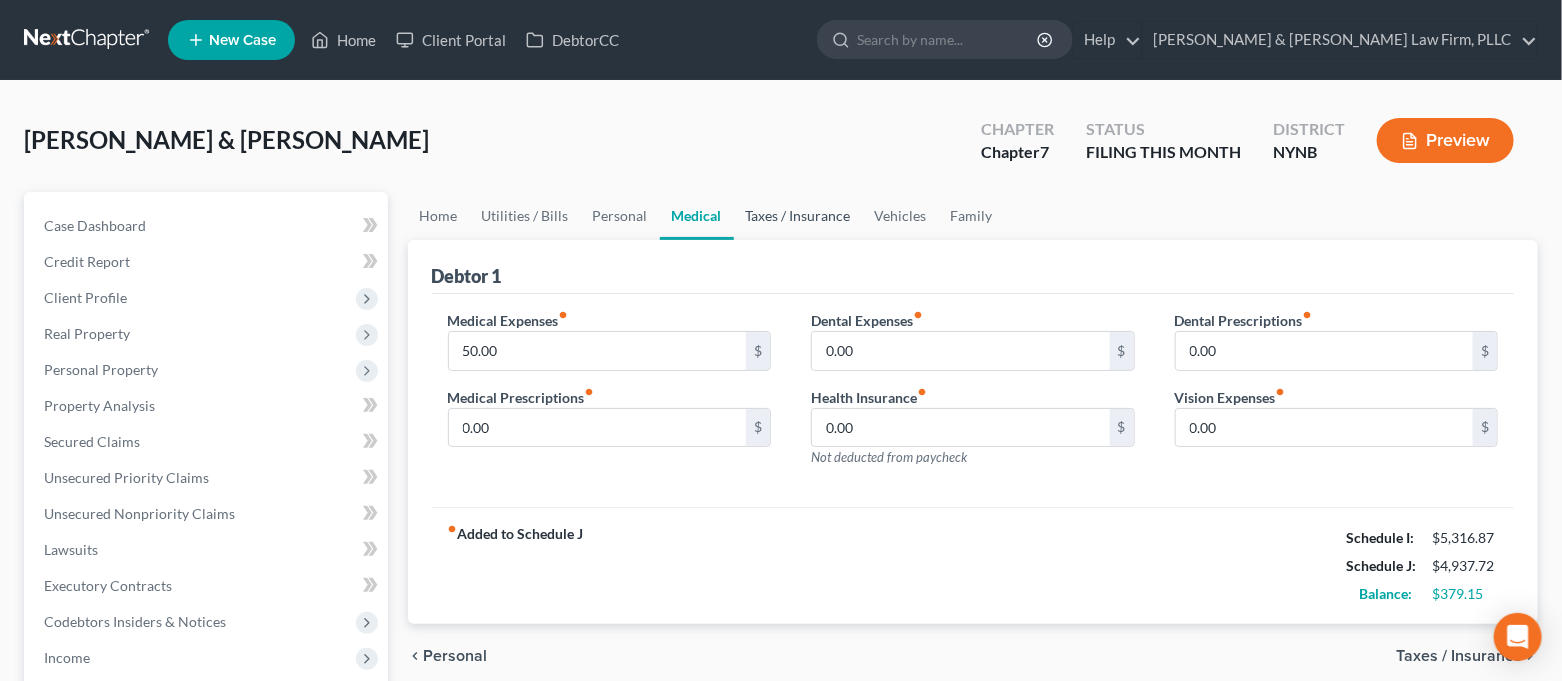 click on "Taxes / Insurance" at bounding box center [798, 216] 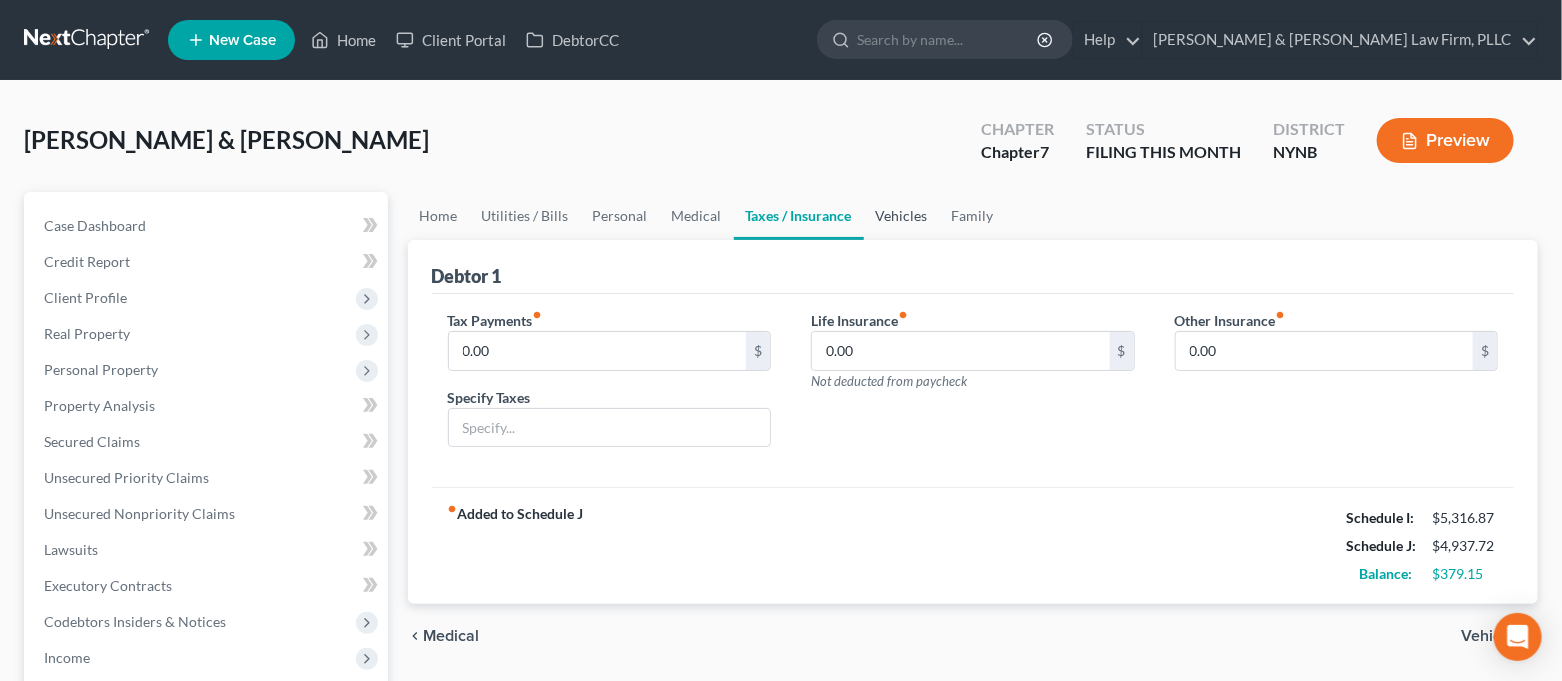 click on "Vehicles" at bounding box center (902, 216) 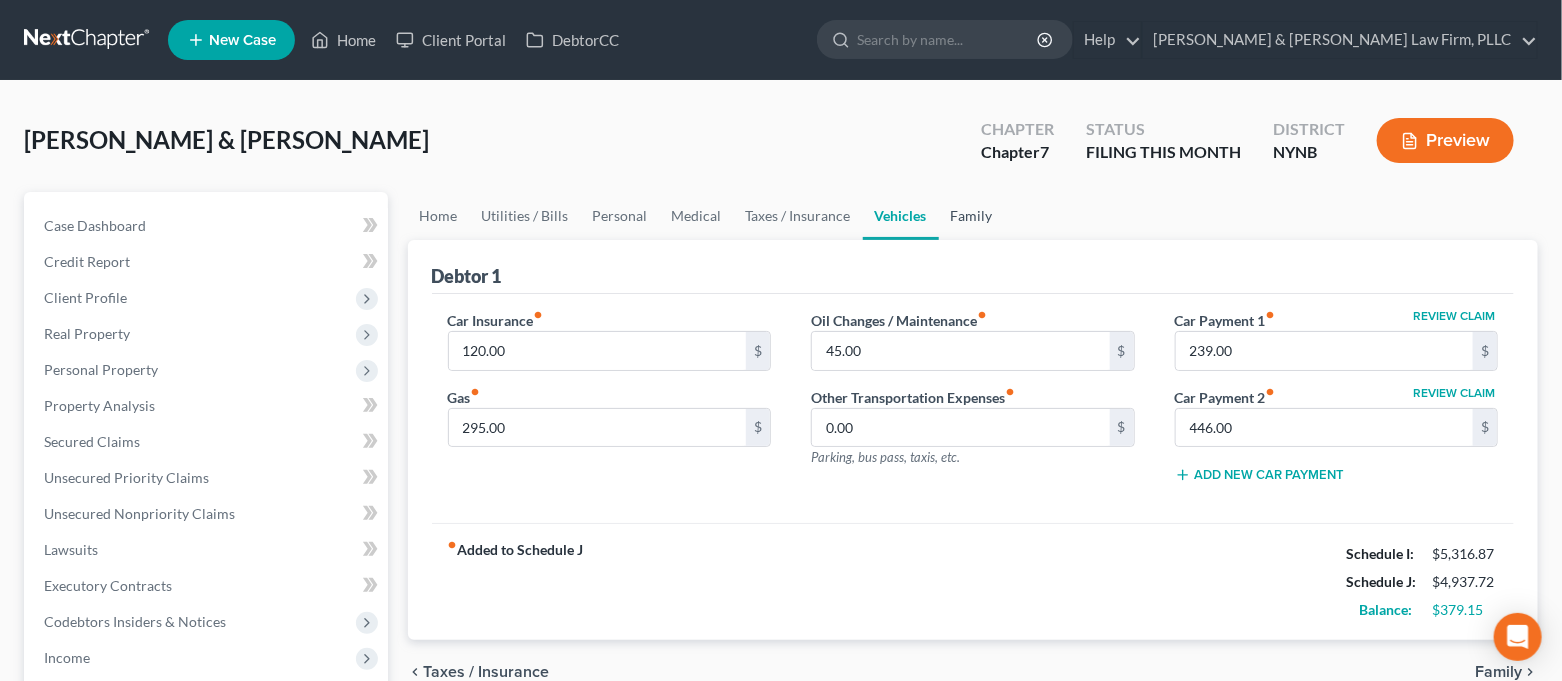 click on "Family" at bounding box center [972, 216] 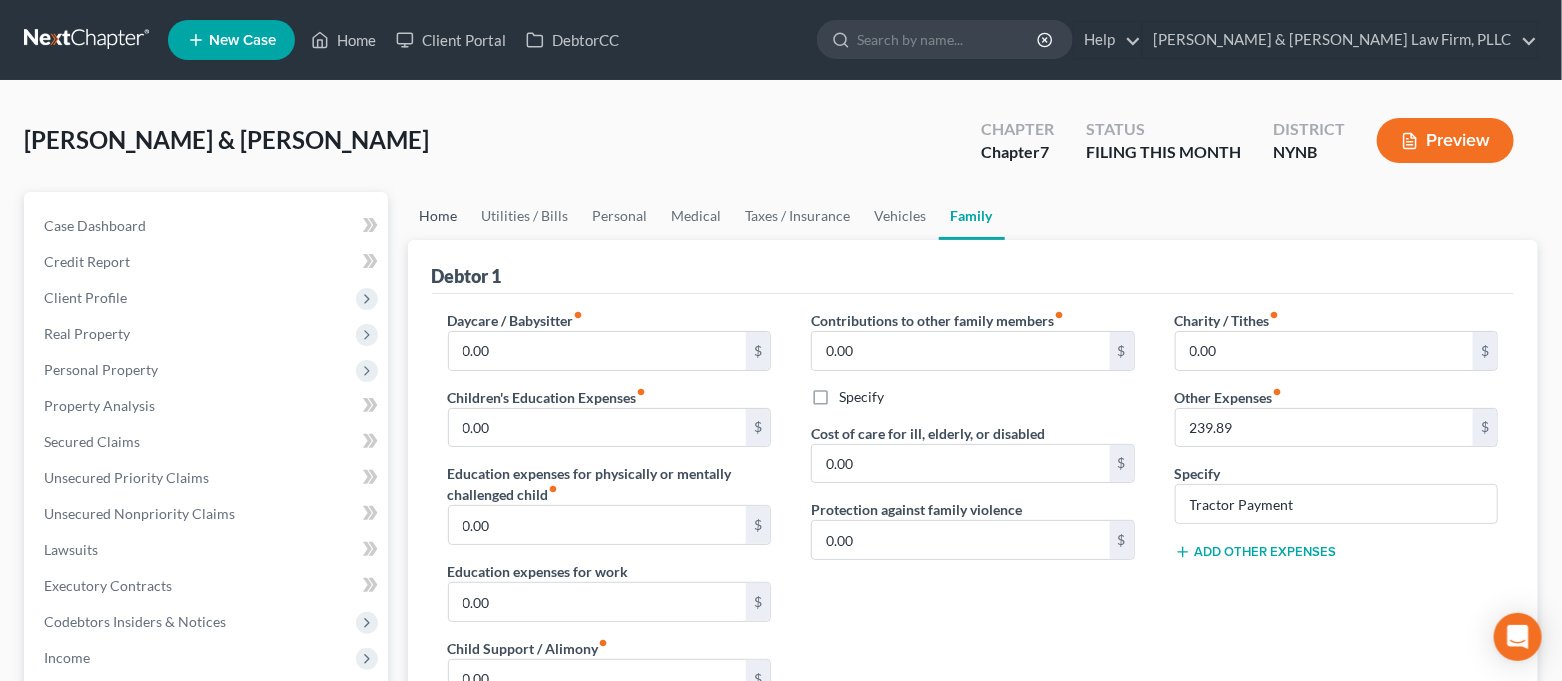 click on "Home" at bounding box center [439, 216] 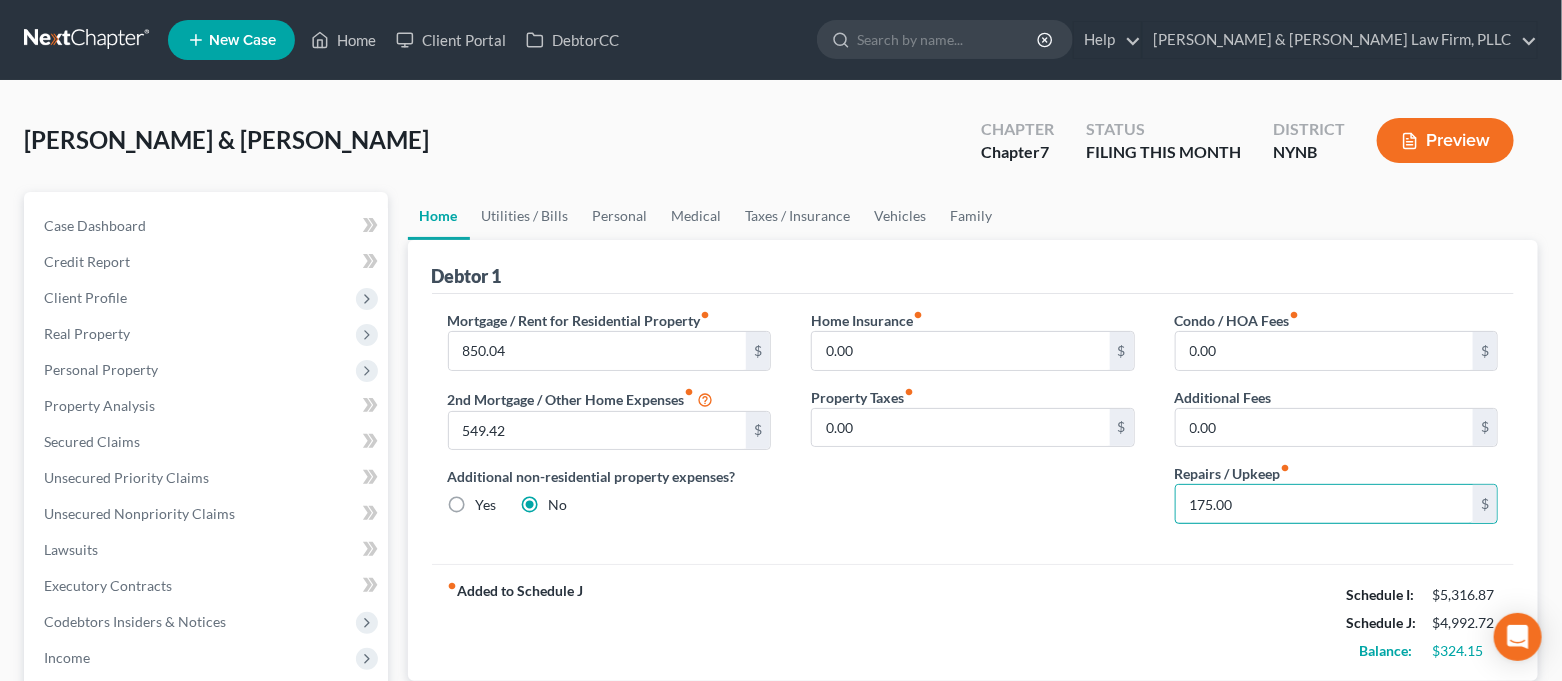 type on "175.00" 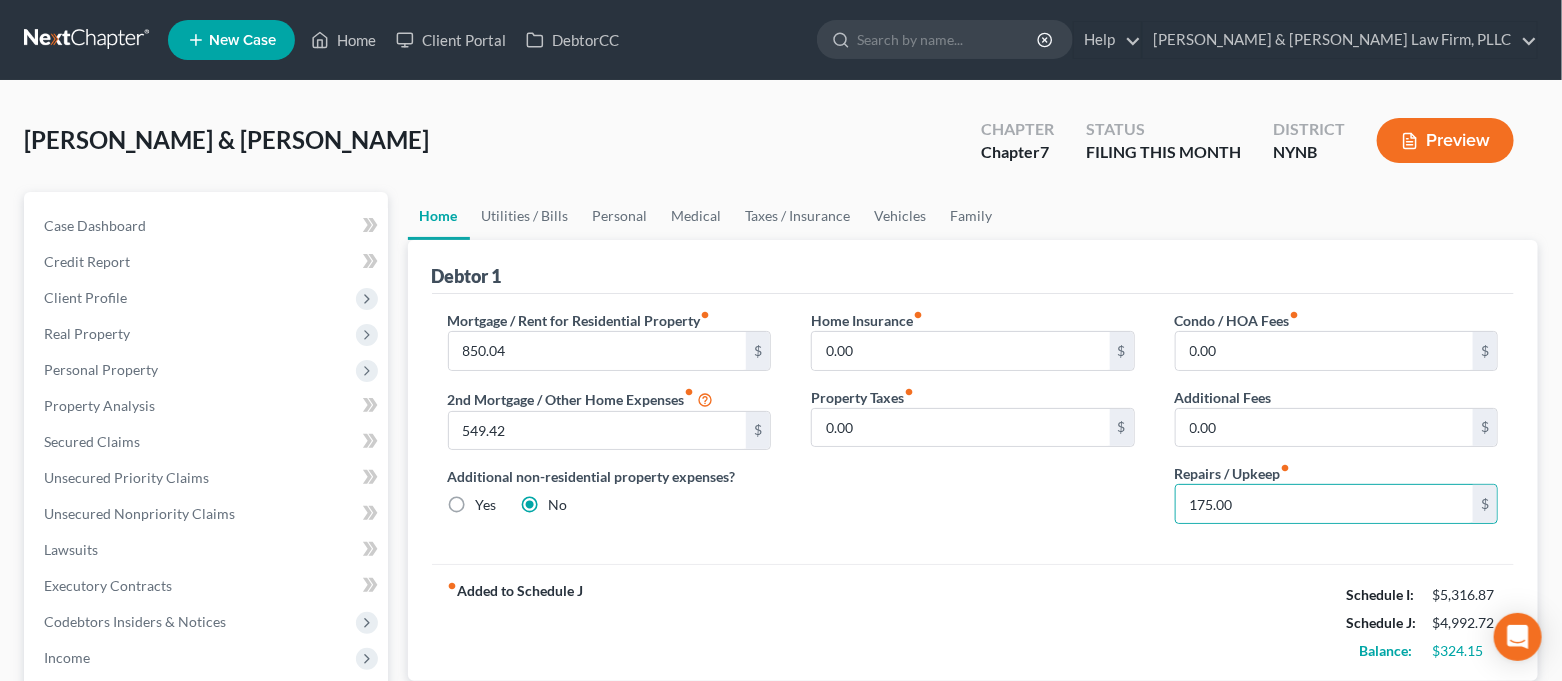 click on "Home Insurance  fiber_manual_record 0.00 $ Property Taxes  fiber_manual_record 0.00 $" at bounding box center [973, 425] 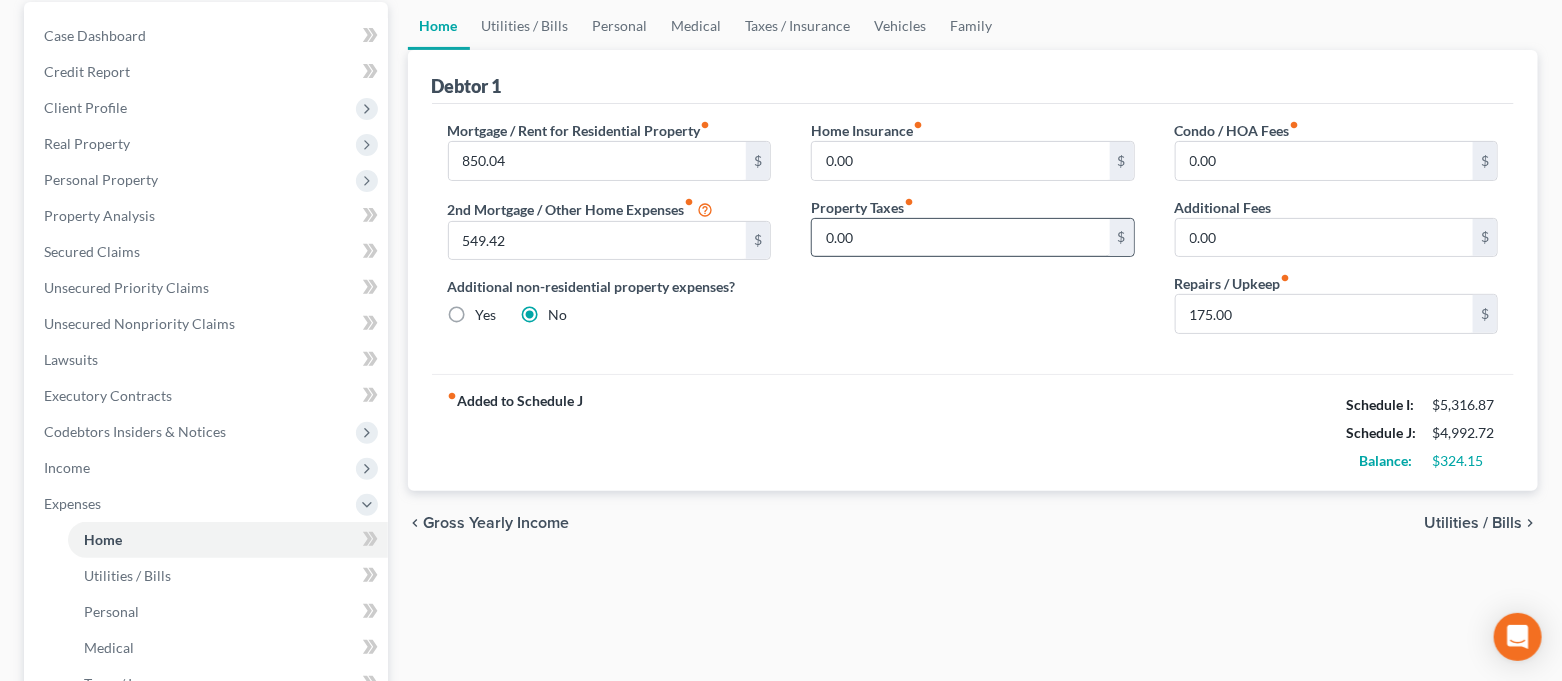 scroll, scrollTop: 133, scrollLeft: 0, axis: vertical 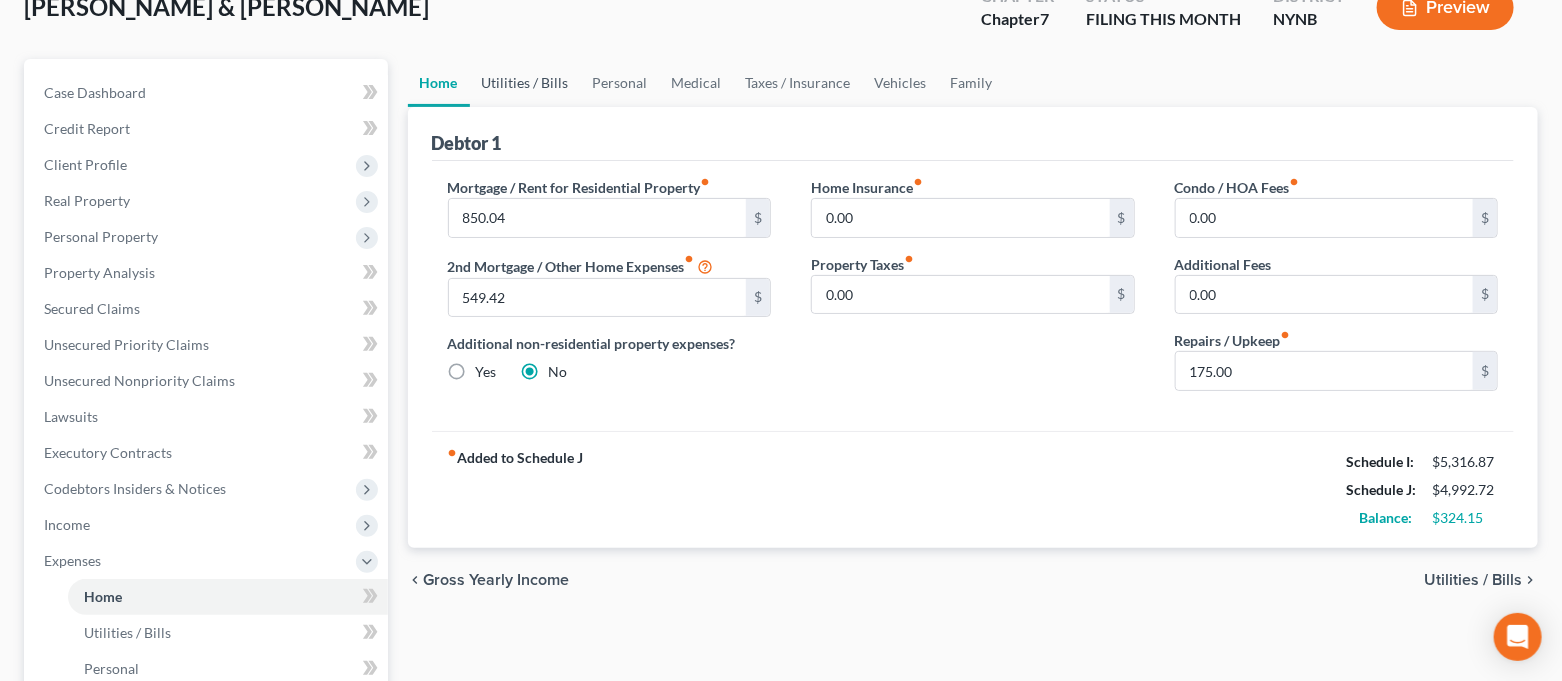 click on "Utilities / Bills" at bounding box center (525, 83) 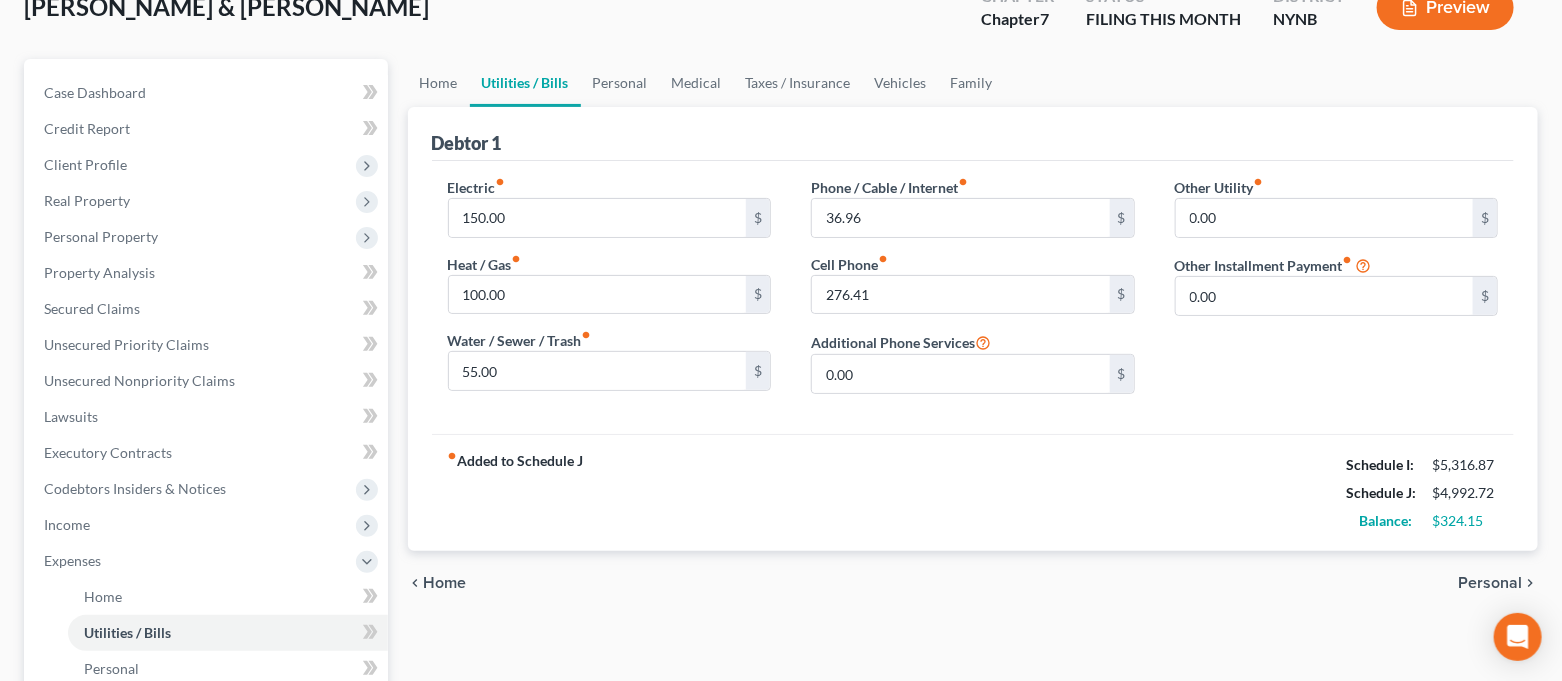 scroll, scrollTop: 0, scrollLeft: 0, axis: both 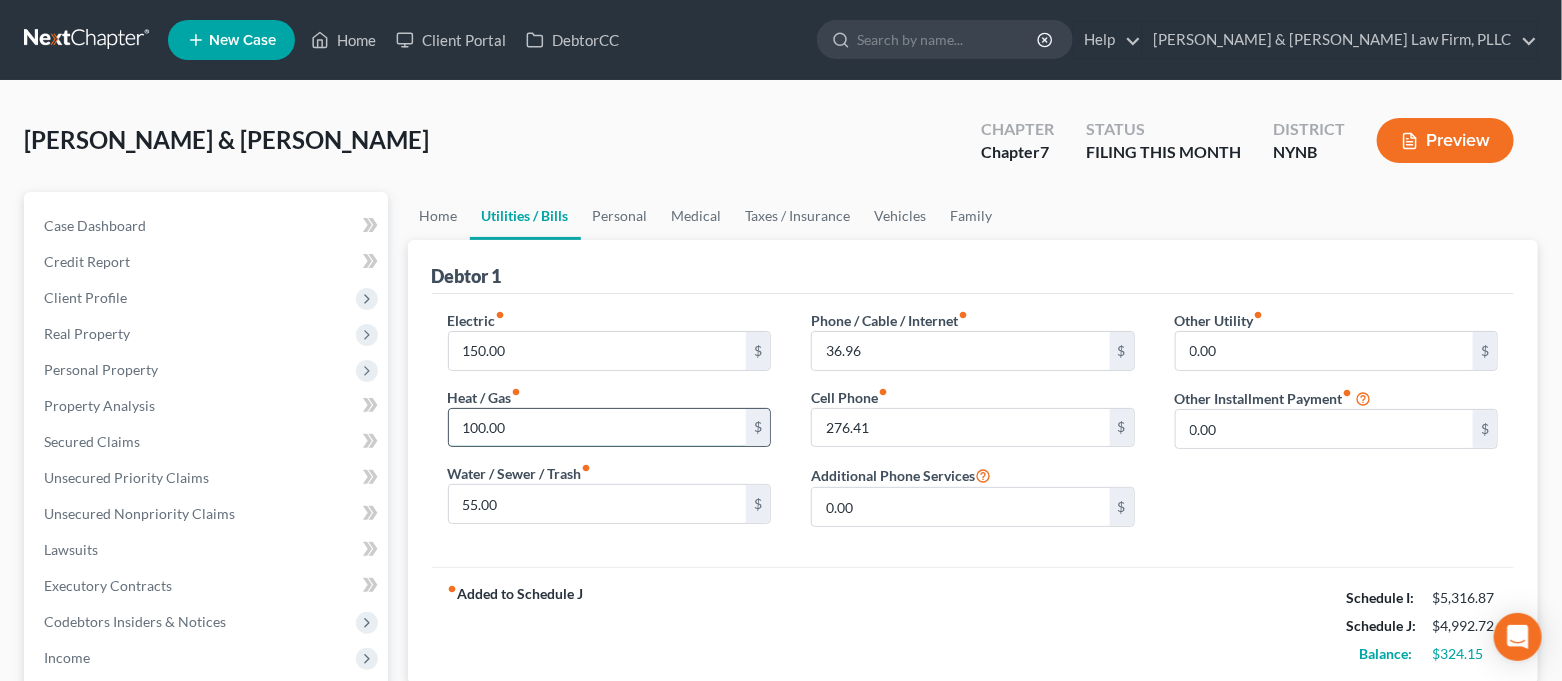 click on "100.00" at bounding box center [598, 428] 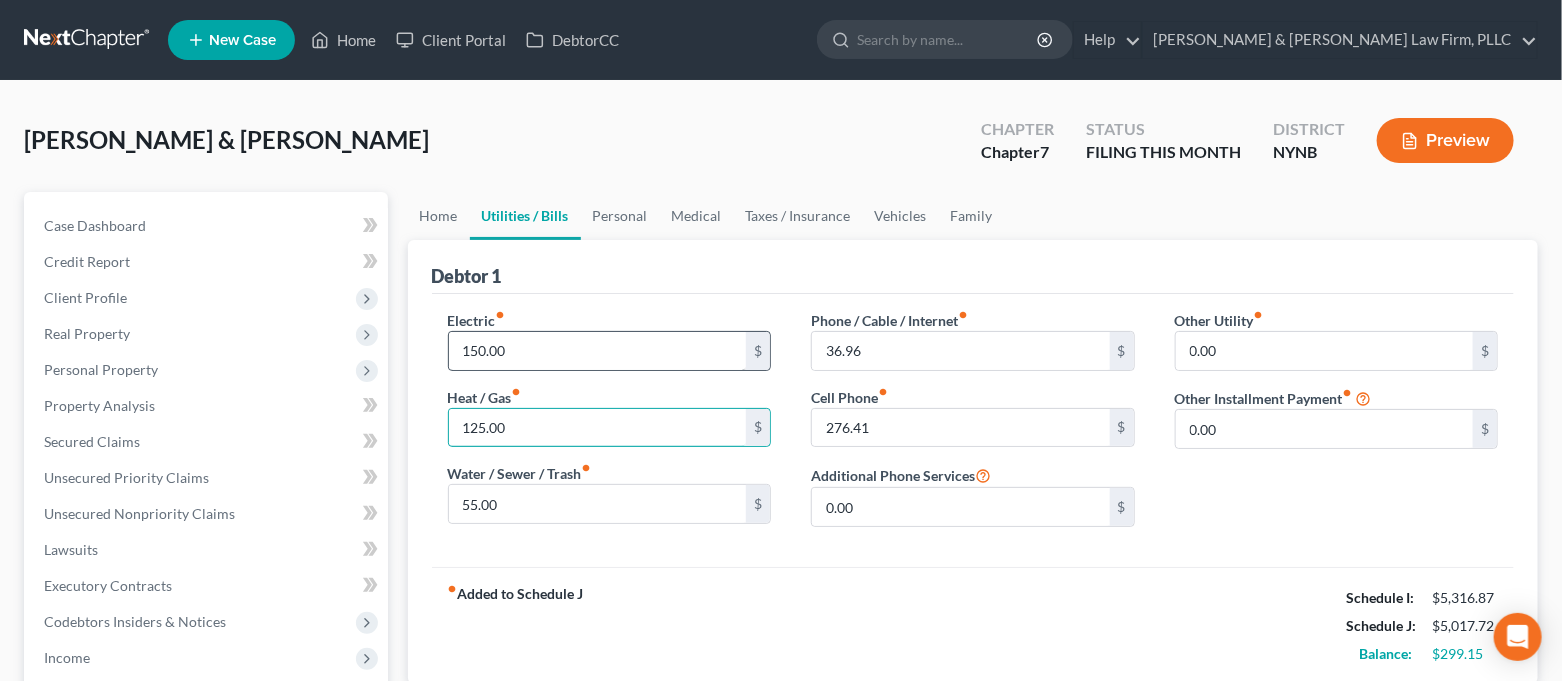 type on "125.00" 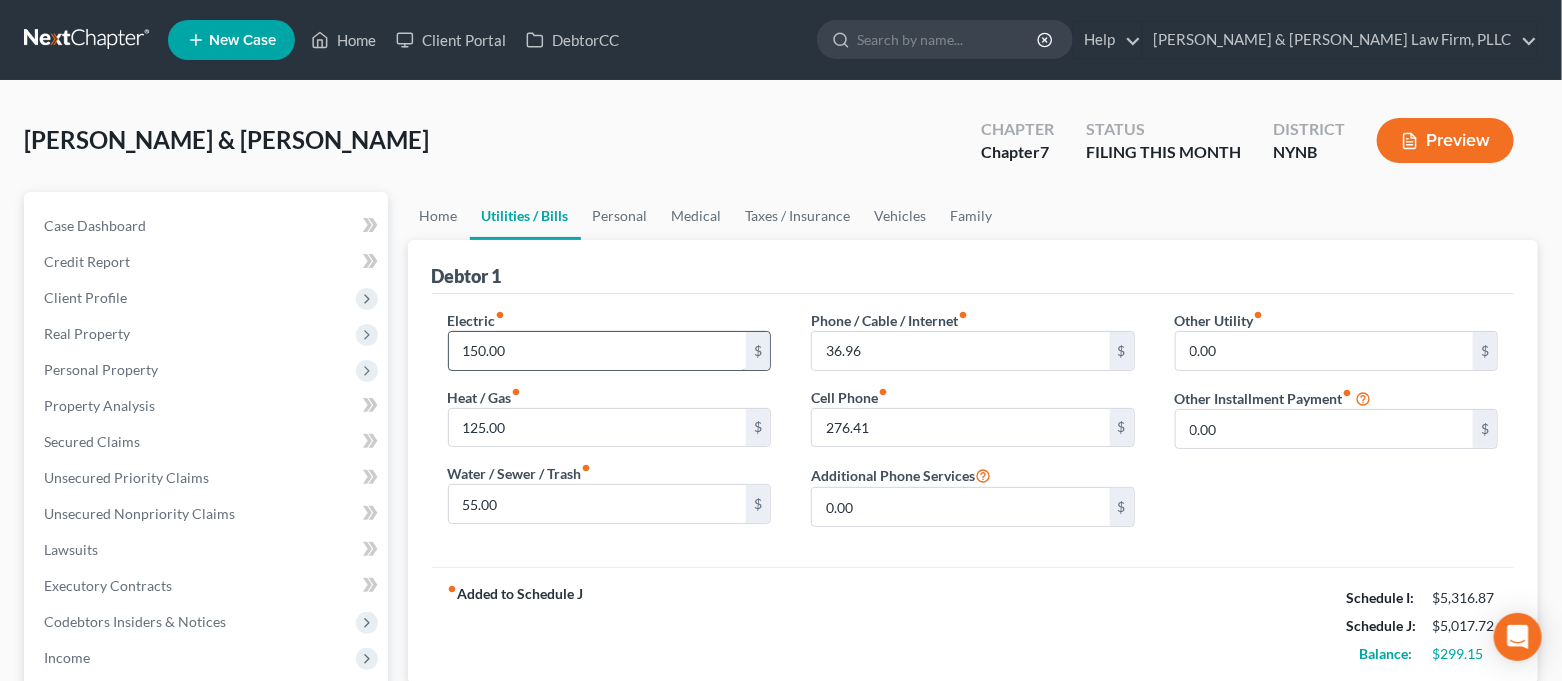 click on "150.00" at bounding box center (598, 351) 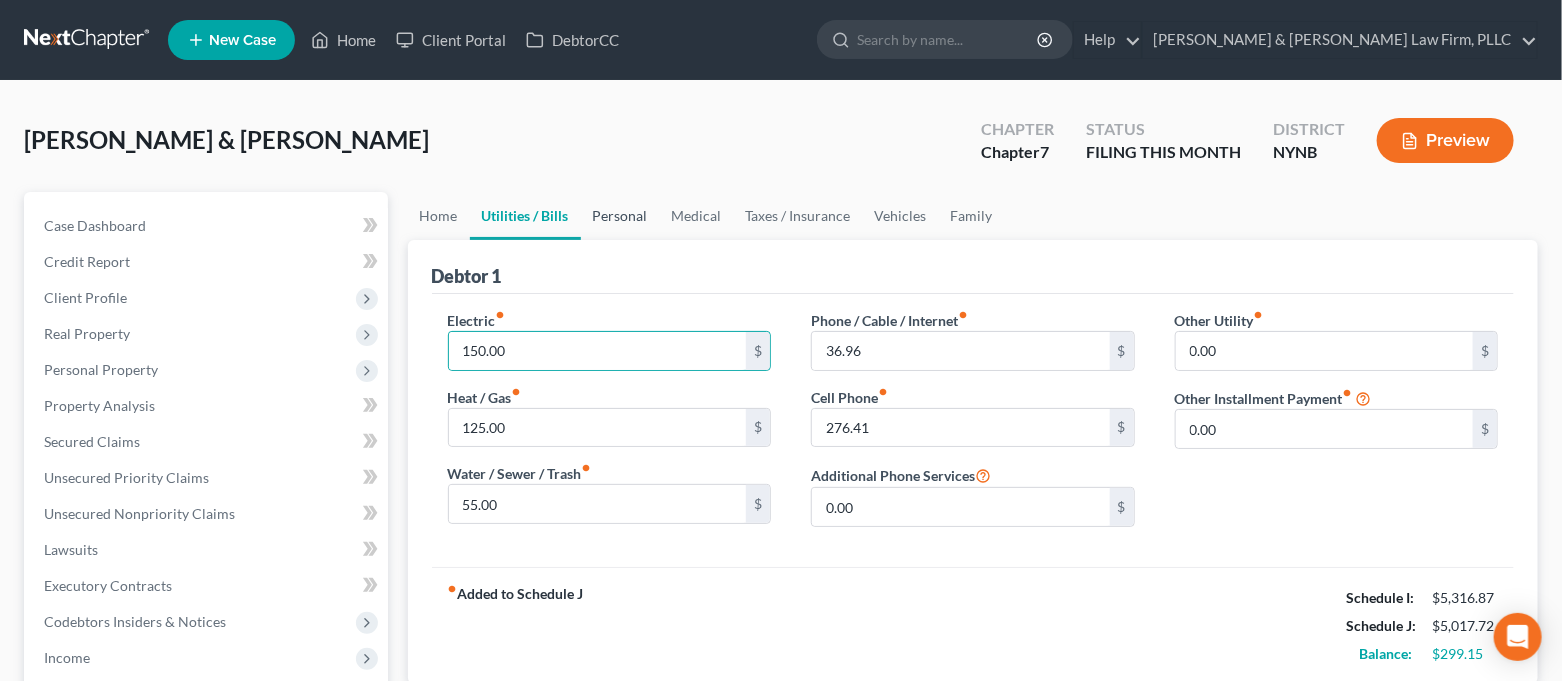click on "Personal" at bounding box center (620, 216) 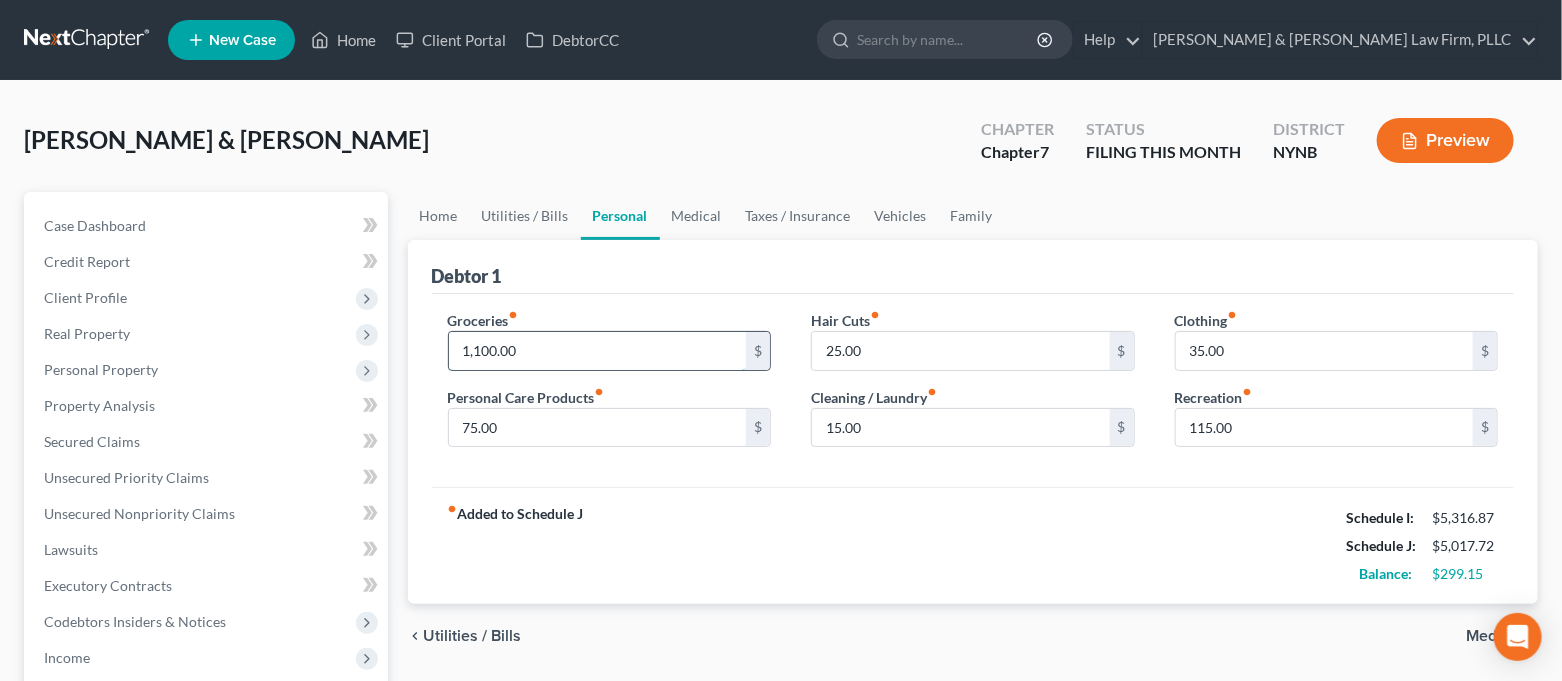 click on "1,100.00" at bounding box center (598, 351) 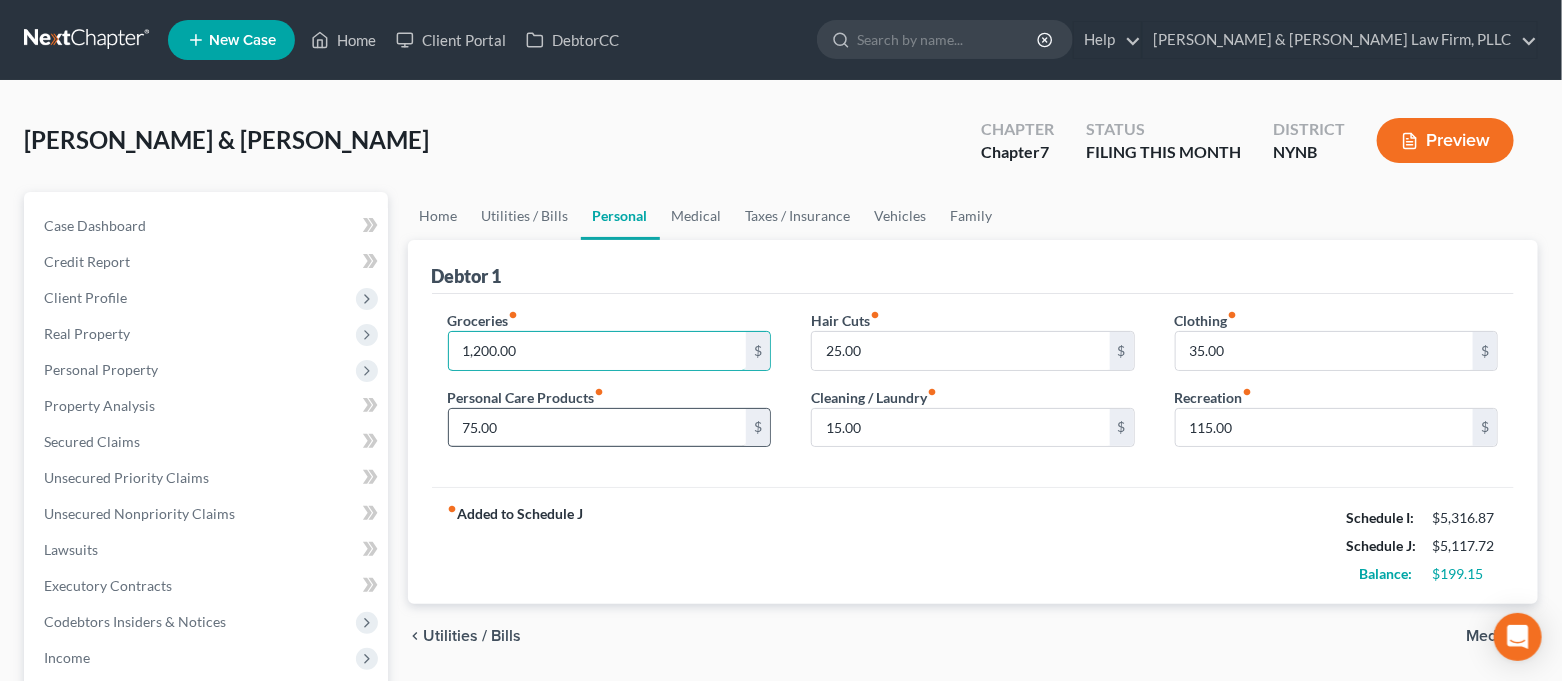 type on "1,200.00" 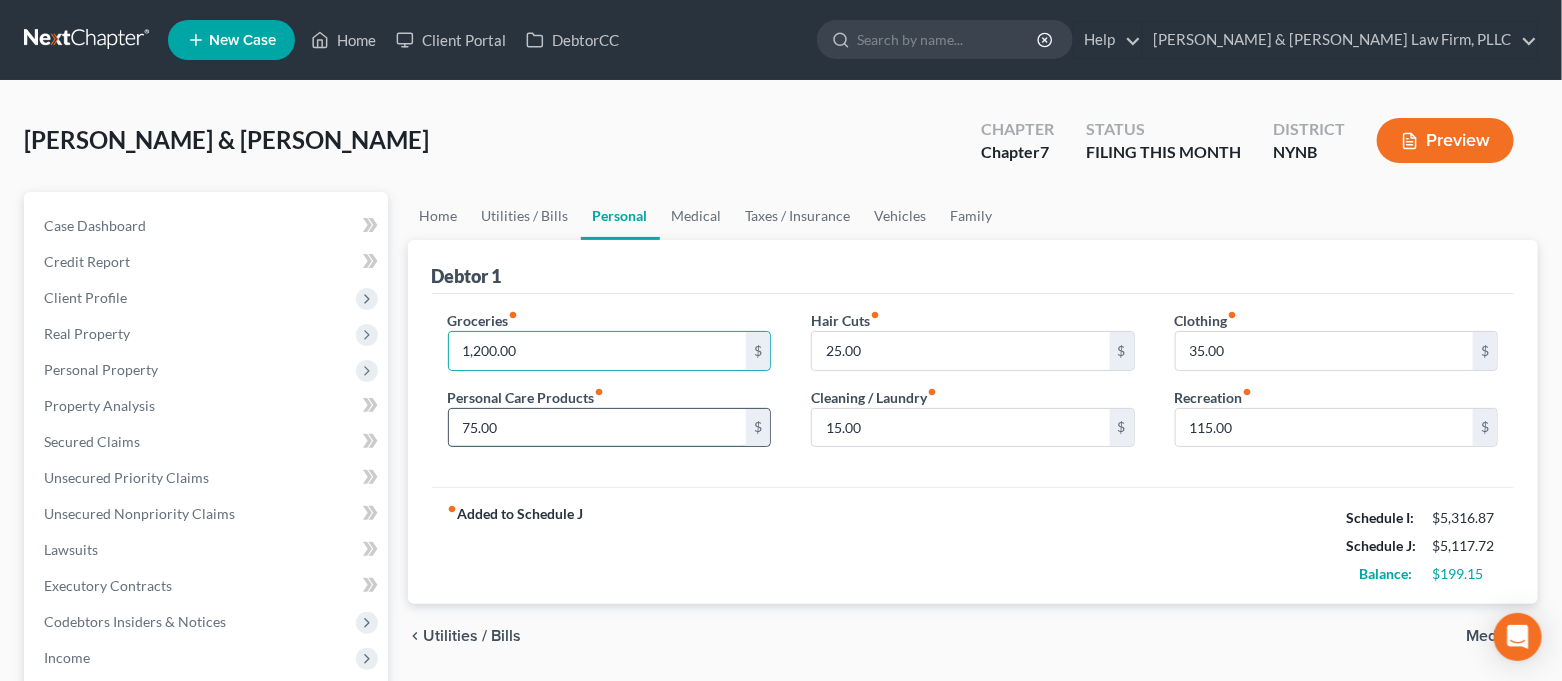 click on "75.00" at bounding box center (598, 428) 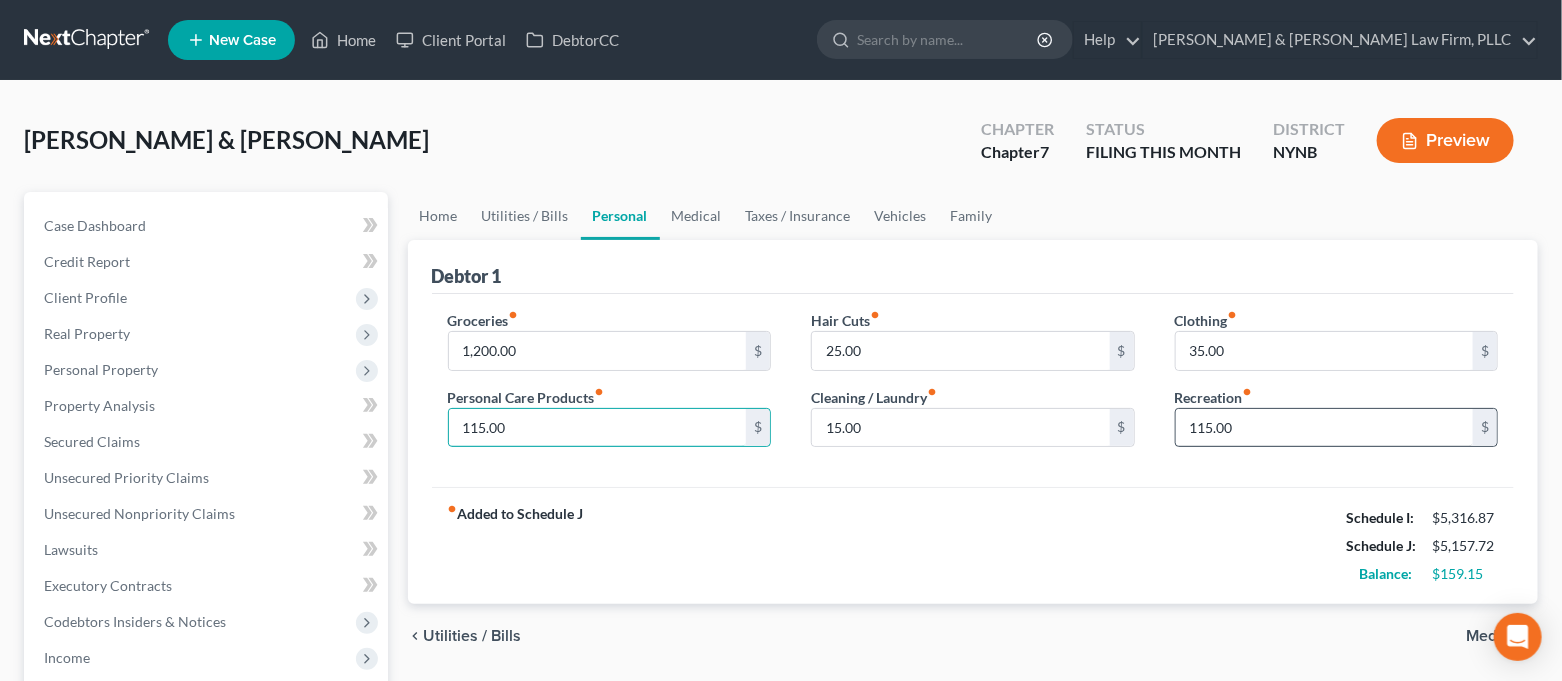 type on "115.00" 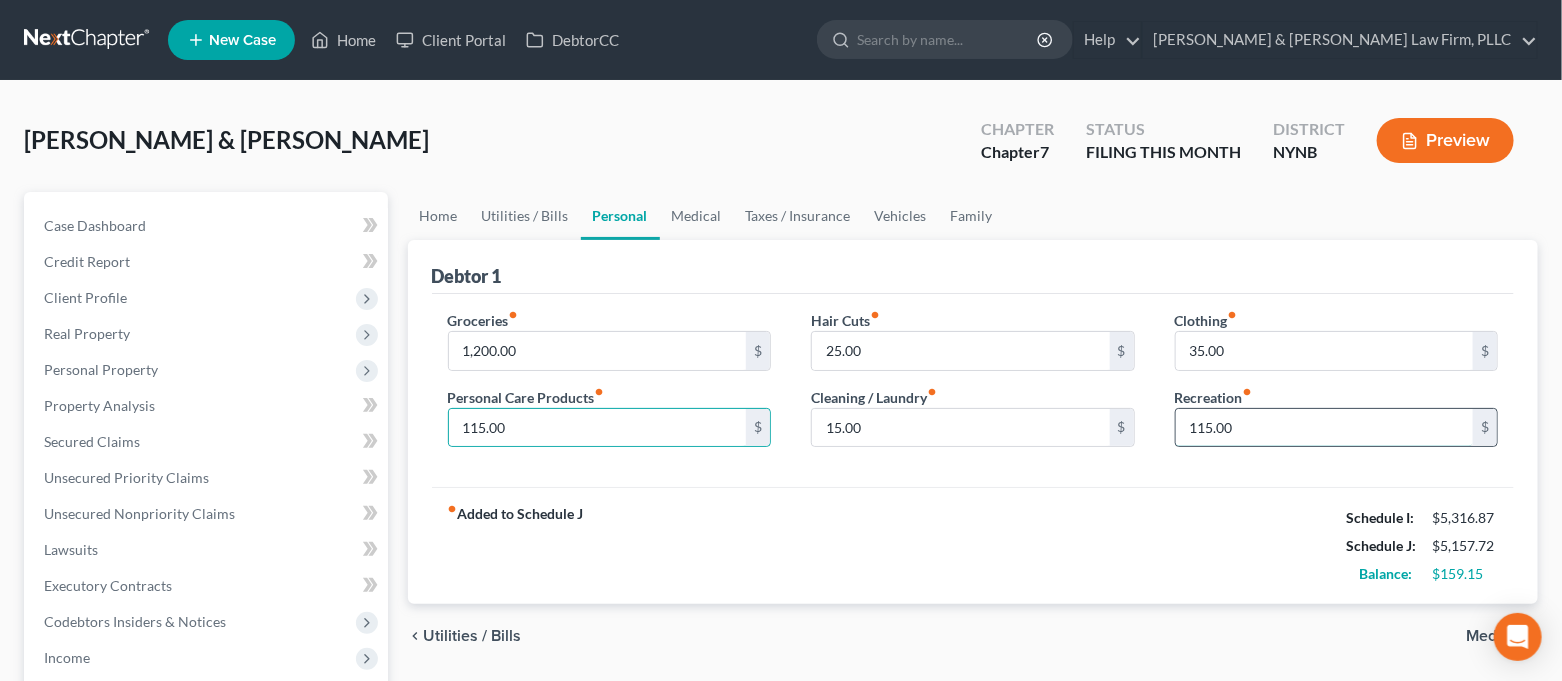 click on "115.00" at bounding box center (1325, 428) 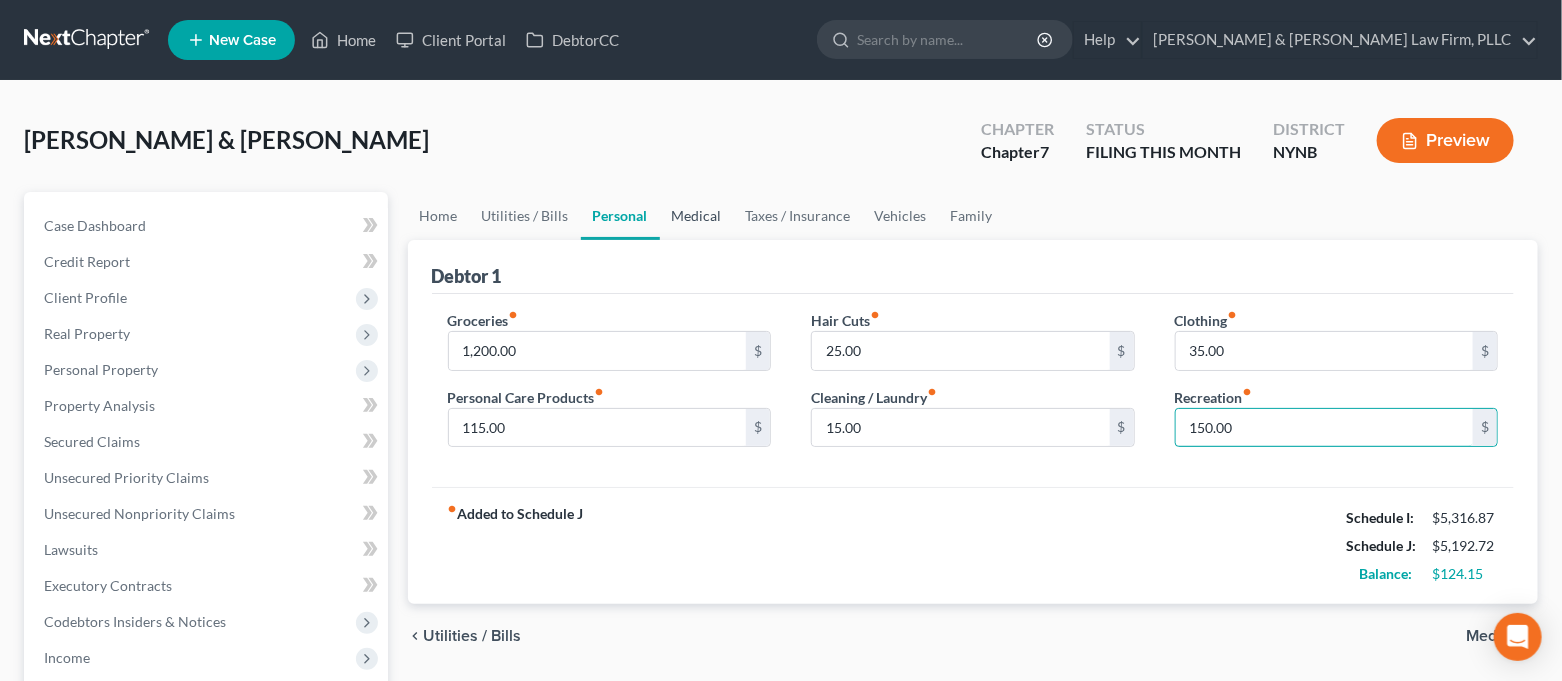 type on "150.00" 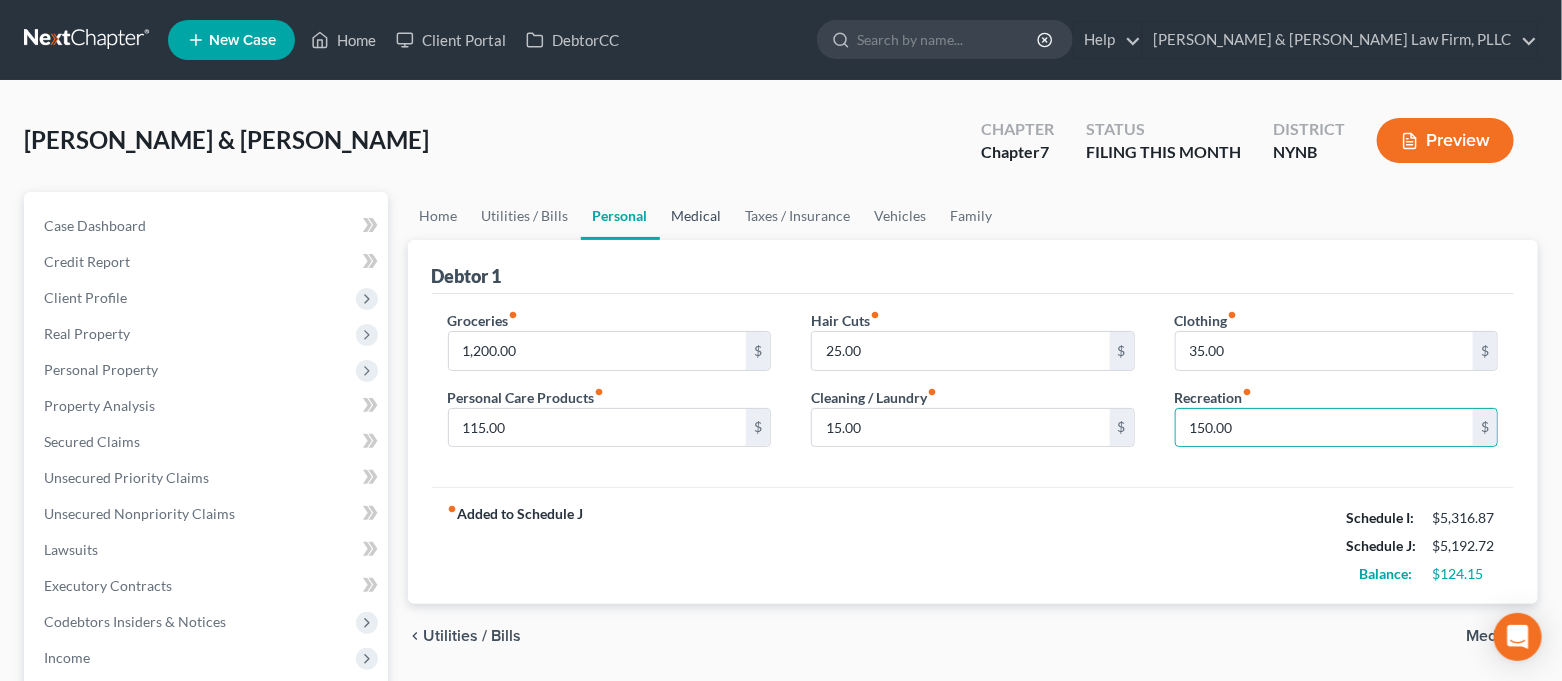 click on "Medical" at bounding box center [697, 216] 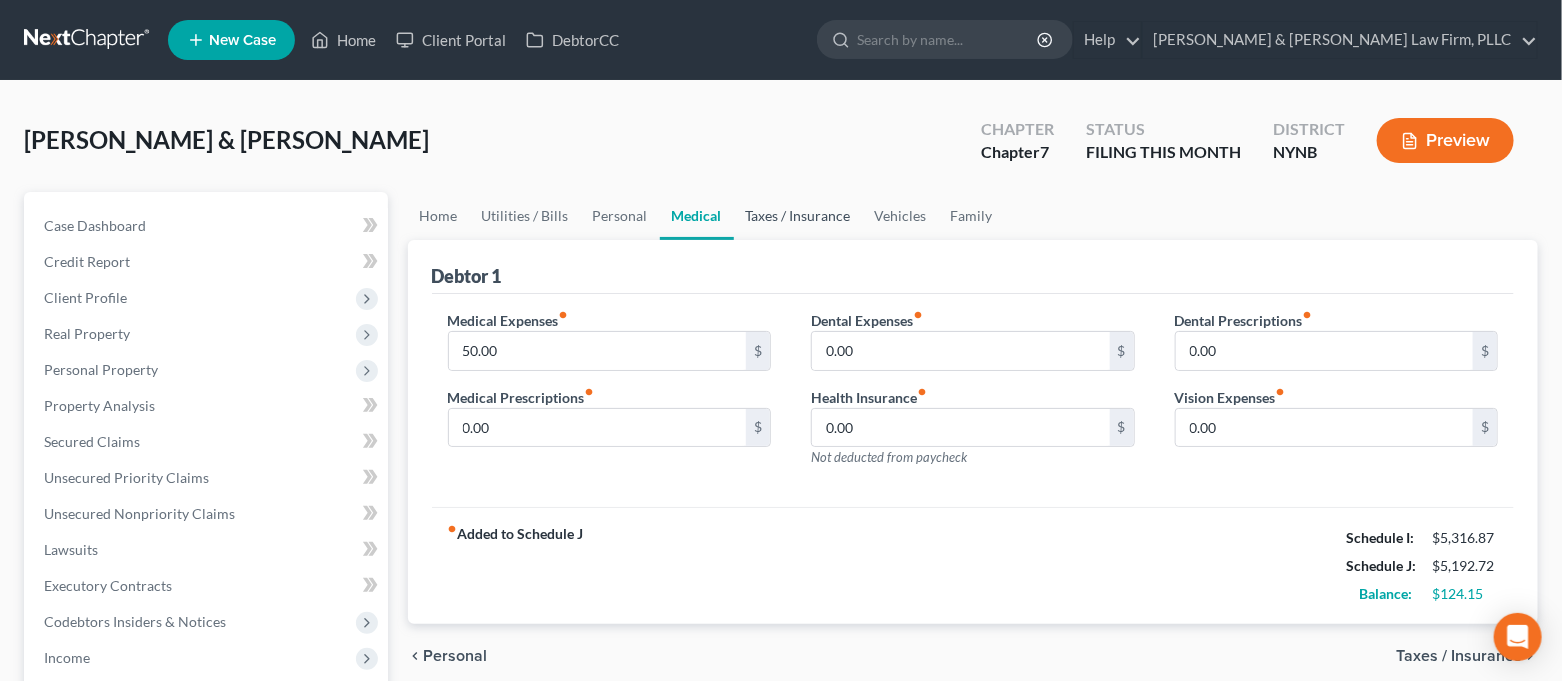 click on "Taxes / Insurance" at bounding box center [798, 216] 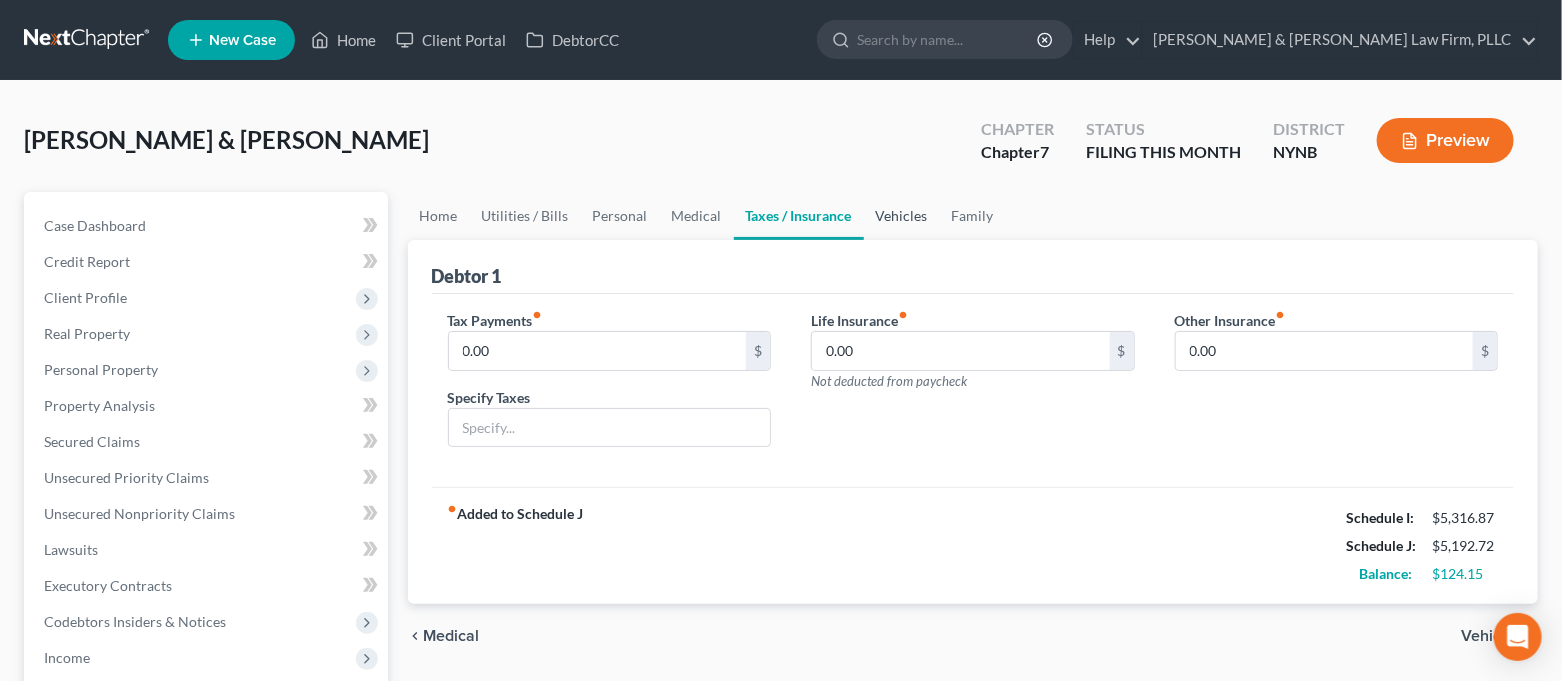 click on "Vehicles" at bounding box center (902, 216) 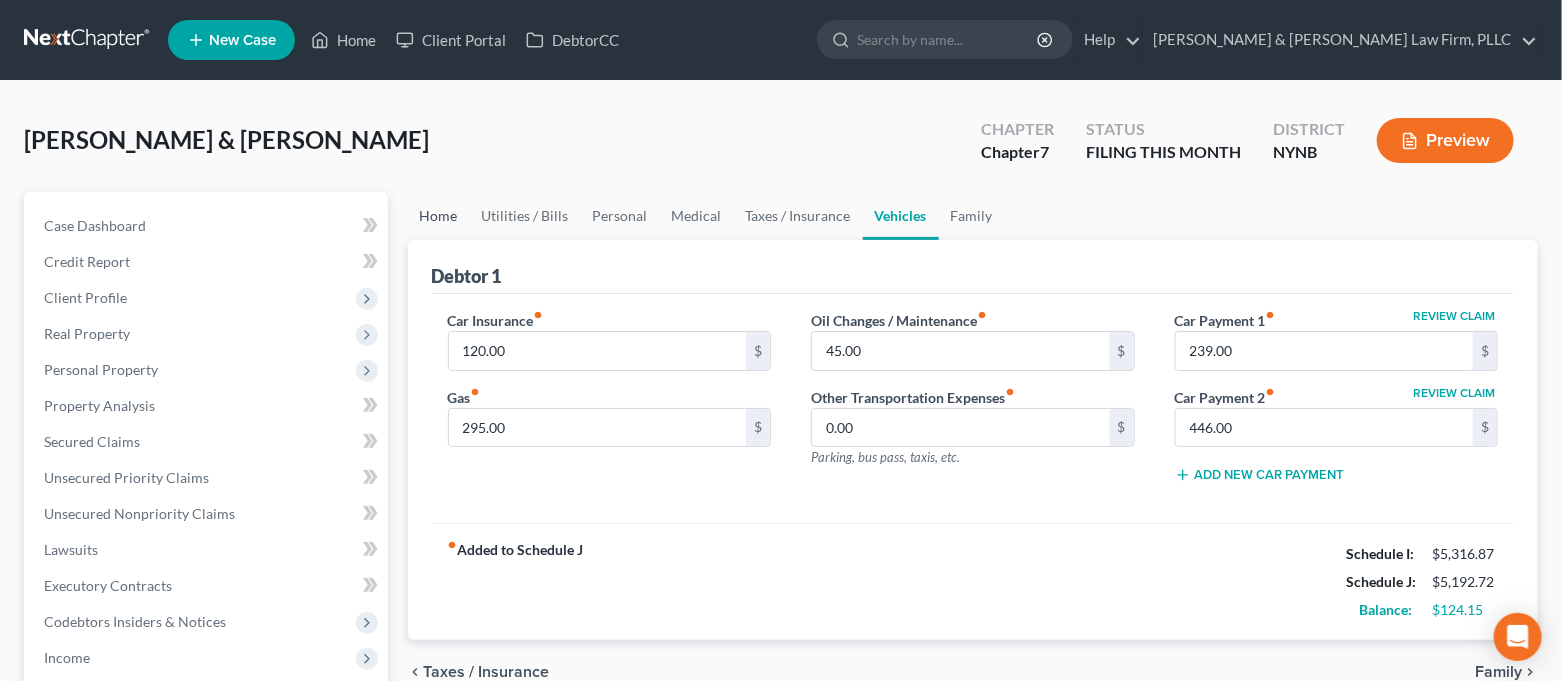 click on "Home" at bounding box center (439, 216) 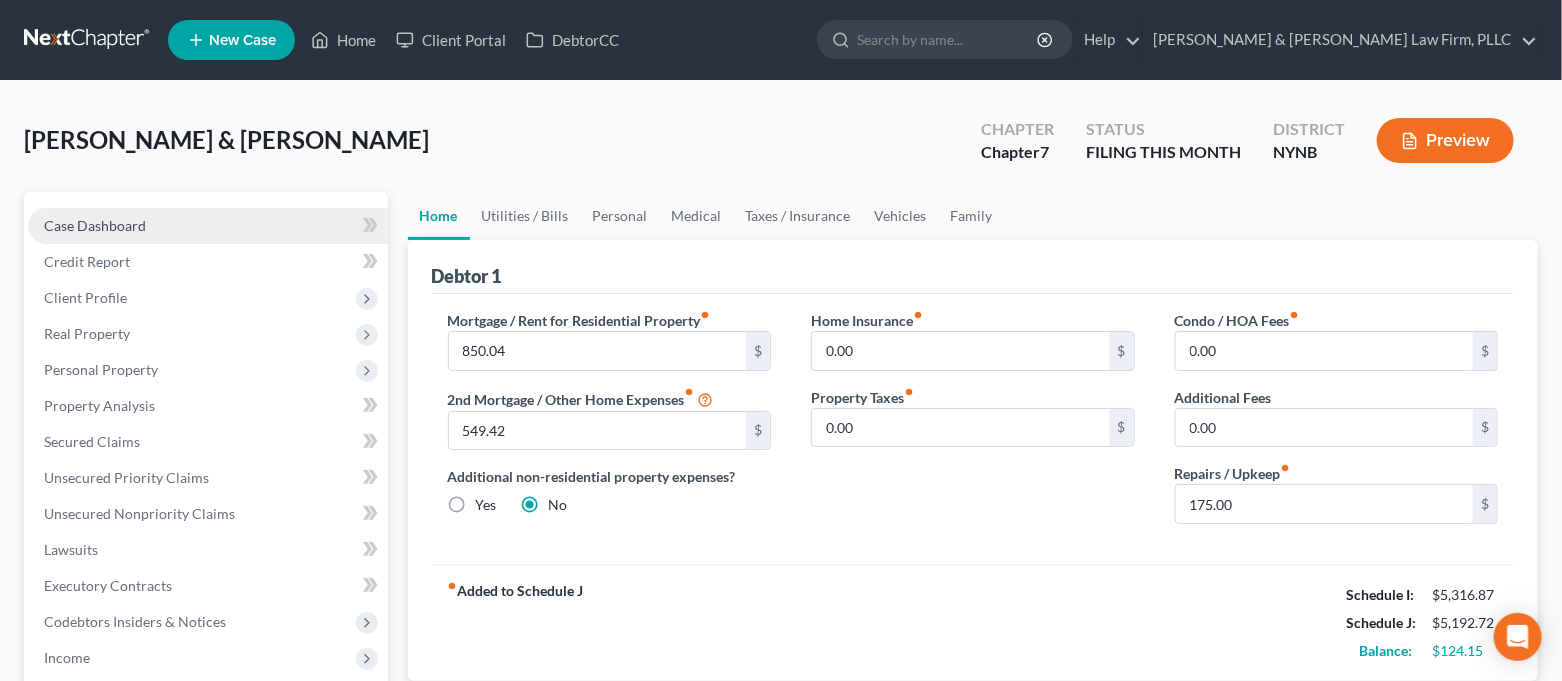 click on "Case Dashboard" at bounding box center [208, 226] 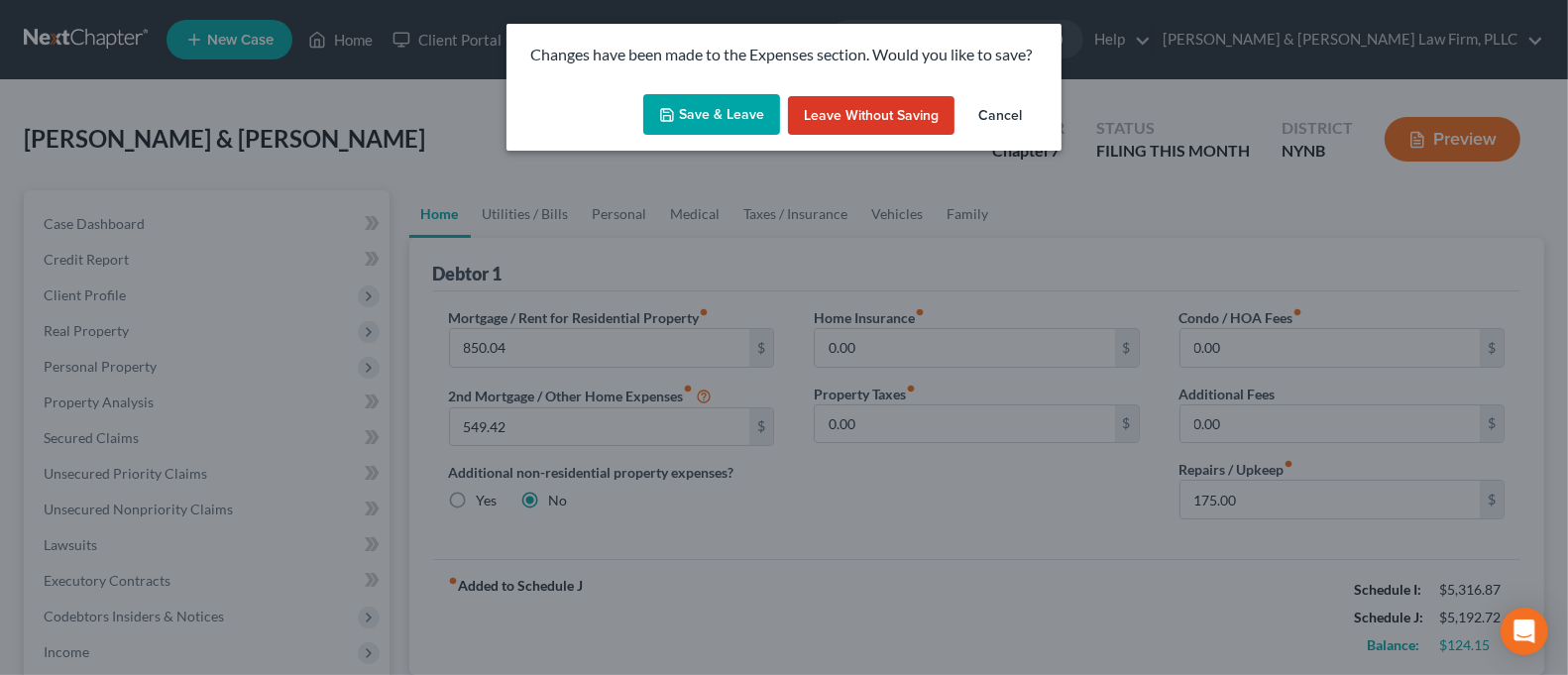 click 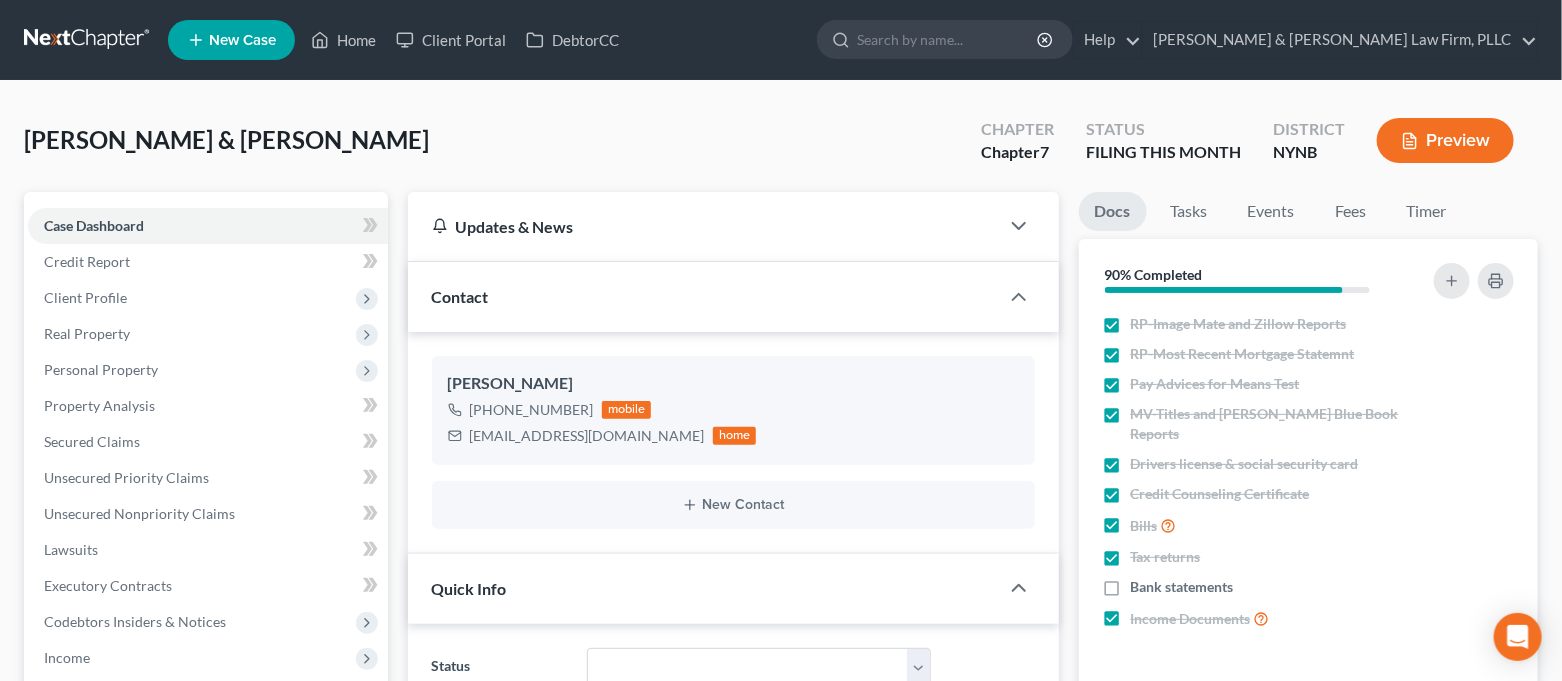 scroll, scrollTop: 16536, scrollLeft: 0, axis: vertical 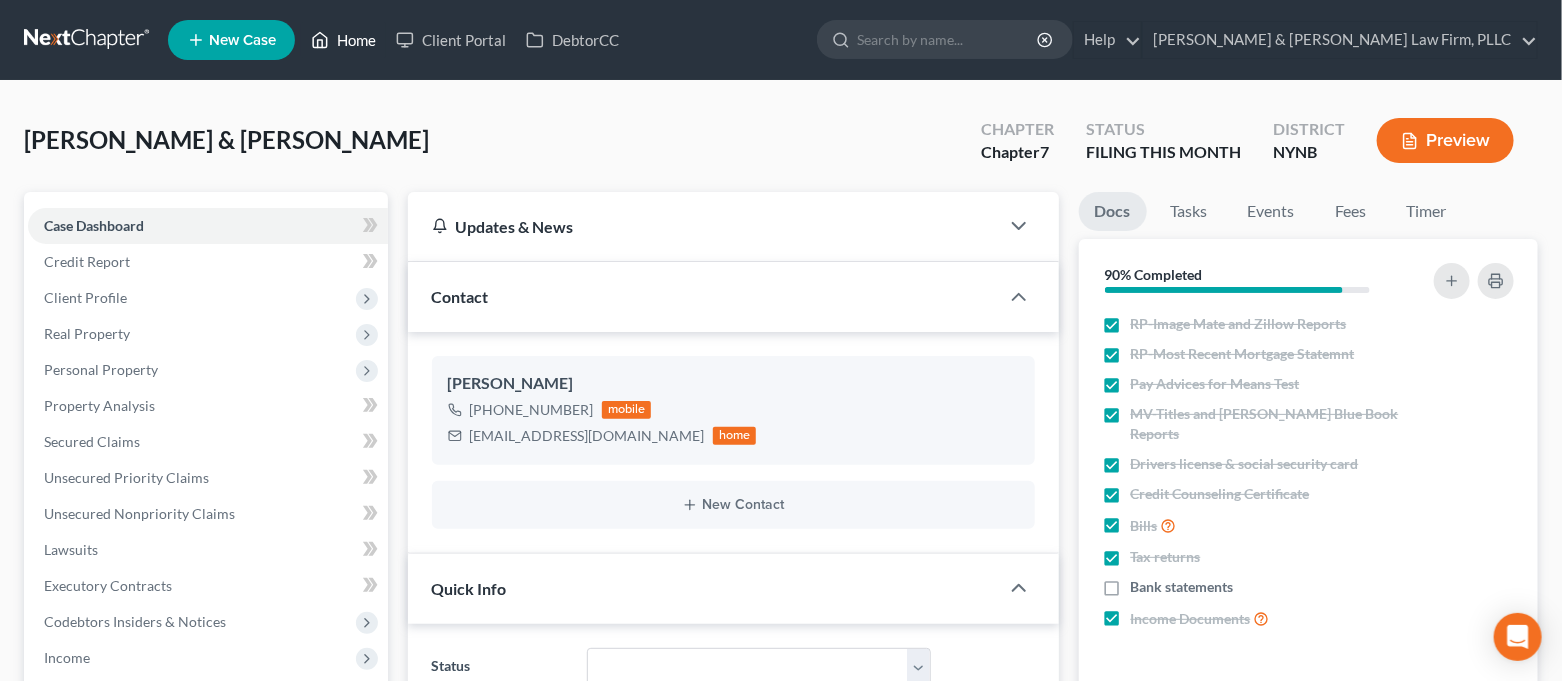 click on "Home" at bounding box center [343, 40] 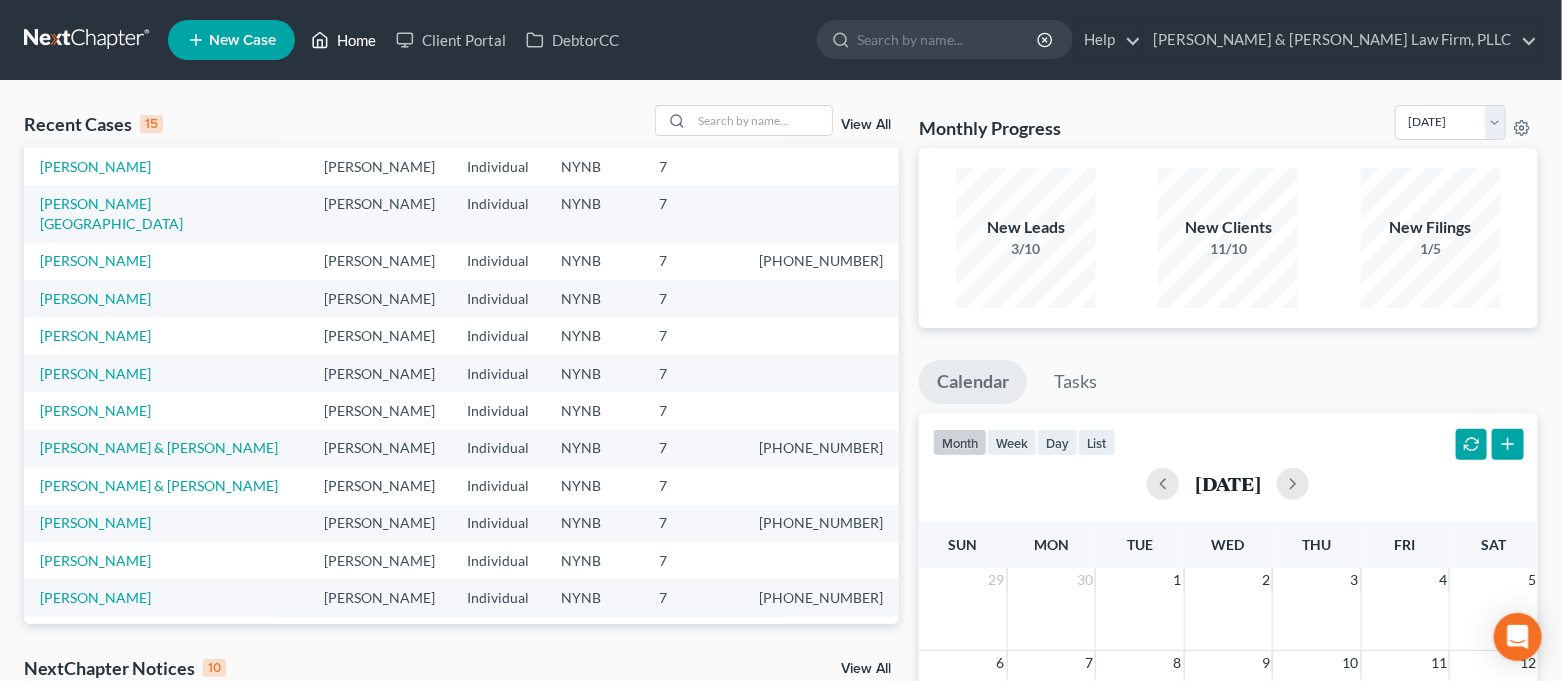scroll, scrollTop: 137, scrollLeft: 0, axis: vertical 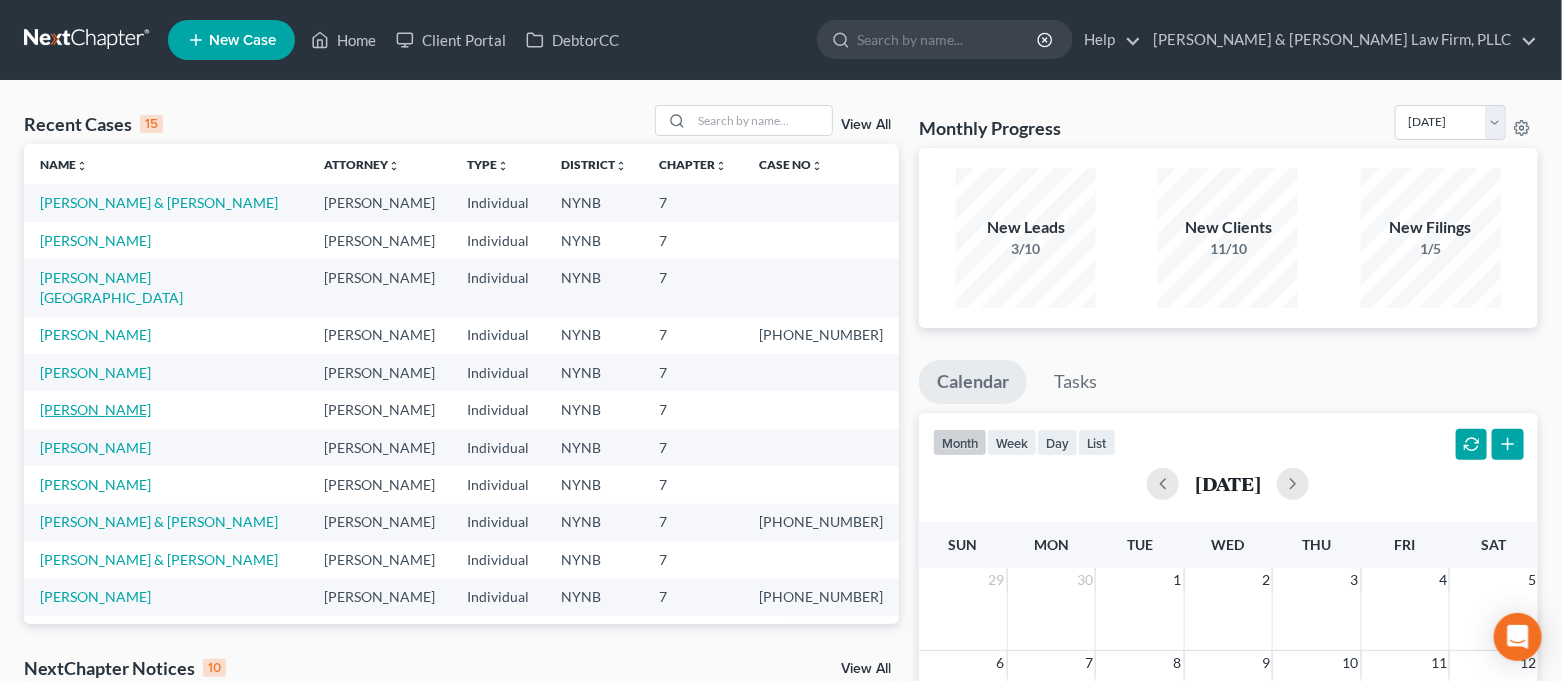 click on "[PERSON_NAME]" at bounding box center [95, 409] 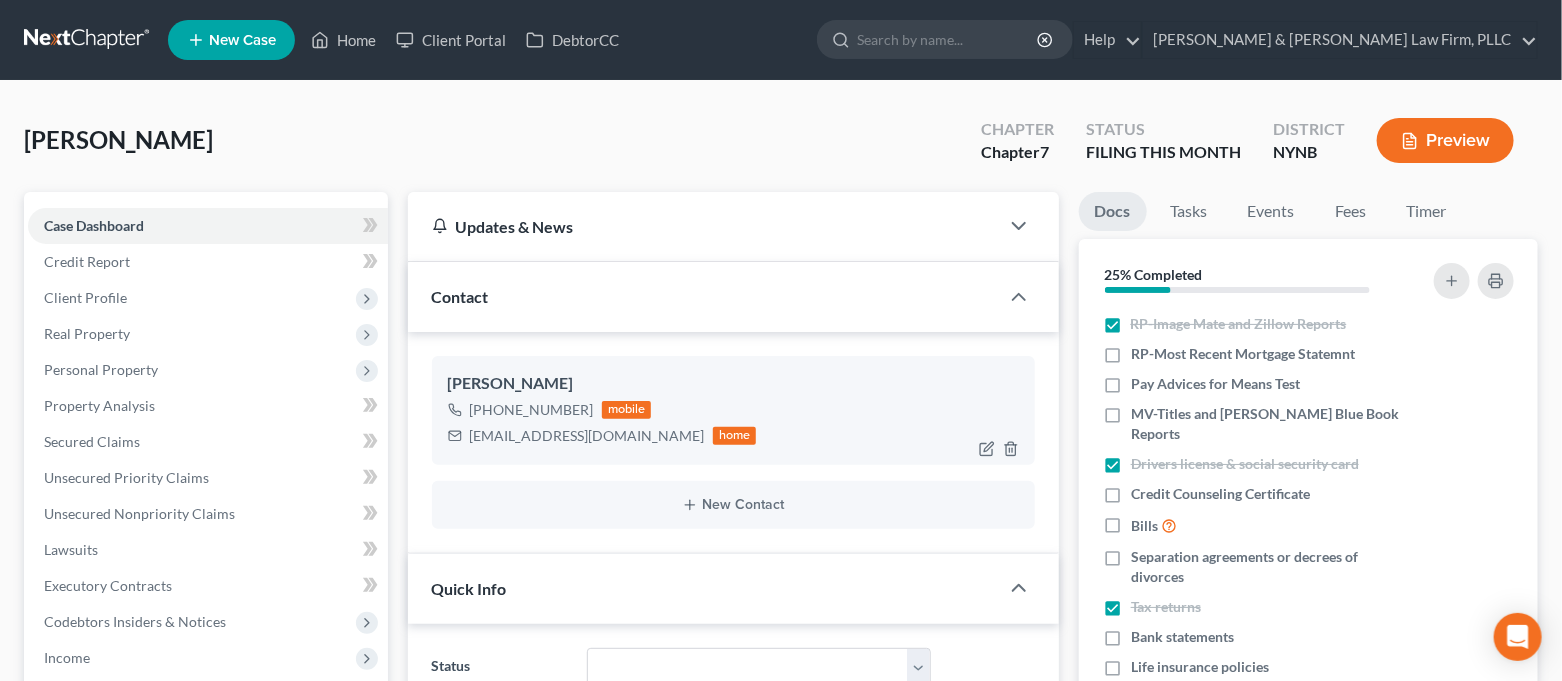 scroll, scrollTop: 2990, scrollLeft: 0, axis: vertical 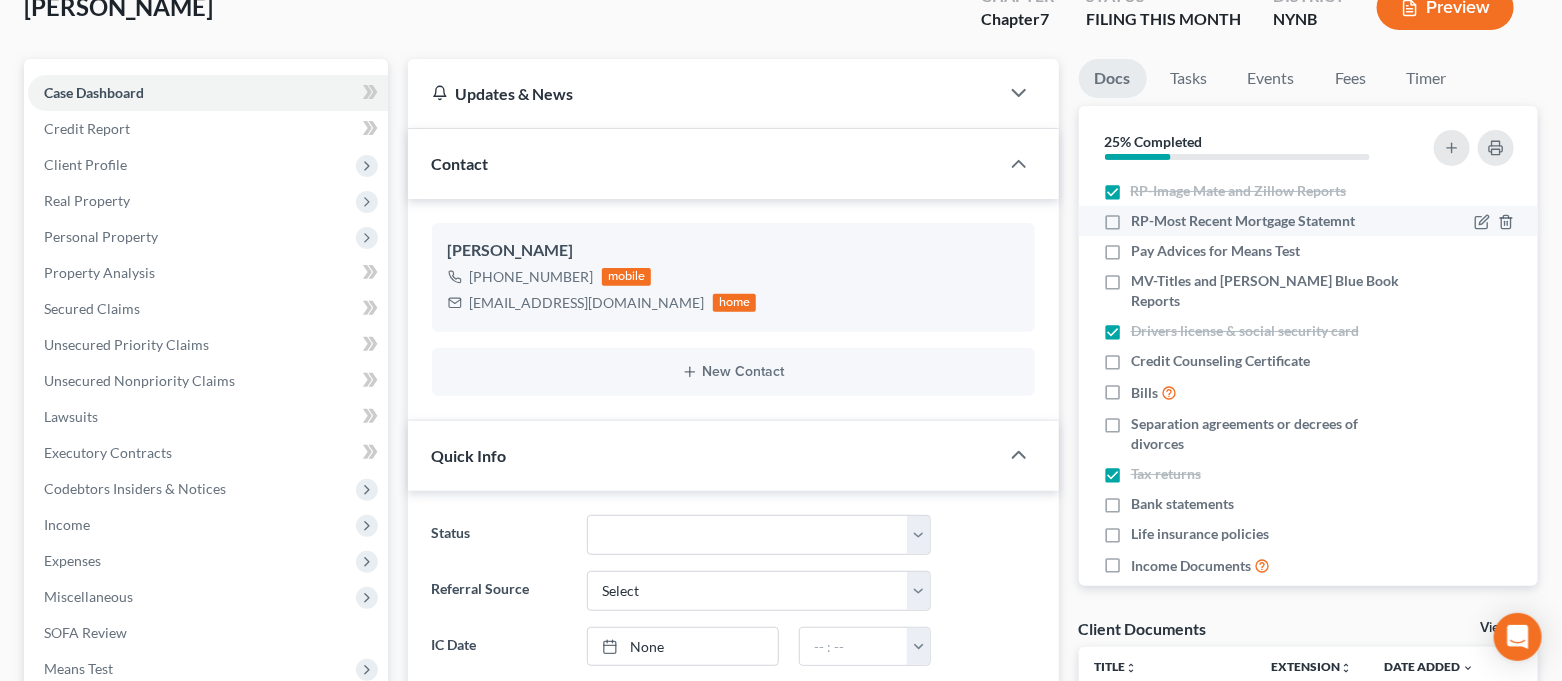 click on "RP-Most Recent Mortgage Statemnt" at bounding box center [1243, 221] 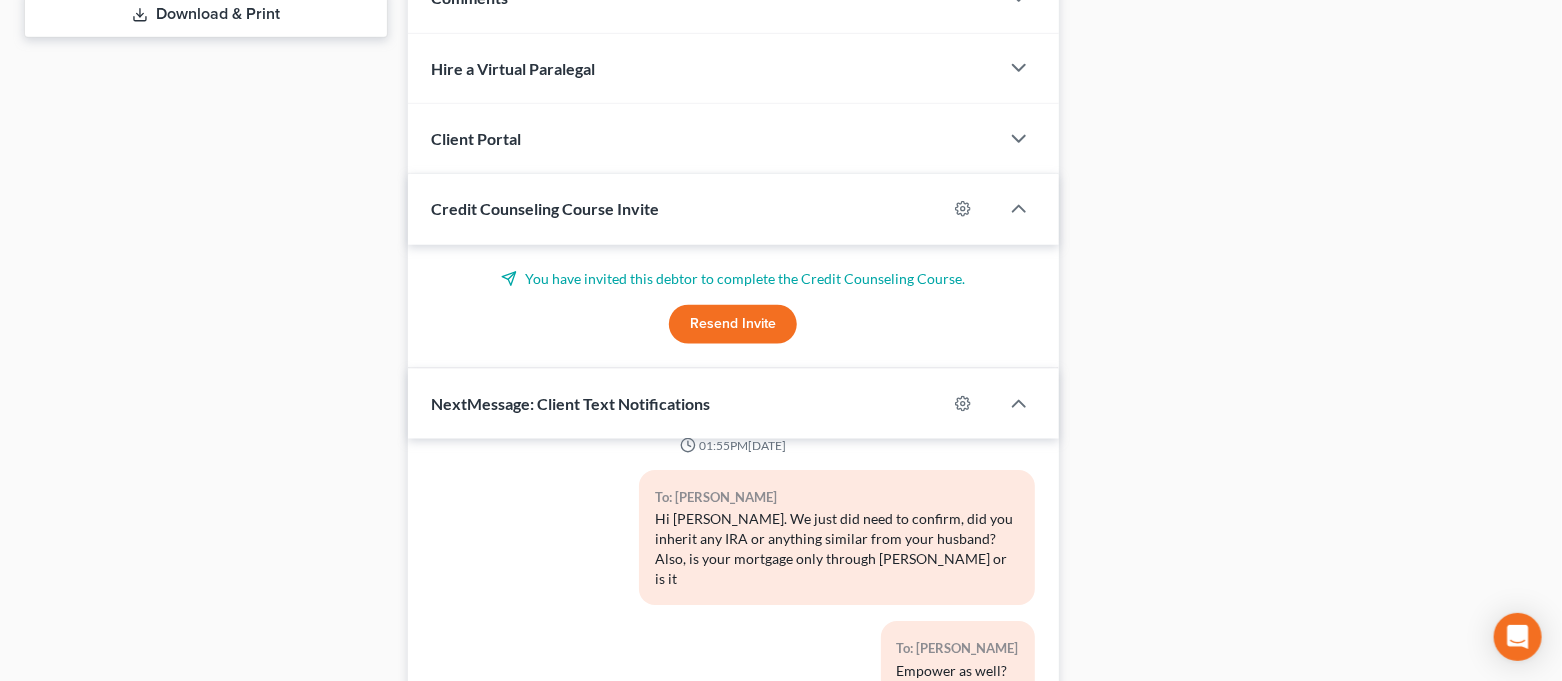 scroll, scrollTop: 1213, scrollLeft: 0, axis: vertical 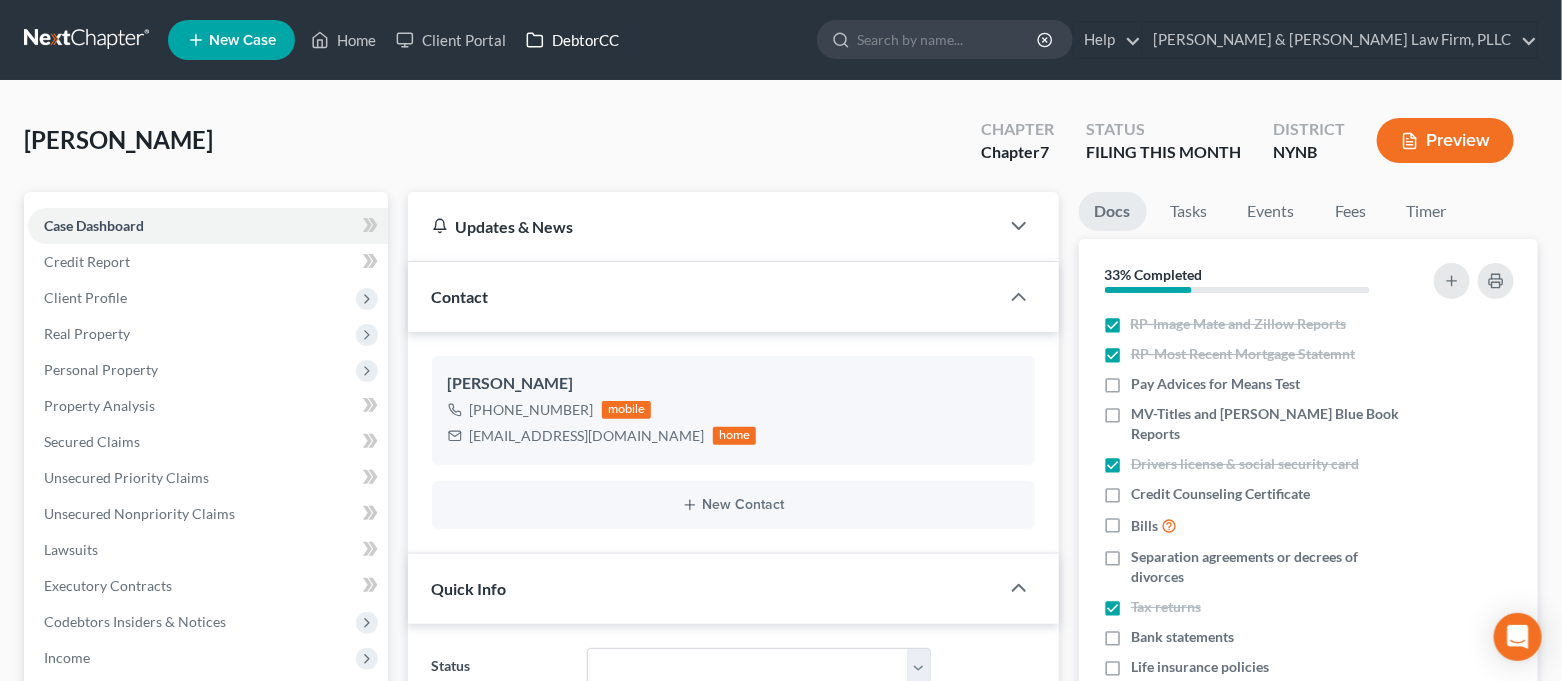 click on "DebtorCC" at bounding box center [572, 40] 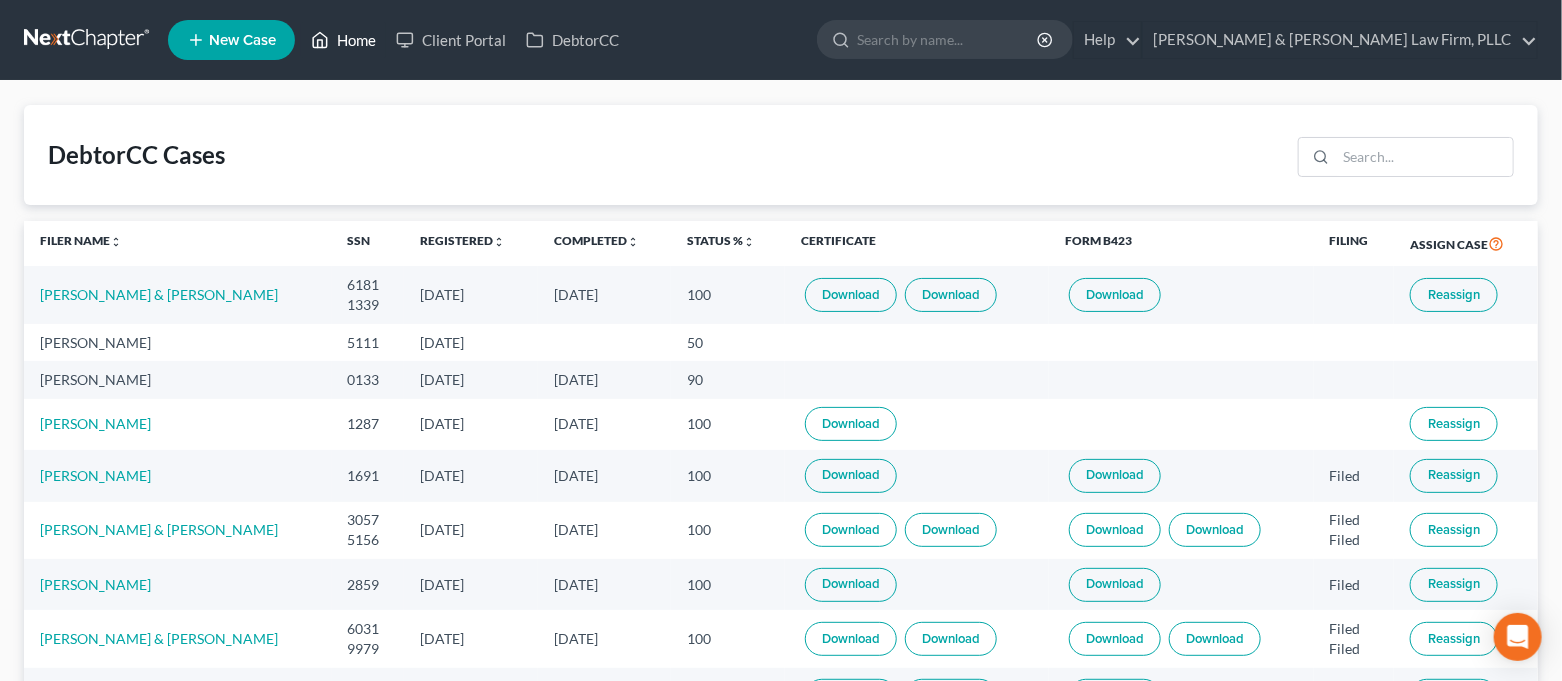 click on "Home" at bounding box center [343, 40] 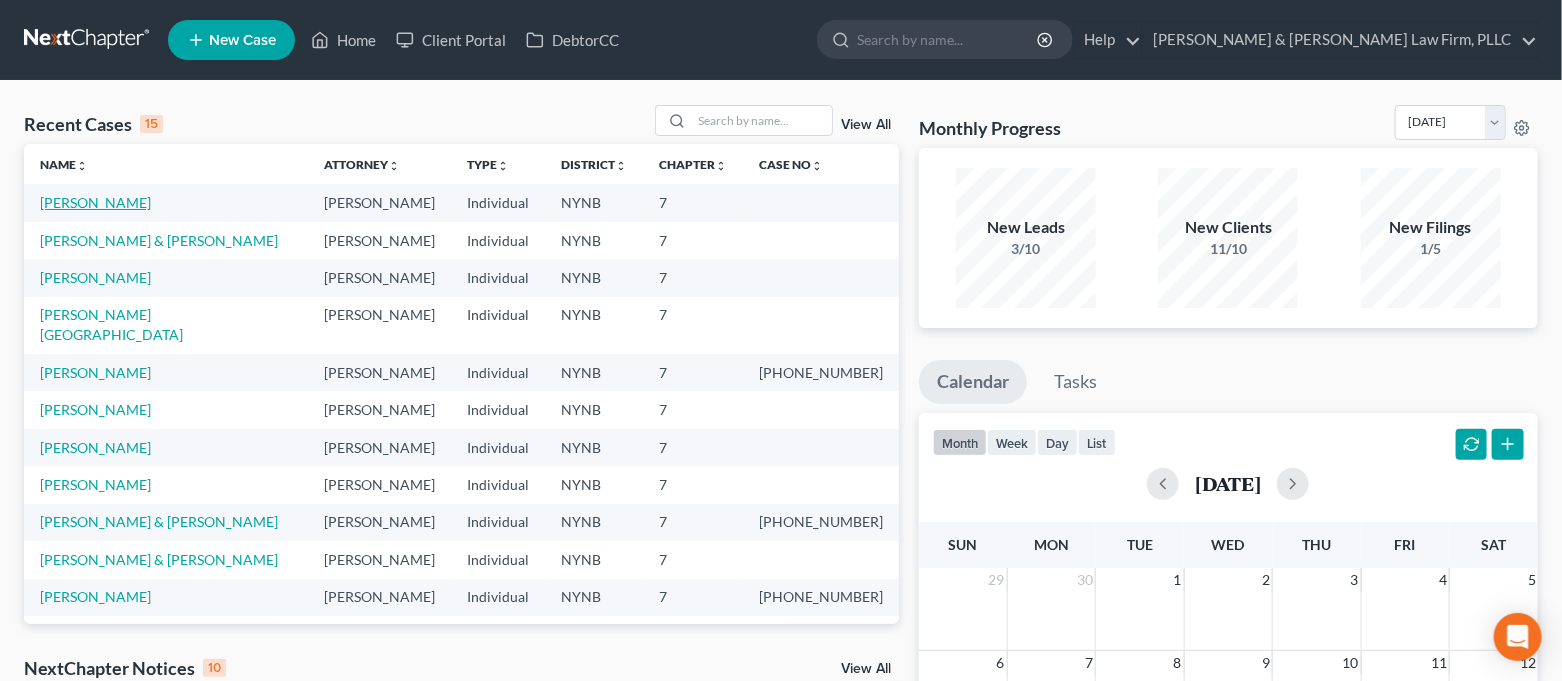 click on "[PERSON_NAME]" at bounding box center [95, 202] 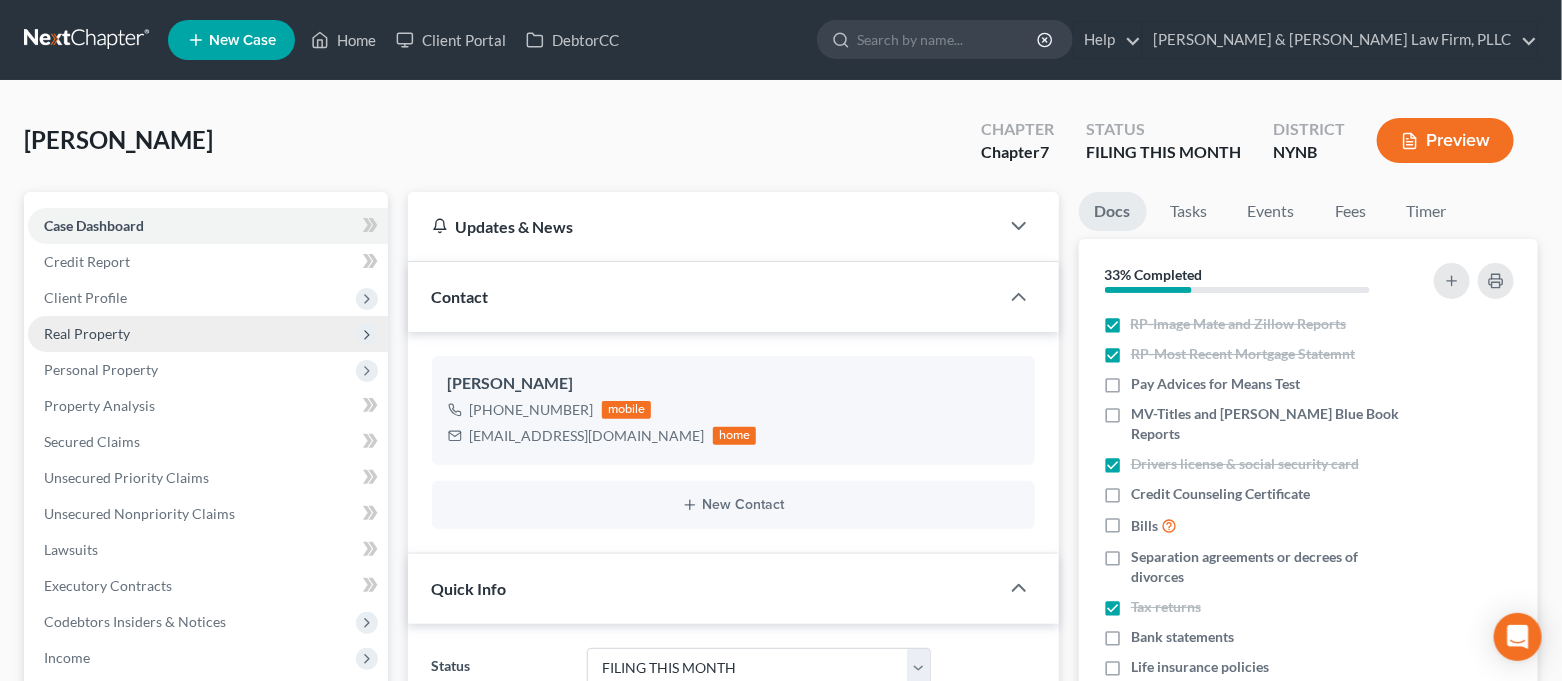 scroll, scrollTop: 2990, scrollLeft: 0, axis: vertical 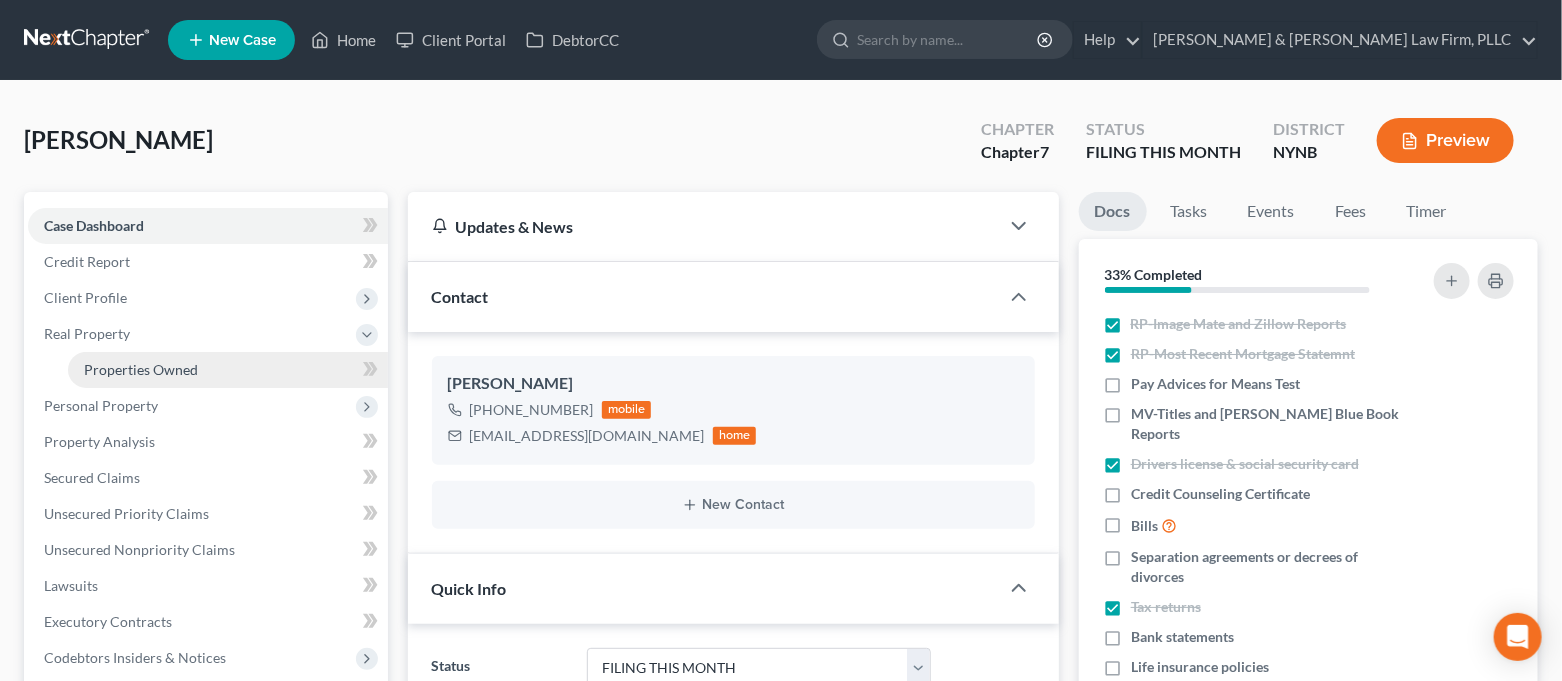 click on "Properties Owned" at bounding box center (141, 369) 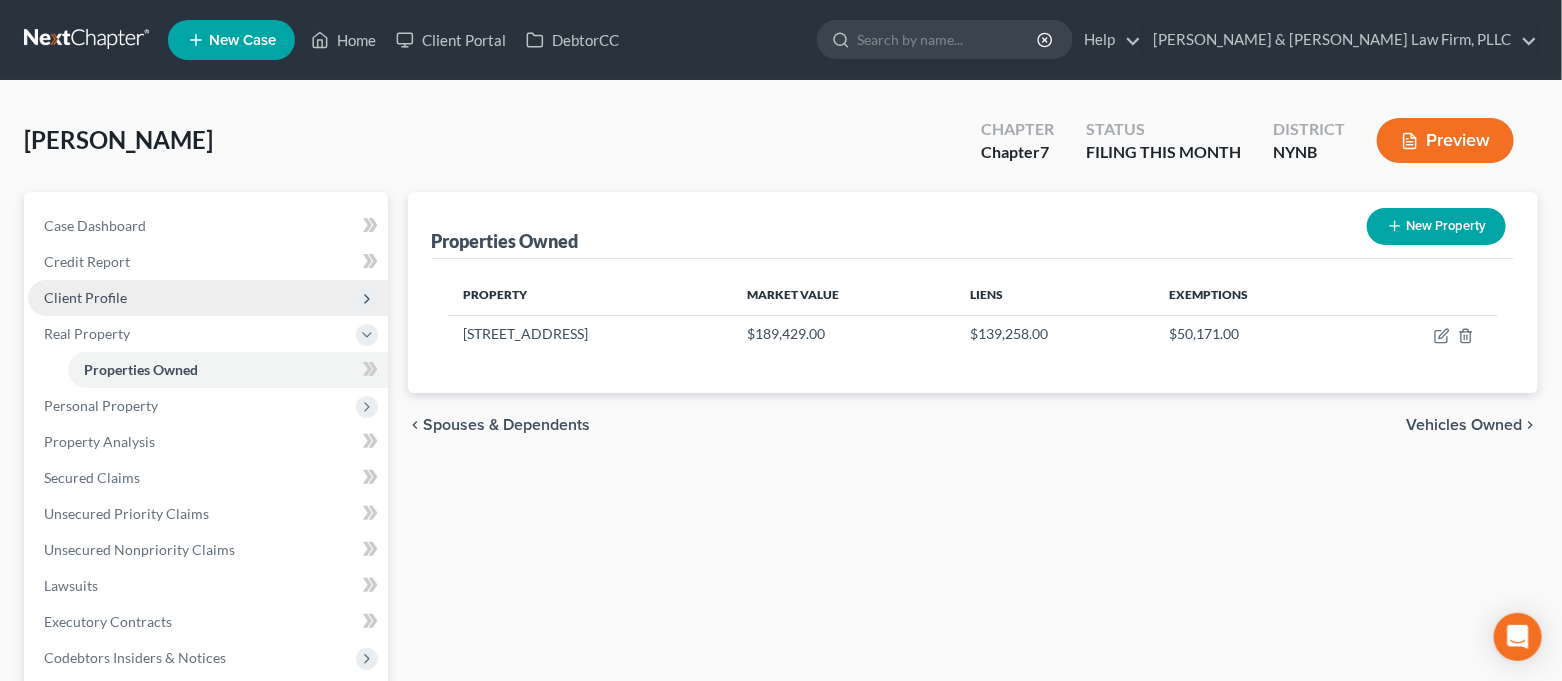 click on "Client Profile" at bounding box center [208, 298] 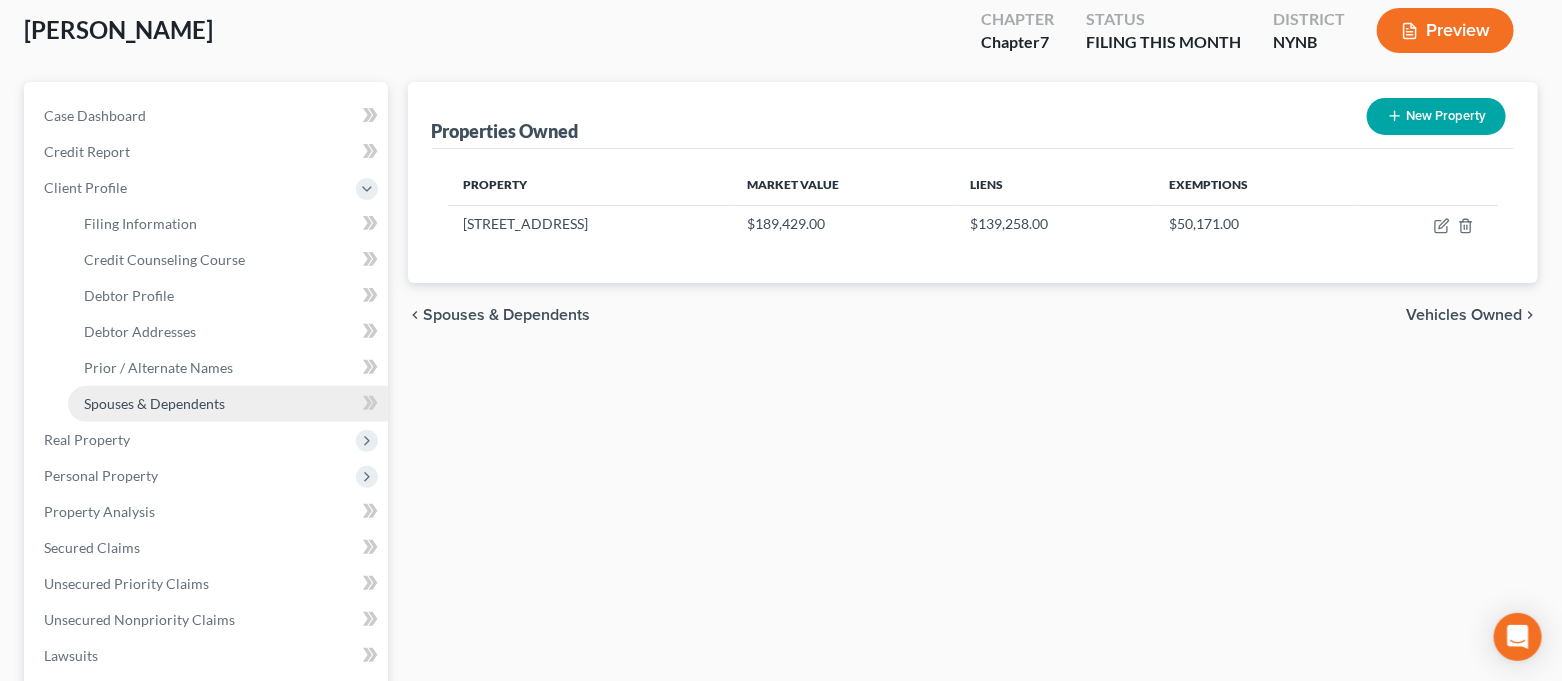 scroll, scrollTop: 266, scrollLeft: 0, axis: vertical 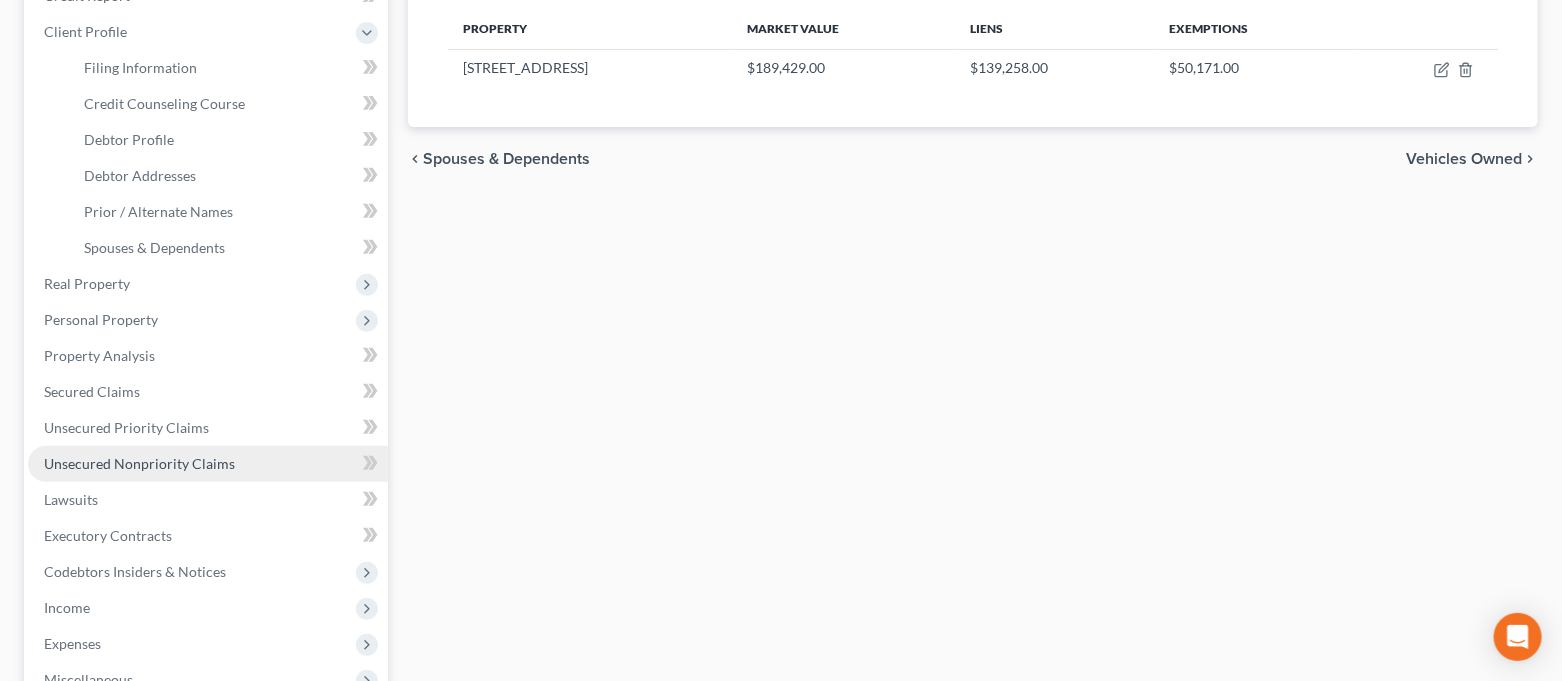 click on "Unsecured Nonpriority Claims" at bounding box center (139, 463) 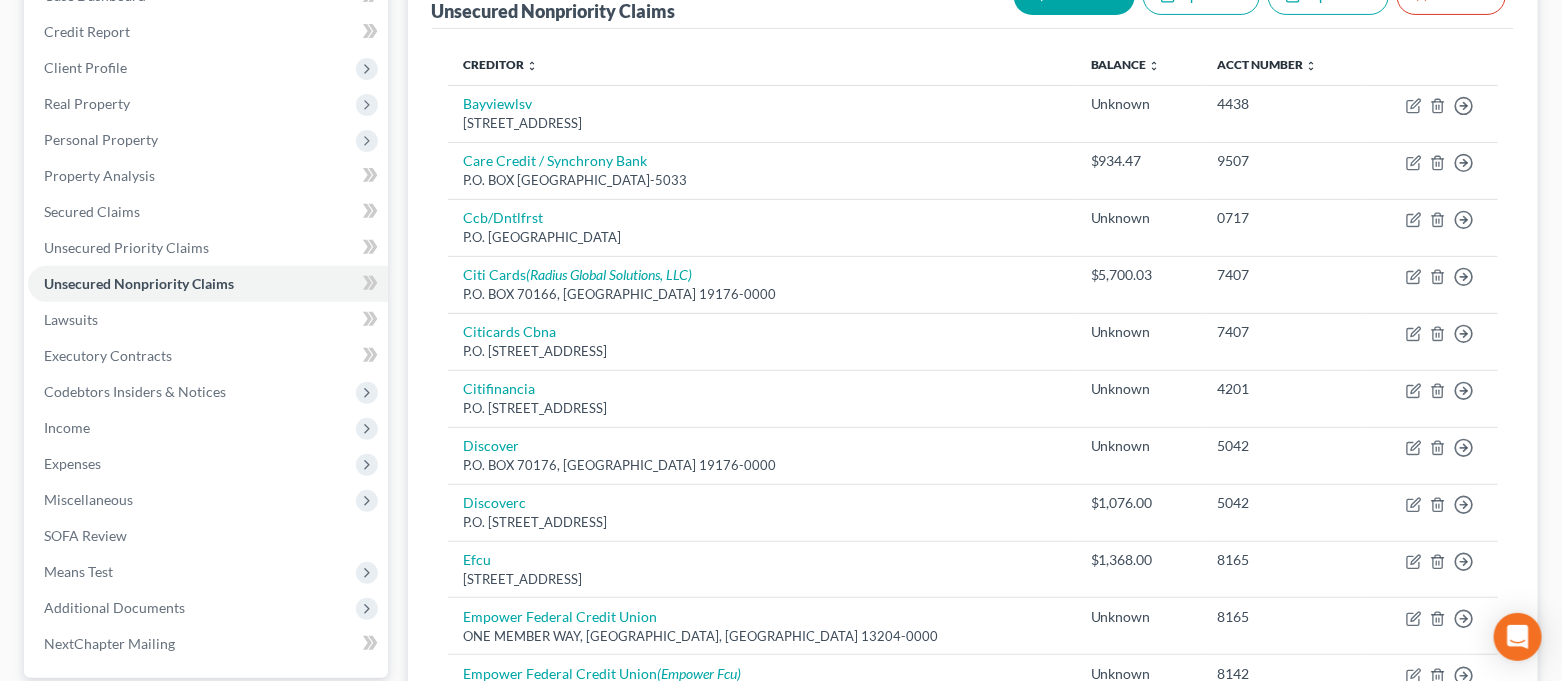 scroll, scrollTop: 266, scrollLeft: 0, axis: vertical 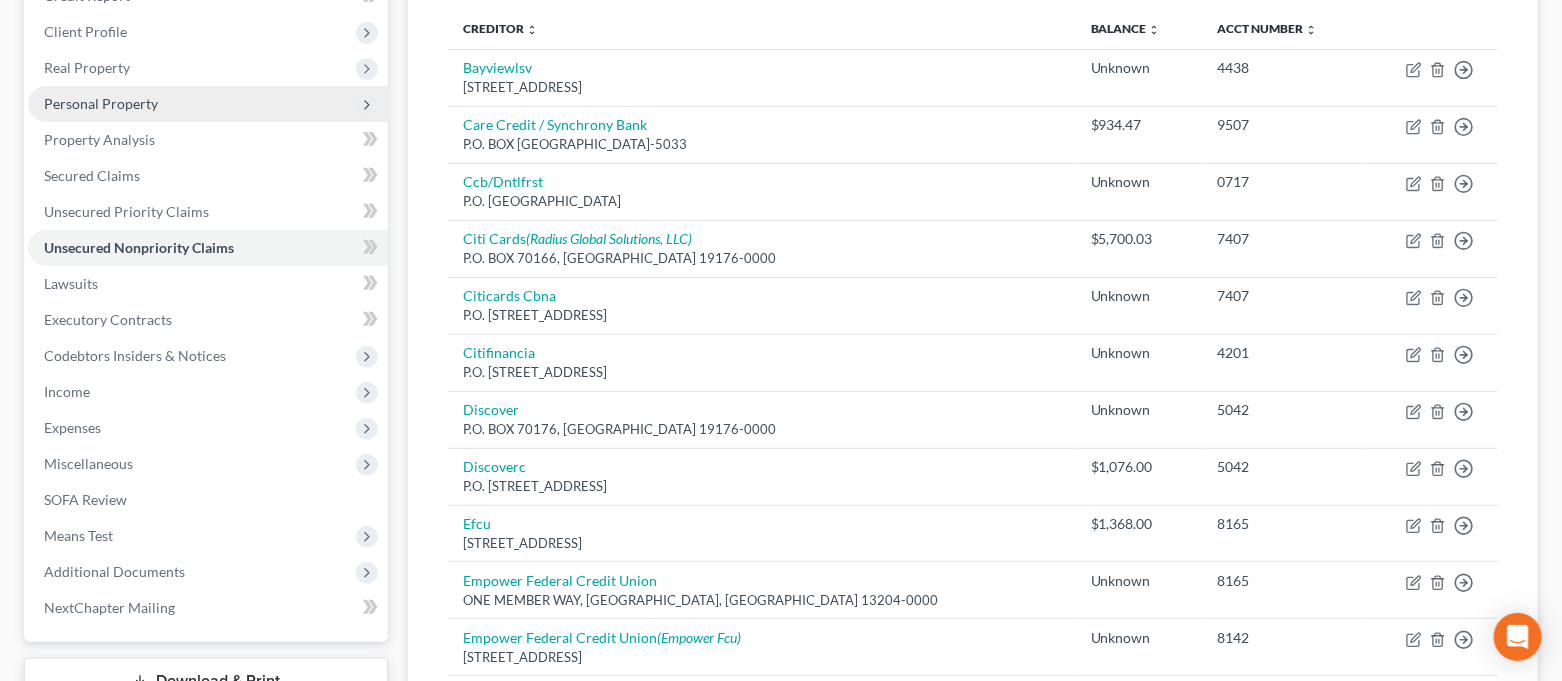 click on "Personal Property" at bounding box center [208, 104] 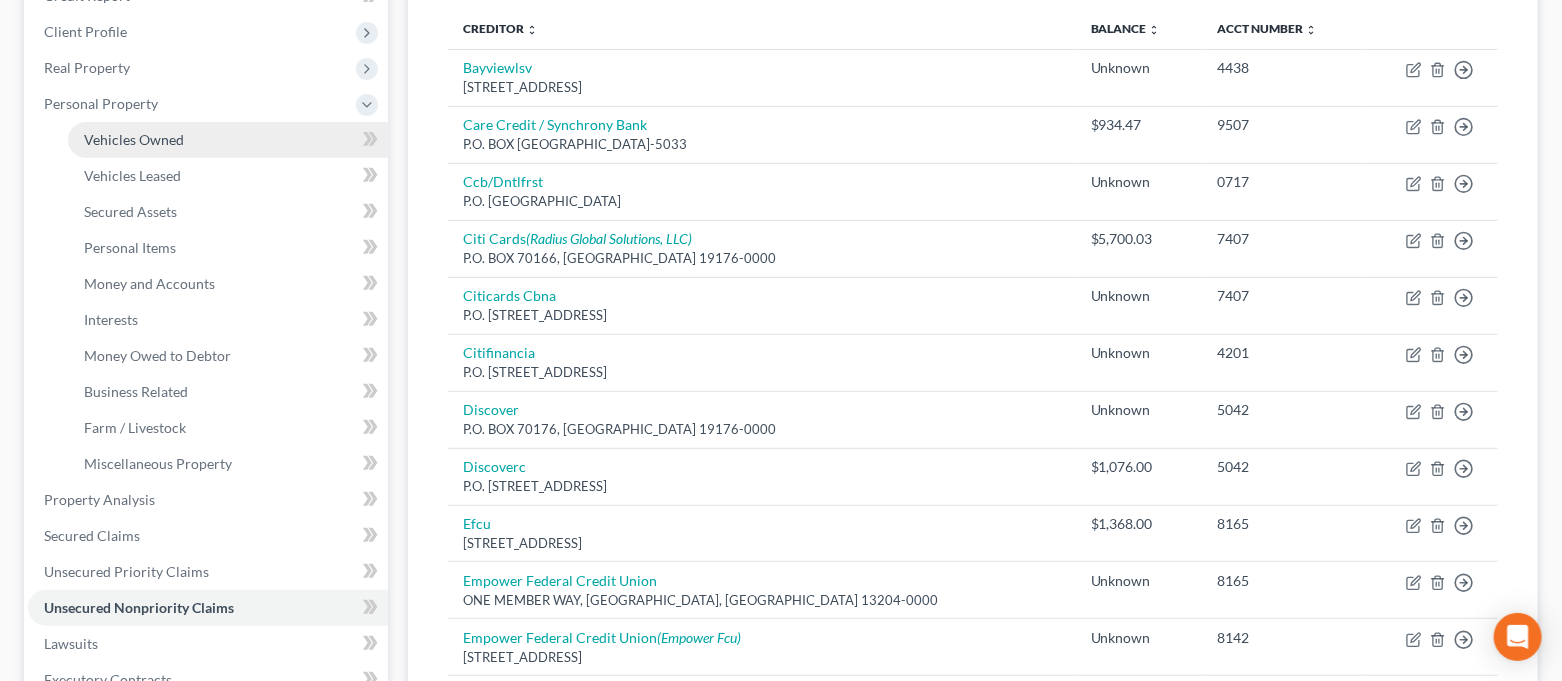 click on "Vehicles Owned" at bounding box center (228, 140) 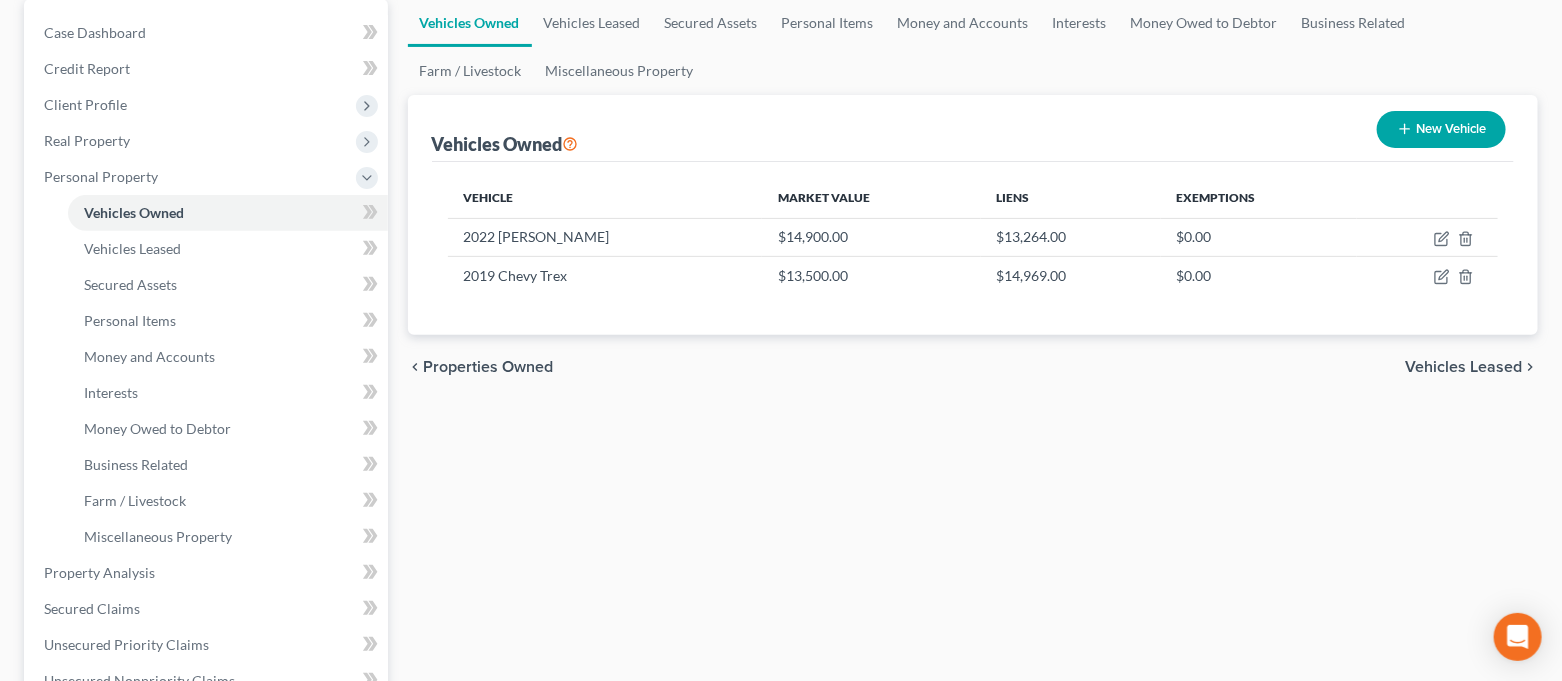 scroll, scrollTop: 133, scrollLeft: 0, axis: vertical 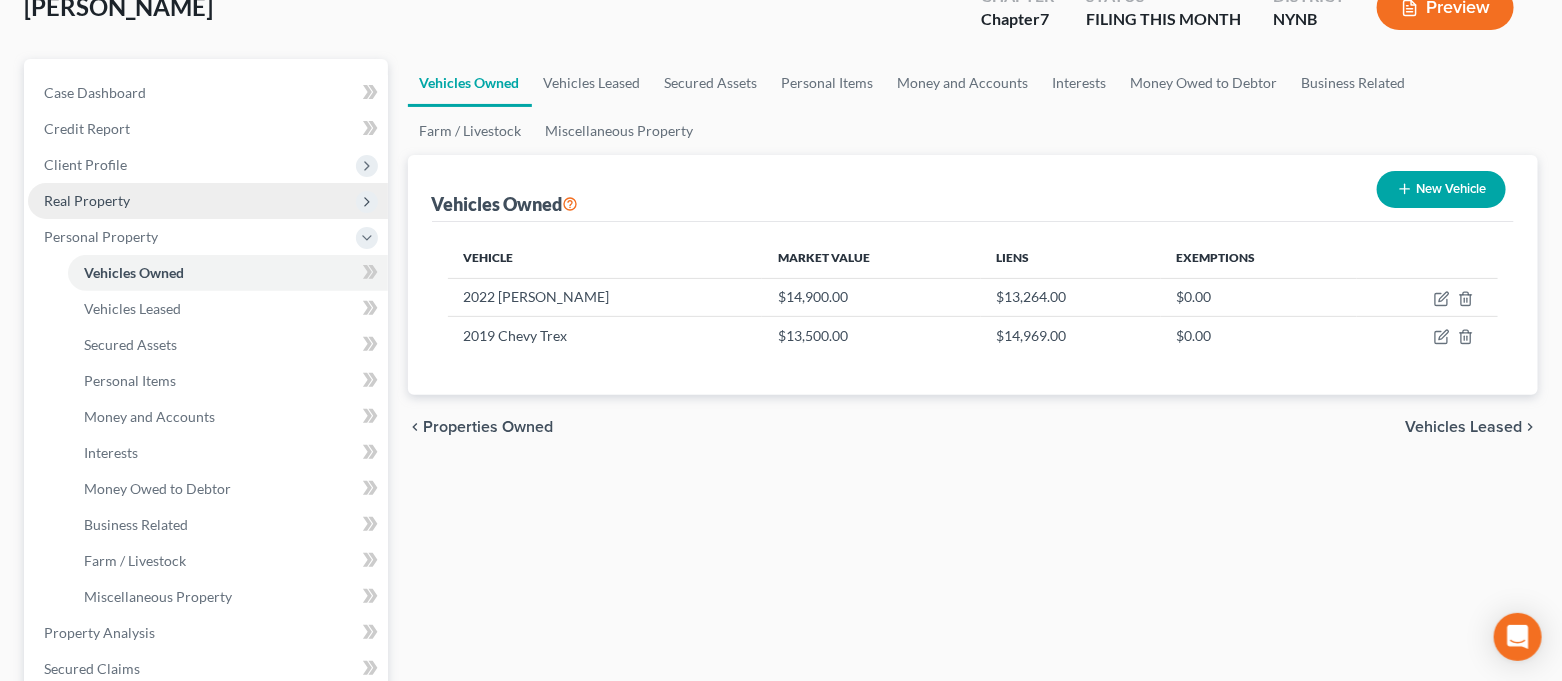 click on "Real Property" at bounding box center [208, 201] 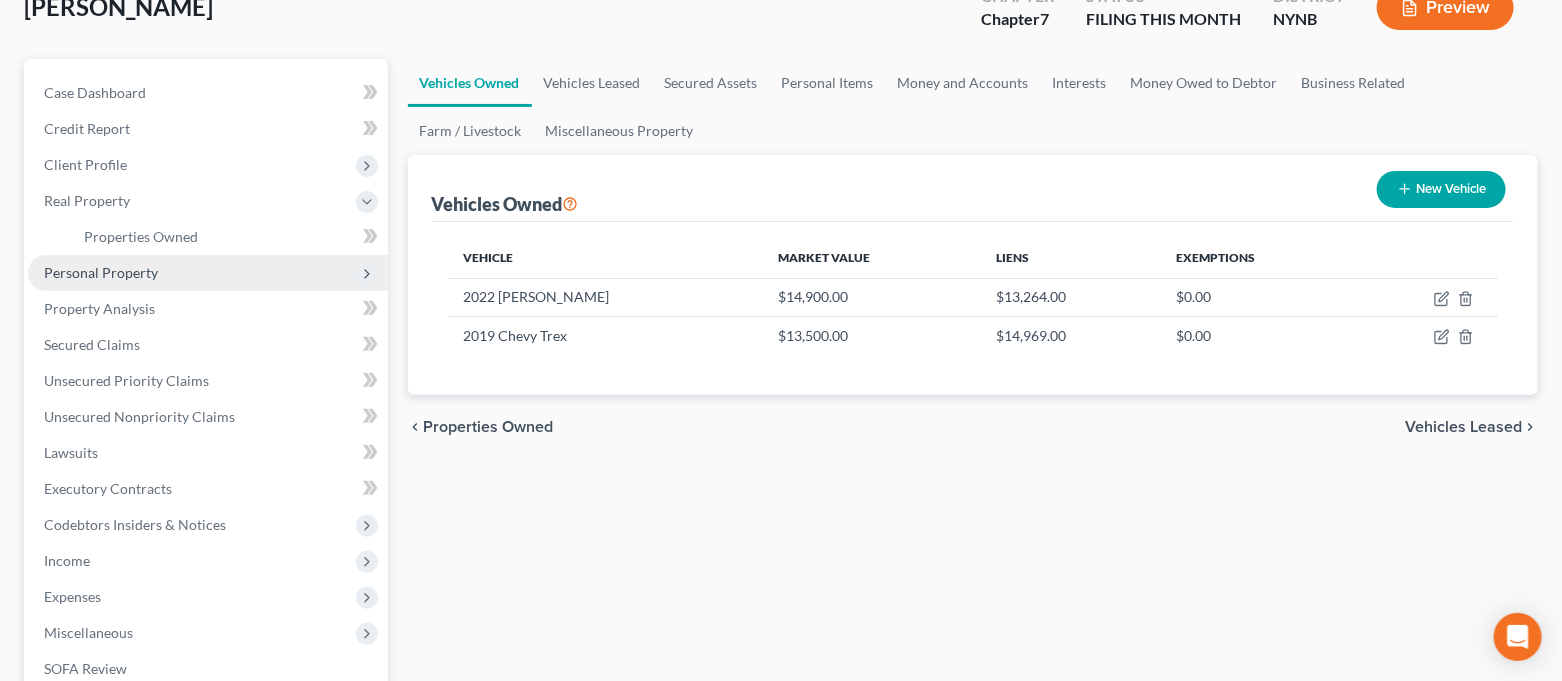 click on "Personal Property" at bounding box center (208, 273) 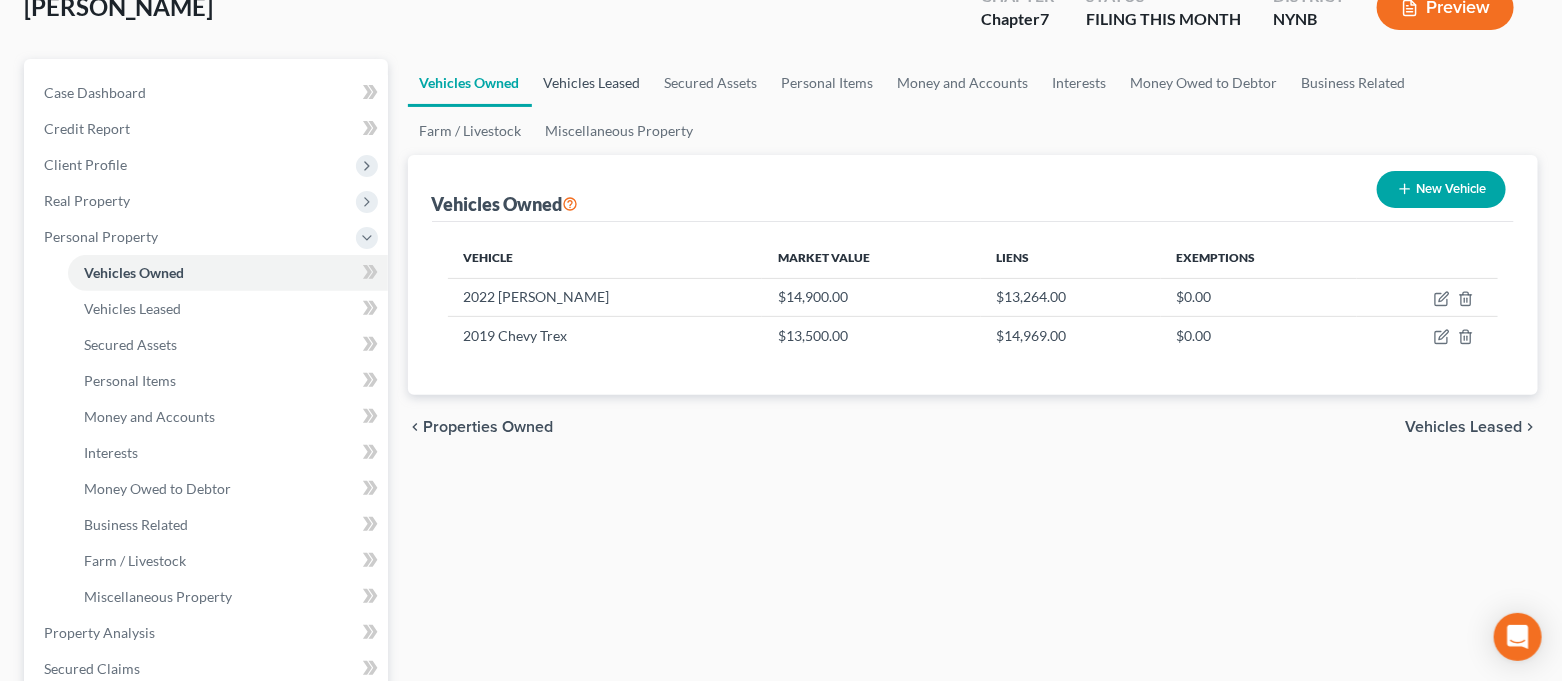click on "Vehicles Leased" at bounding box center (592, 83) 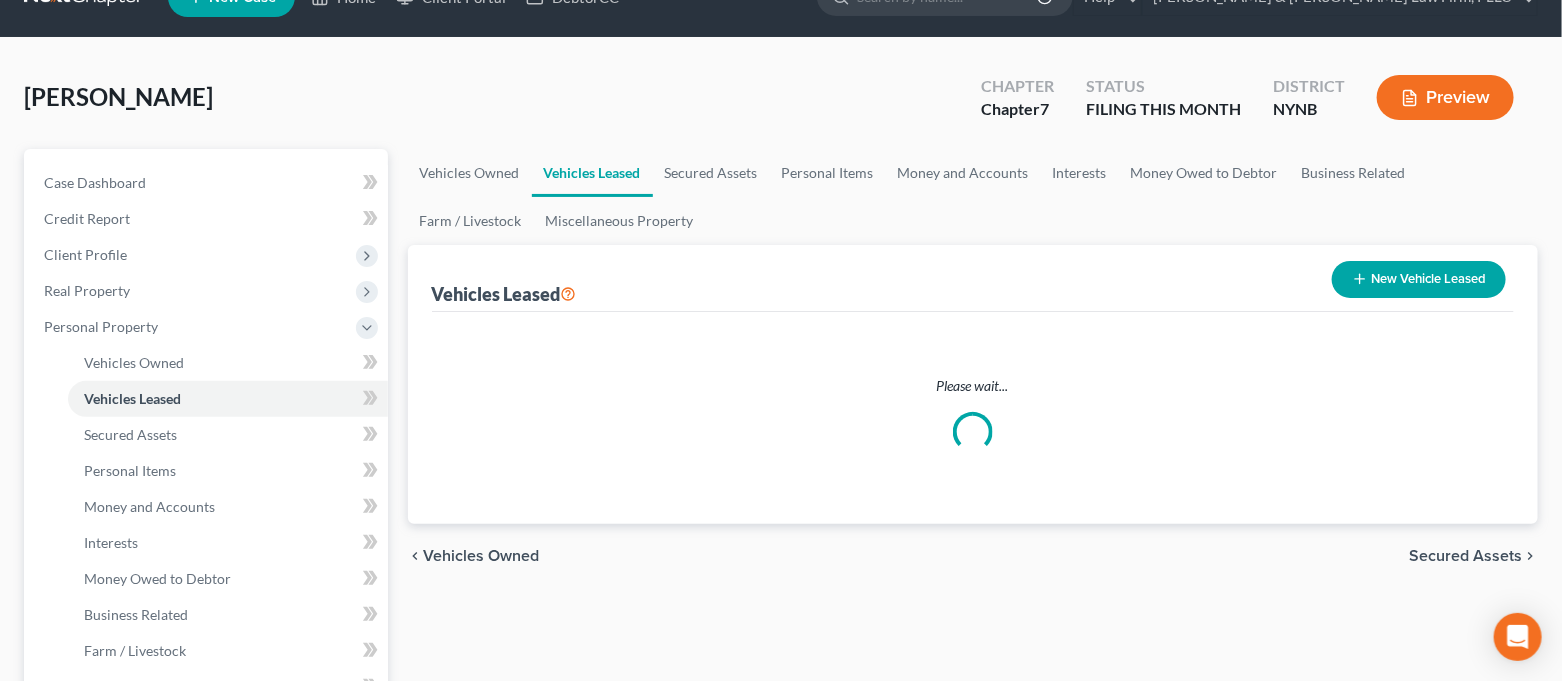 scroll, scrollTop: 0, scrollLeft: 0, axis: both 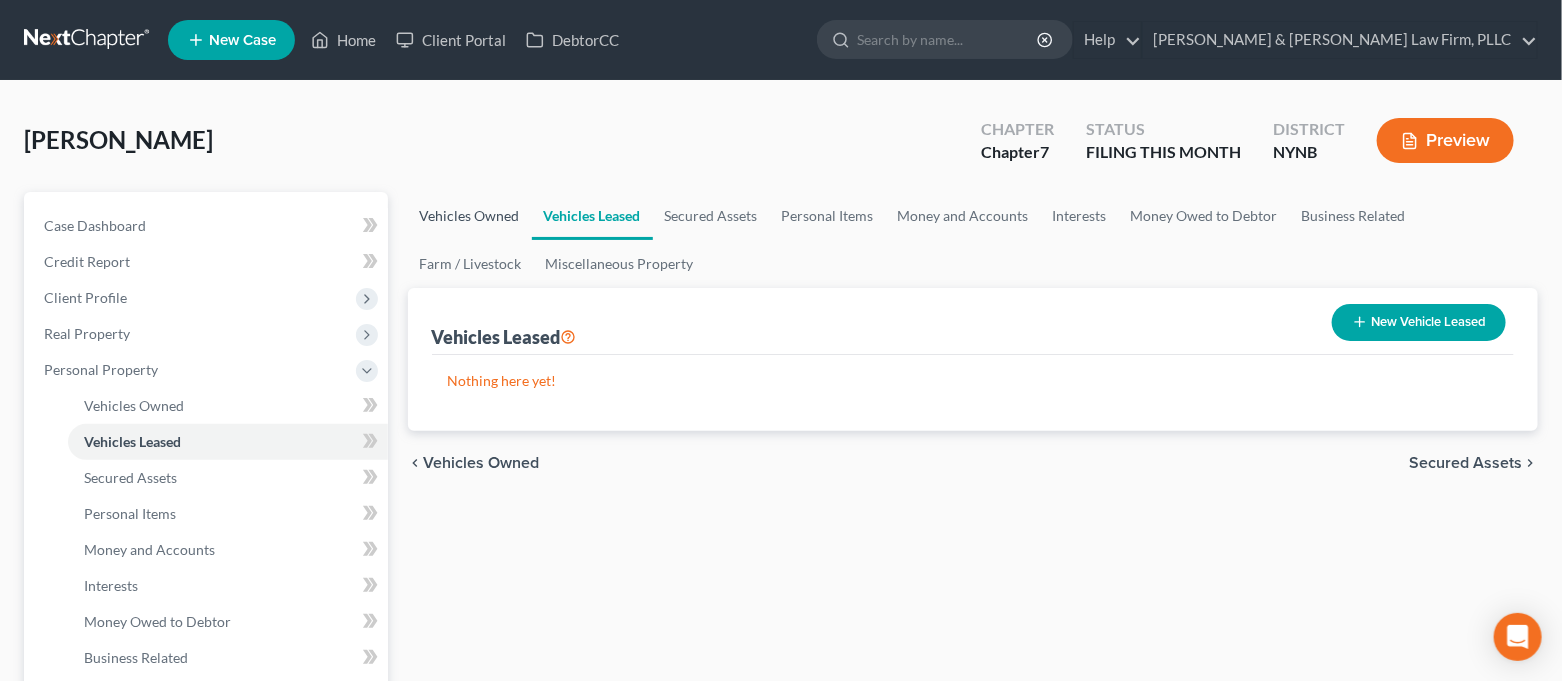 click on "Vehicles Owned" at bounding box center [470, 216] 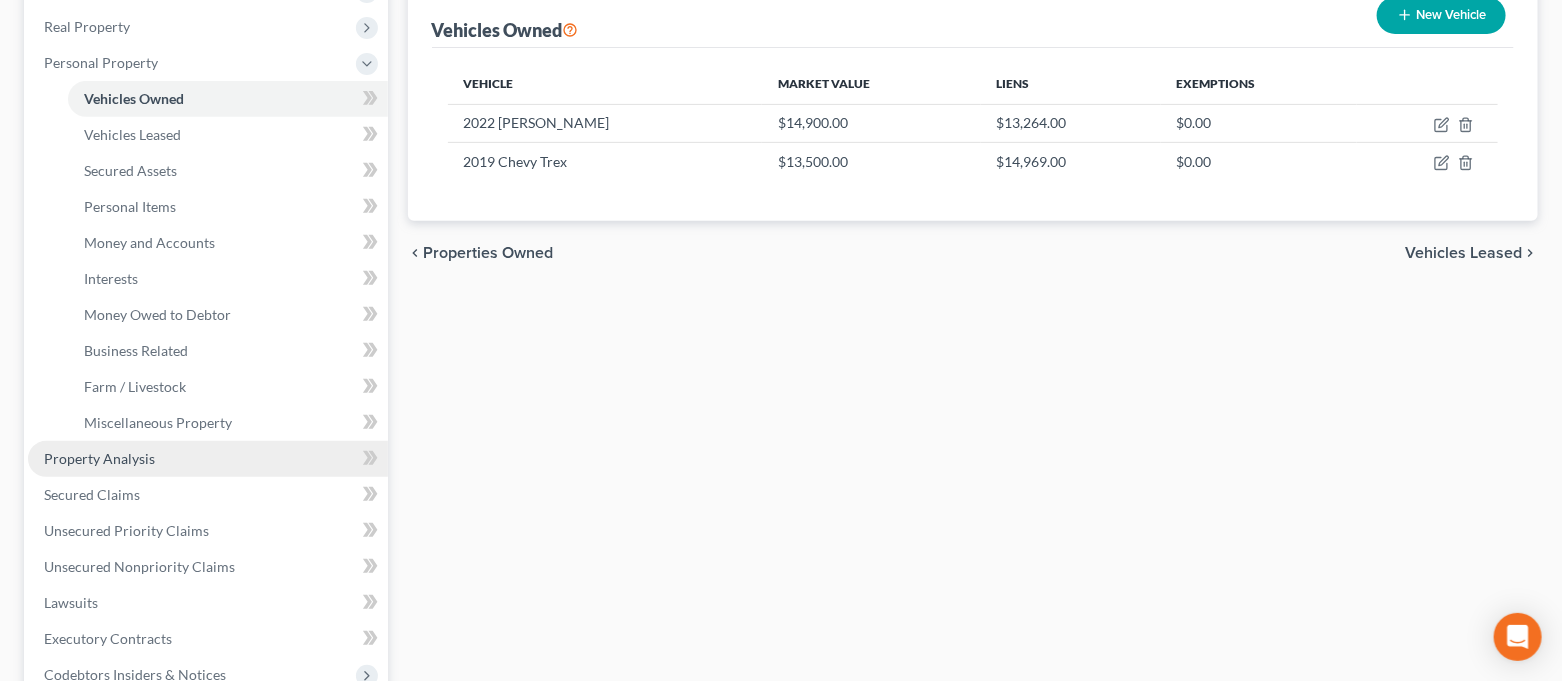 scroll, scrollTop: 399, scrollLeft: 0, axis: vertical 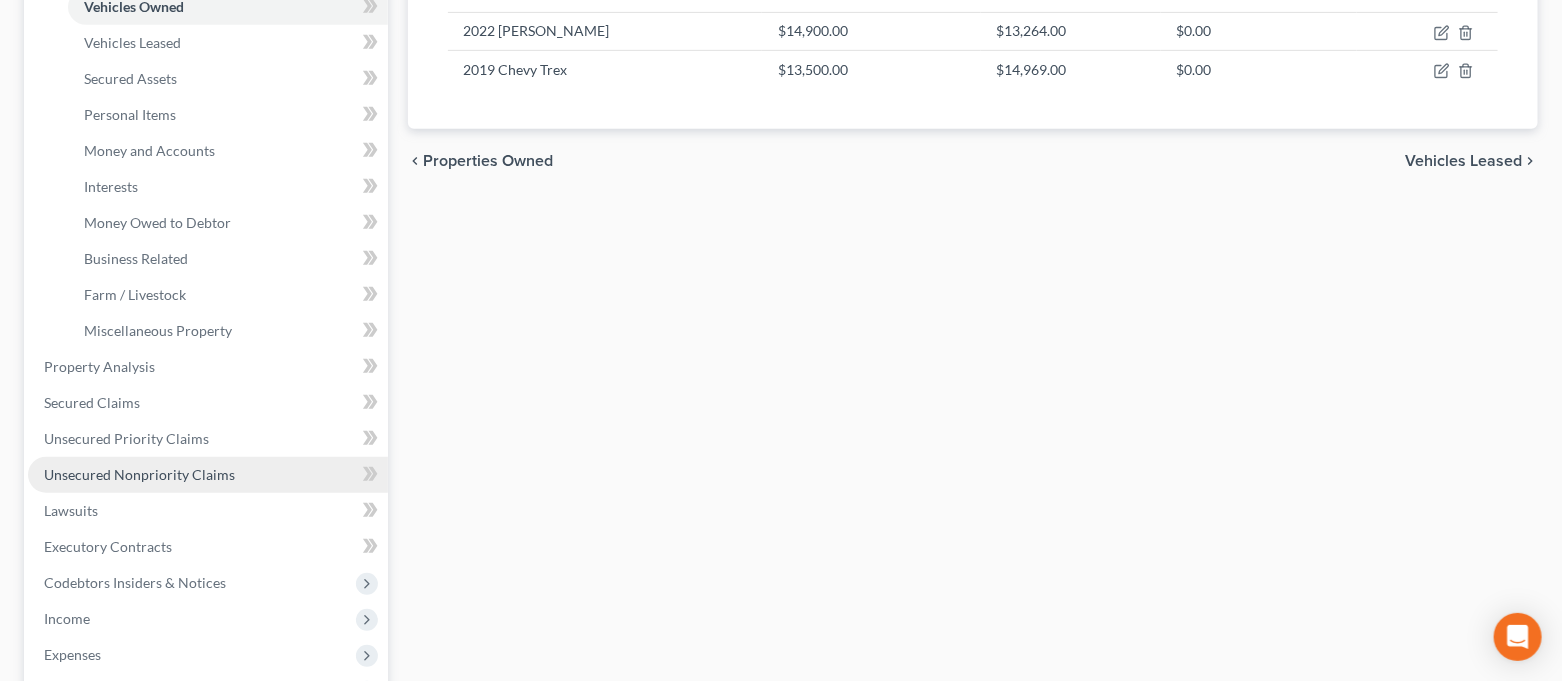 click on "Unsecured Nonpriority Claims" at bounding box center [208, 475] 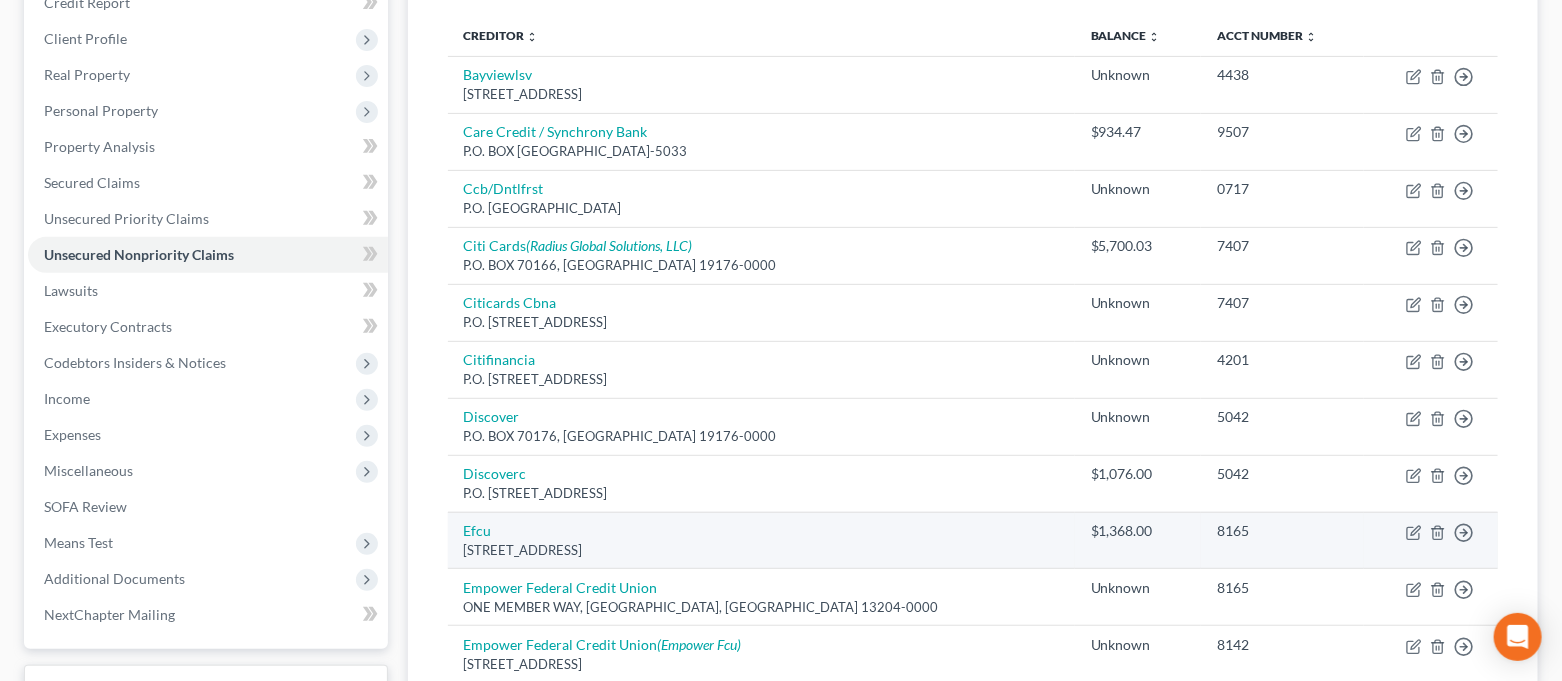 scroll, scrollTop: 0, scrollLeft: 0, axis: both 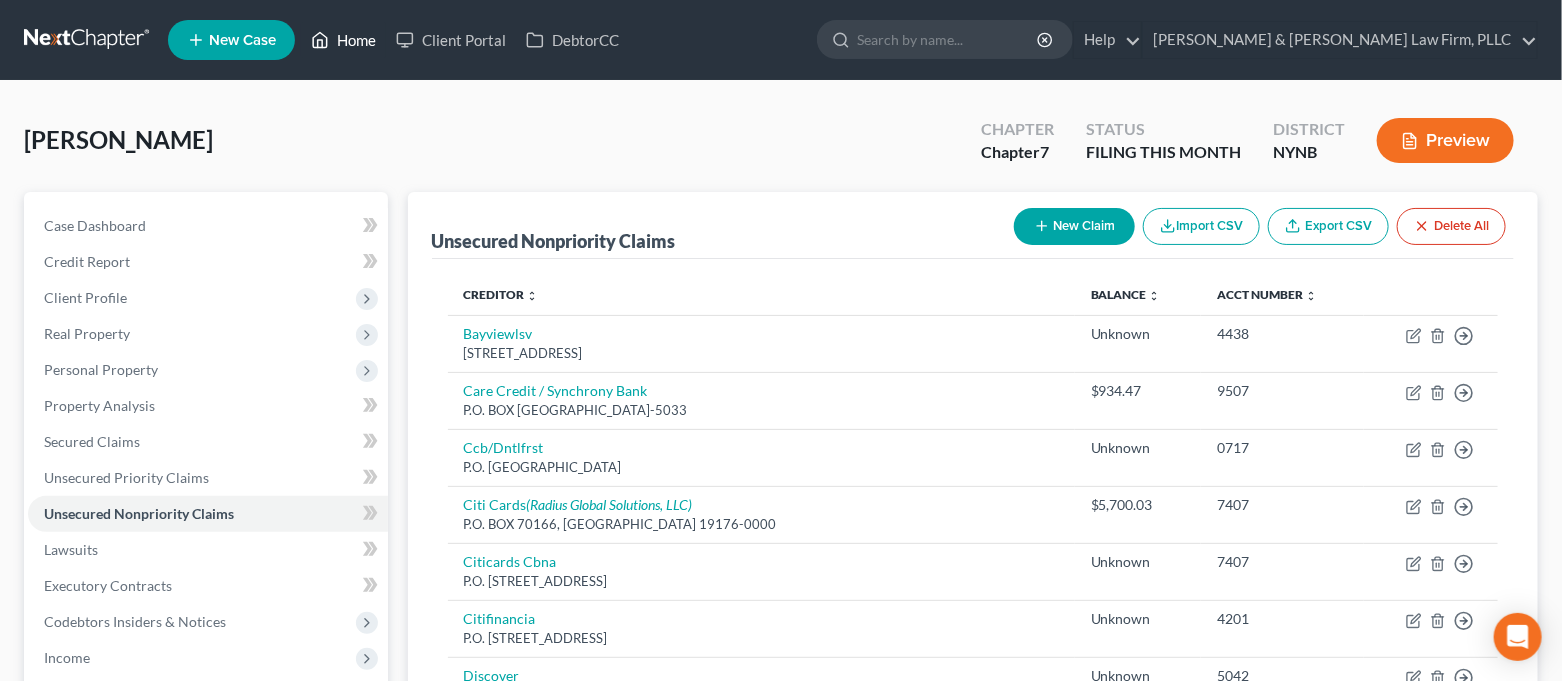 click on "Home" at bounding box center [343, 40] 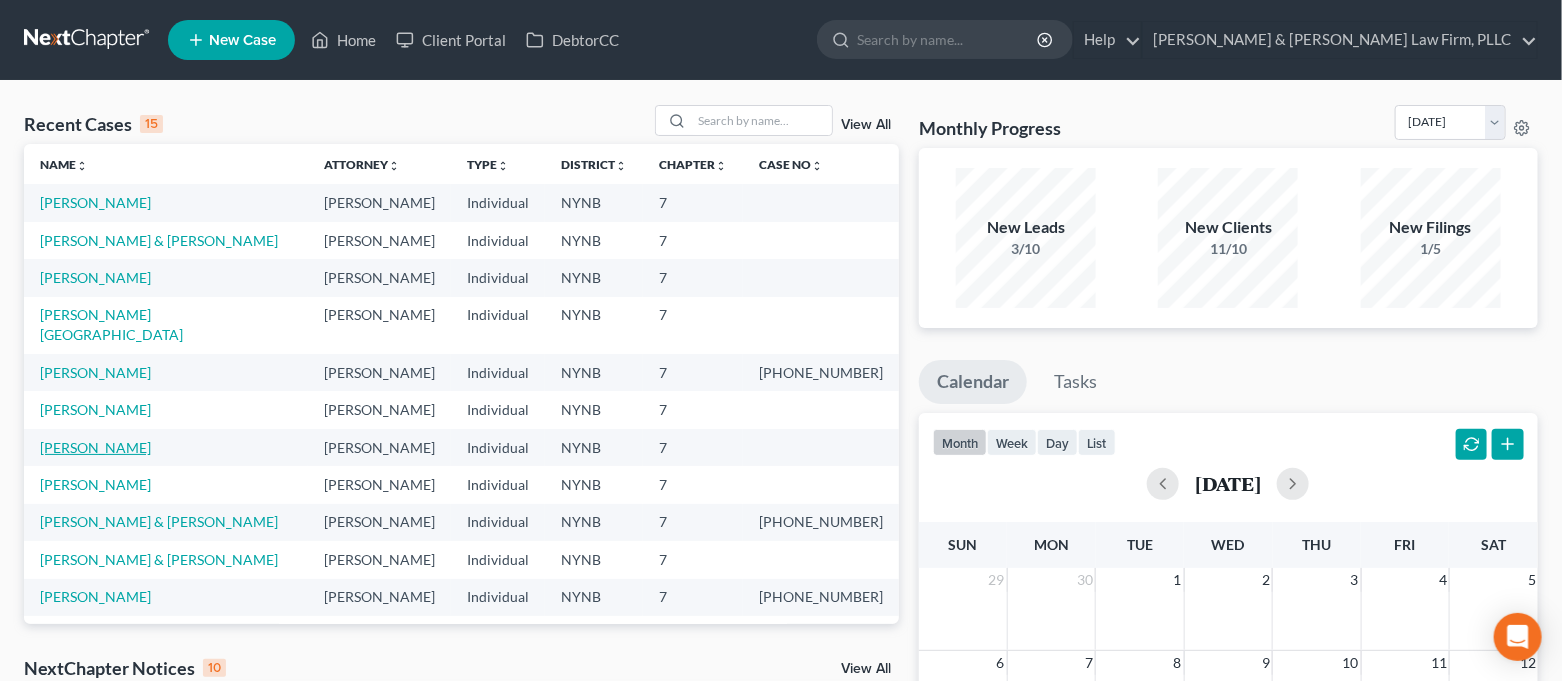 click on "[PERSON_NAME]" at bounding box center (95, 447) 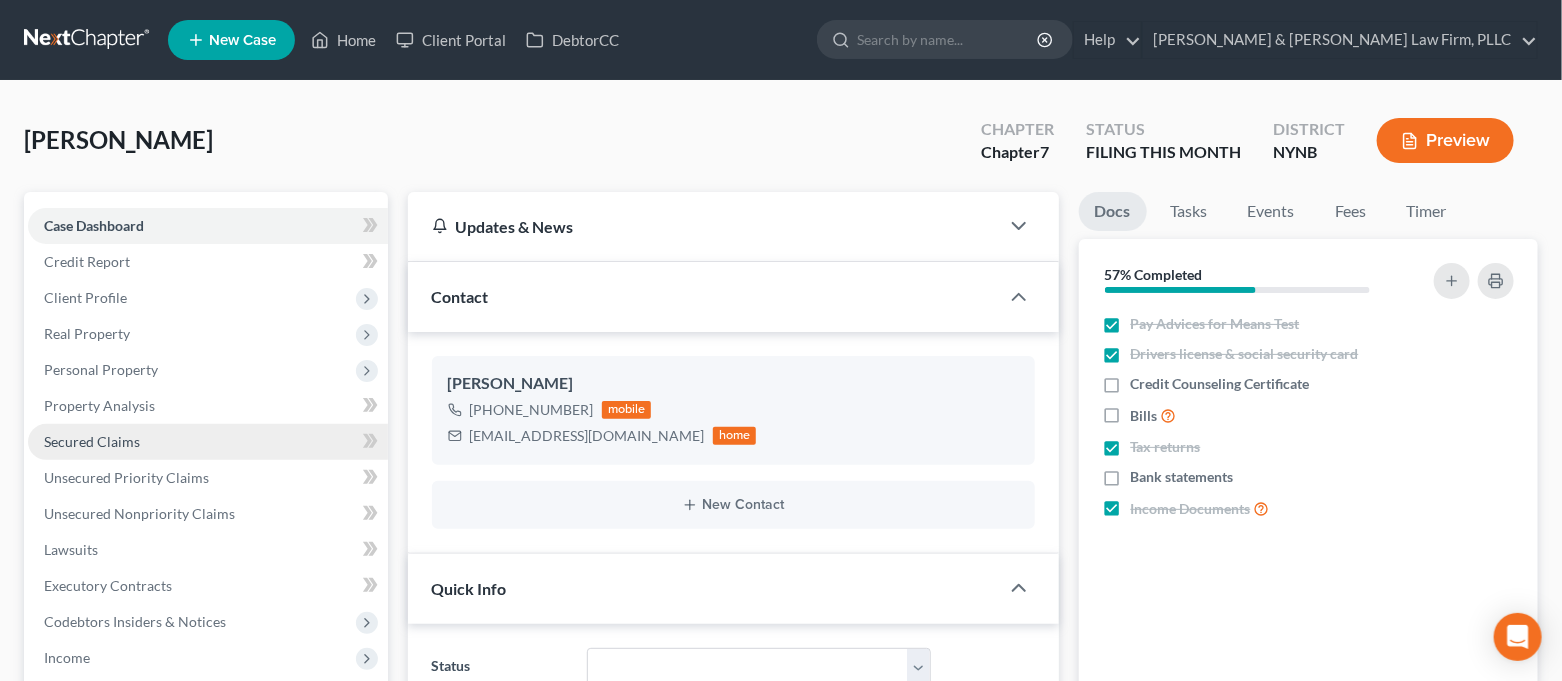 scroll, scrollTop: 98, scrollLeft: 0, axis: vertical 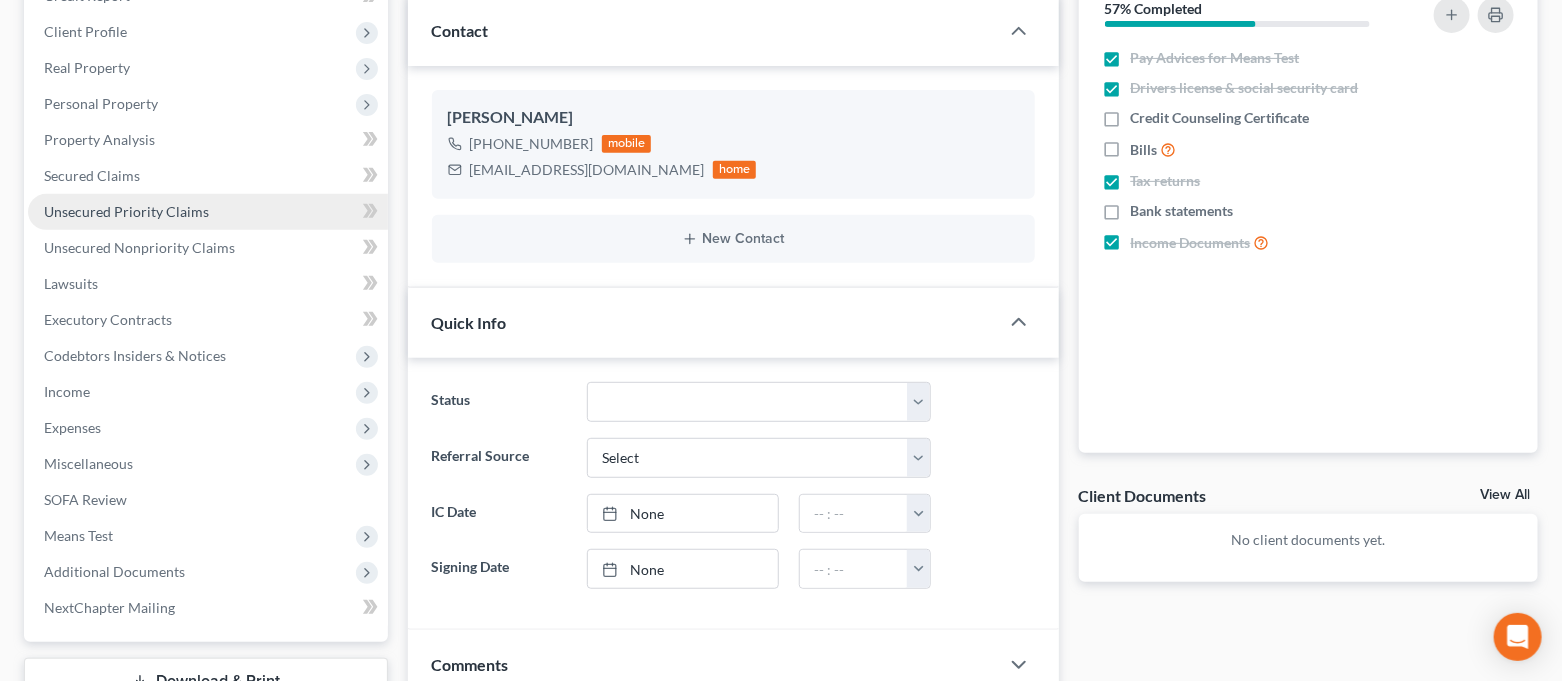 click on "Unsecured Priority Claims" at bounding box center (126, 211) 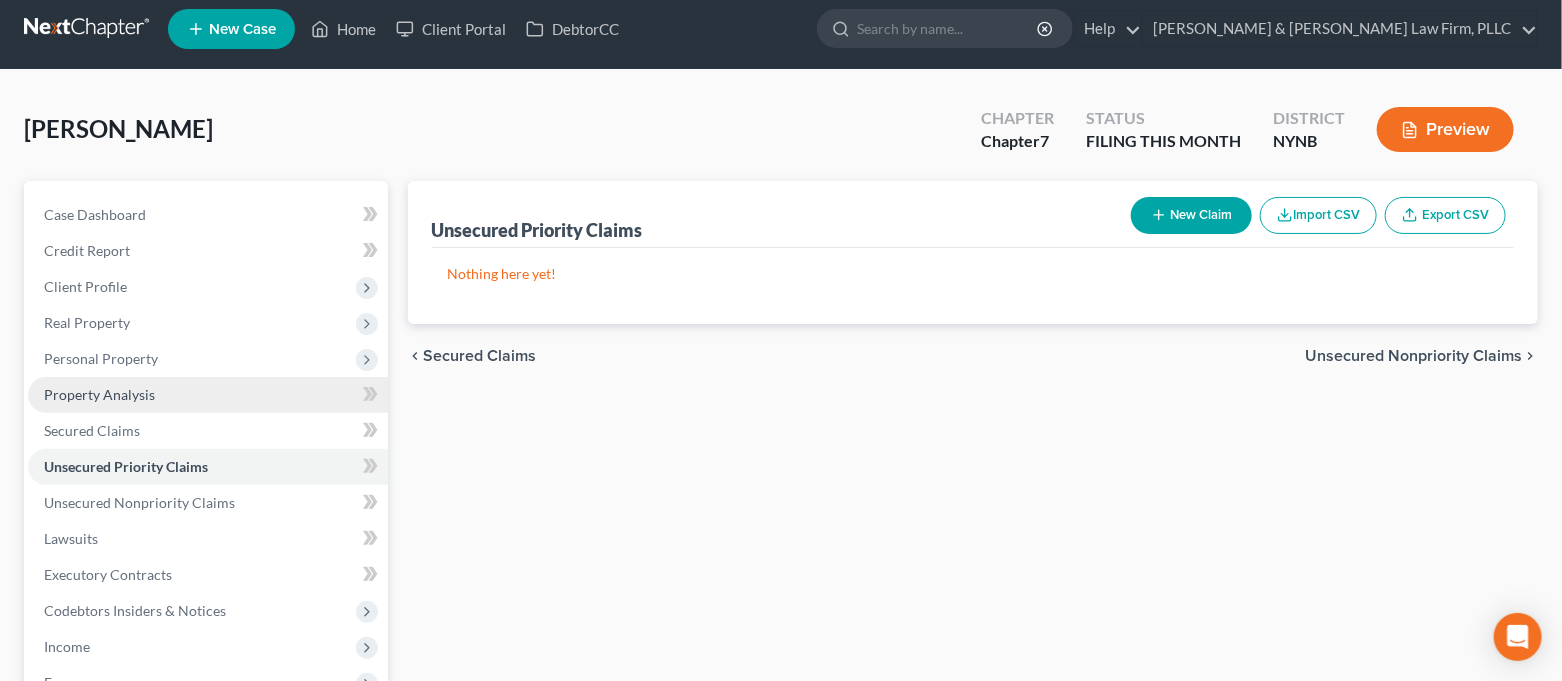 scroll, scrollTop: 0, scrollLeft: 0, axis: both 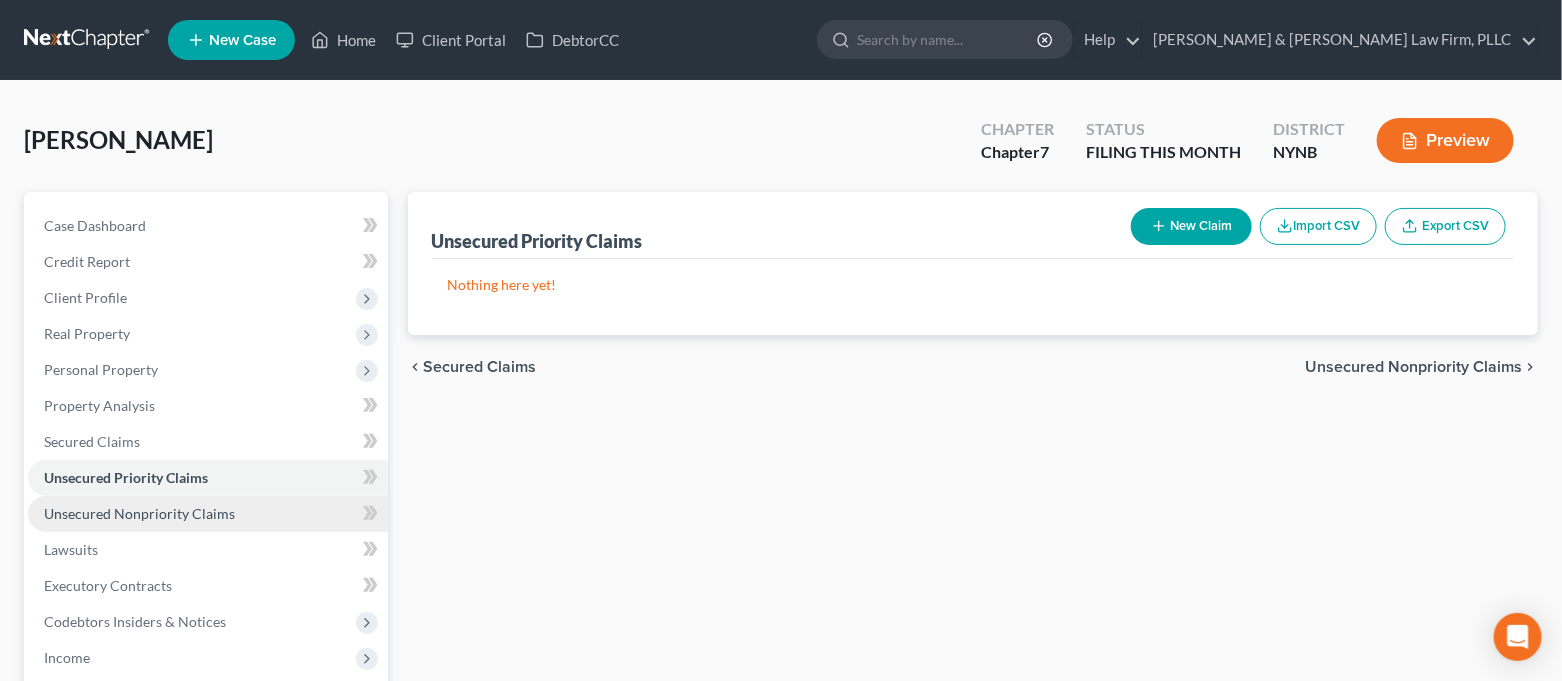 click on "Unsecured Nonpriority Claims" at bounding box center [139, 513] 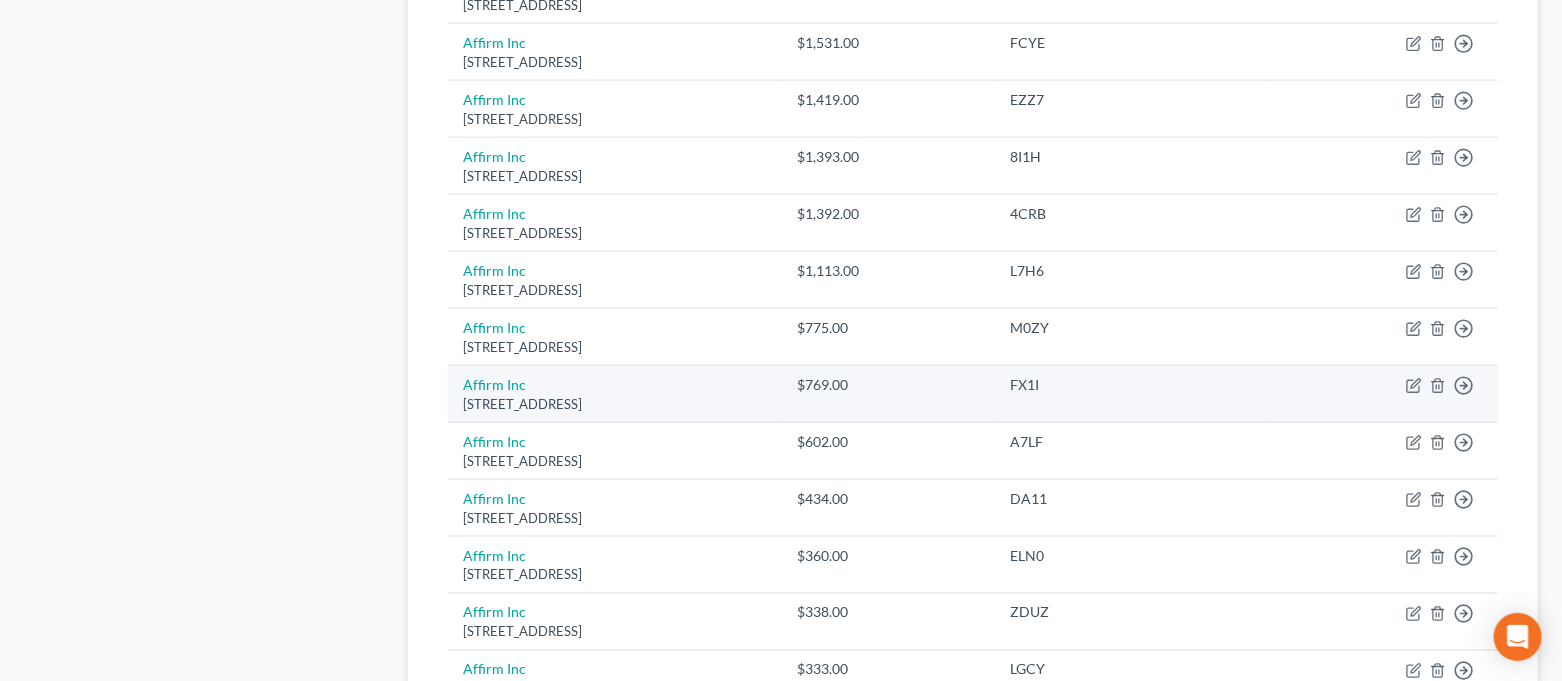 scroll, scrollTop: 1625, scrollLeft: 0, axis: vertical 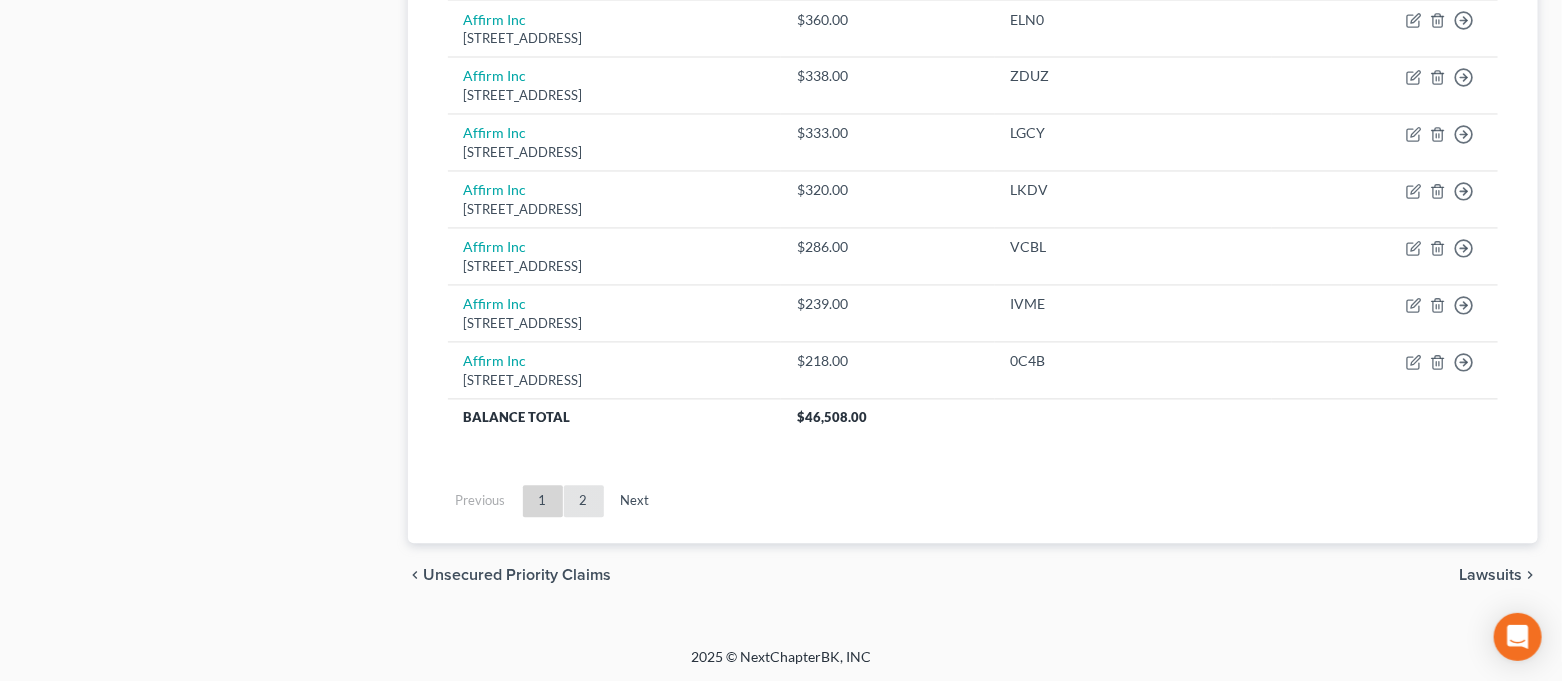 click on "2" at bounding box center (584, 502) 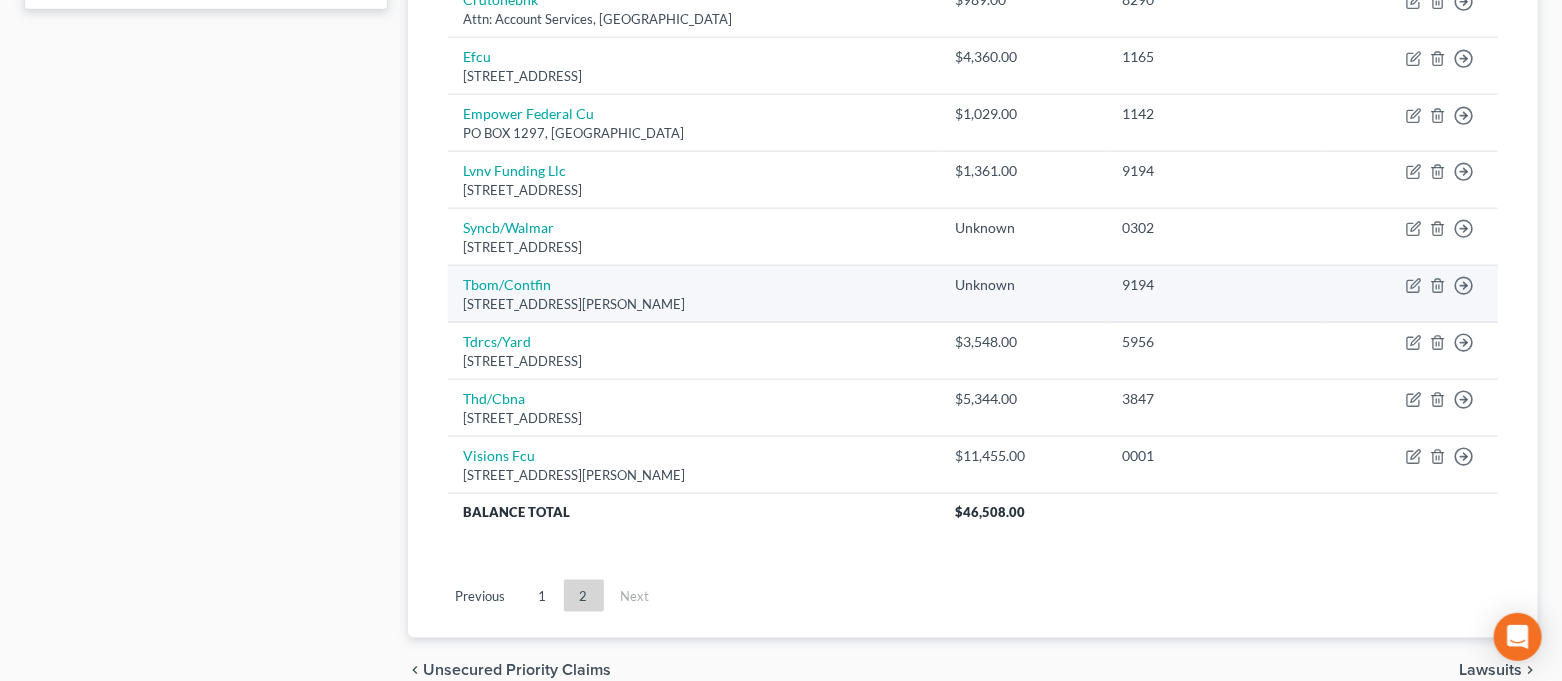 scroll, scrollTop: 1056, scrollLeft: 0, axis: vertical 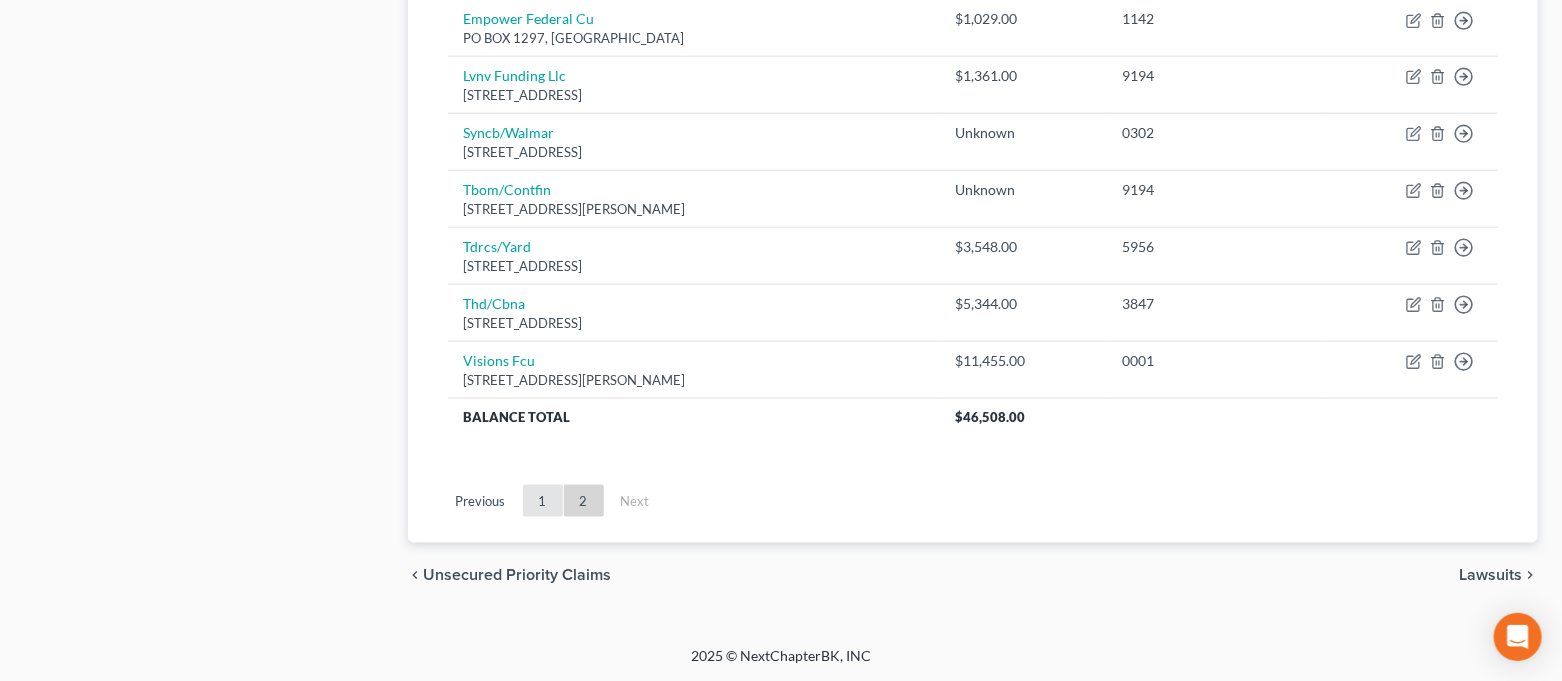 click on "1" at bounding box center [543, 501] 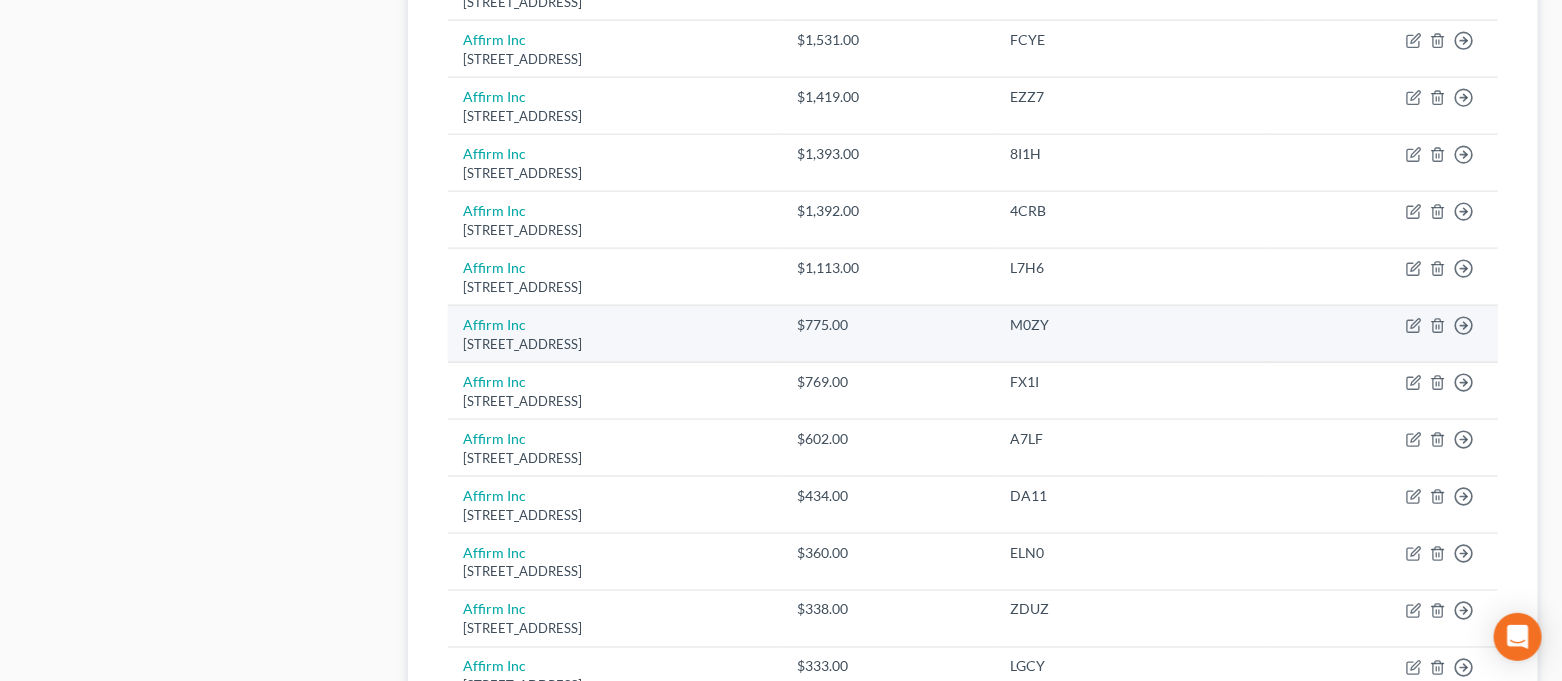 scroll, scrollTop: 1456, scrollLeft: 0, axis: vertical 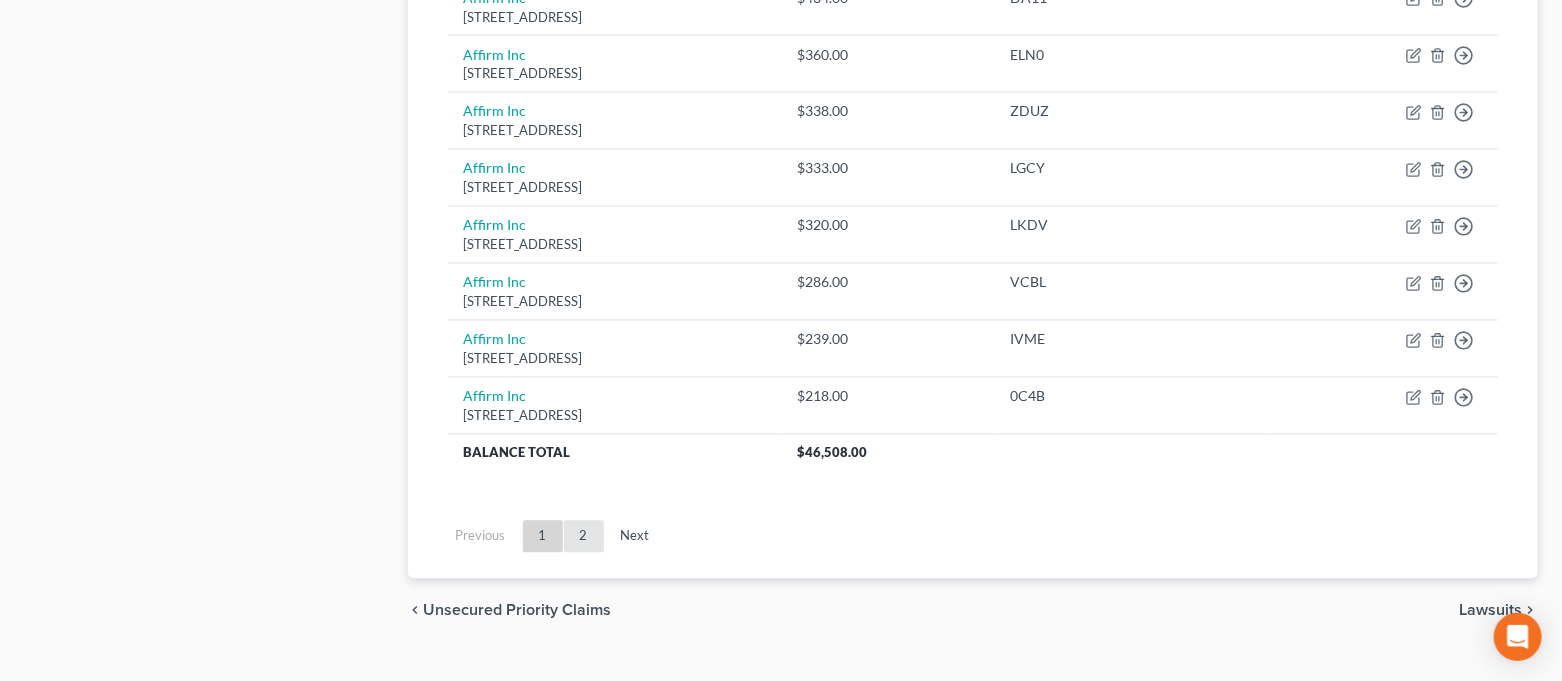 click on "2" at bounding box center [584, 537] 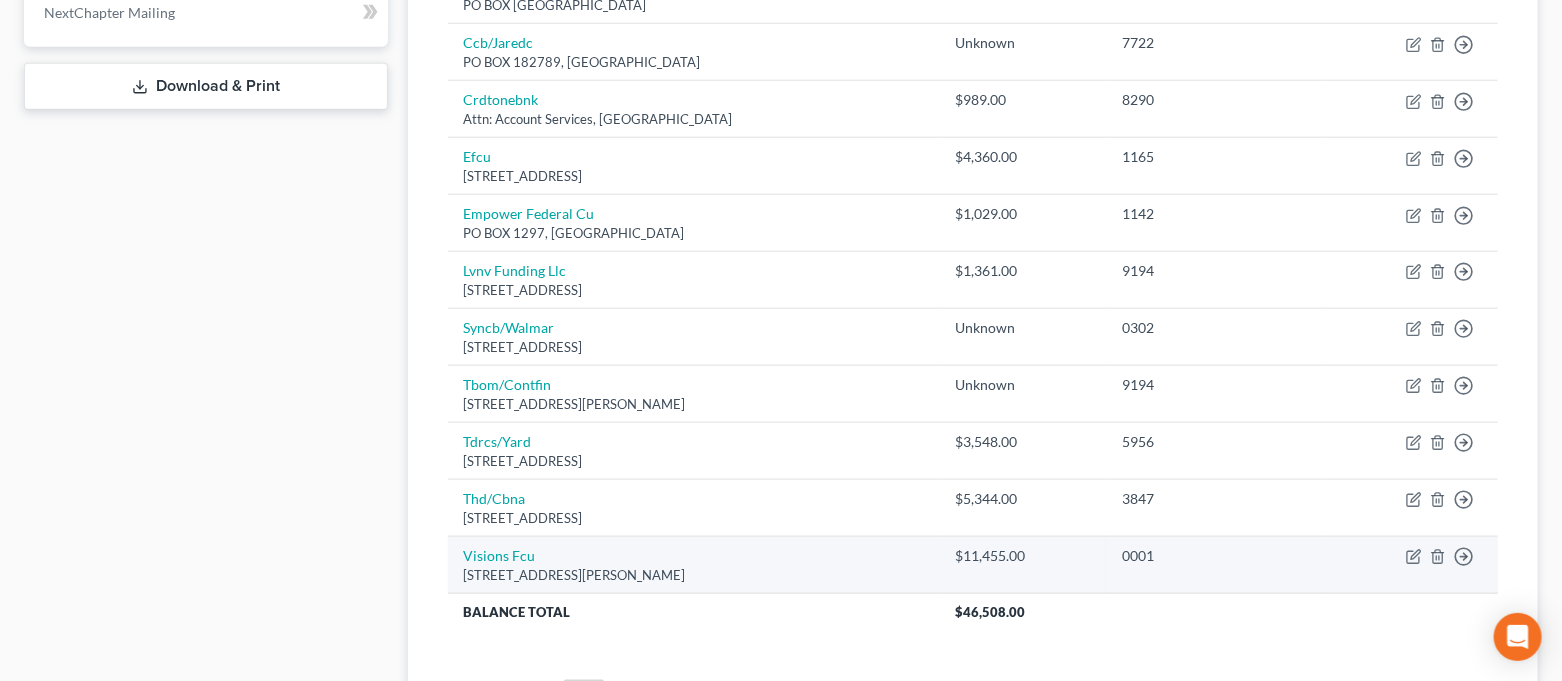 scroll, scrollTop: 1056, scrollLeft: 0, axis: vertical 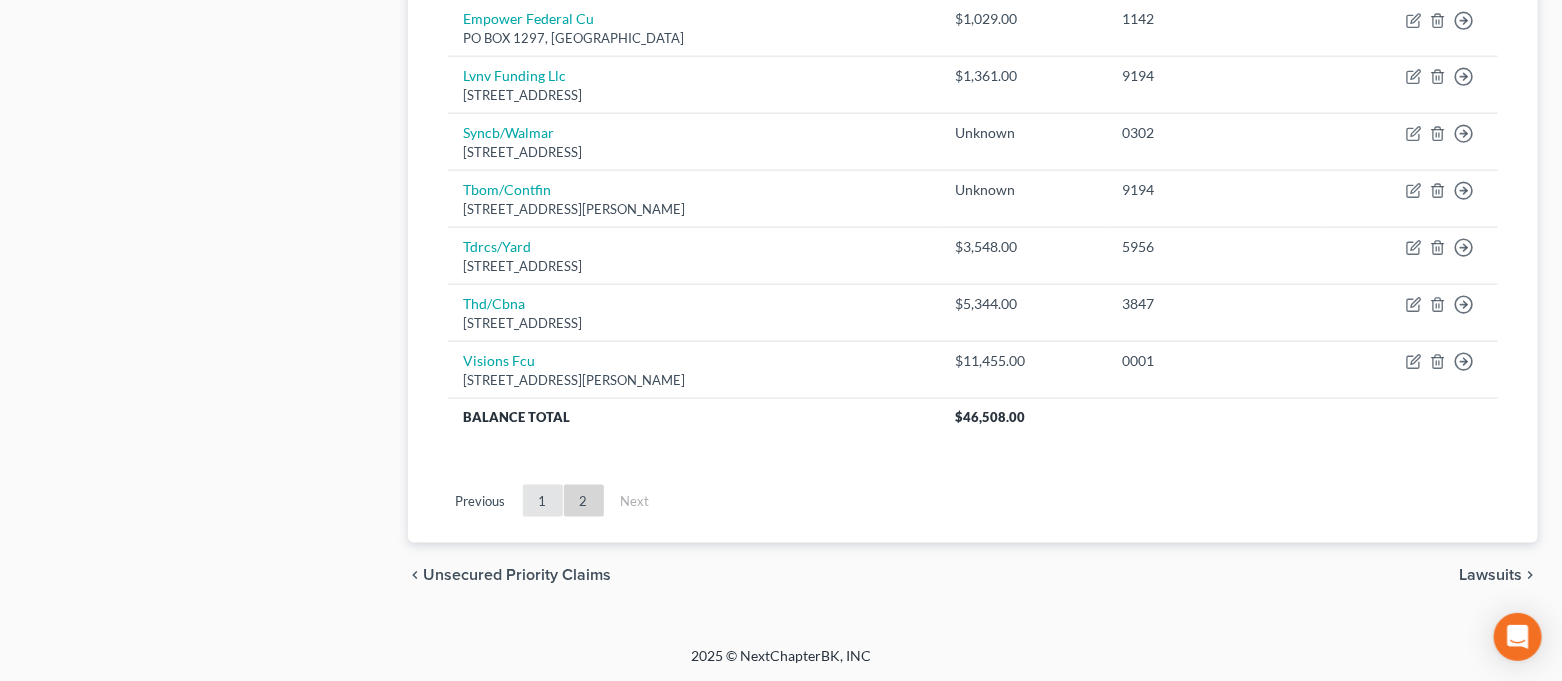 click on "1" at bounding box center [543, 501] 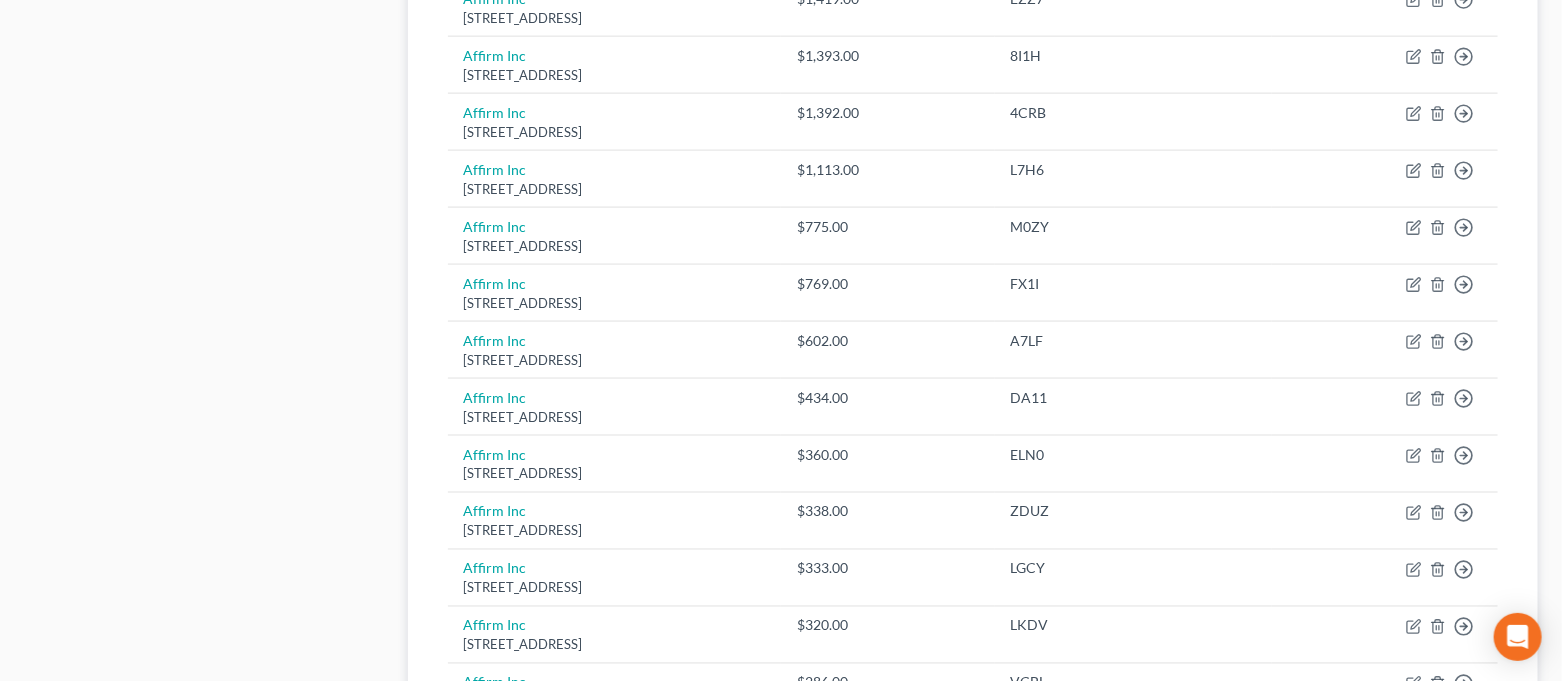 scroll, scrollTop: 1625, scrollLeft: 0, axis: vertical 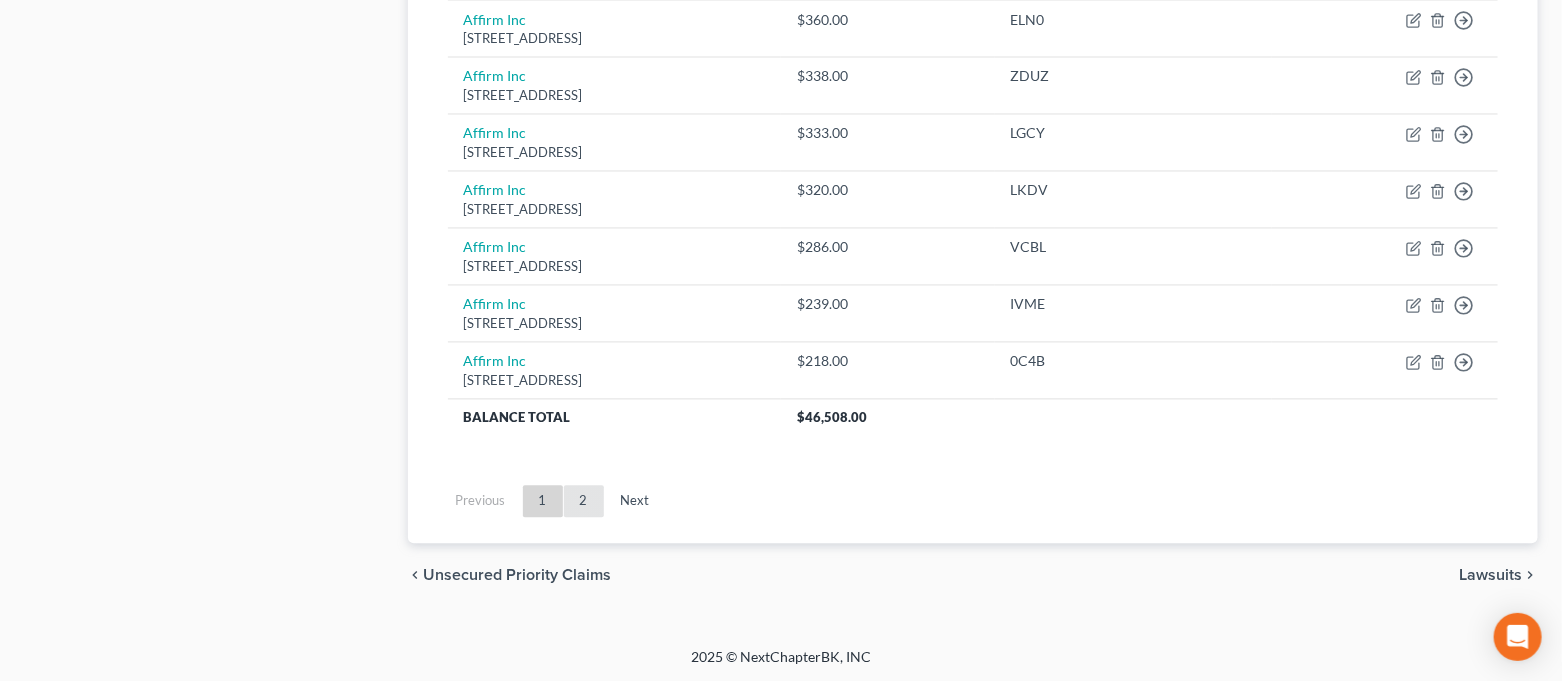 click on "2" at bounding box center [584, 502] 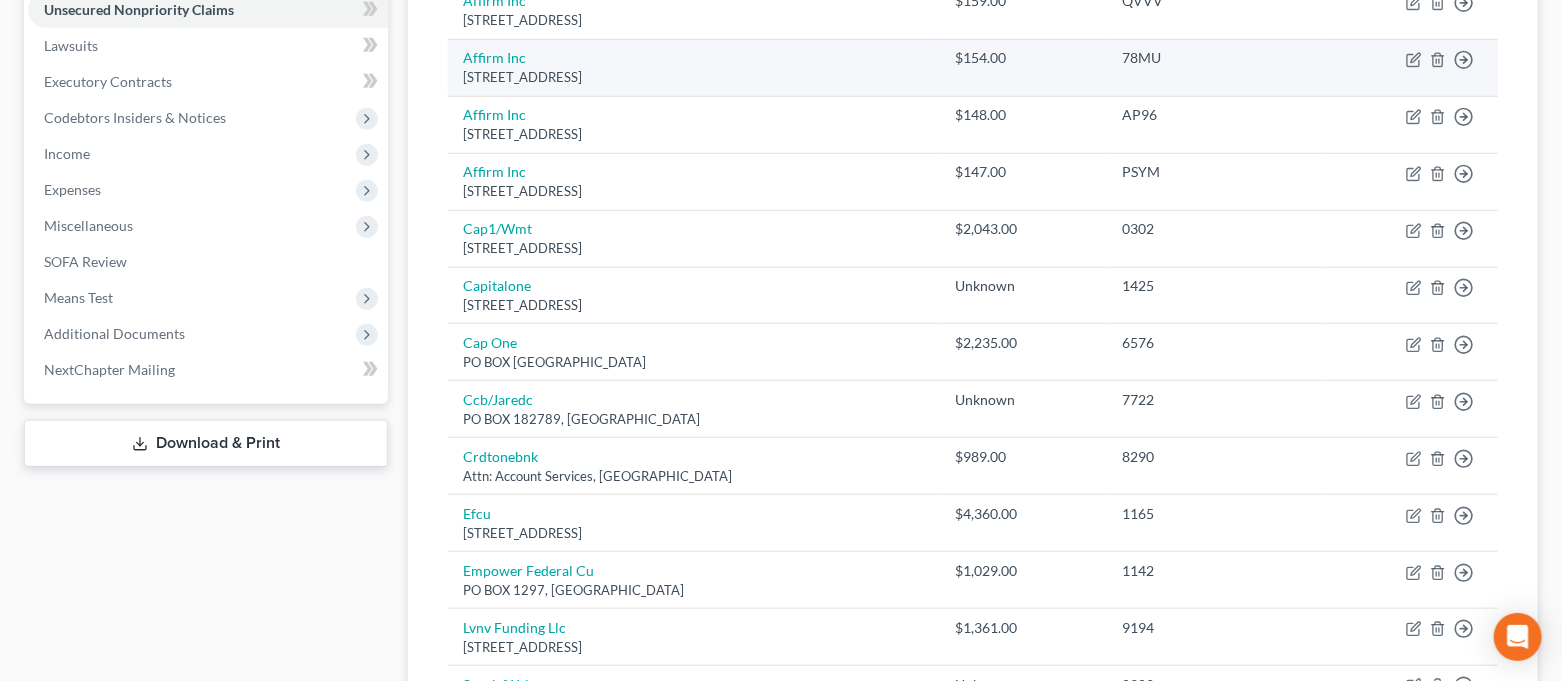 scroll, scrollTop: 523, scrollLeft: 0, axis: vertical 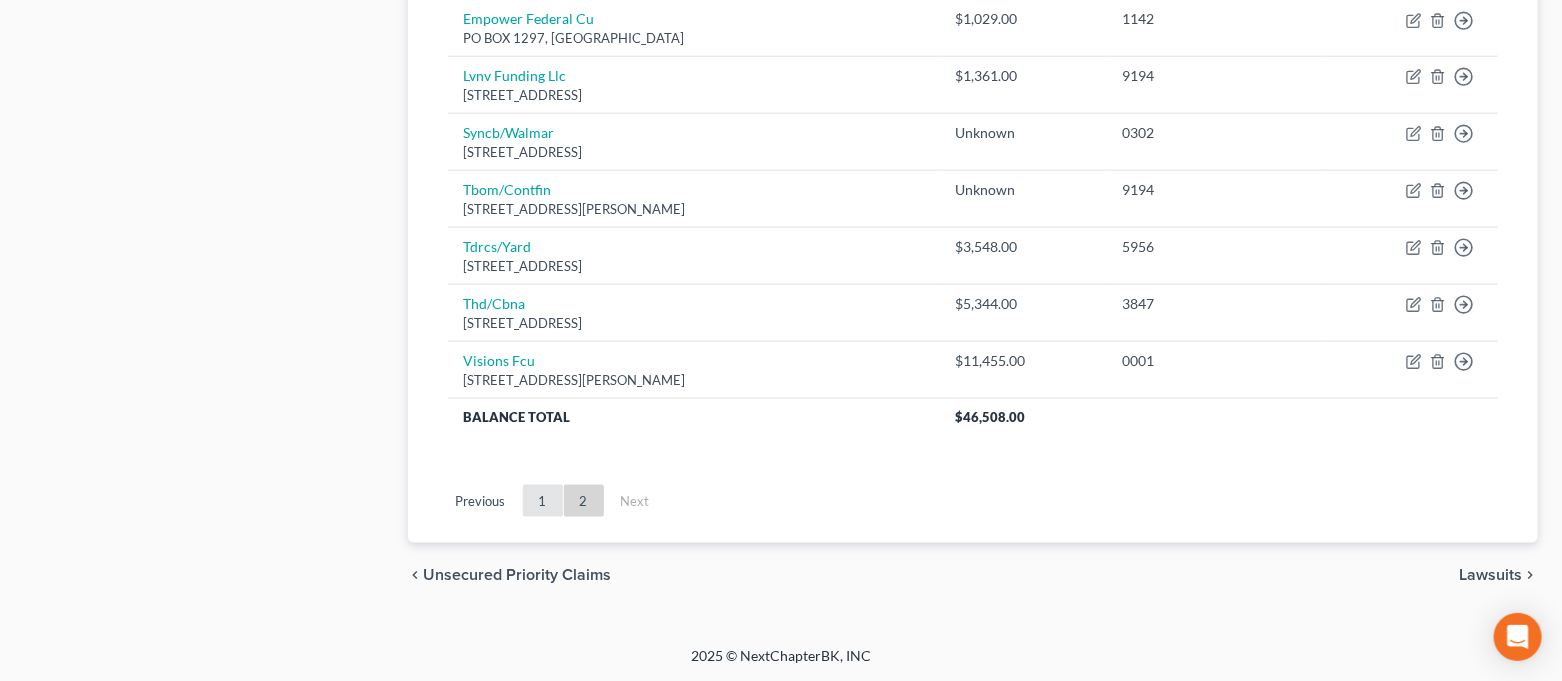 click on "1" at bounding box center [543, 501] 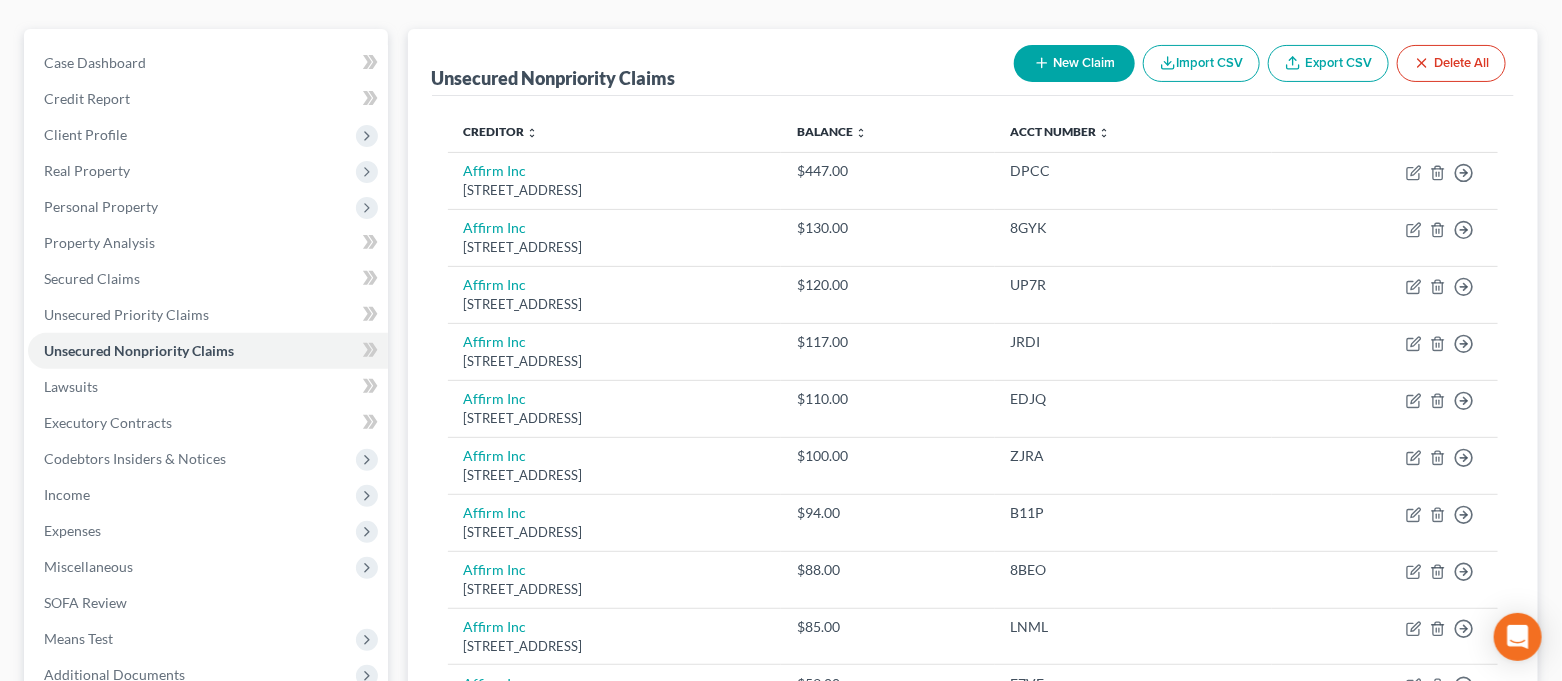 scroll, scrollTop: 123, scrollLeft: 0, axis: vertical 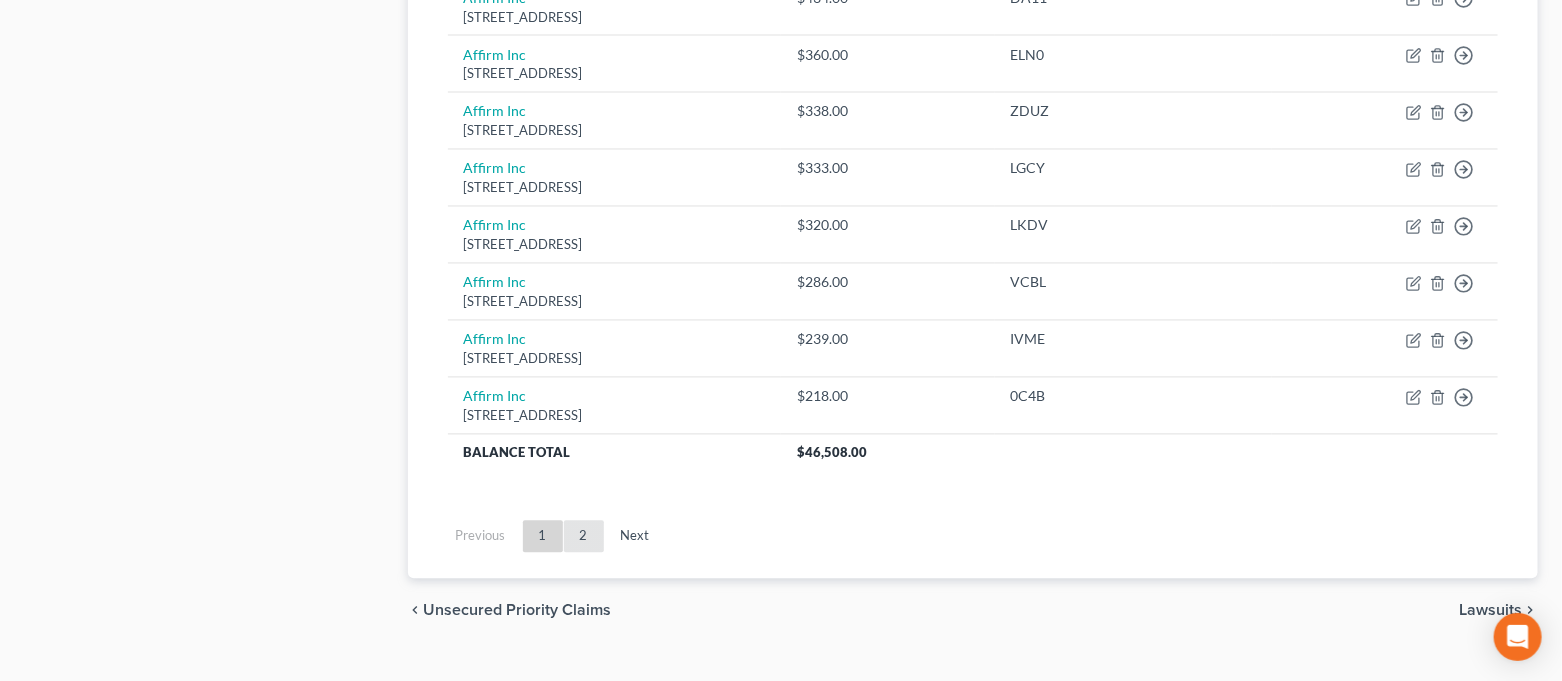 click on "2" at bounding box center (584, 537) 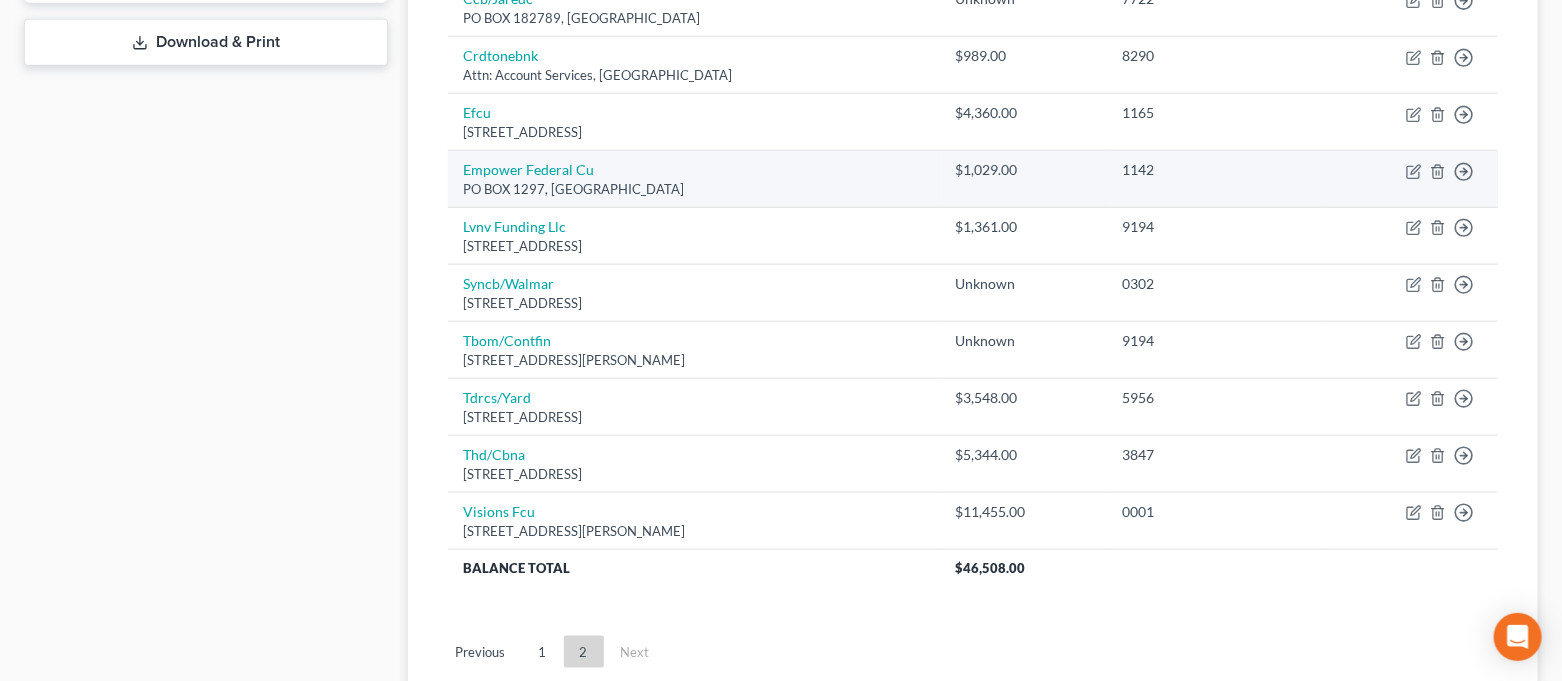scroll, scrollTop: 933, scrollLeft: 0, axis: vertical 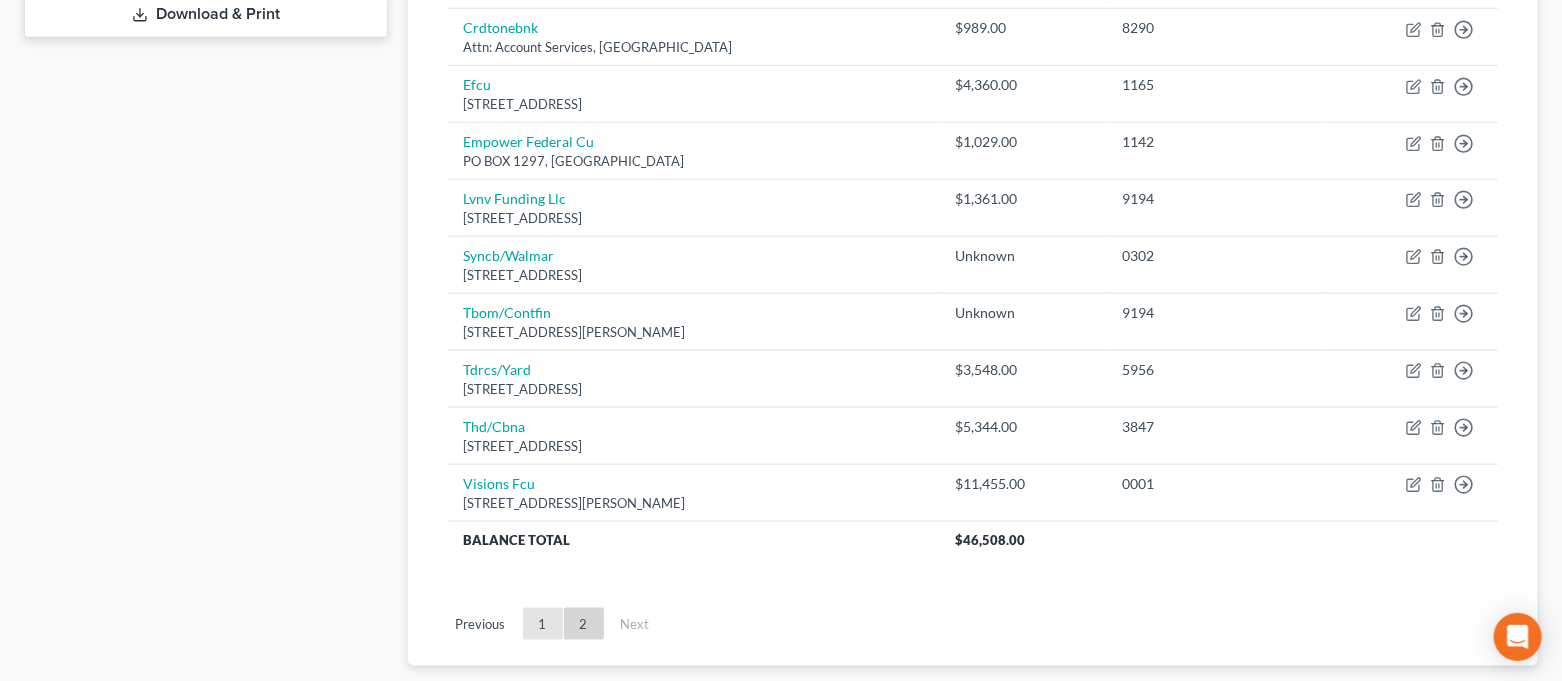 click on "1" at bounding box center [543, 624] 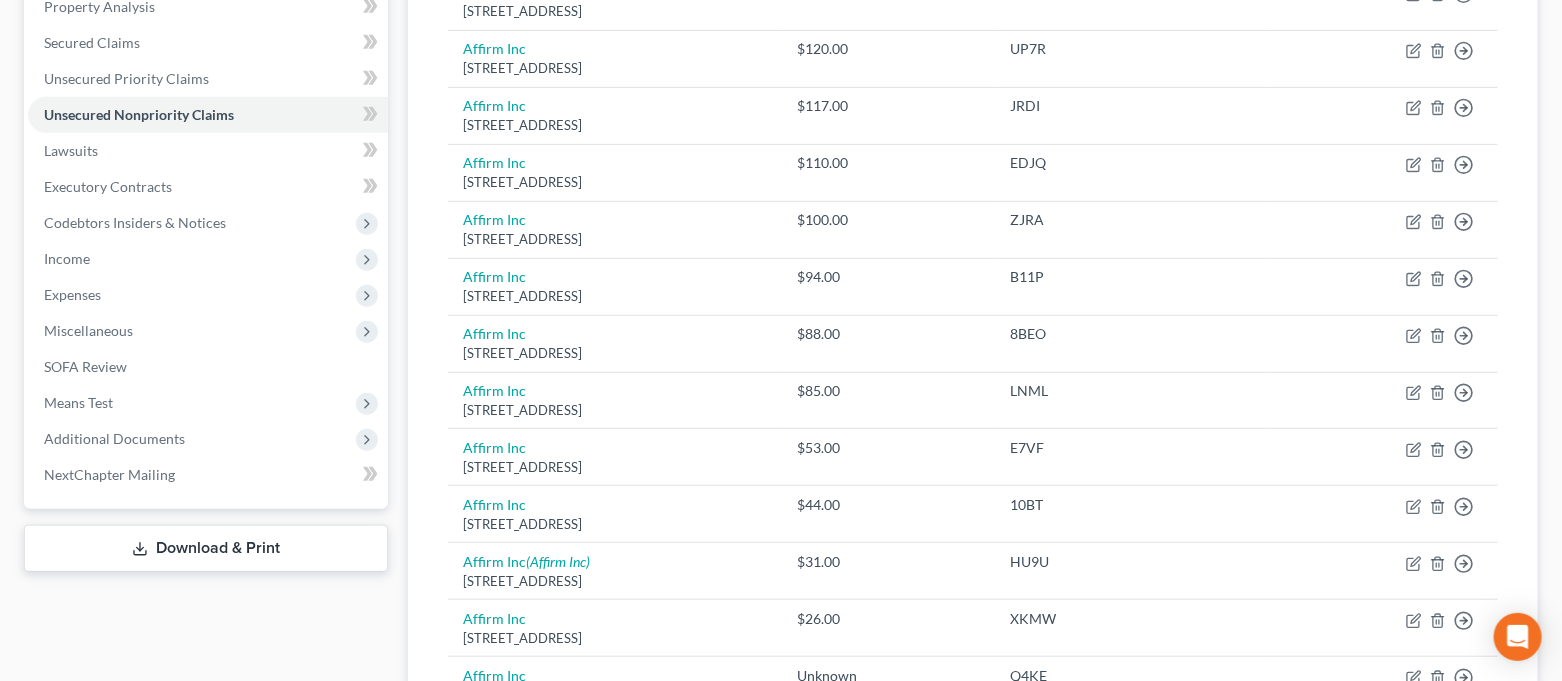 scroll, scrollTop: 0, scrollLeft: 0, axis: both 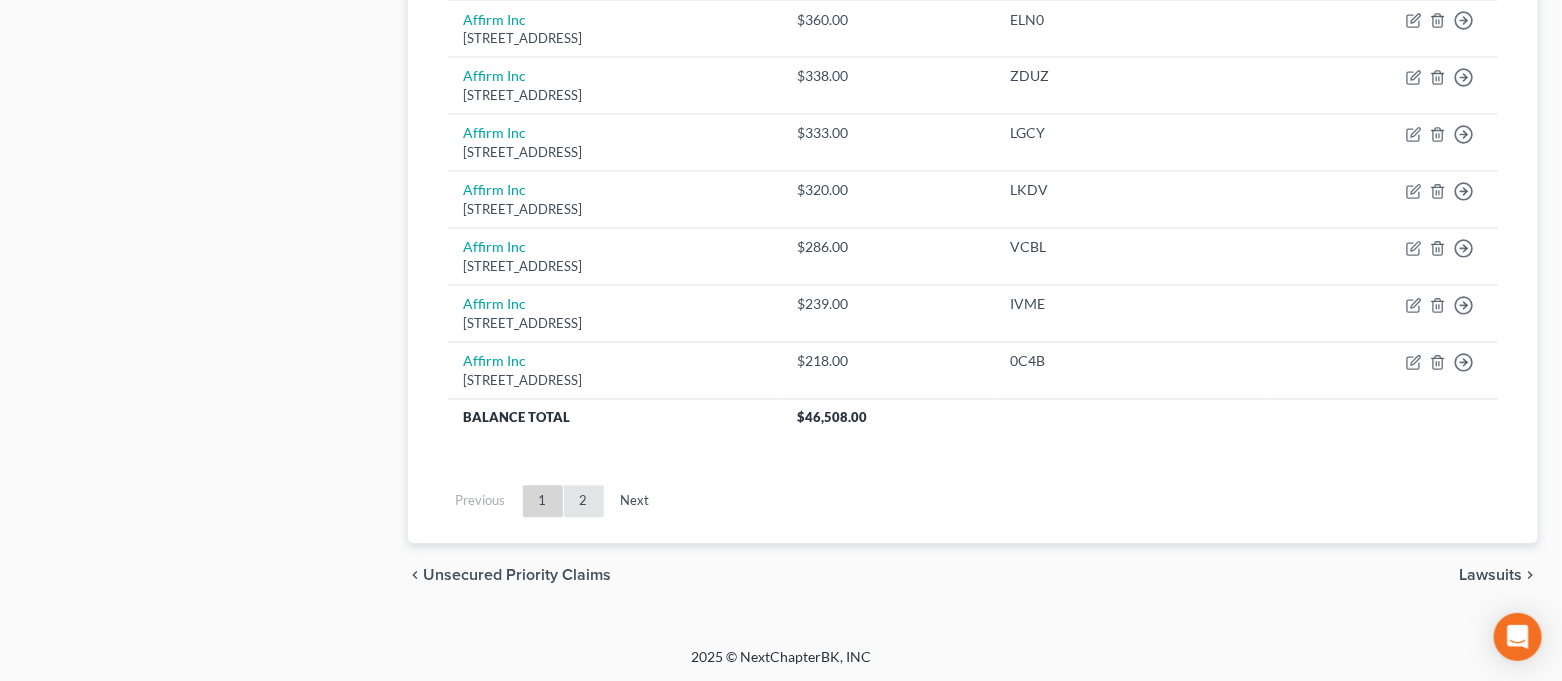 click on "2" at bounding box center (584, 502) 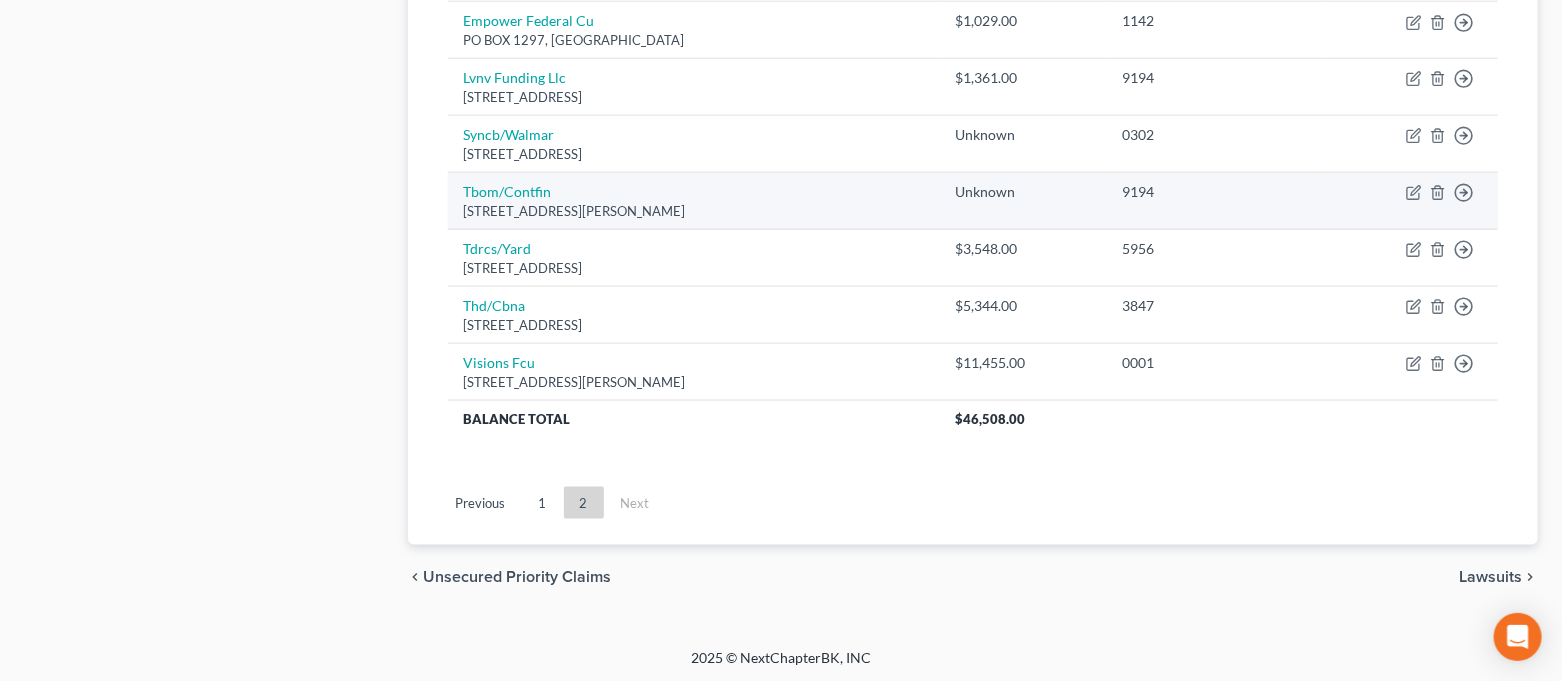 scroll, scrollTop: 1056, scrollLeft: 0, axis: vertical 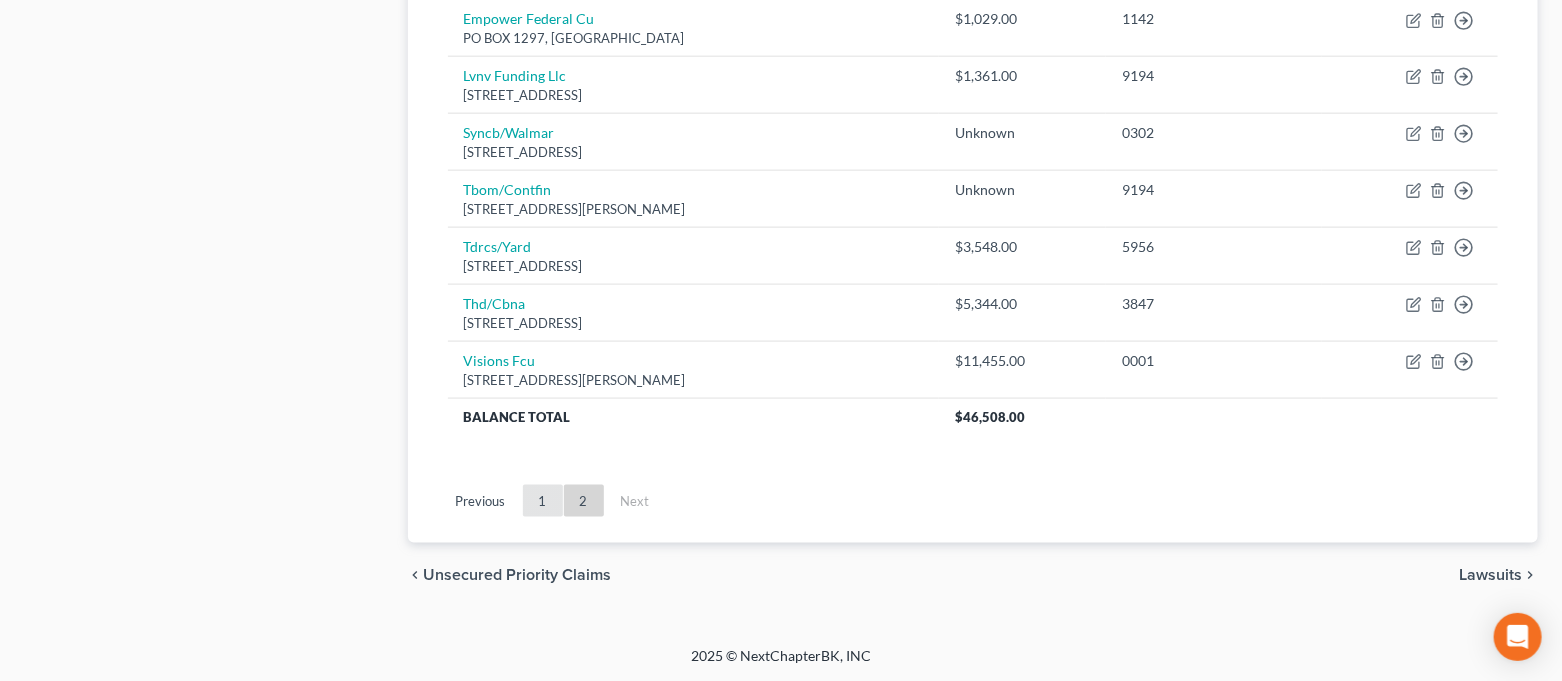 click on "1" at bounding box center (543, 501) 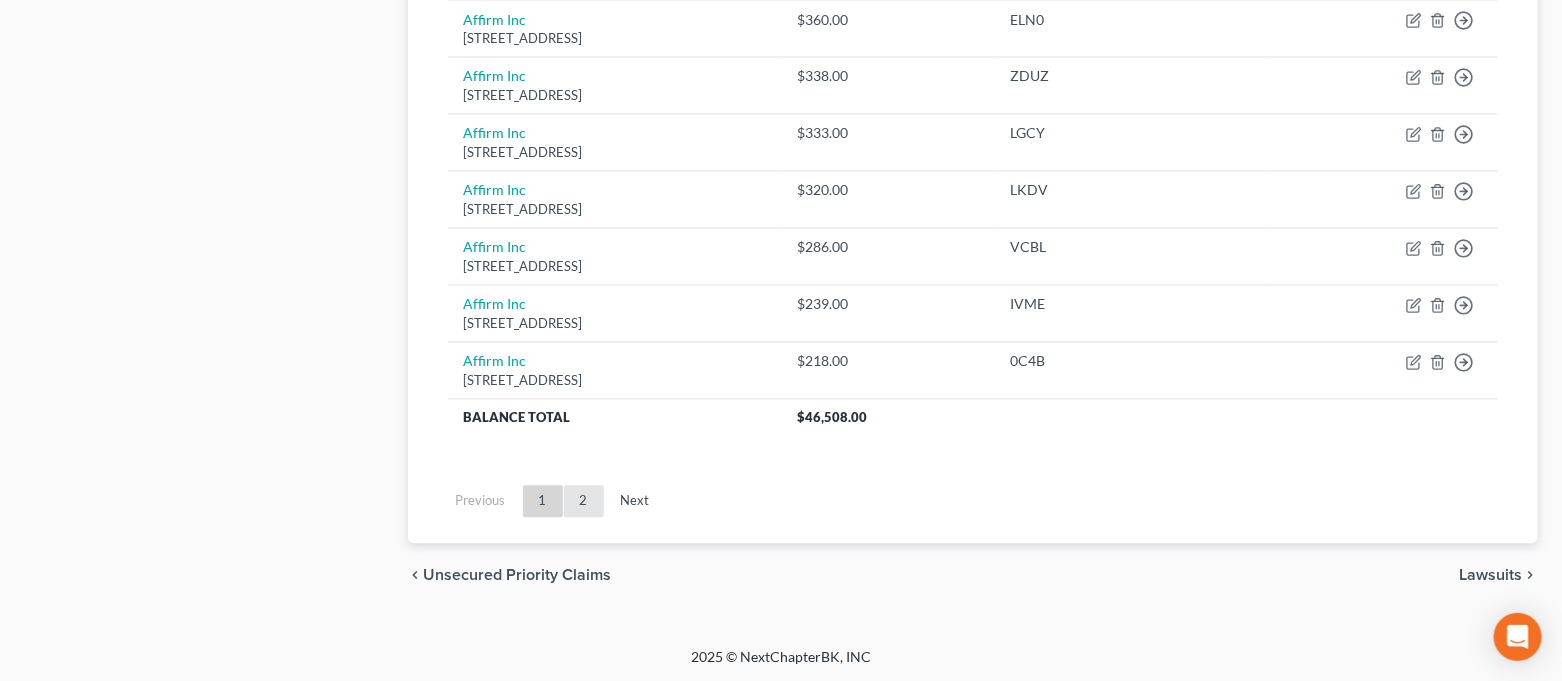 click on "2" at bounding box center [584, 502] 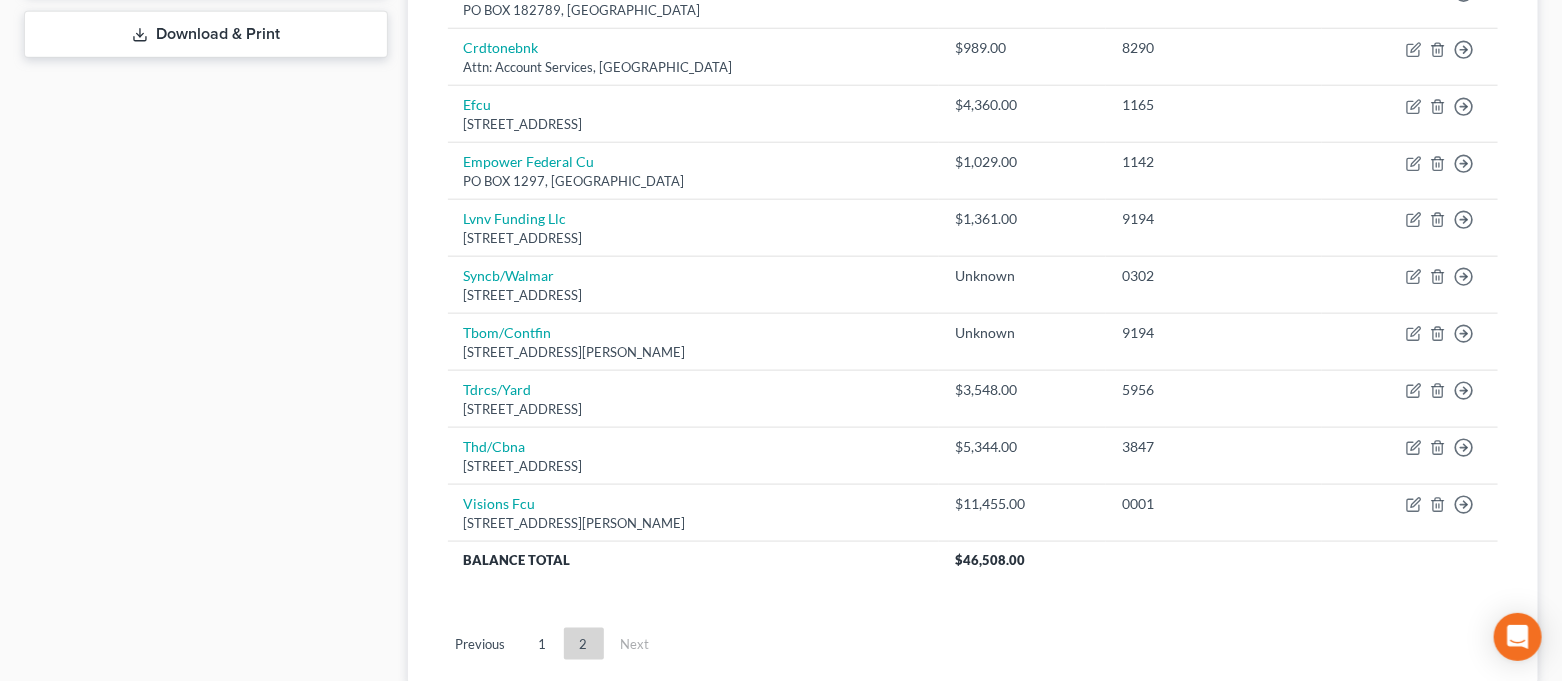 scroll, scrollTop: 390, scrollLeft: 0, axis: vertical 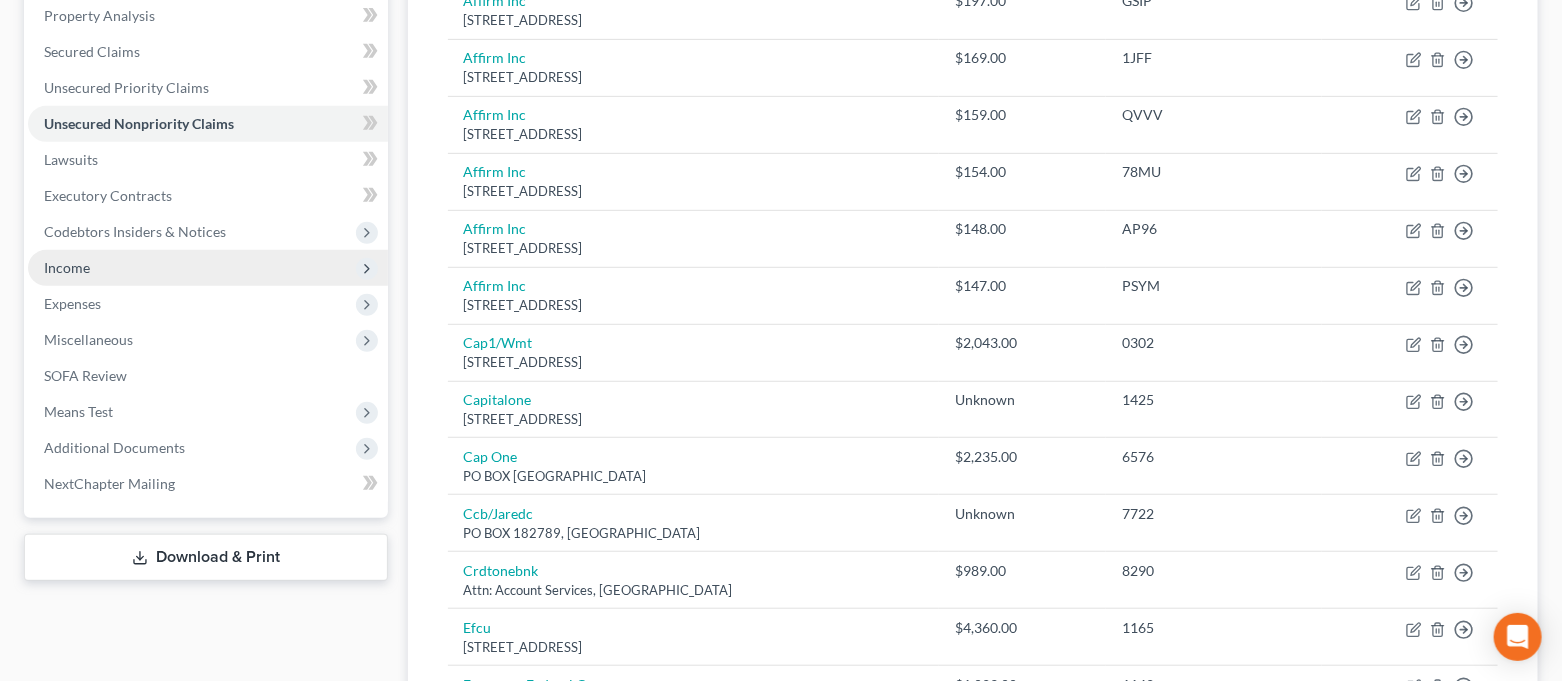 click on "Income" at bounding box center (208, 268) 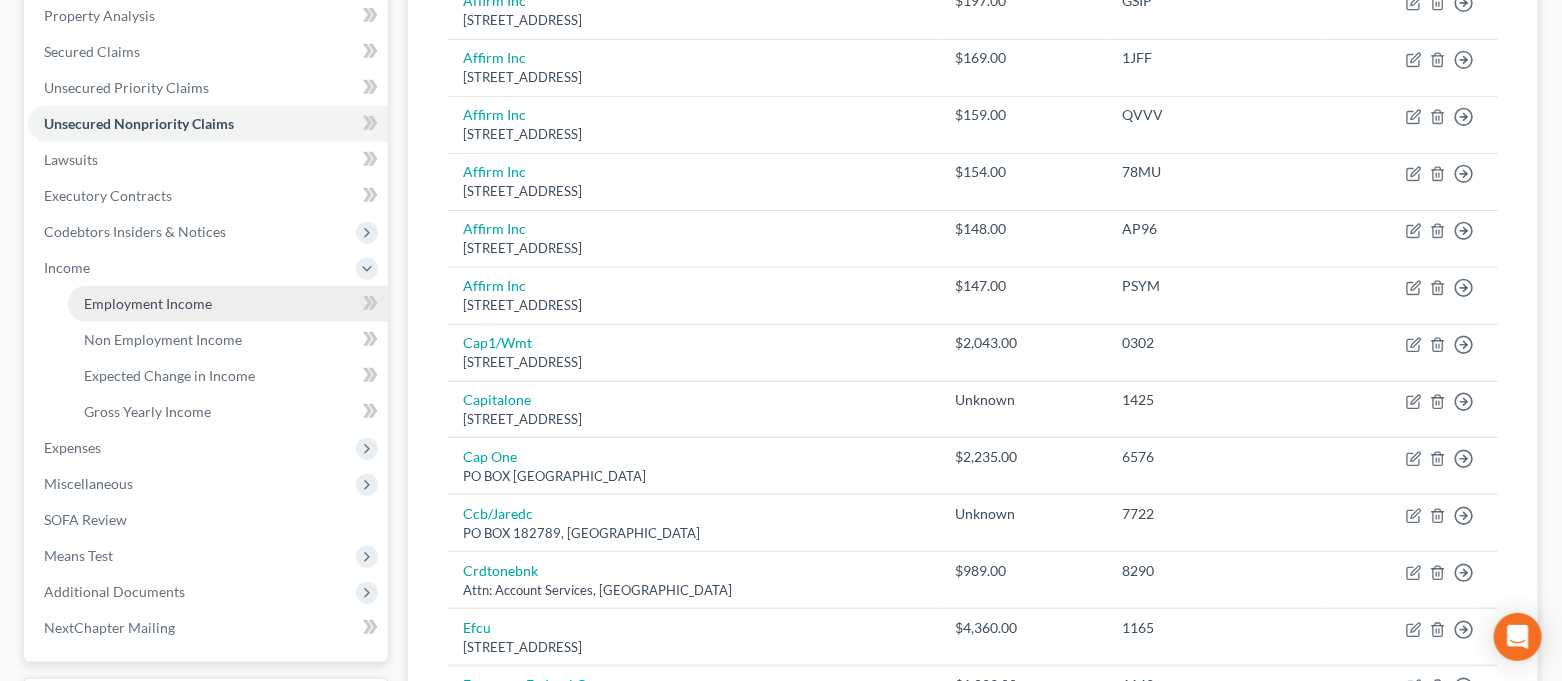 click on "Employment Income" at bounding box center (228, 304) 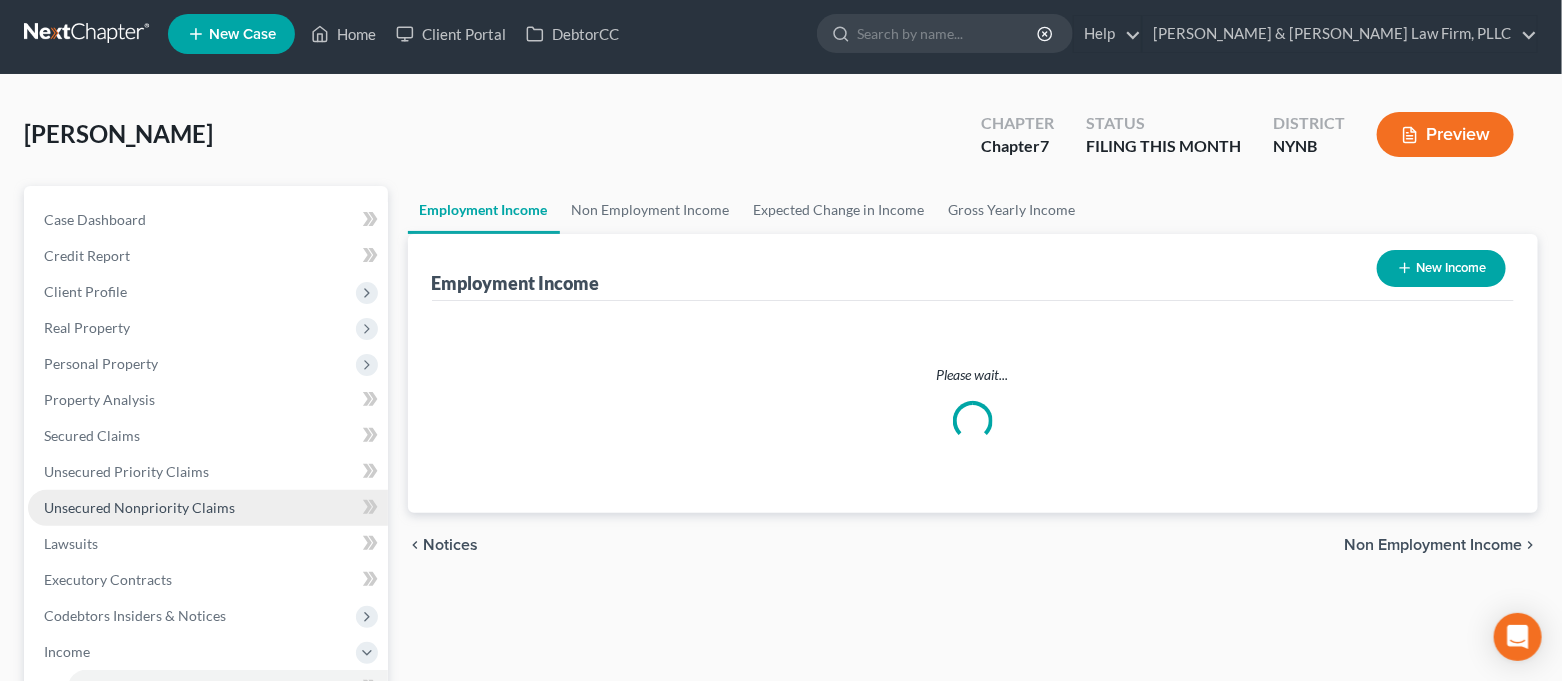scroll, scrollTop: 0, scrollLeft: 0, axis: both 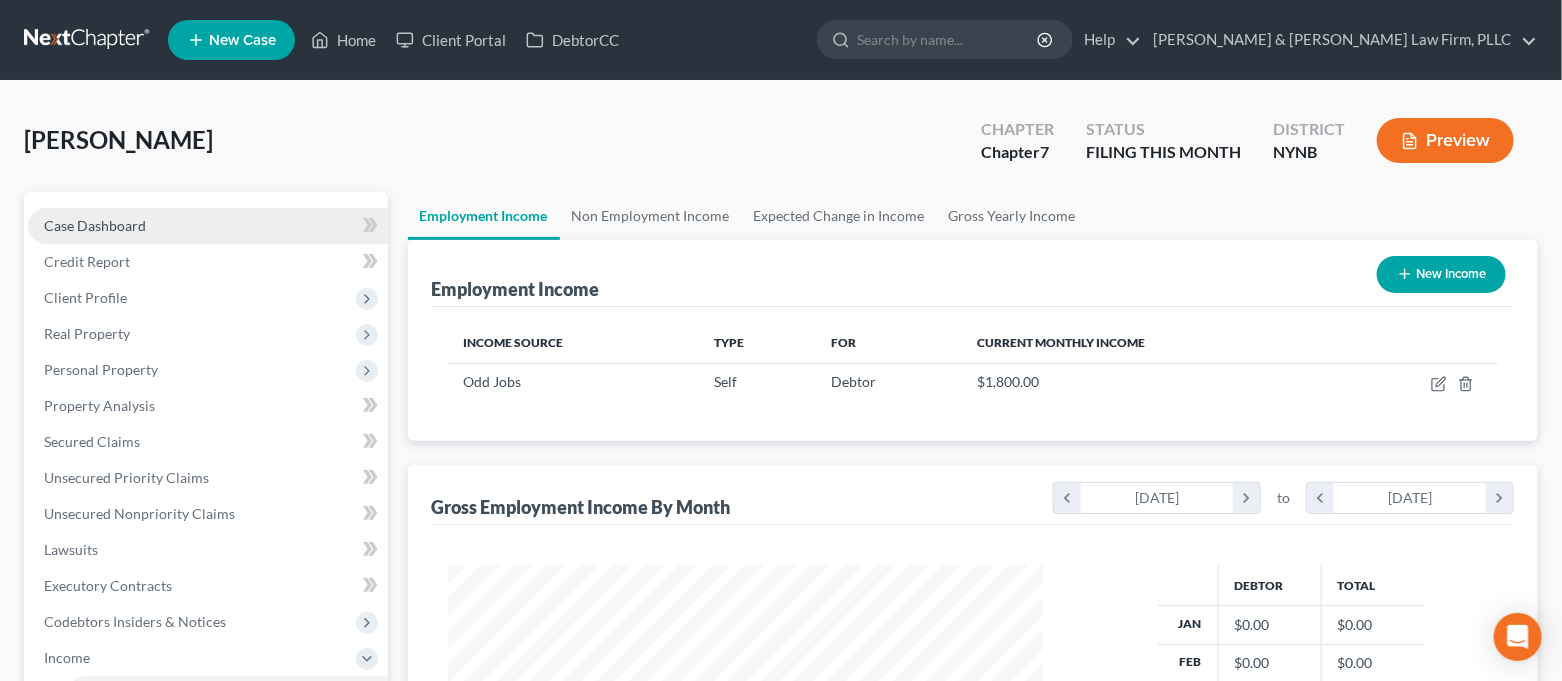 click on "Case Dashboard" at bounding box center [208, 226] 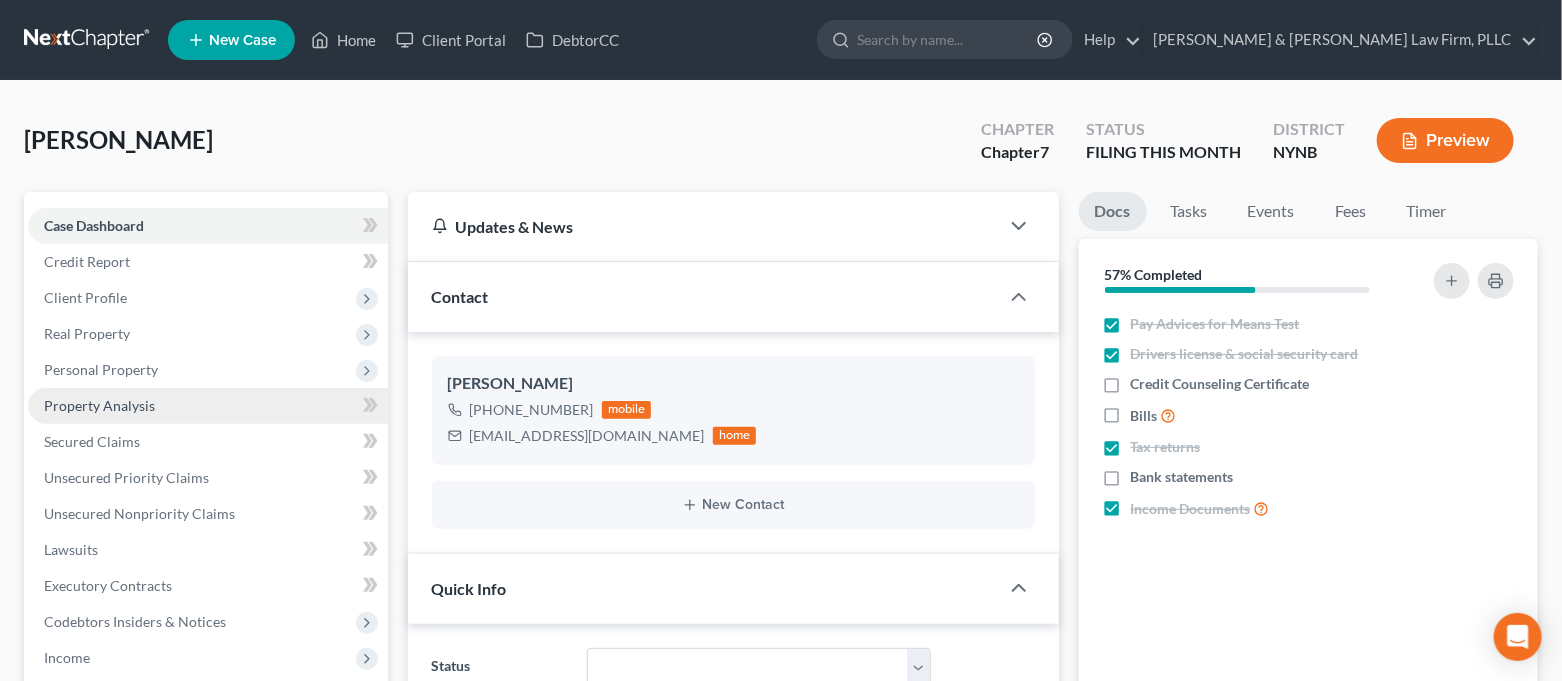 scroll, scrollTop: 1096, scrollLeft: 0, axis: vertical 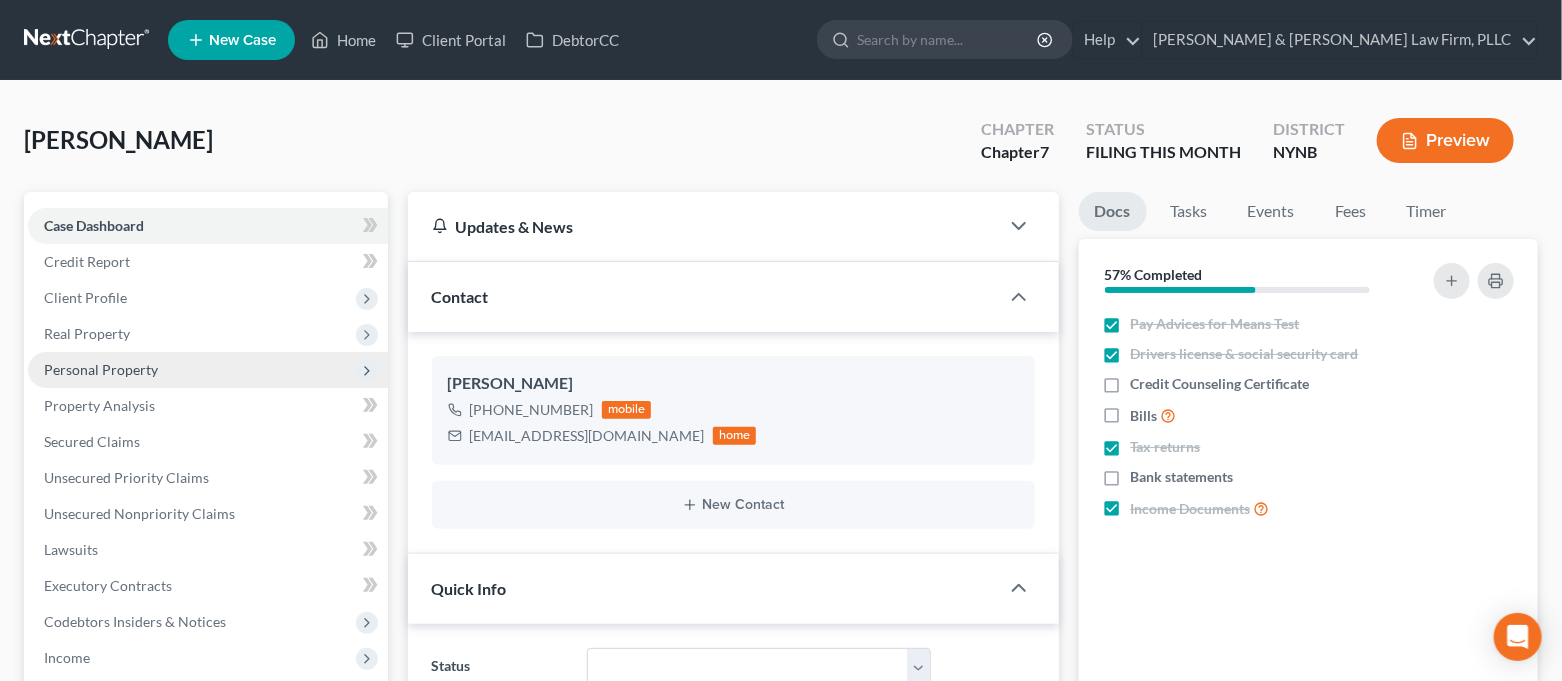 click on "Personal Property" at bounding box center (101, 369) 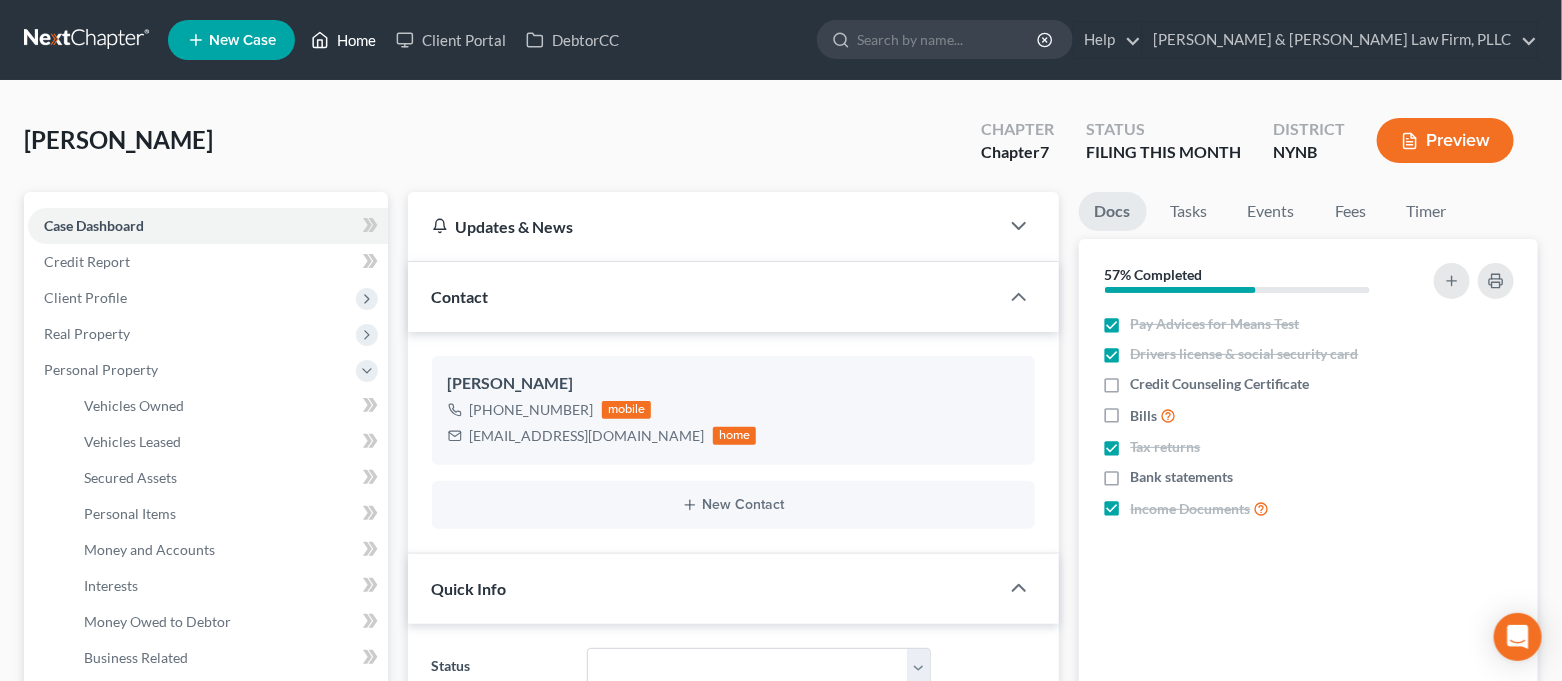 click on "Home" at bounding box center [343, 40] 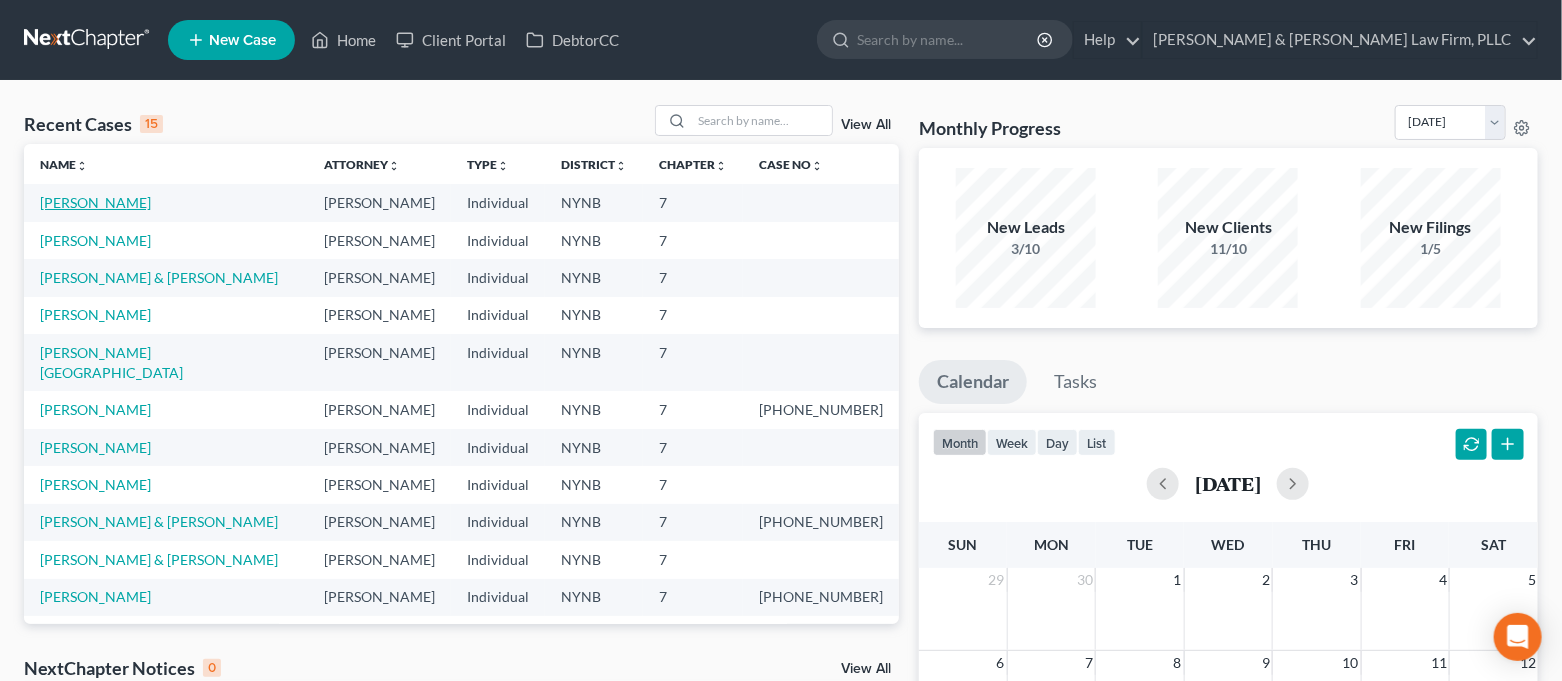 click on "[PERSON_NAME]" at bounding box center (95, 202) 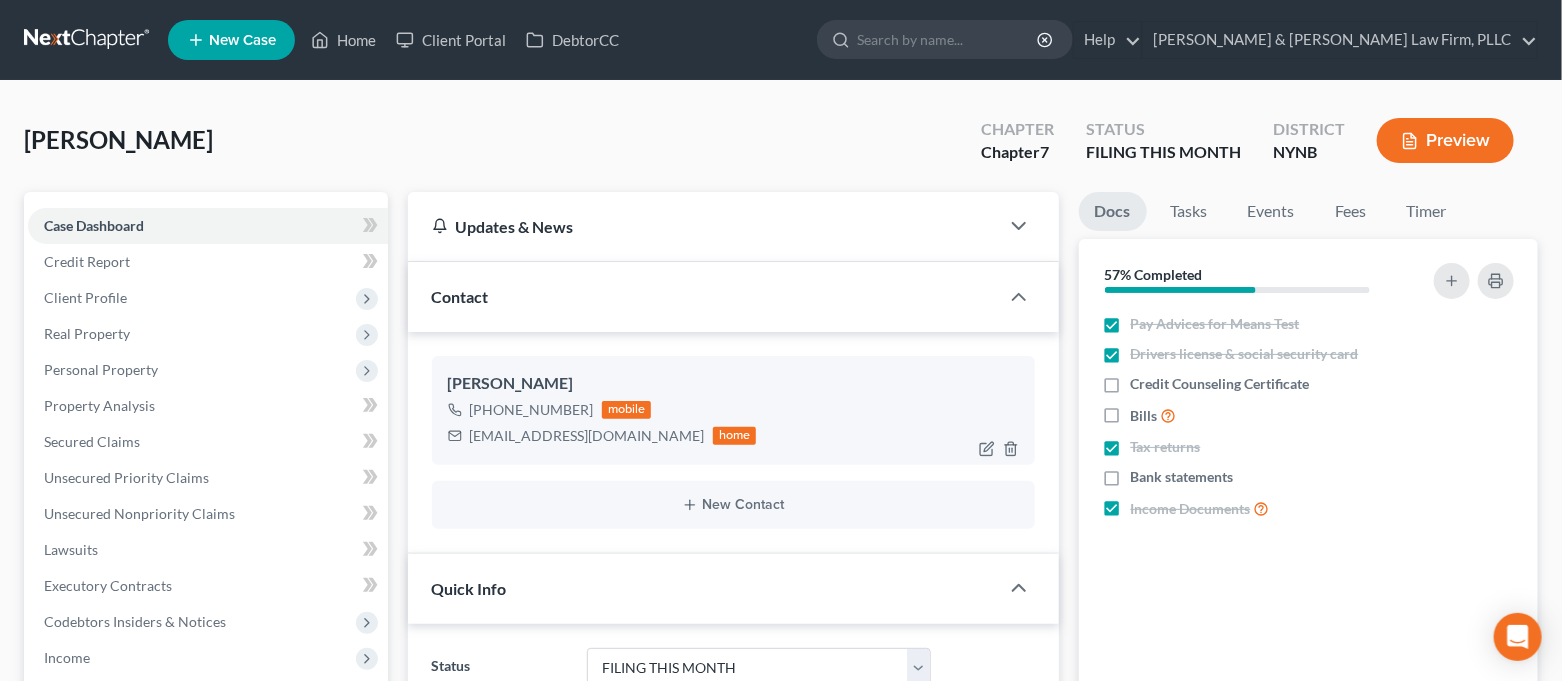 scroll, scrollTop: 1096, scrollLeft: 0, axis: vertical 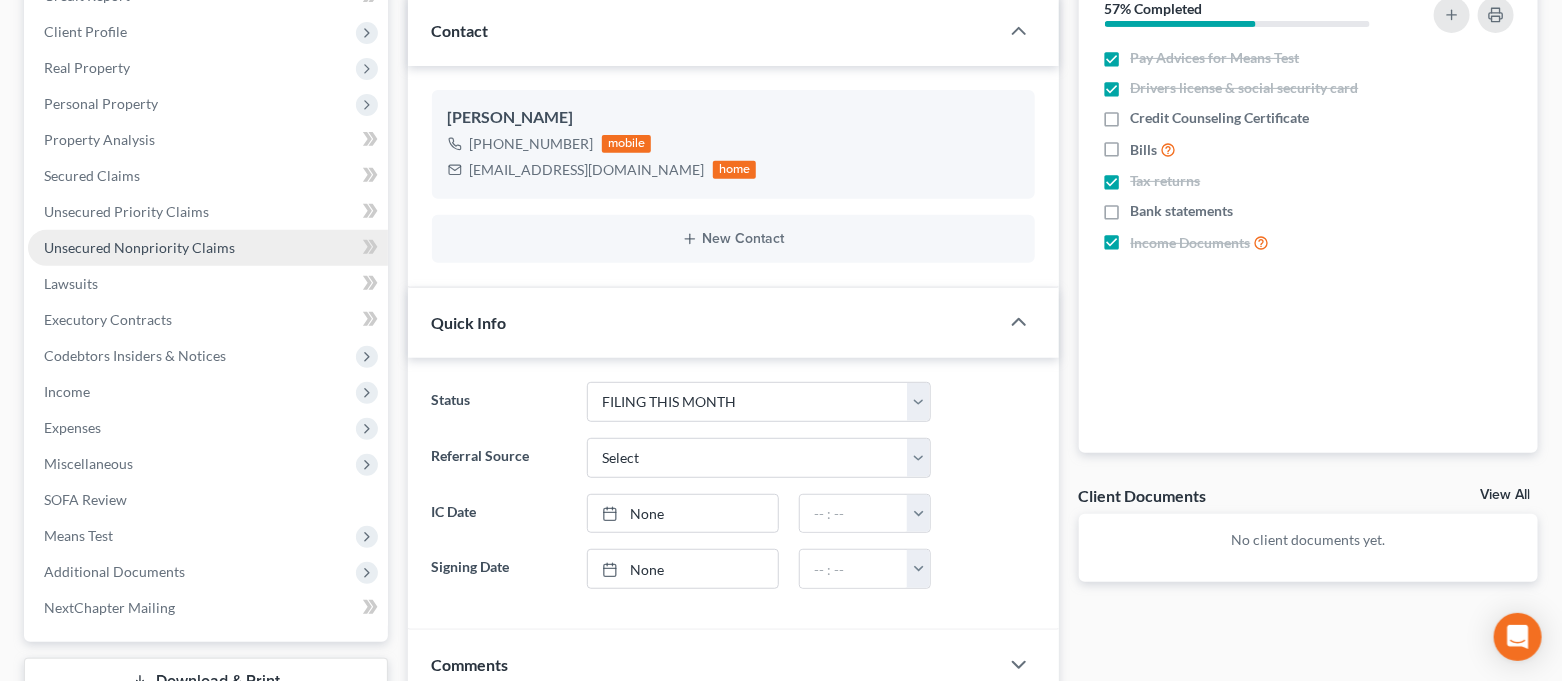 click on "Unsecured Nonpriority Claims" at bounding box center [208, 248] 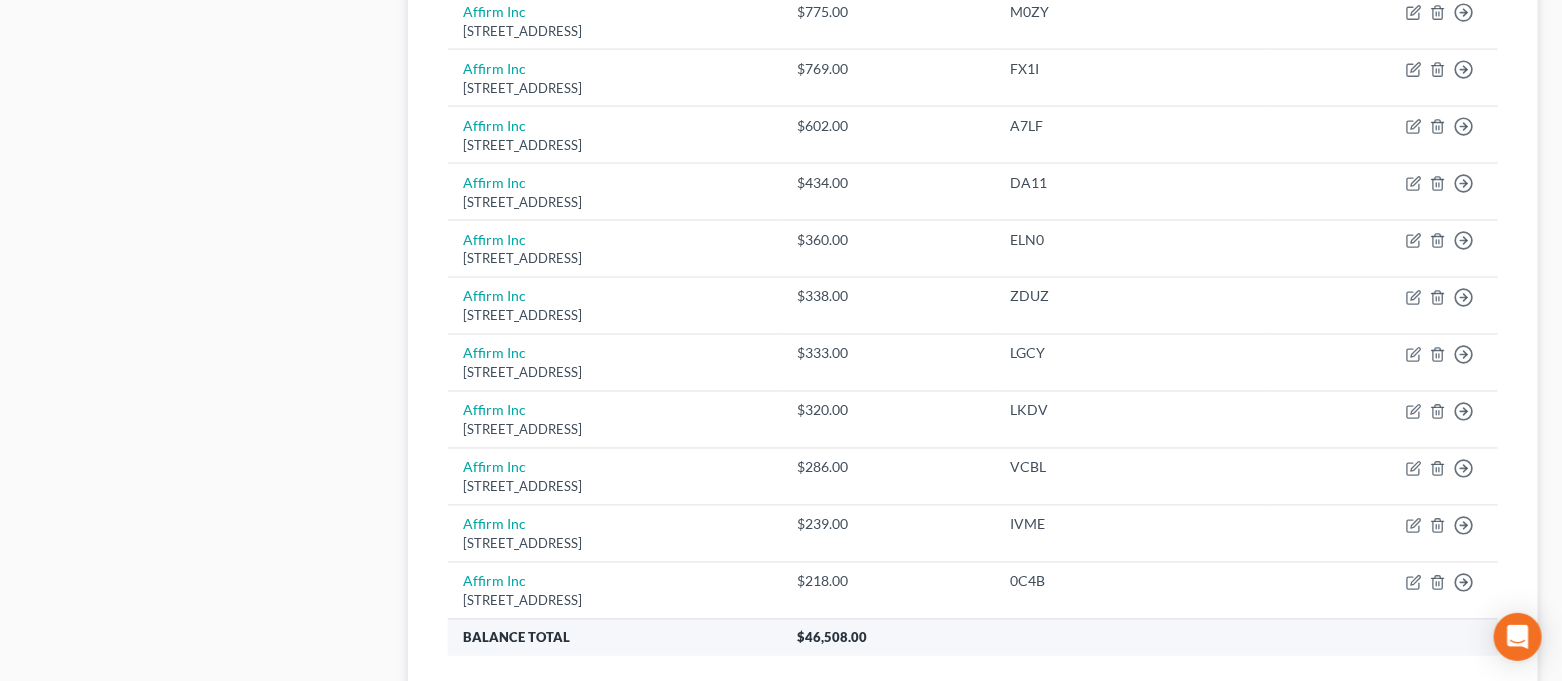 scroll, scrollTop: 1466, scrollLeft: 0, axis: vertical 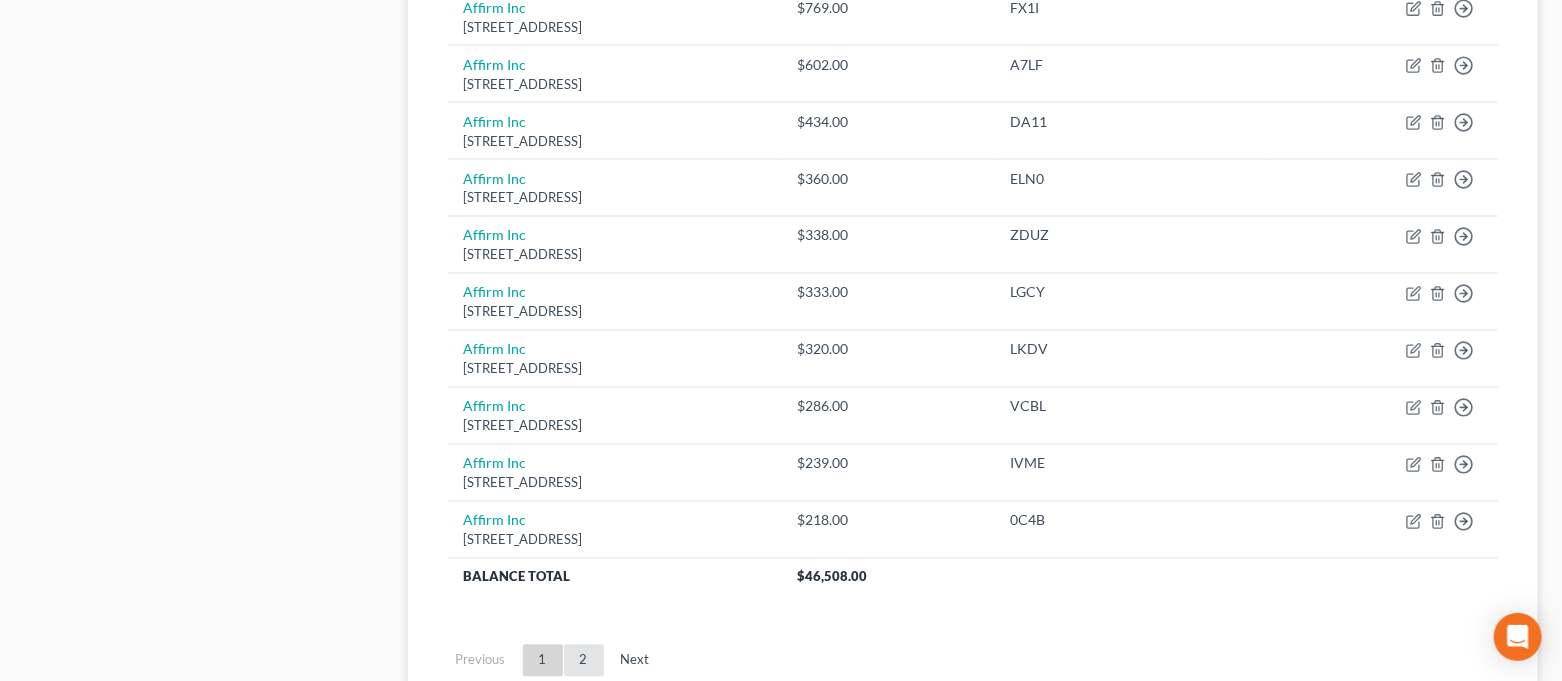 click on "2" at bounding box center (584, 661) 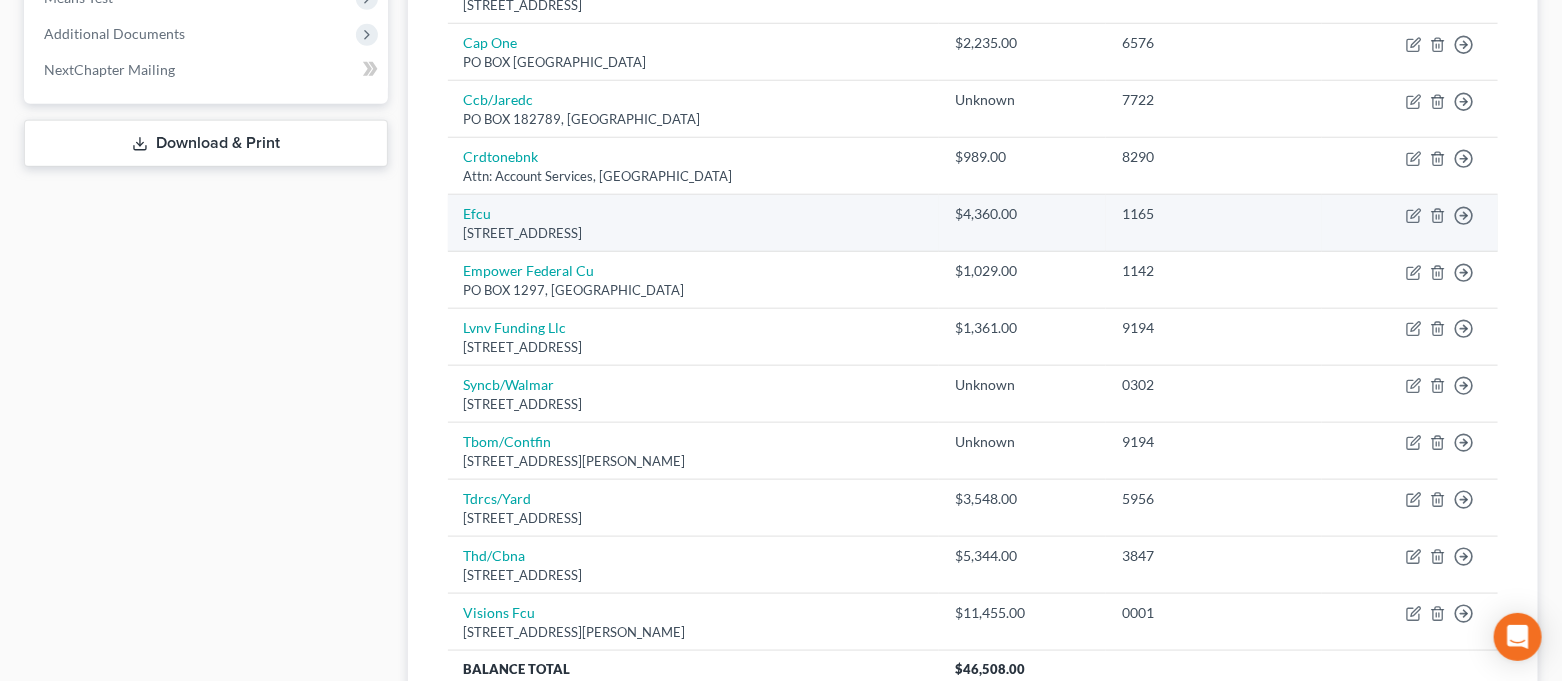 scroll, scrollTop: 1056, scrollLeft: 0, axis: vertical 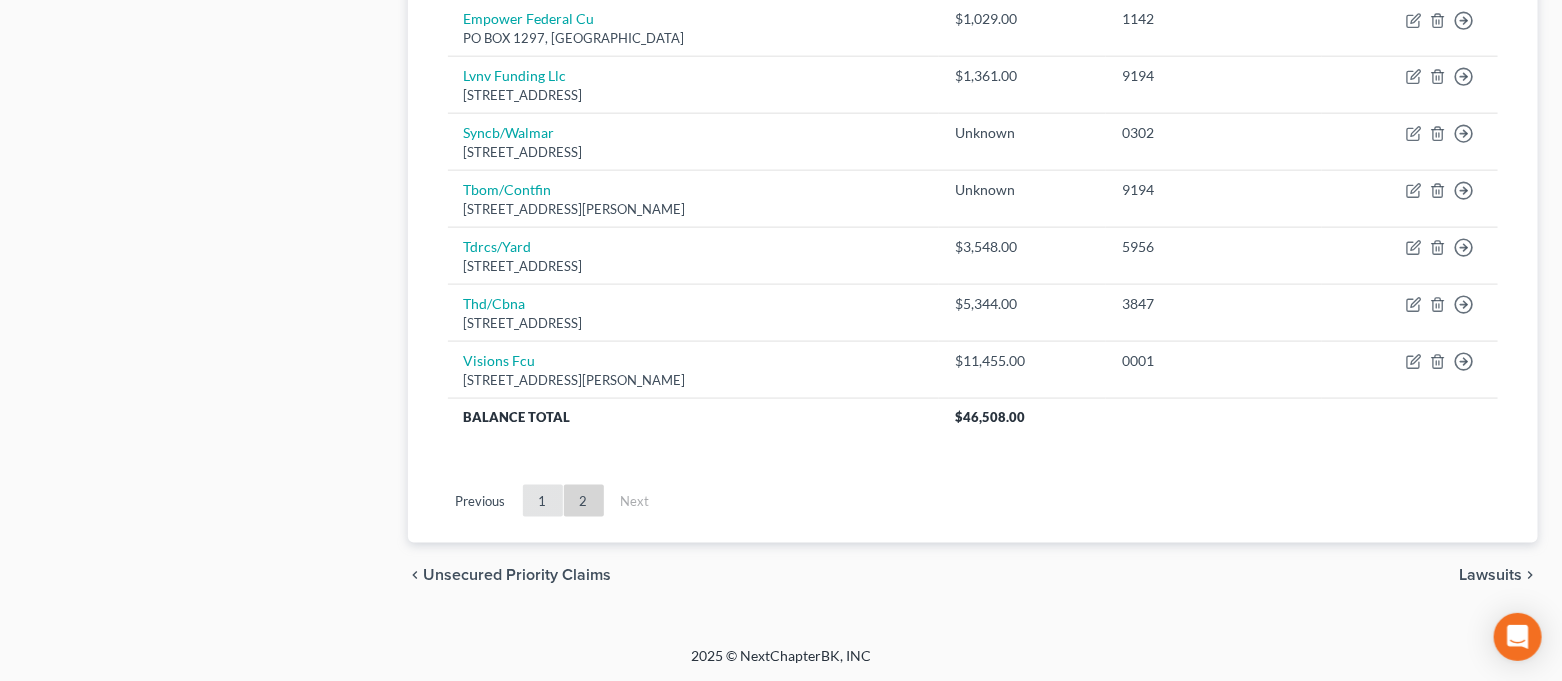 click on "1" at bounding box center [543, 501] 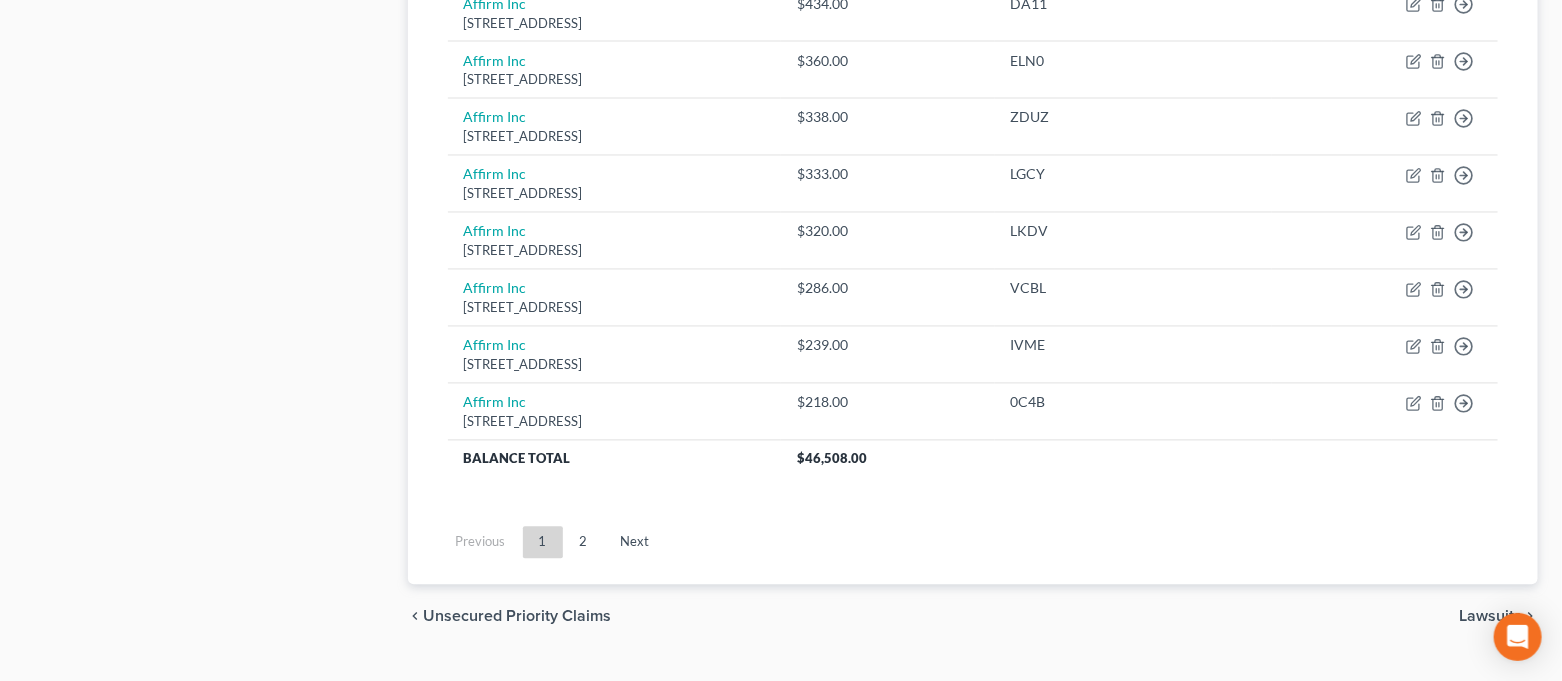scroll, scrollTop: 1599, scrollLeft: 0, axis: vertical 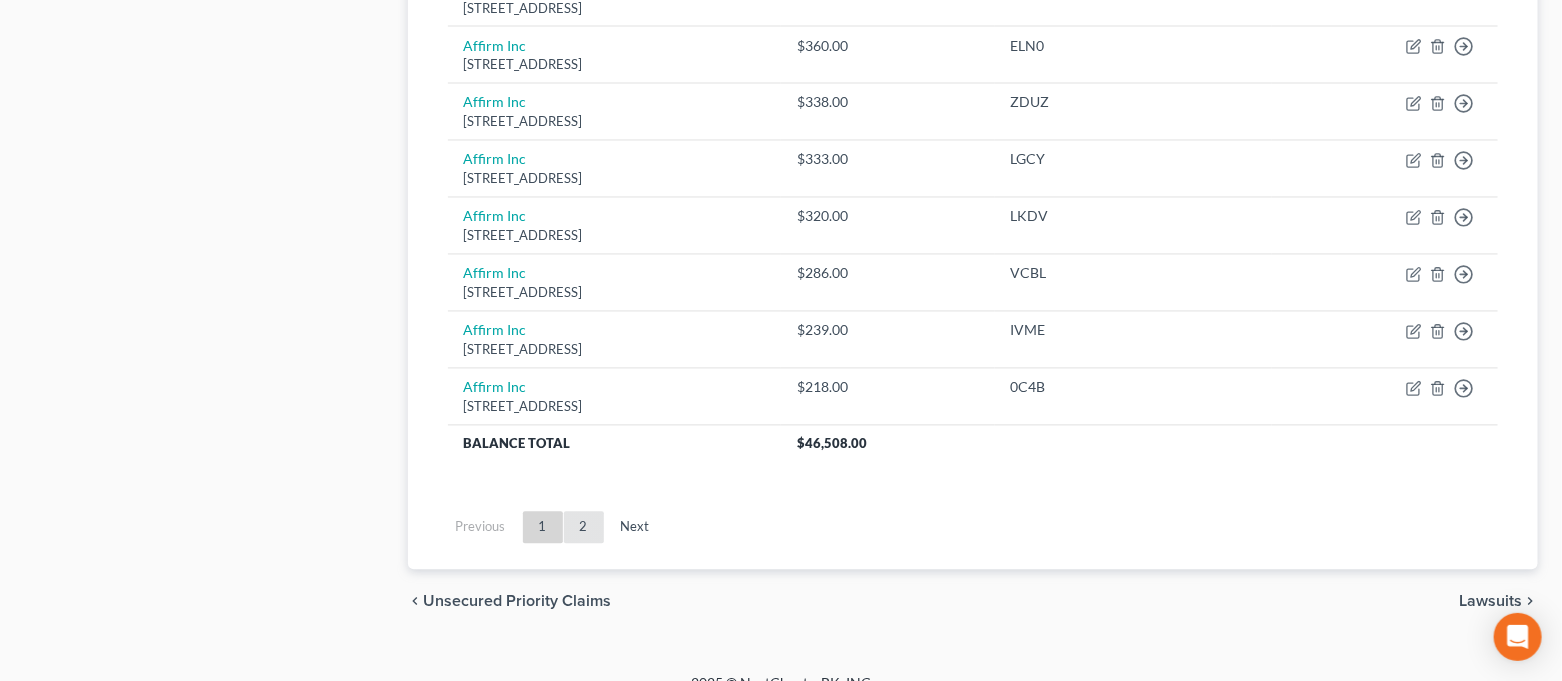 click on "2" at bounding box center (584, 528) 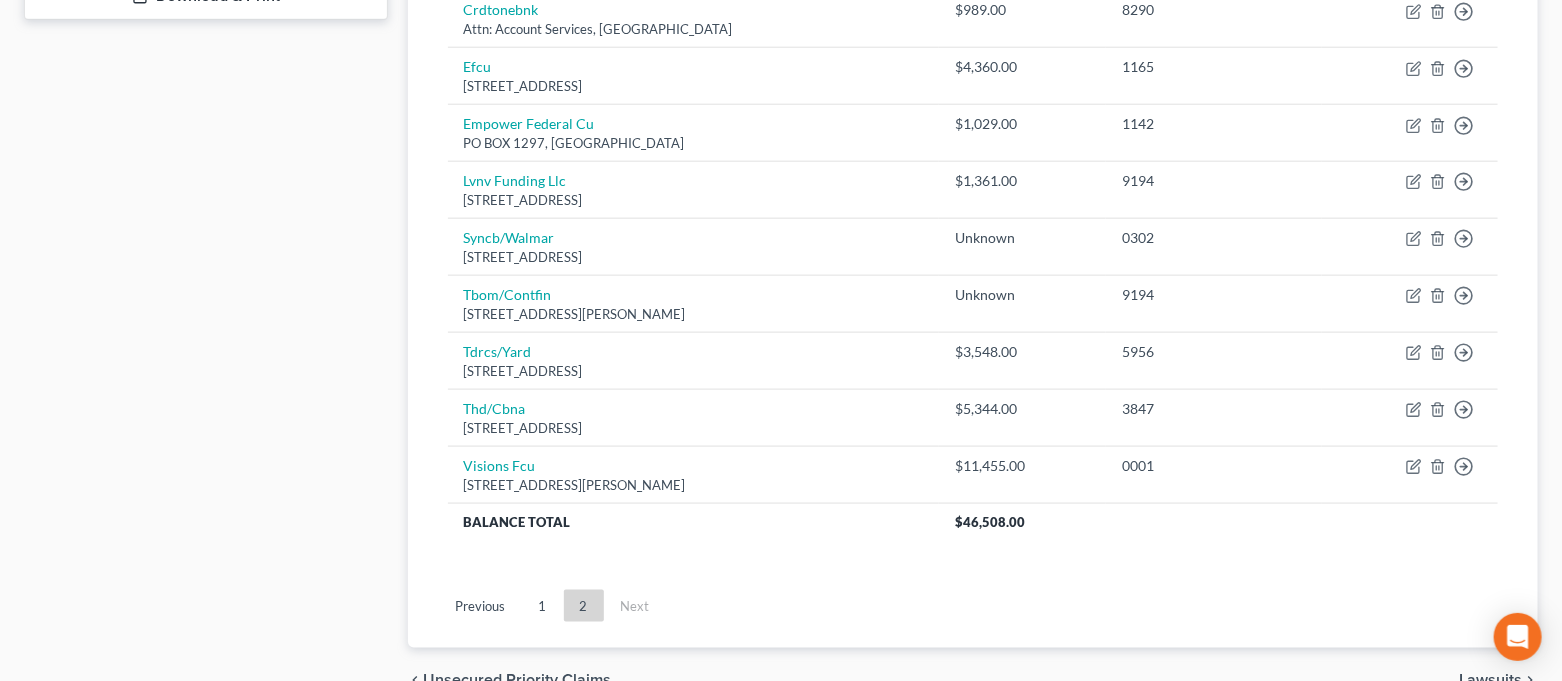 scroll, scrollTop: 1056, scrollLeft: 0, axis: vertical 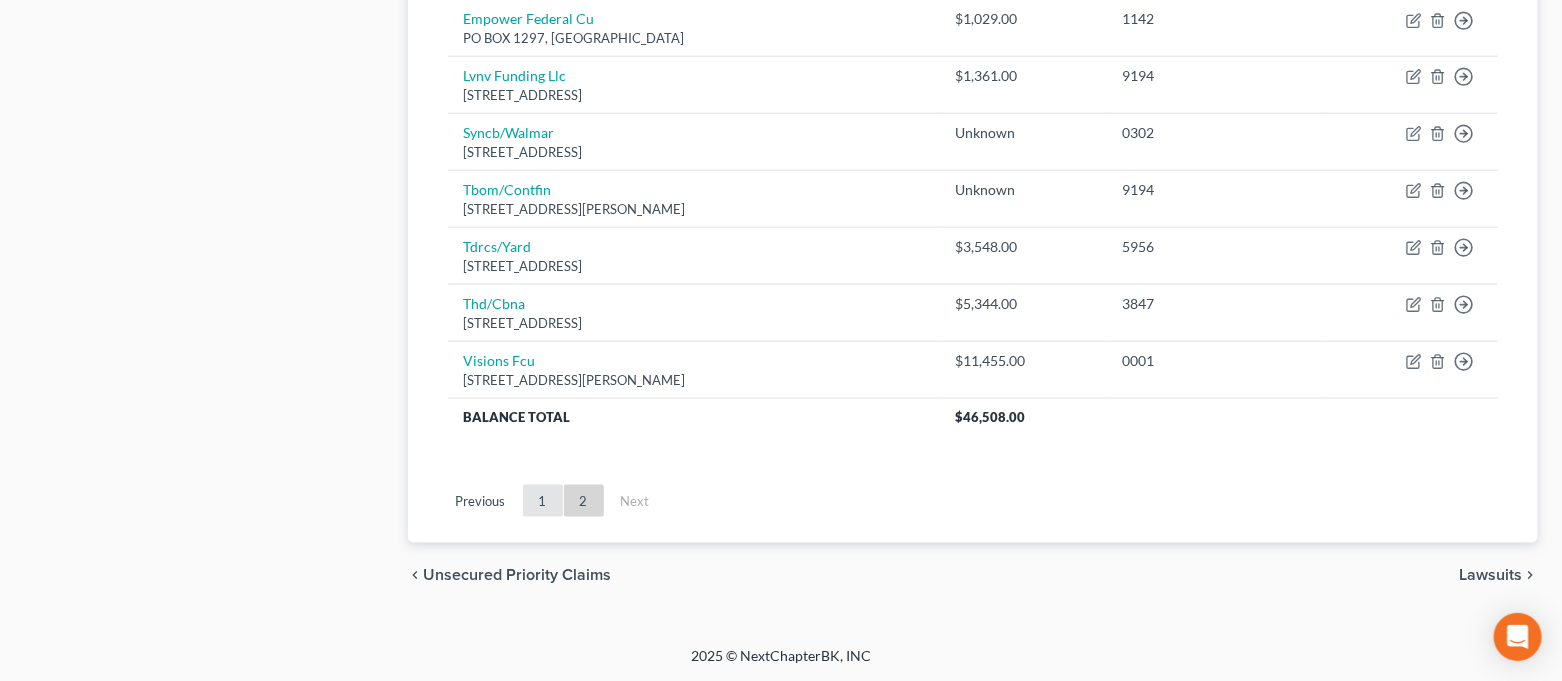 click on "1" at bounding box center [543, 501] 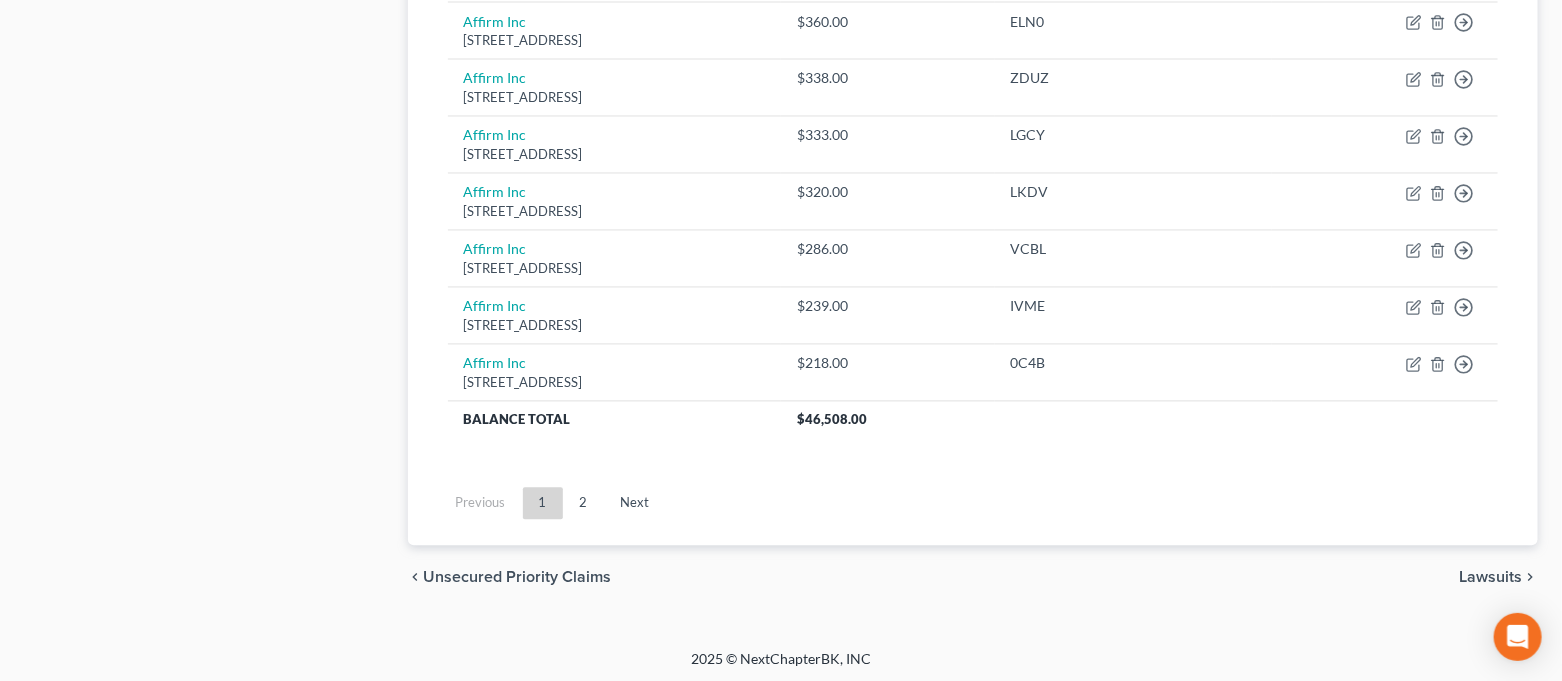 scroll, scrollTop: 1625, scrollLeft: 0, axis: vertical 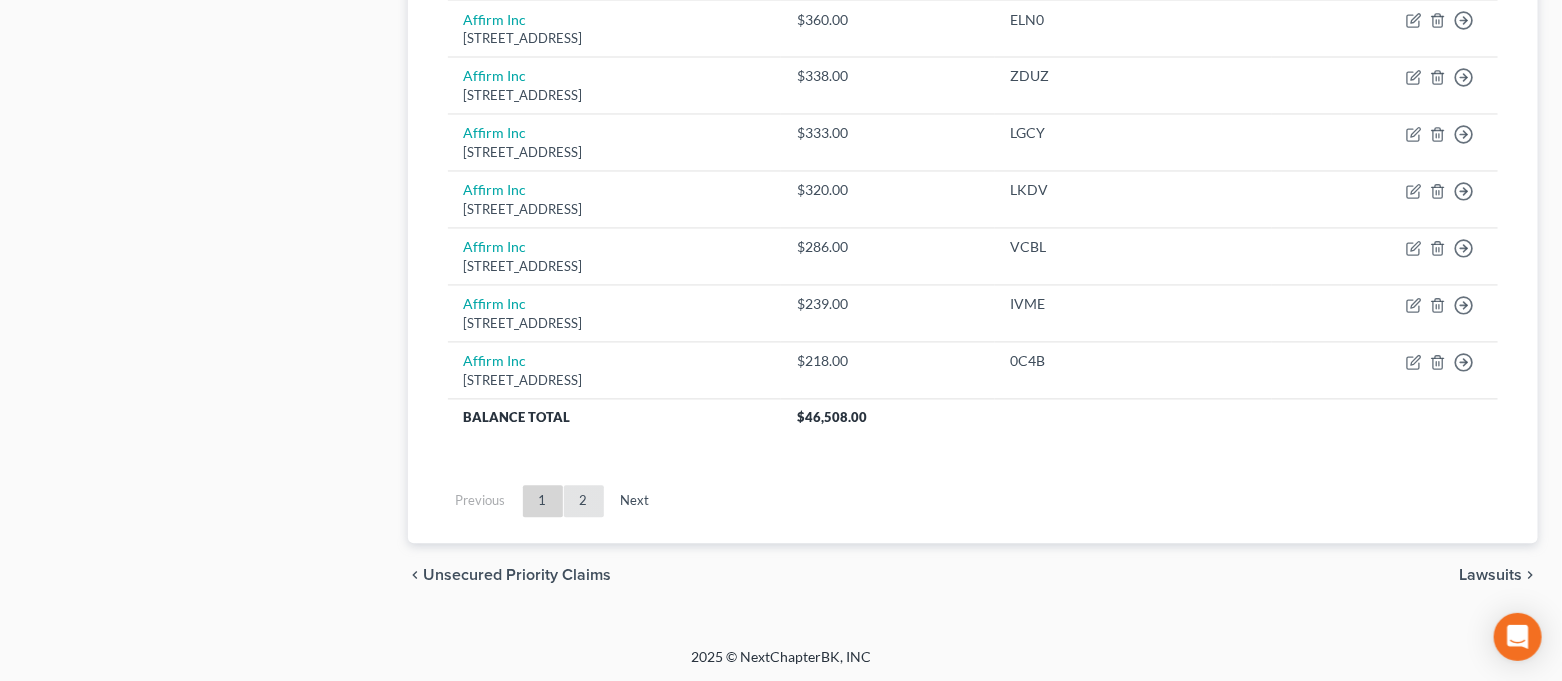 click on "2" at bounding box center [584, 502] 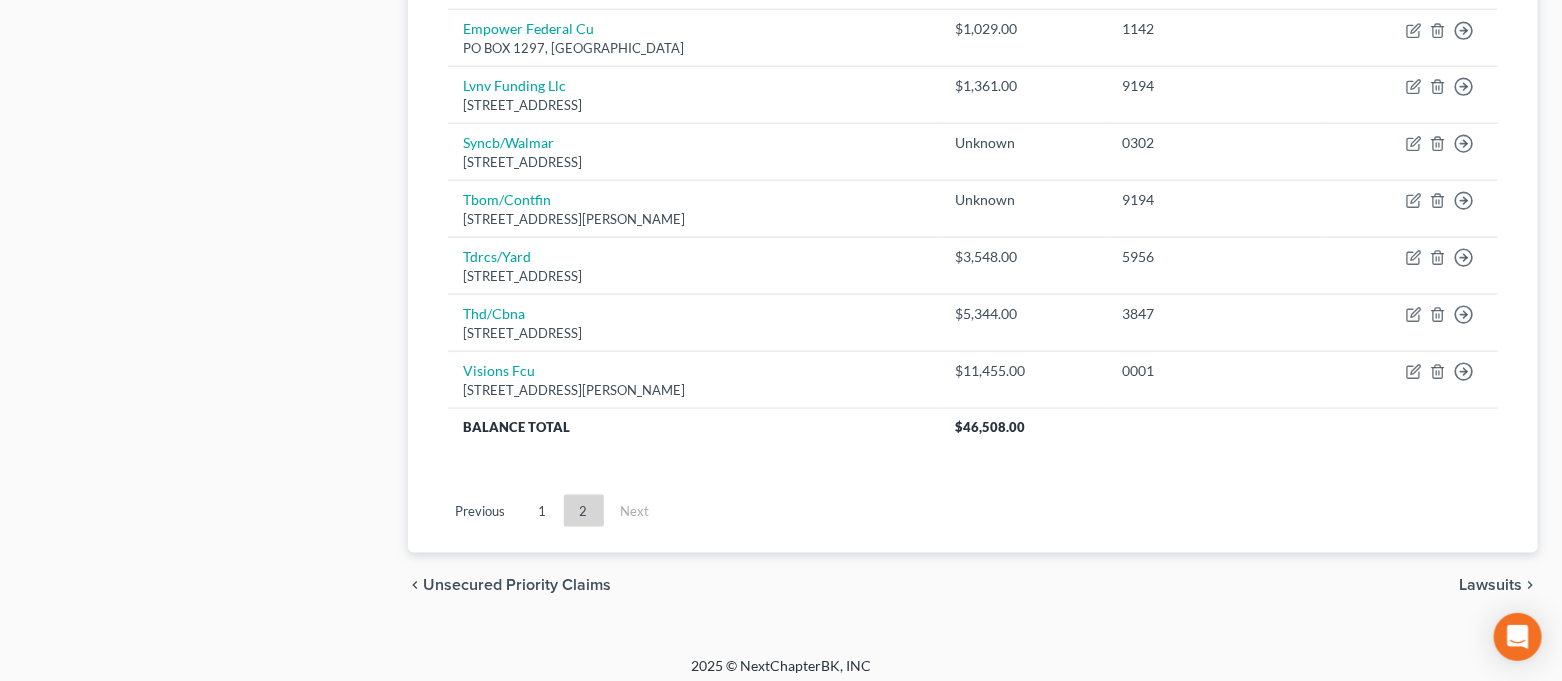 scroll, scrollTop: 1056, scrollLeft: 0, axis: vertical 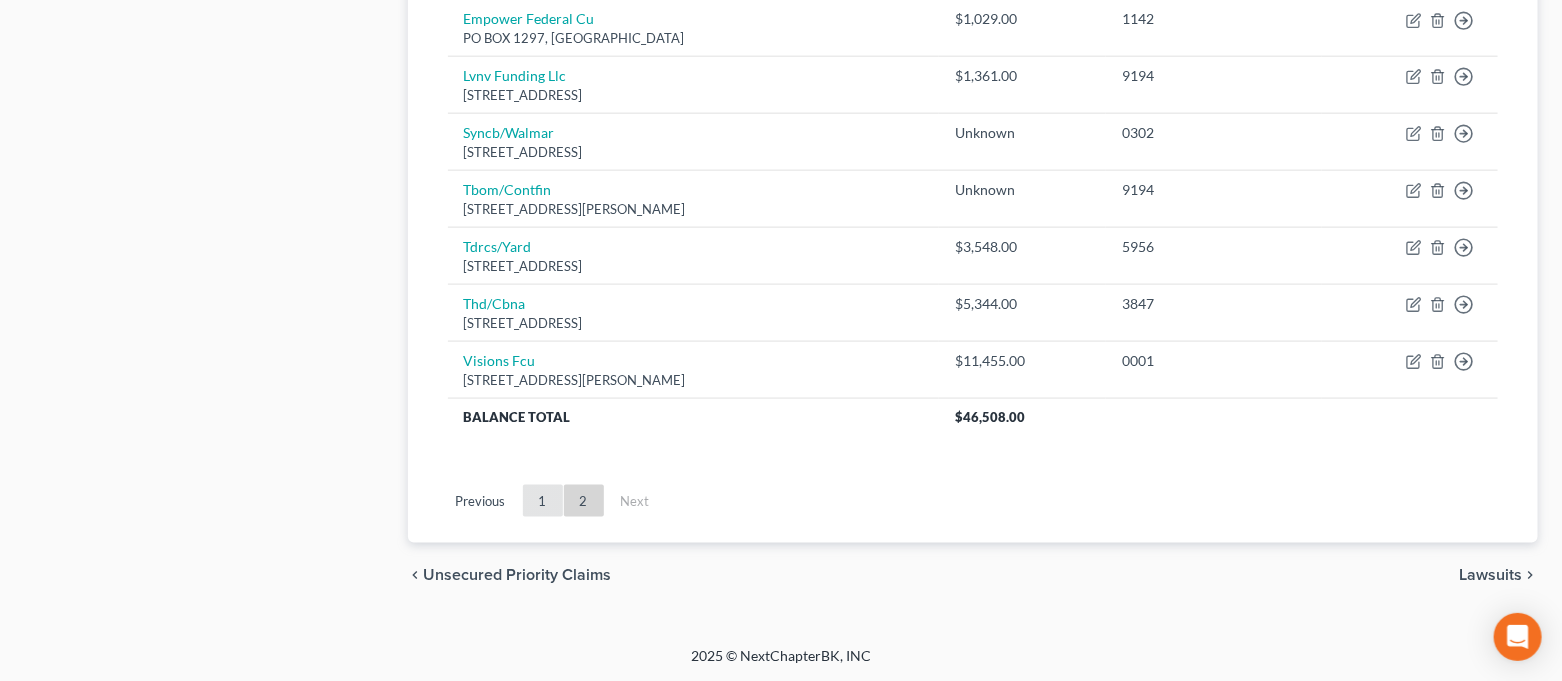 click on "1" at bounding box center [543, 501] 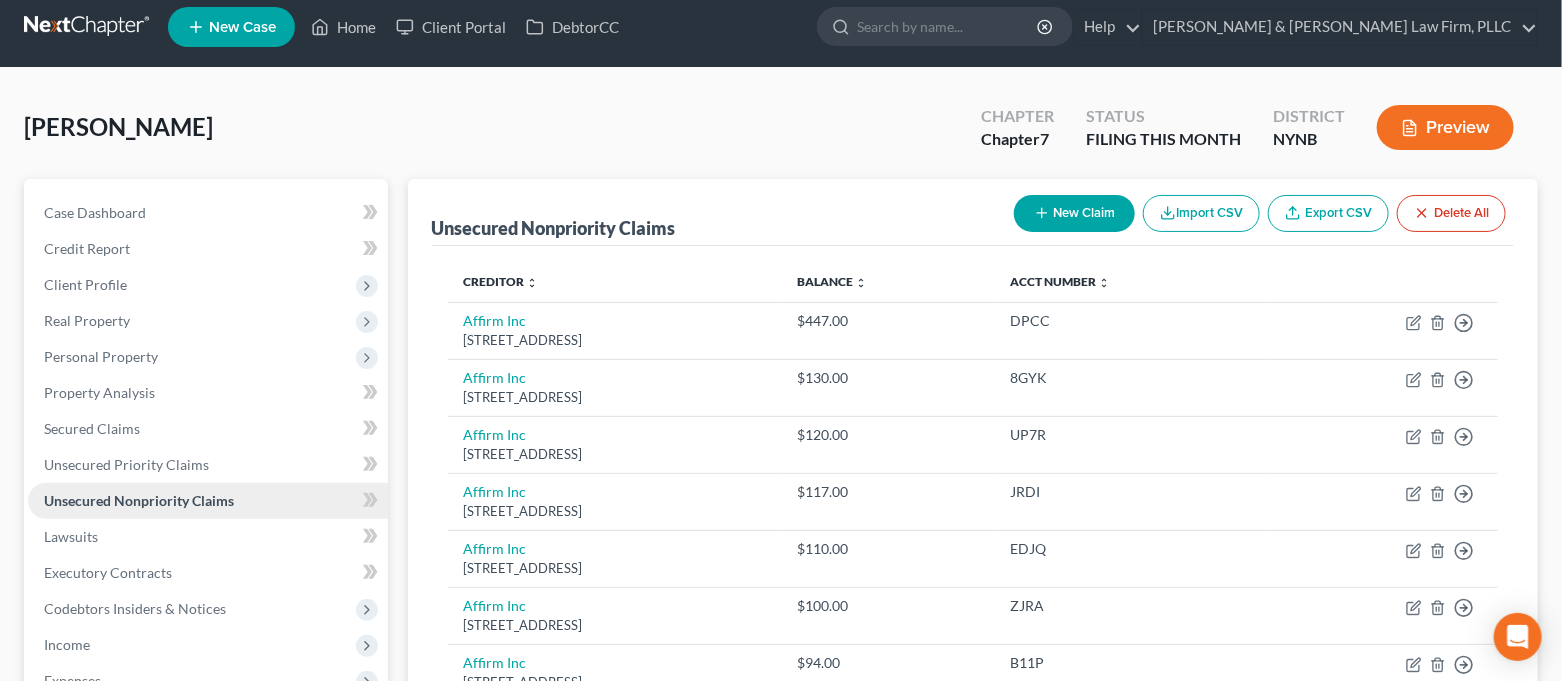 scroll, scrollTop: 0, scrollLeft: 0, axis: both 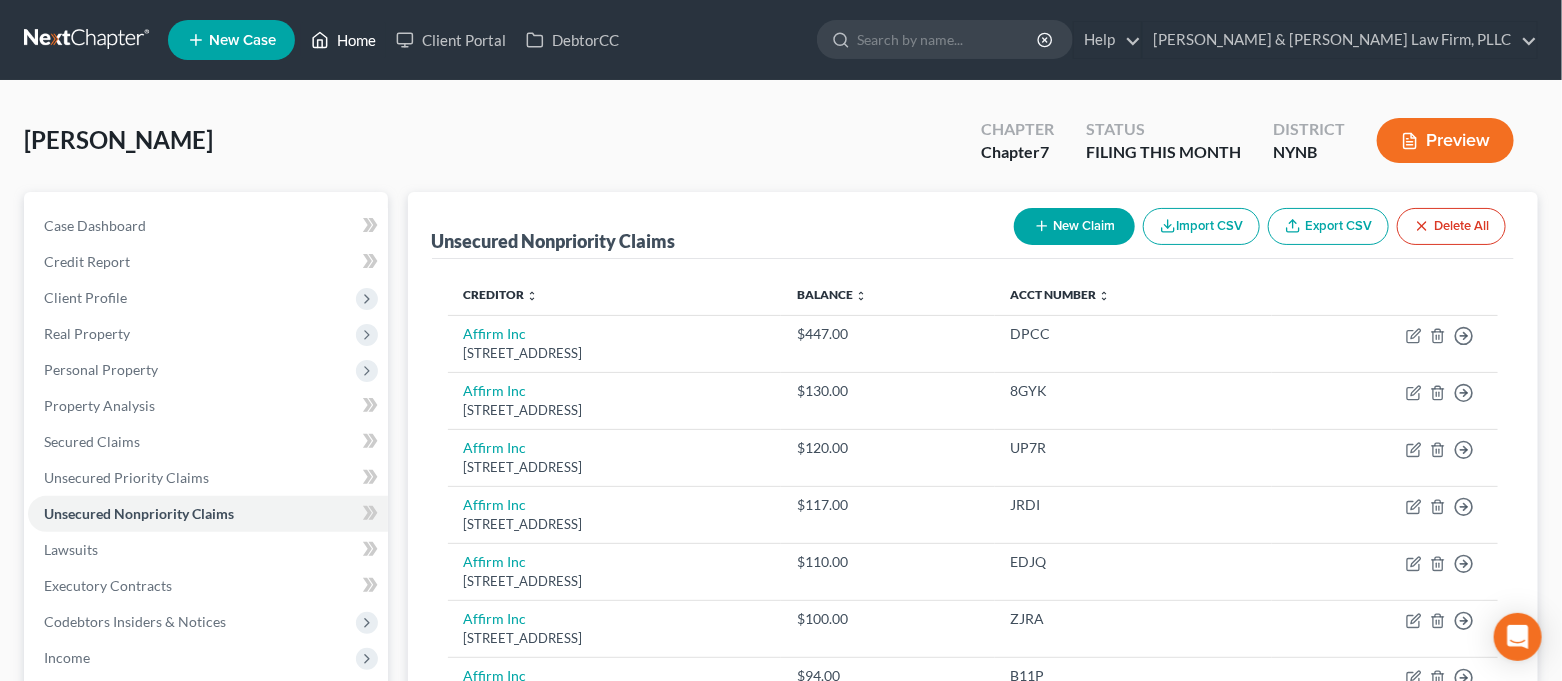 click on "Home" at bounding box center [343, 40] 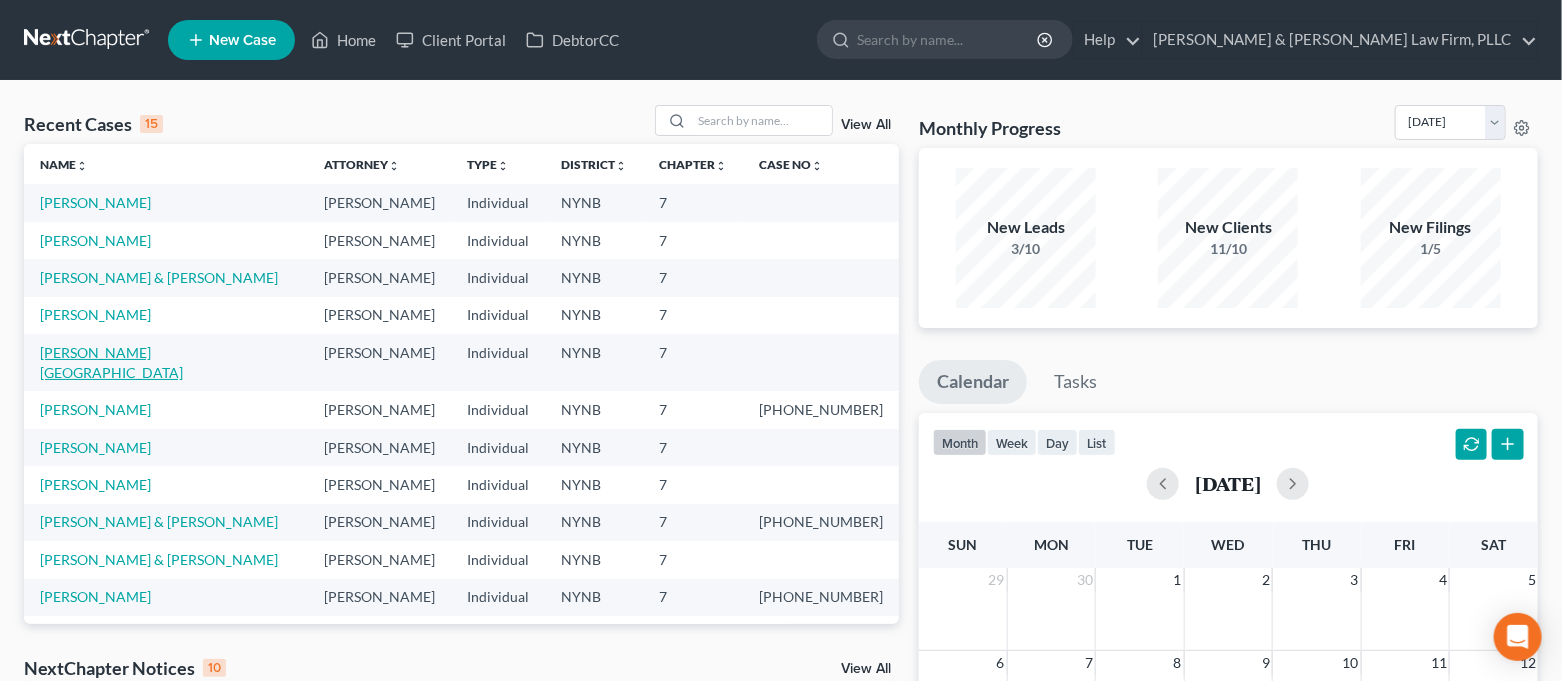 click on "[PERSON_NAME][GEOGRAPHIC_DATA]" at bounding box center (111, 362) 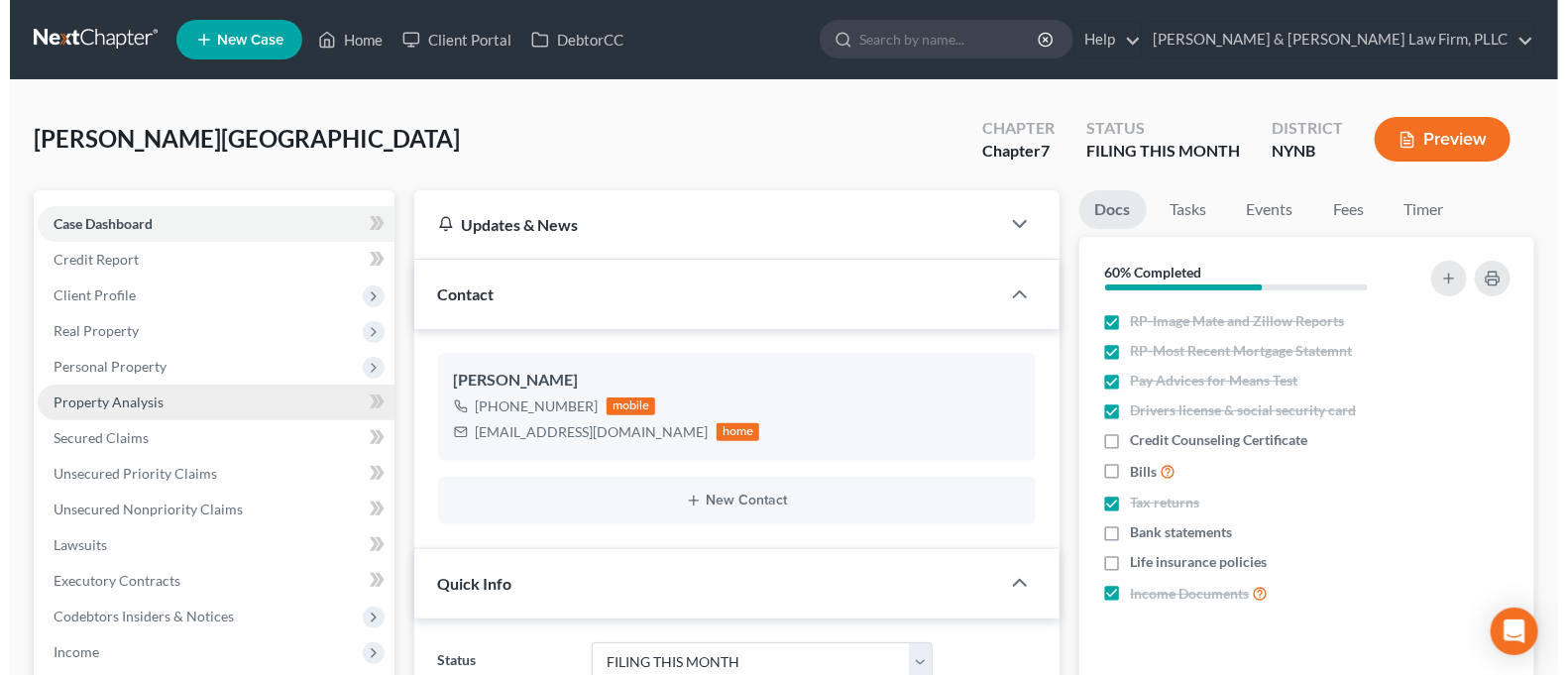 scroll, scrollTop: 8198, scrollLeft: 0, axis: vertical 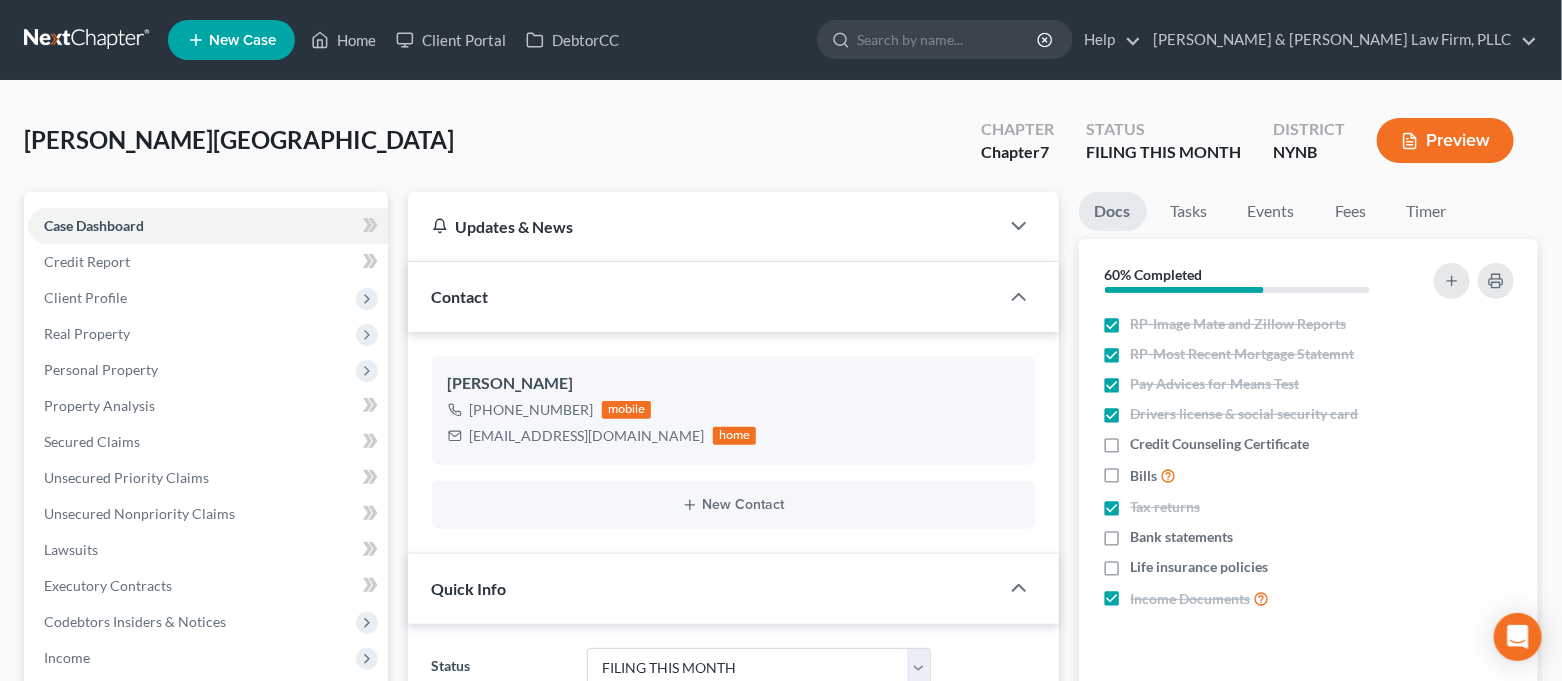 click 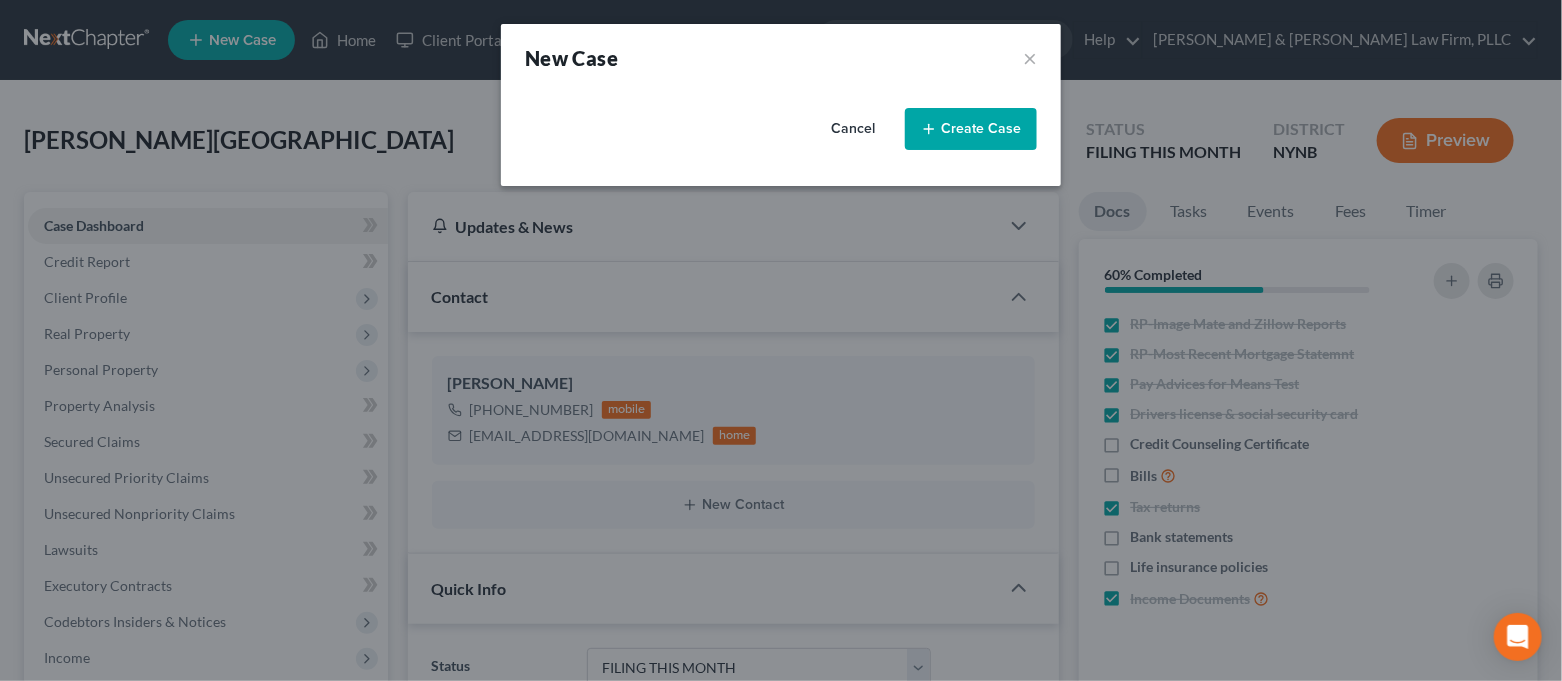 scroll, scrollTop: 8231, scrollLeft: 0, axis: vertical 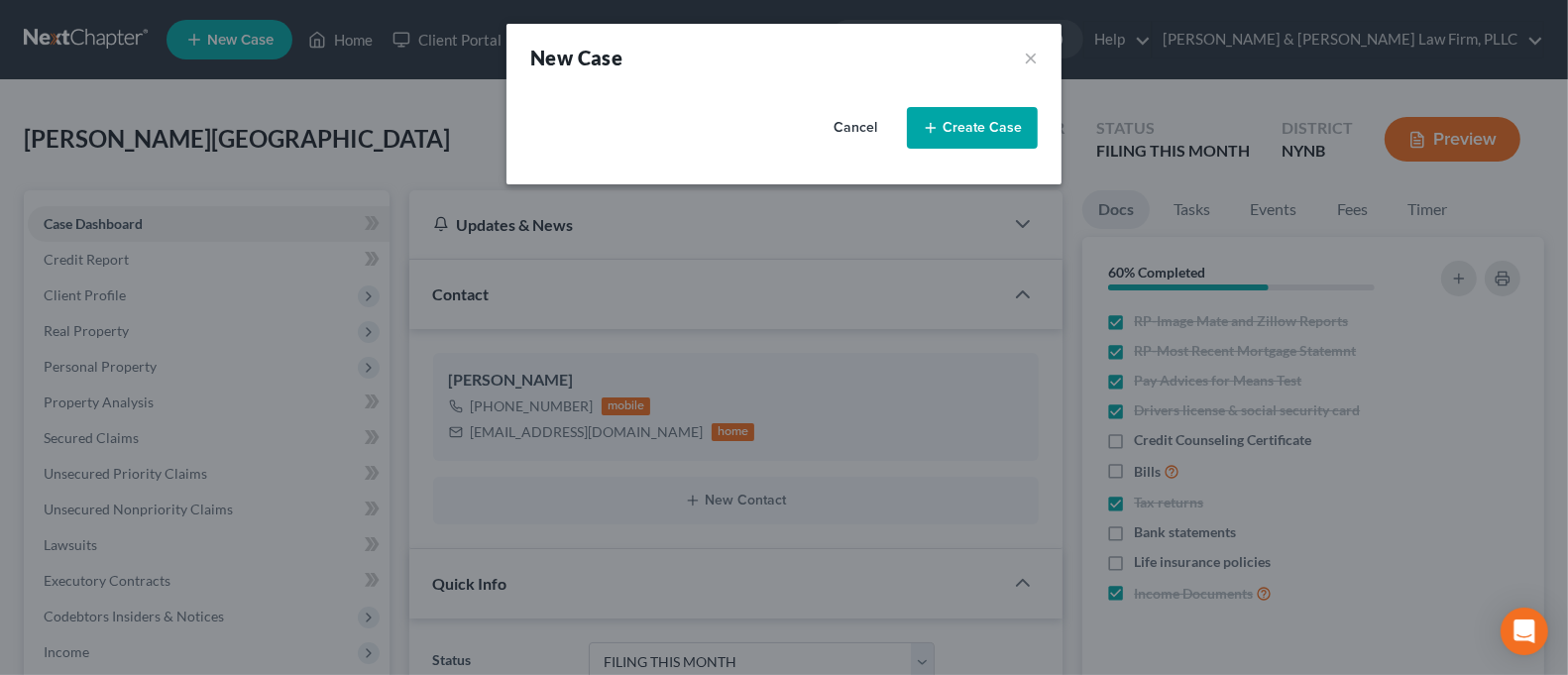 select on "54" 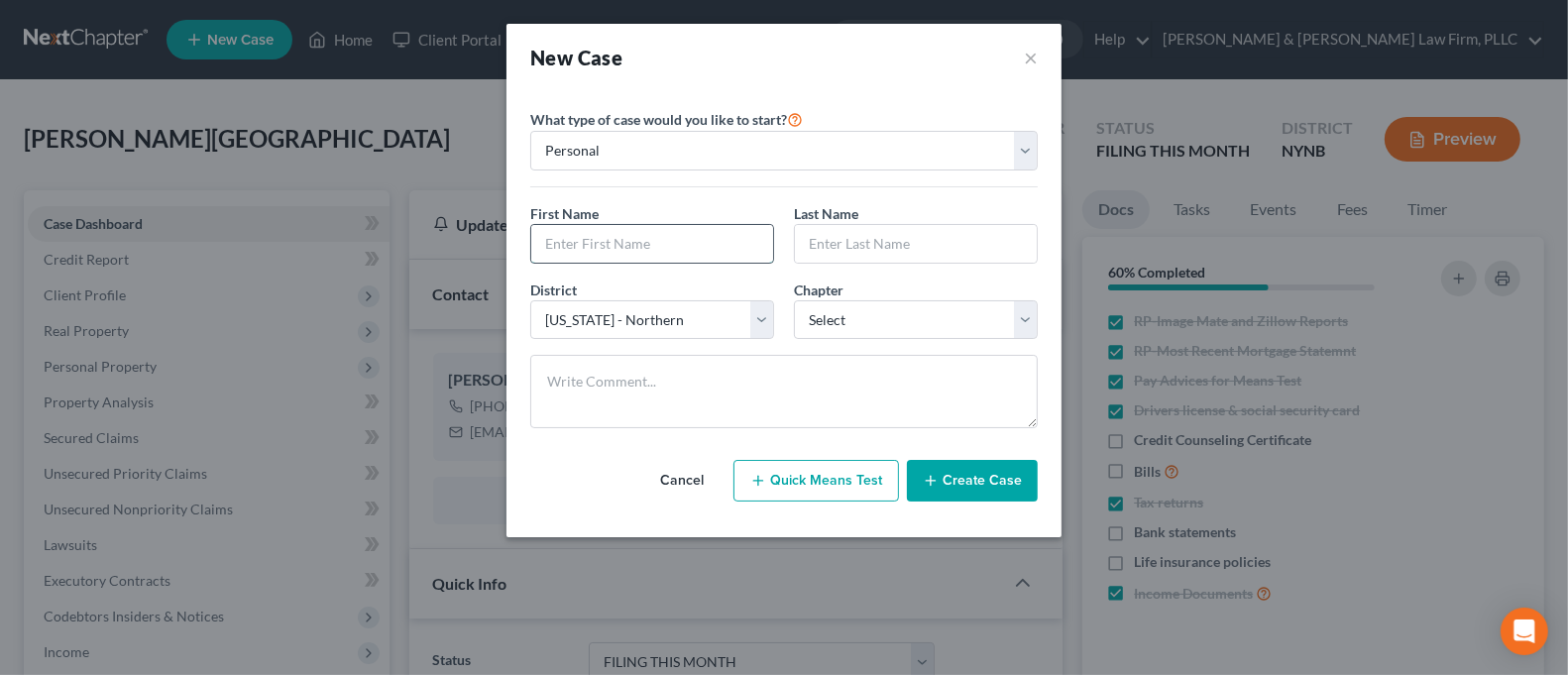 click at bounding box center [652, 244] 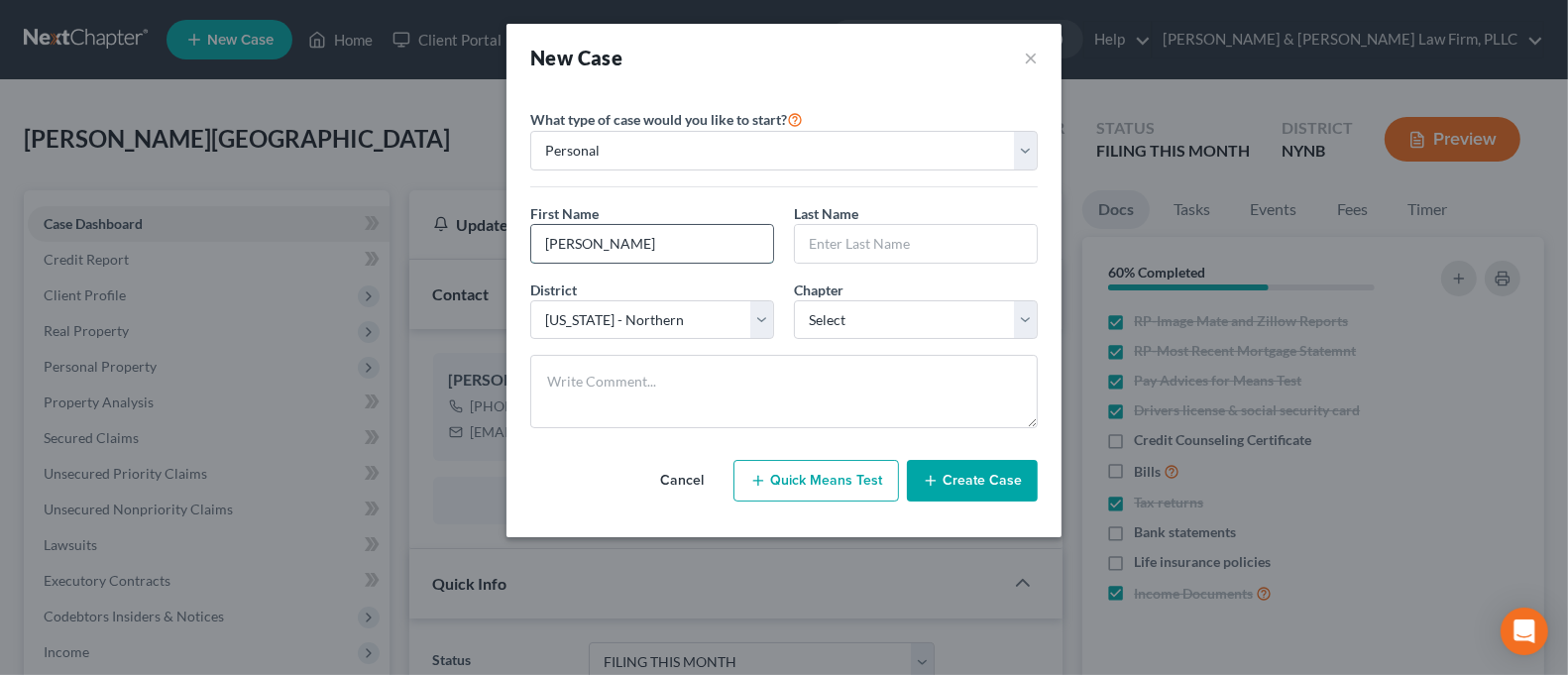 type on "[PERSON_NAME]" 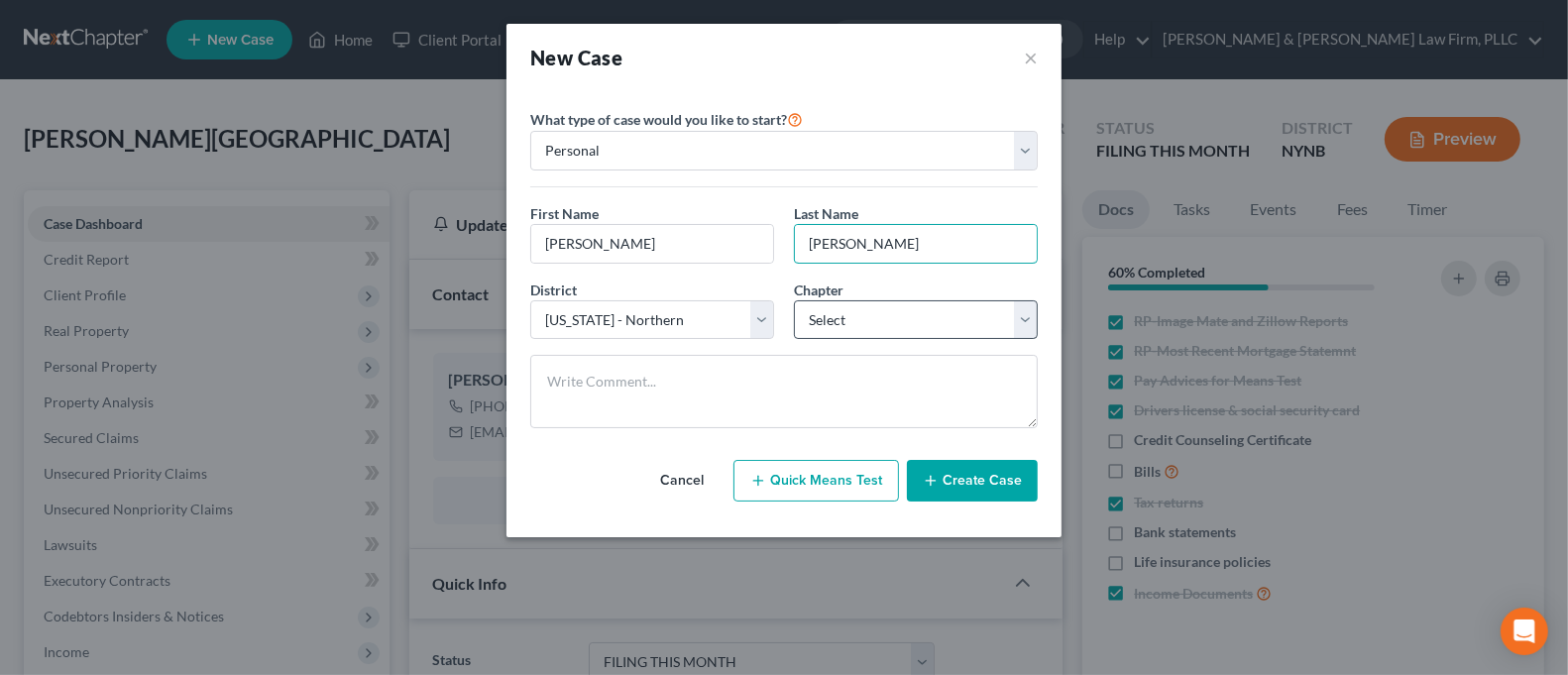 type on "[PERSON_NAME]" 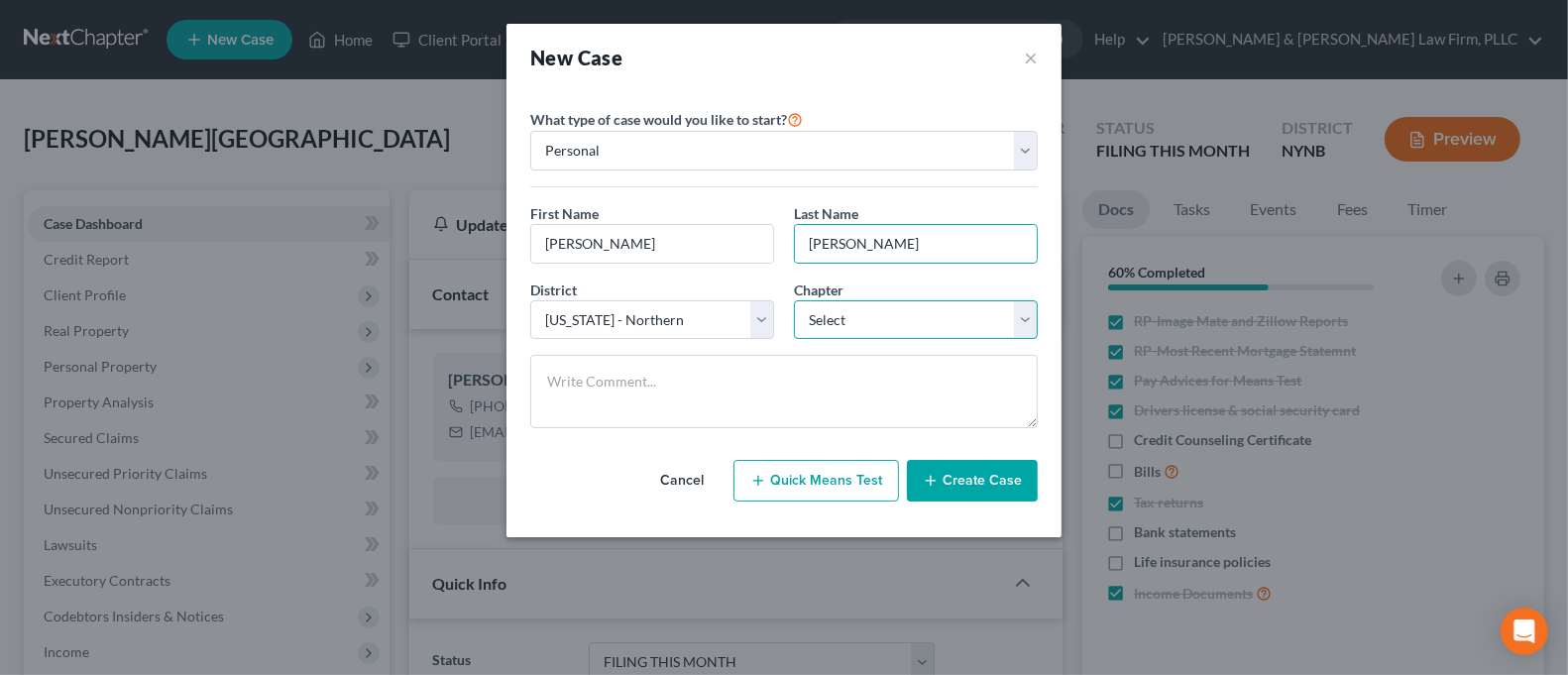 click on "Select 7 11 12 13" at bounding box center (916, 320) 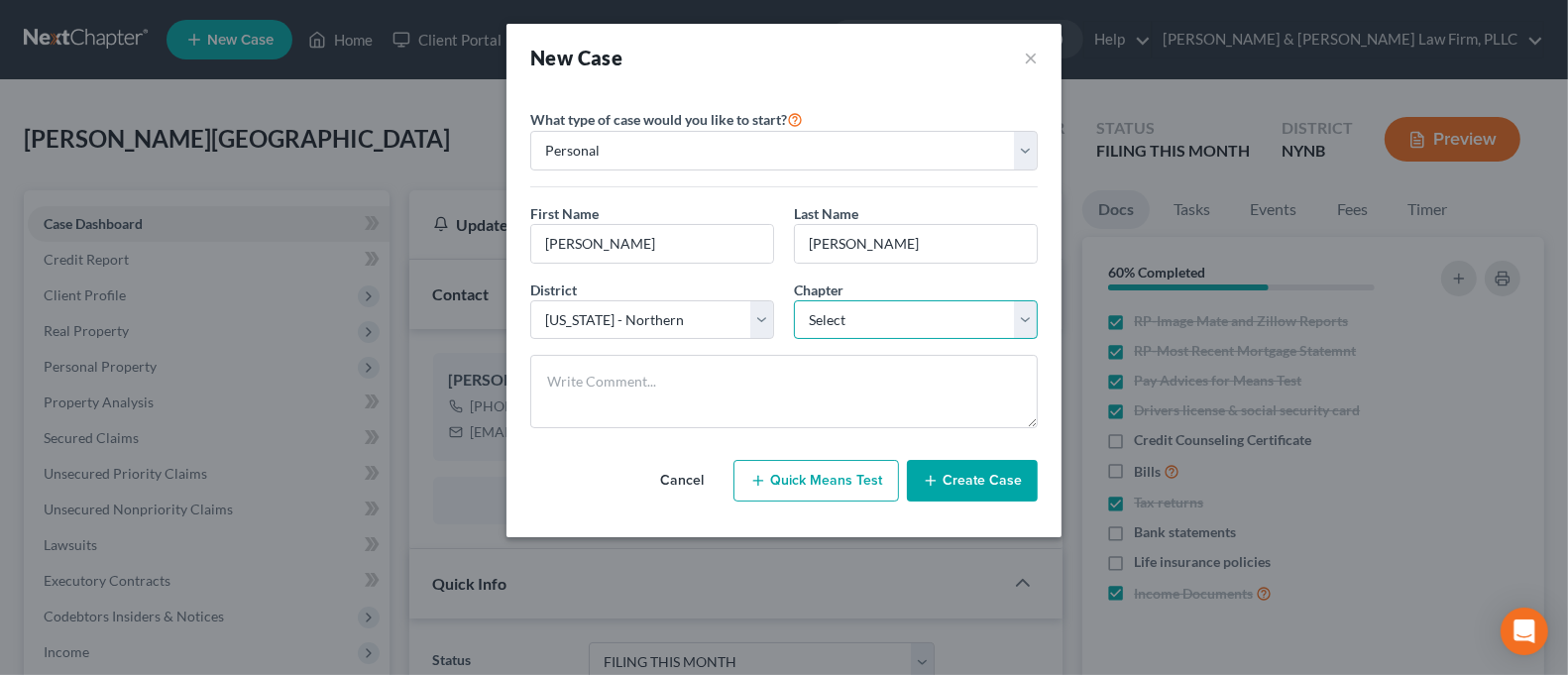 select on "0" 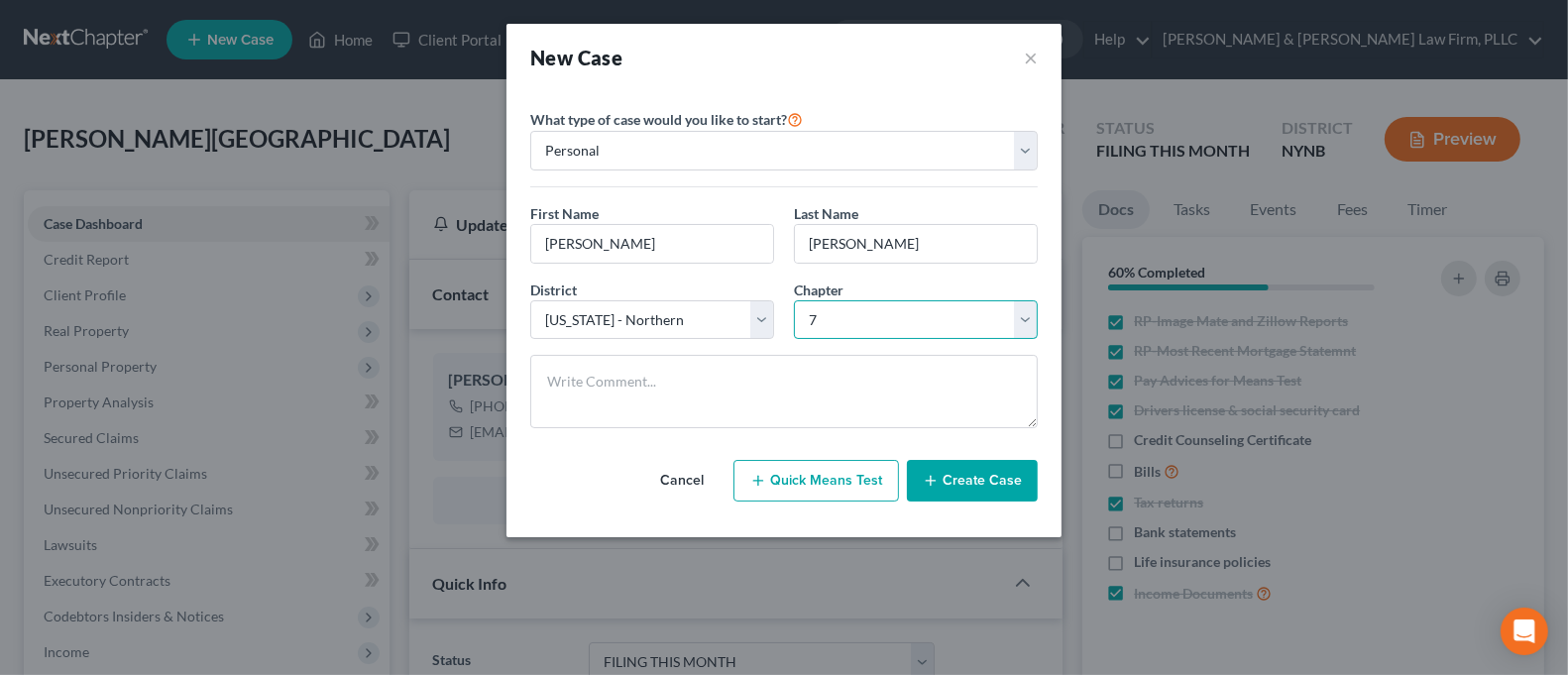 click on "Select 7 11 12 13" at bounding box center (916, 320) 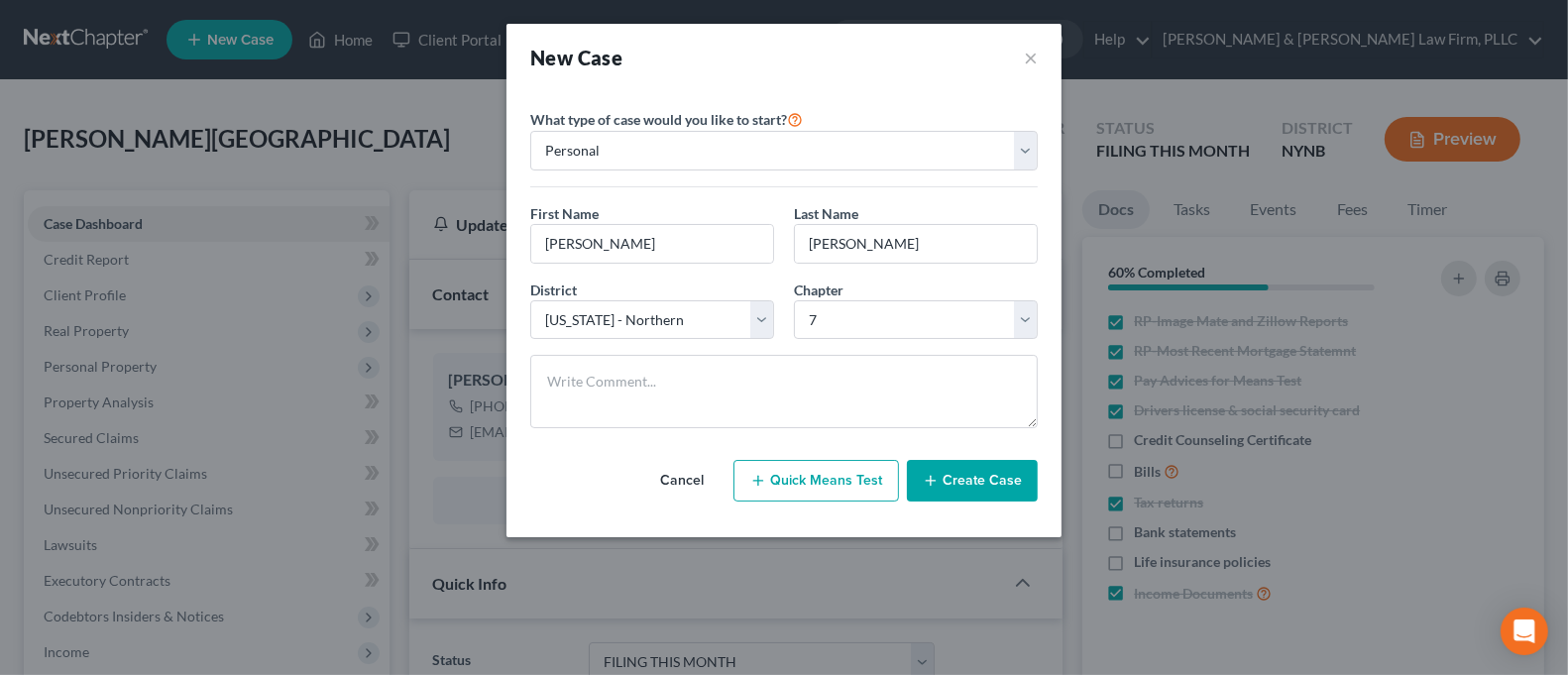click on "Create Case" at bounding box center [972, 481] 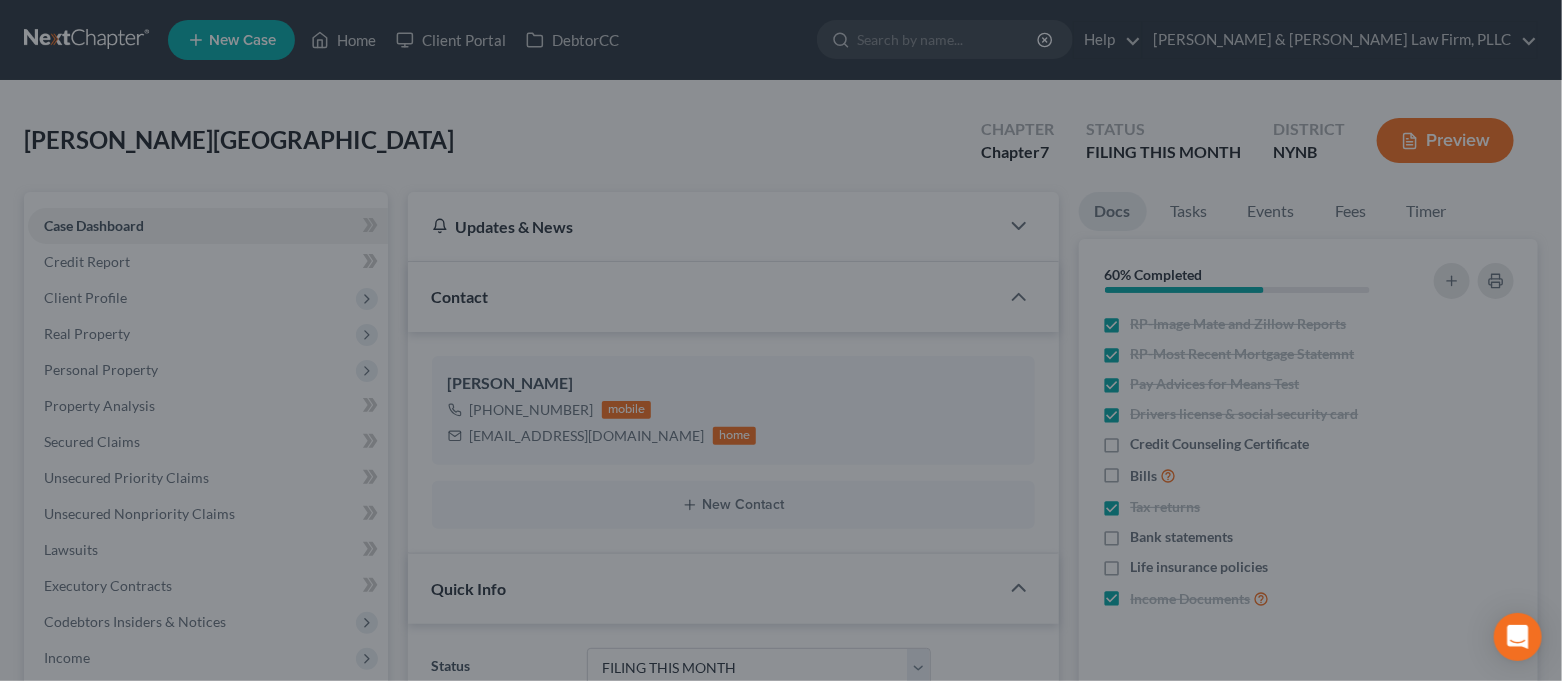 scroll, scrollTop: 8271, scrollLeft: 0, axis: vertical 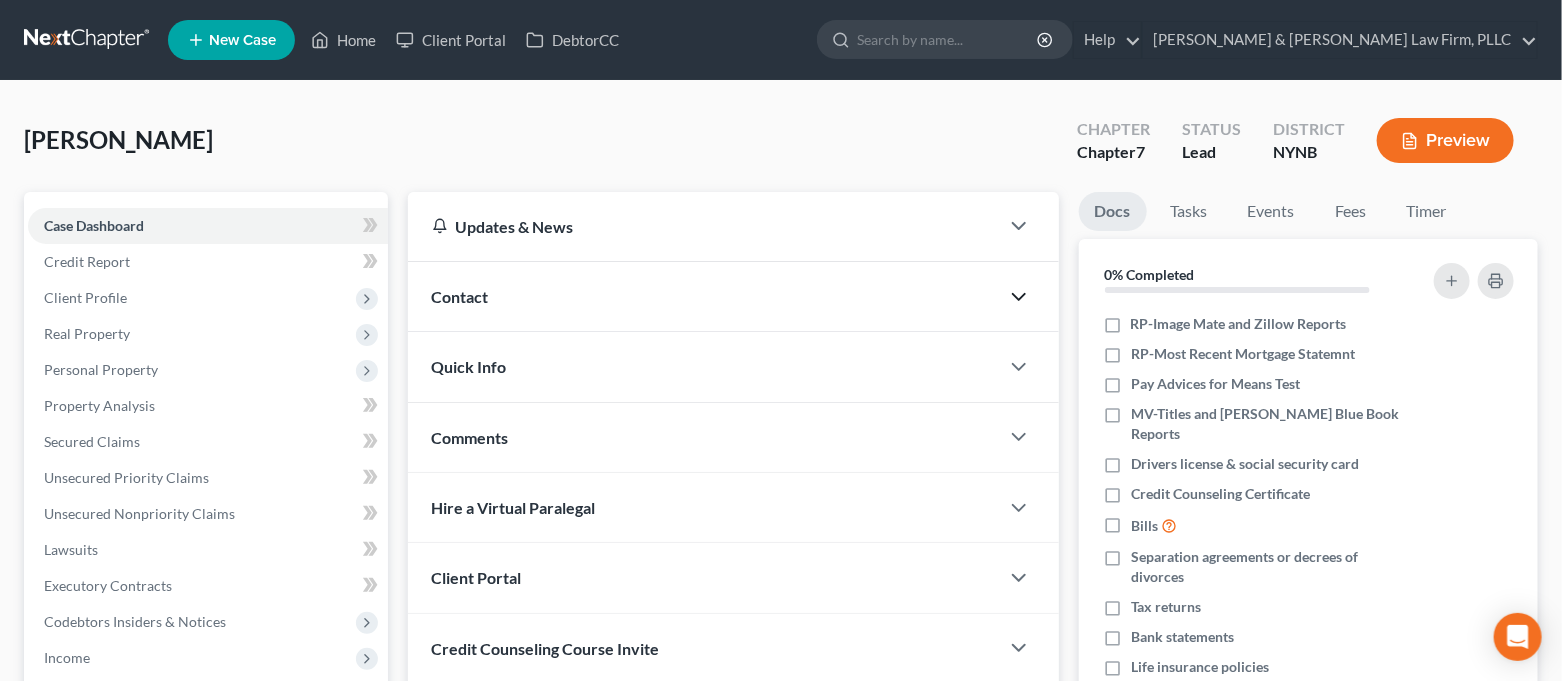 click 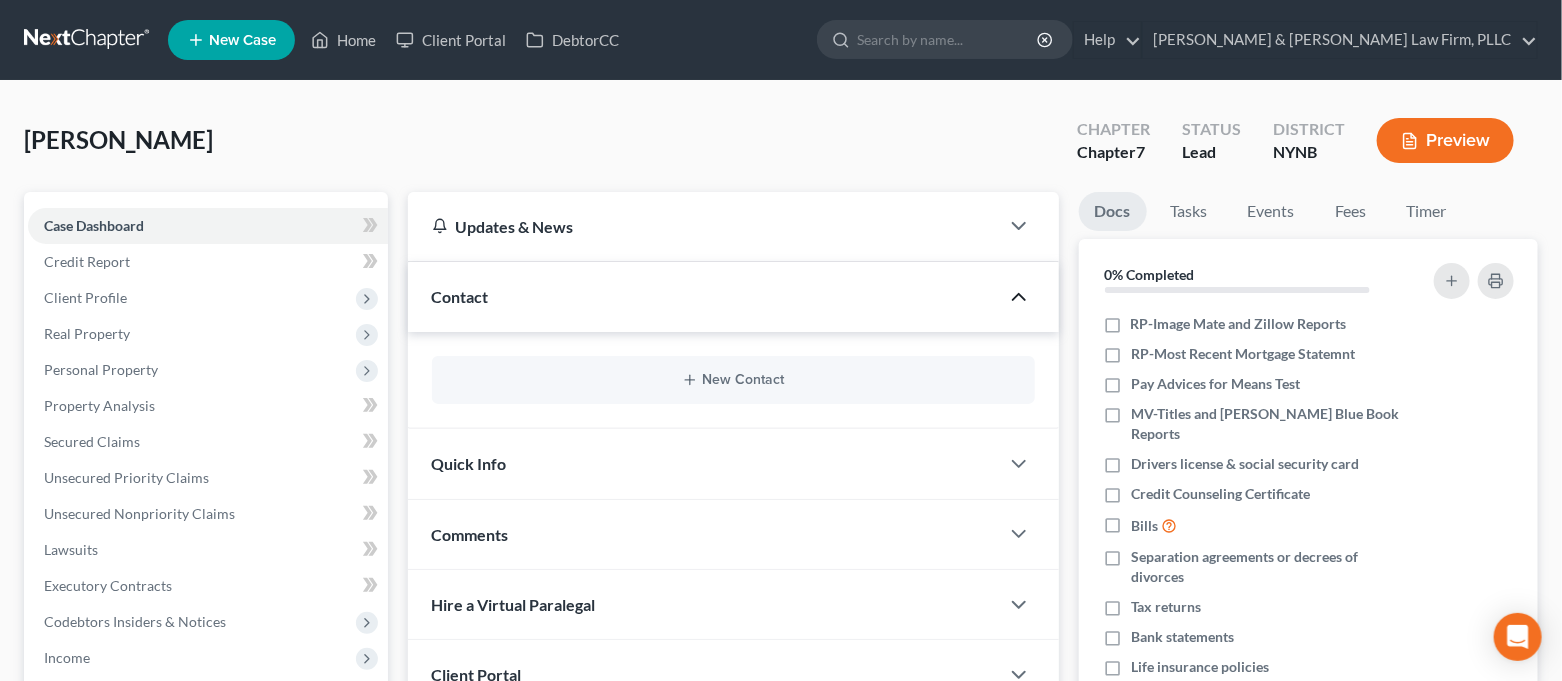 click on "New Contact" at bounding box center (733, 380) 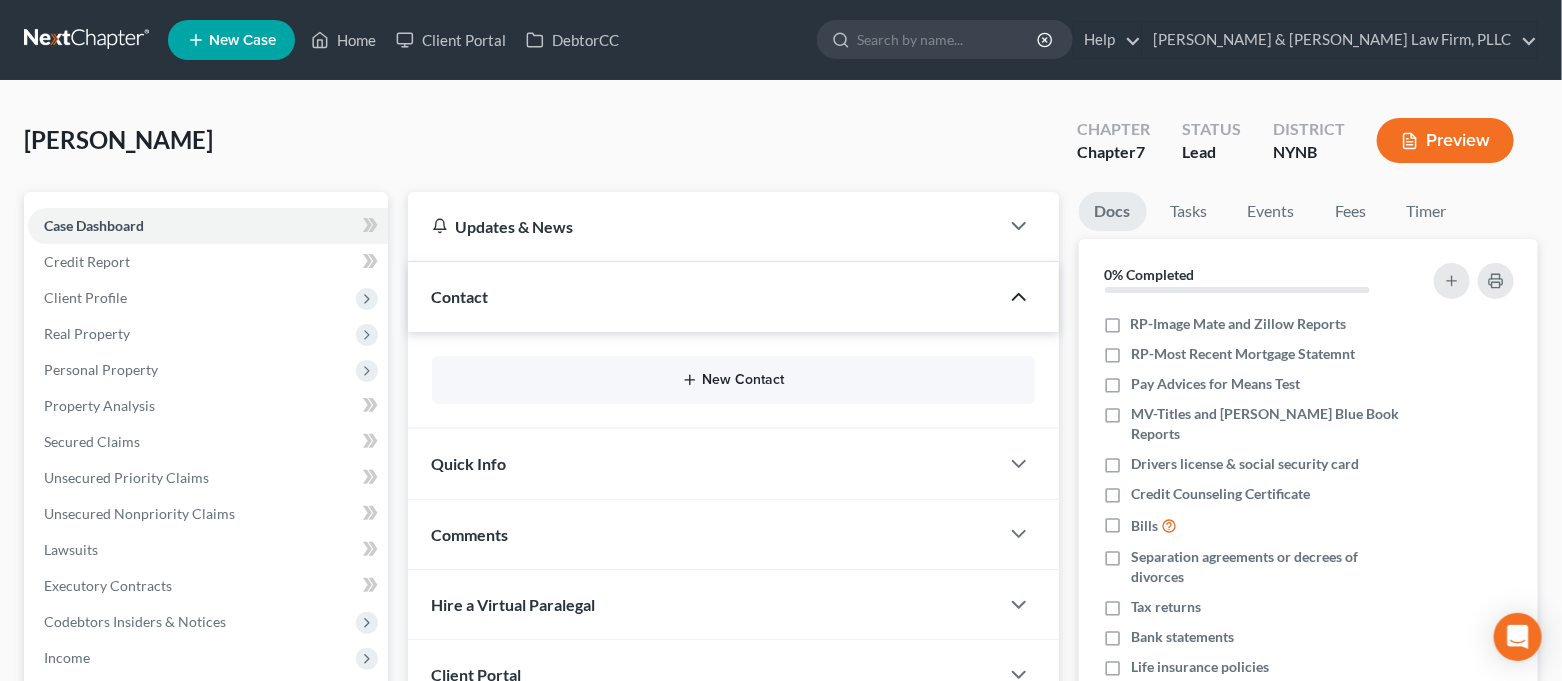 click on "New Contact" at bounding box center [733, 380] 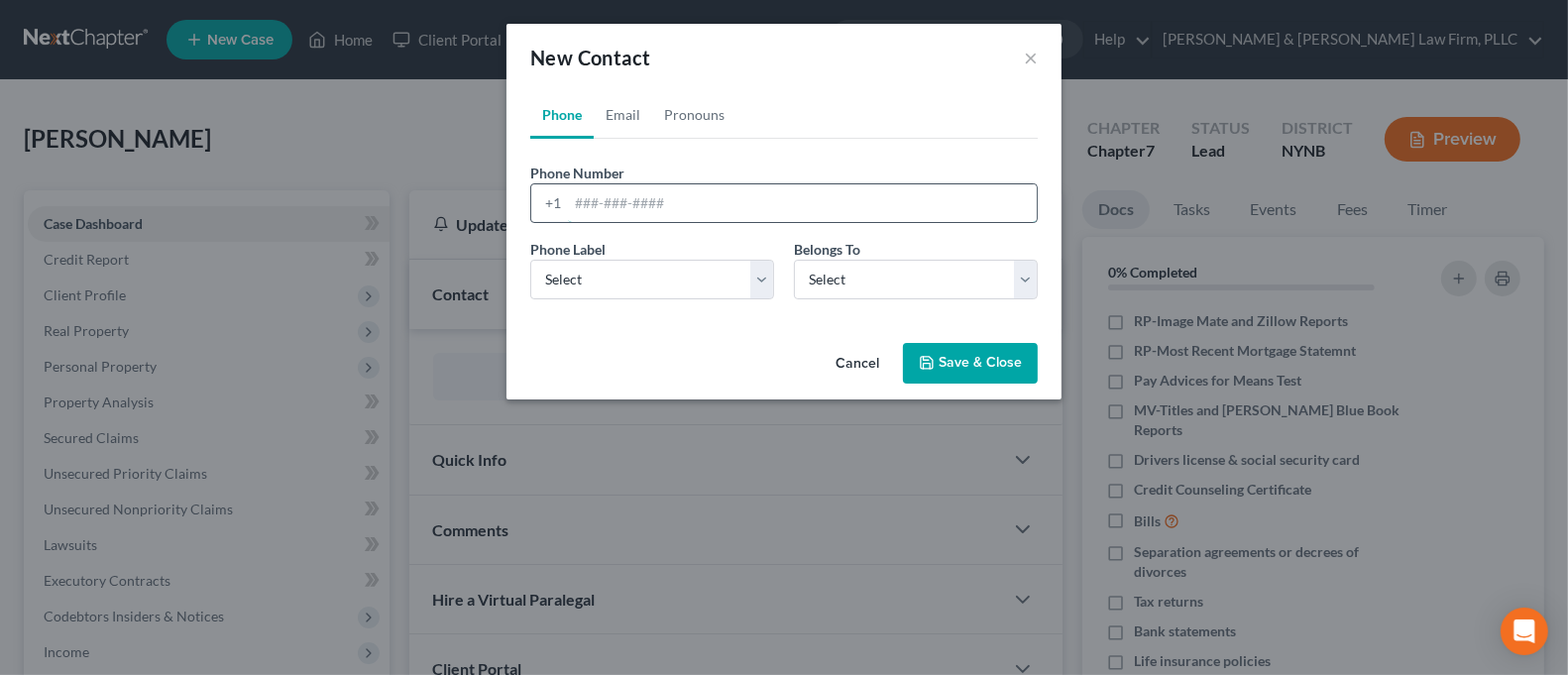 click at bounding box center (802, 203) 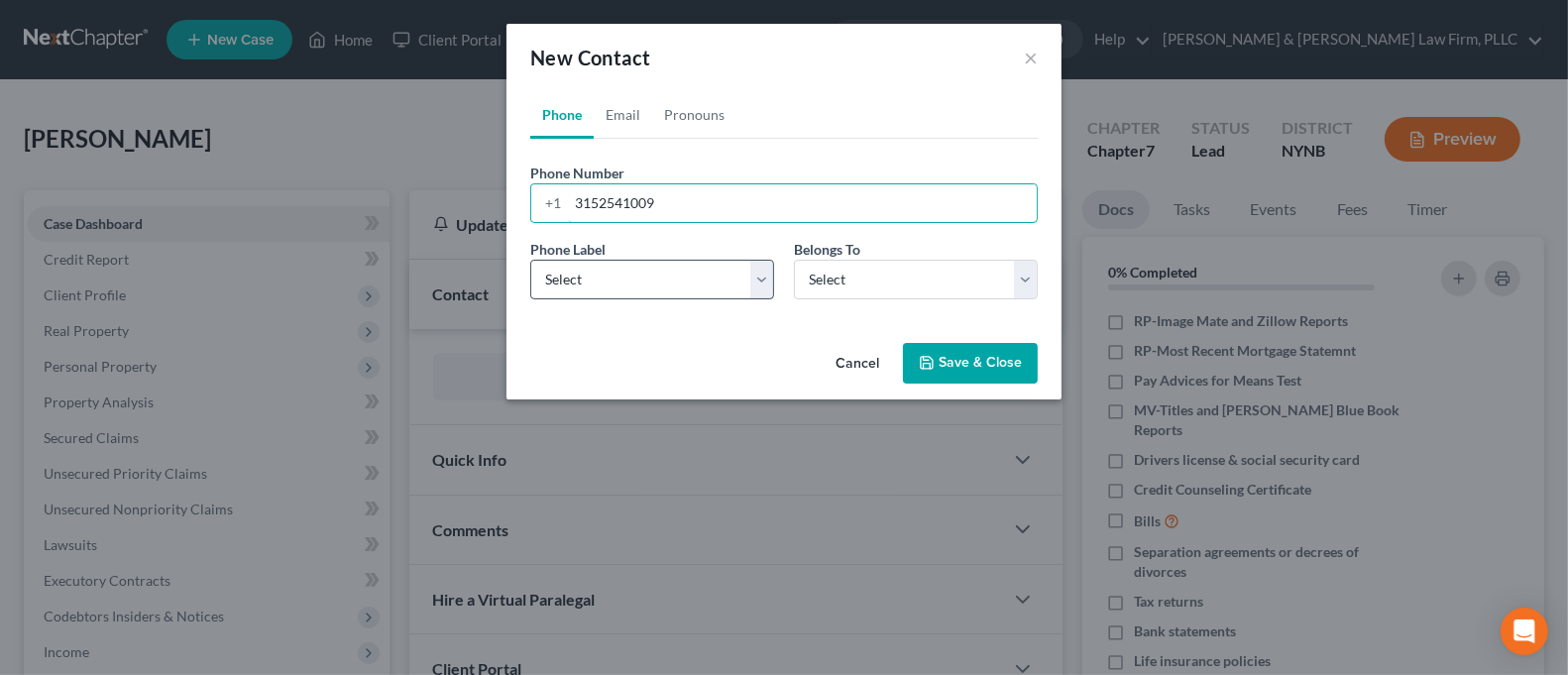 type on "3152541009" 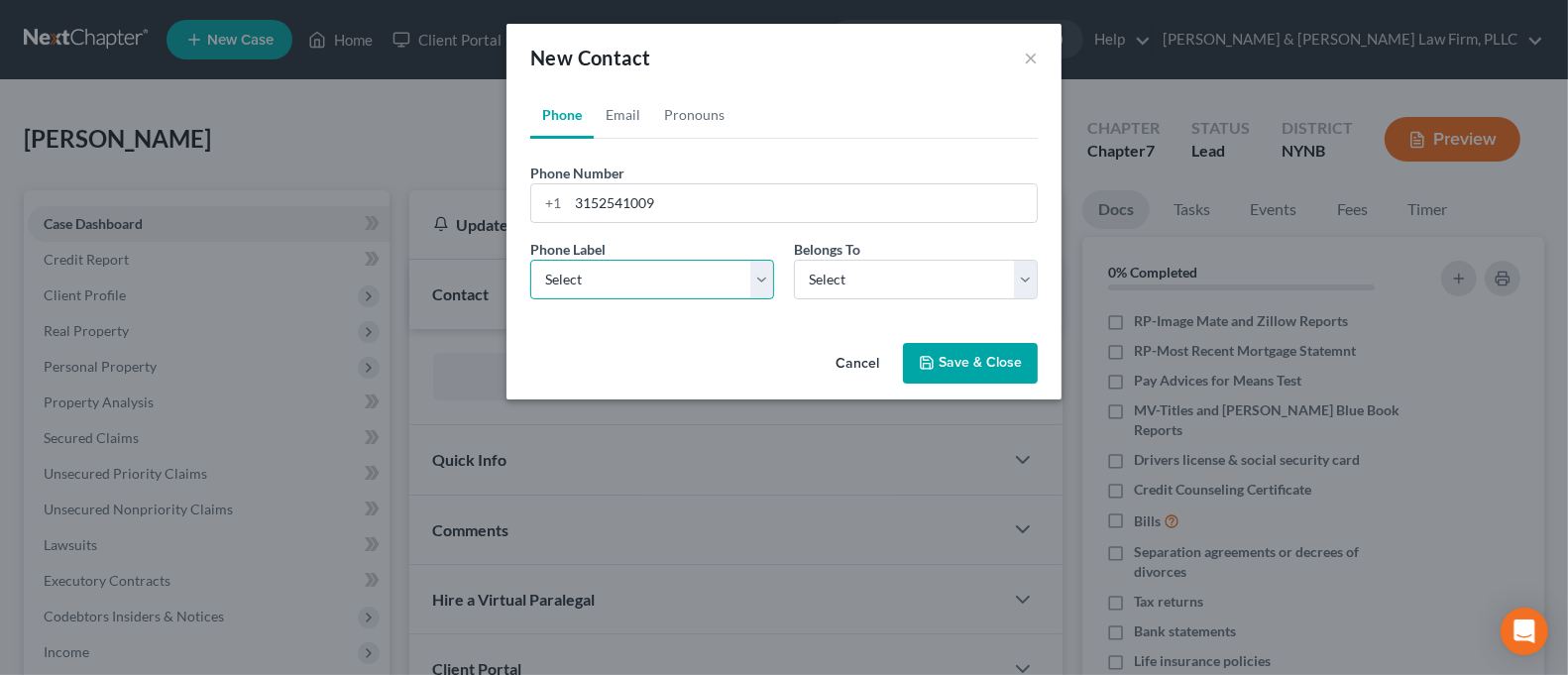 drag, startPoint x: 726, startPoint y: 281, endPoint x: 725, endPoint y: 293, distance: 12.0415946 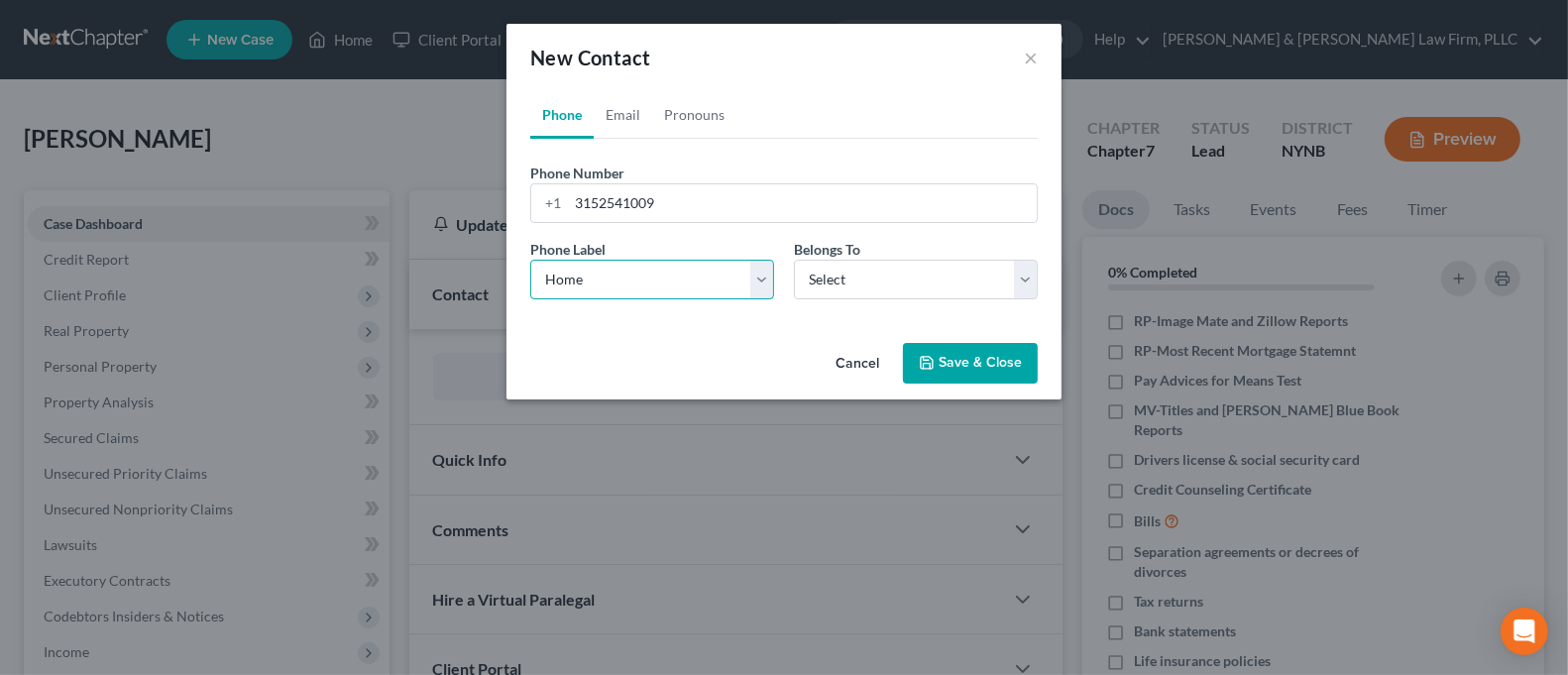 click on "Select Mobile Home Work Other" at bounding box center [652, 280] 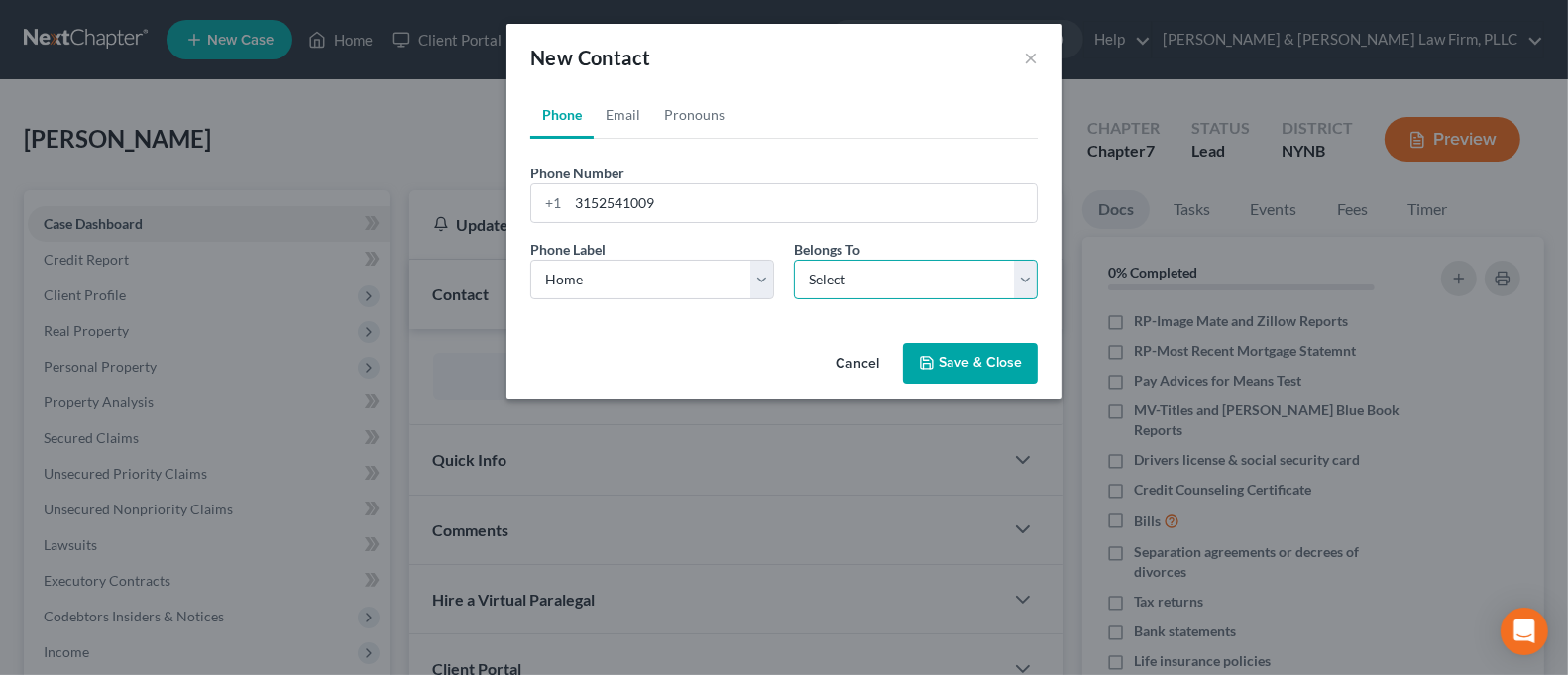 click on "Select Client Other" at bounding box center [916, 280] 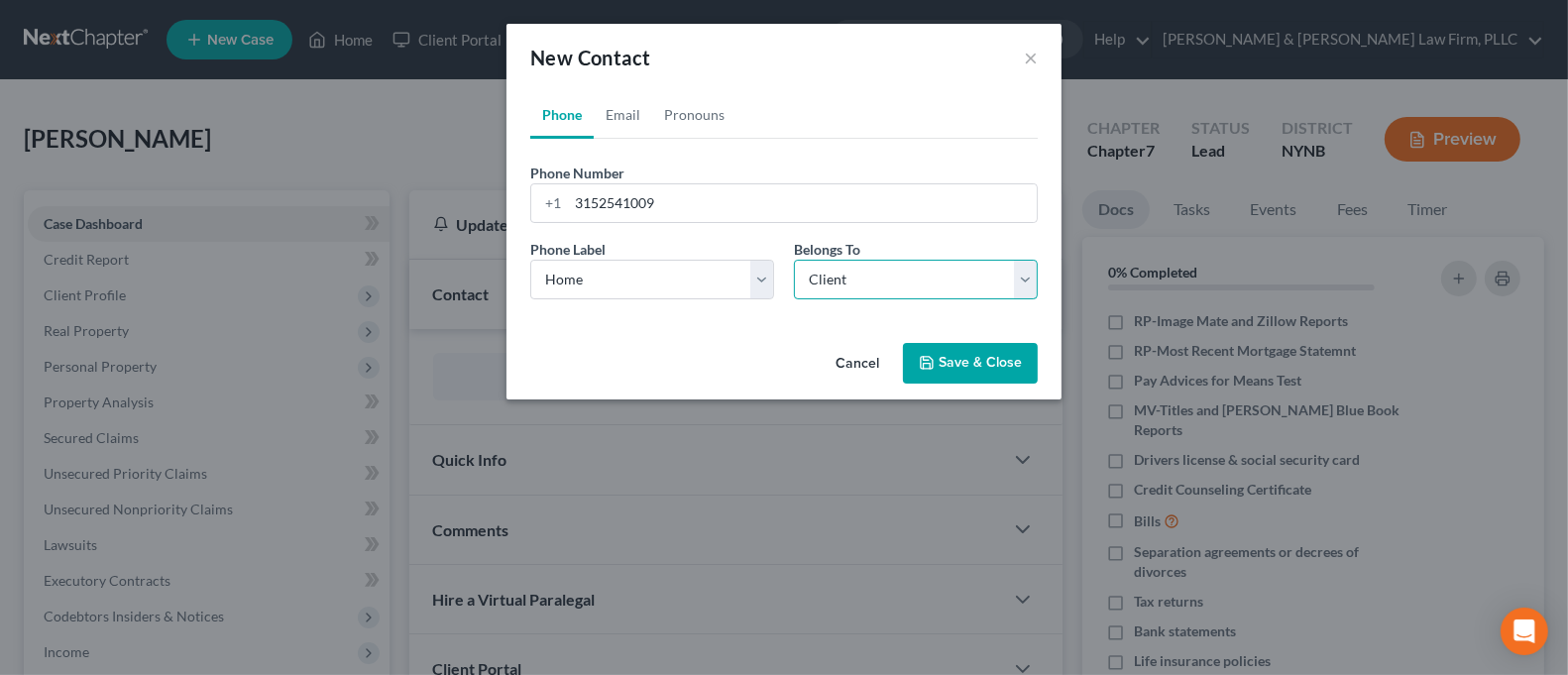 click on "Select Client Other" at bounding box center [916, 280] 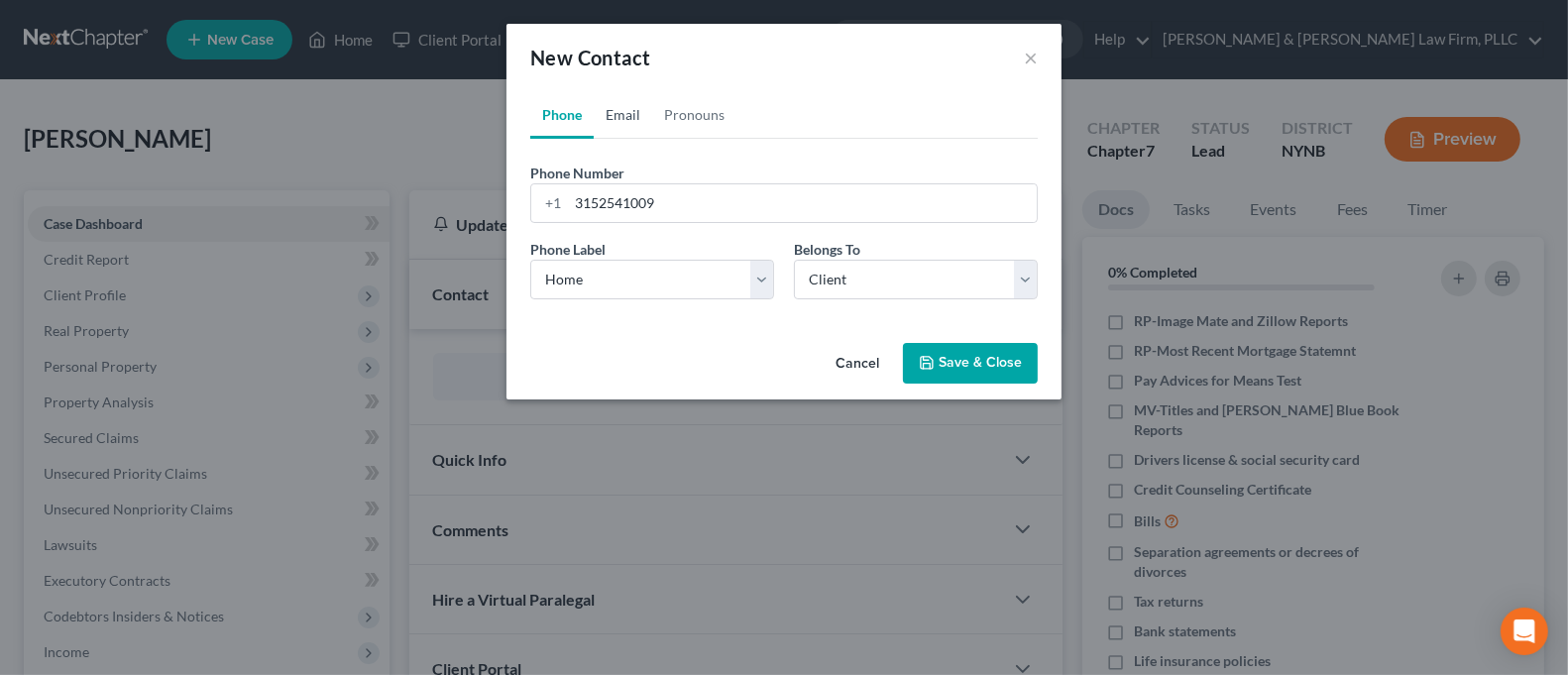 click on "Email" at bounding box center (622, 115) 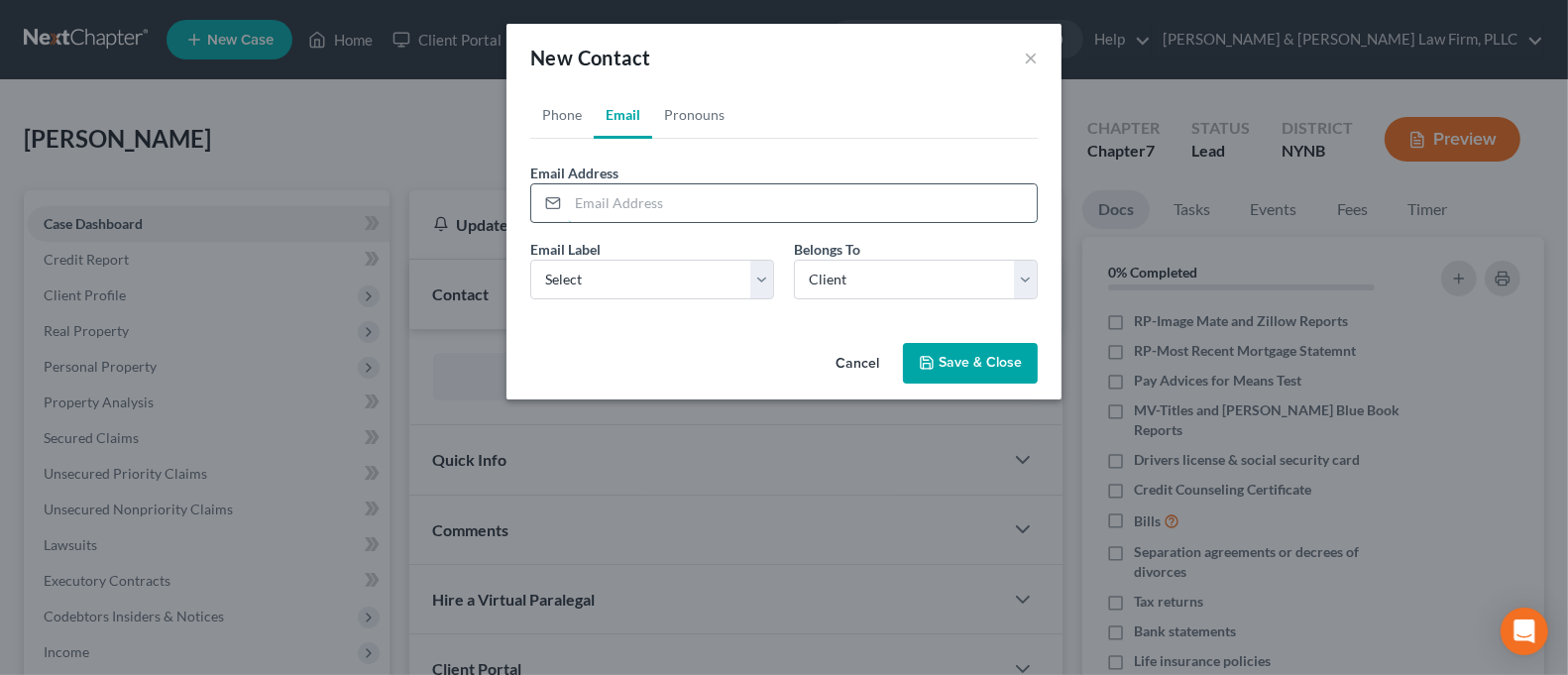 click at bounding box center (802, 203) 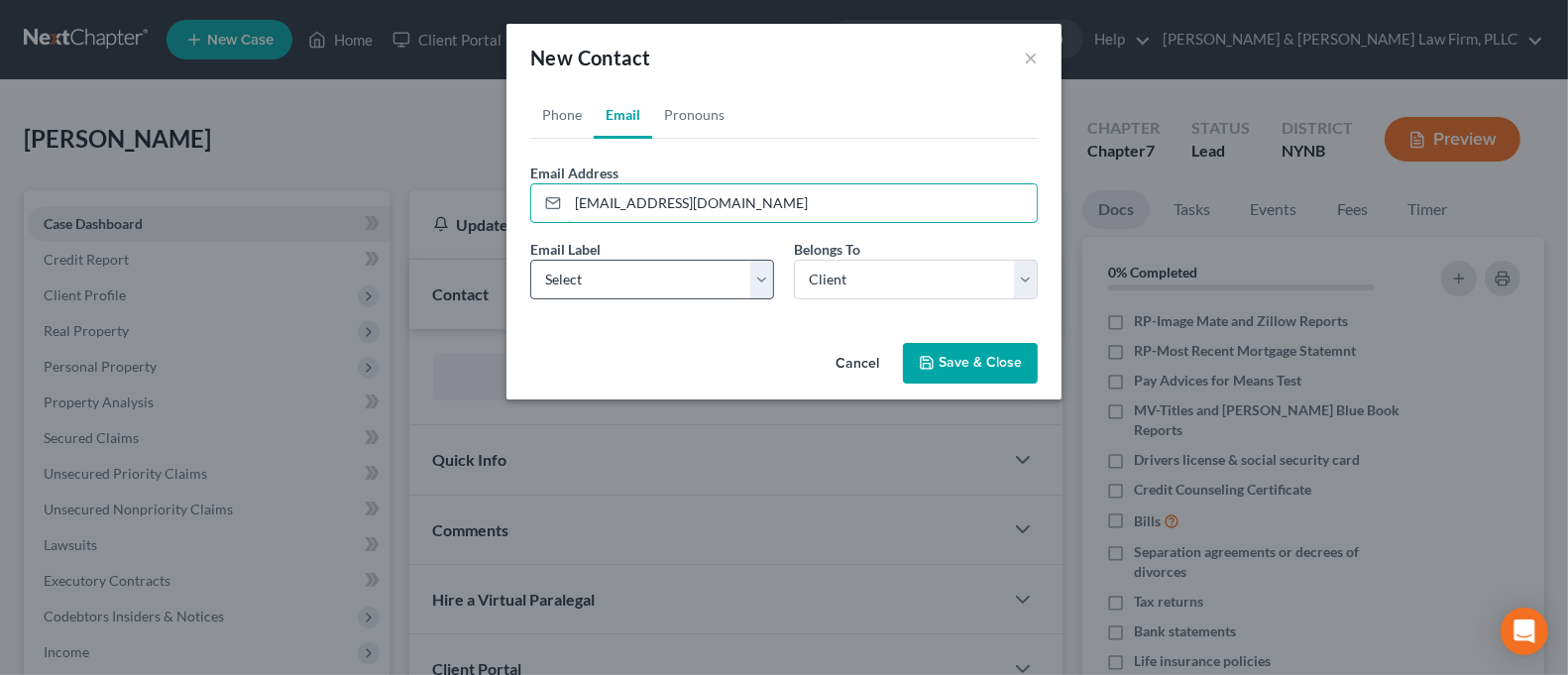 type on "[EMAIL_ADDRESS][DOMAIN_NAME]" 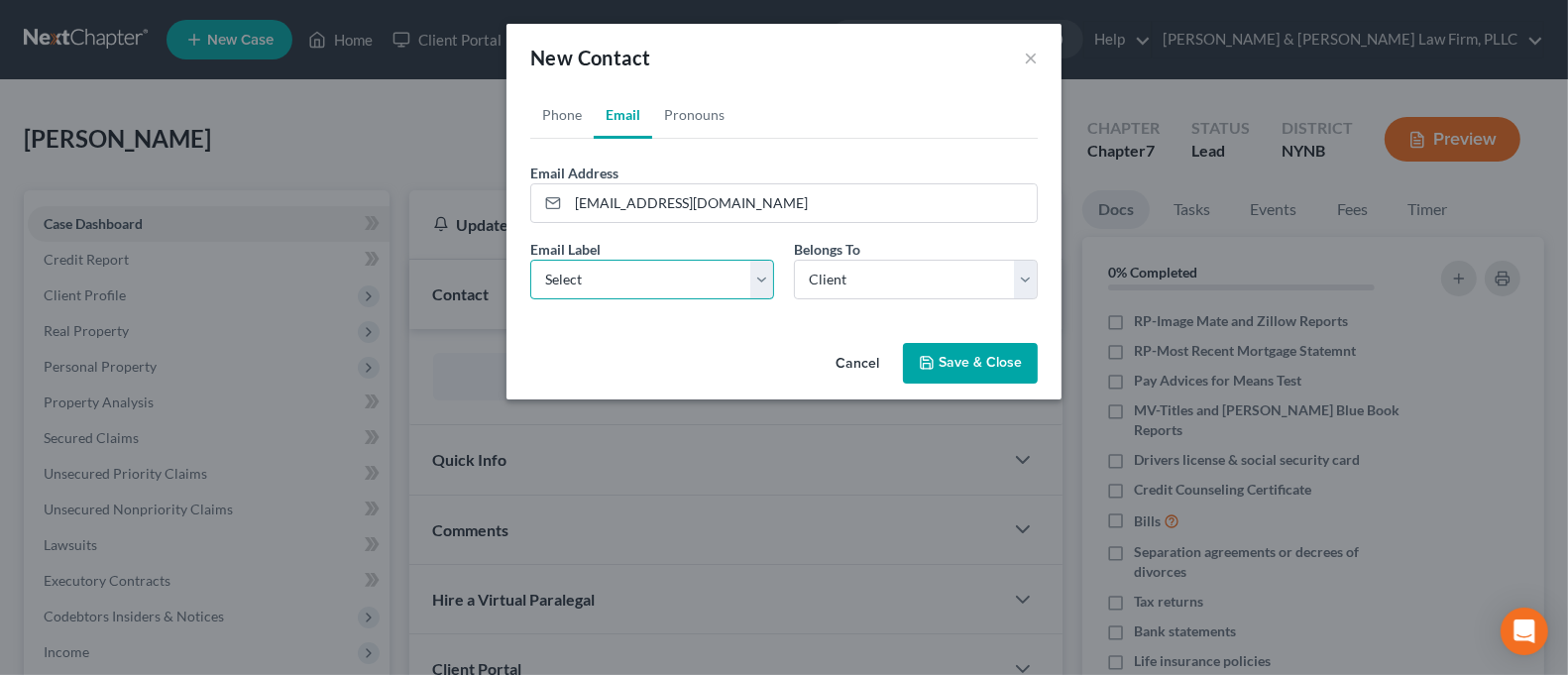click on "Select Home Work Other" at bounding box center [652, 280] 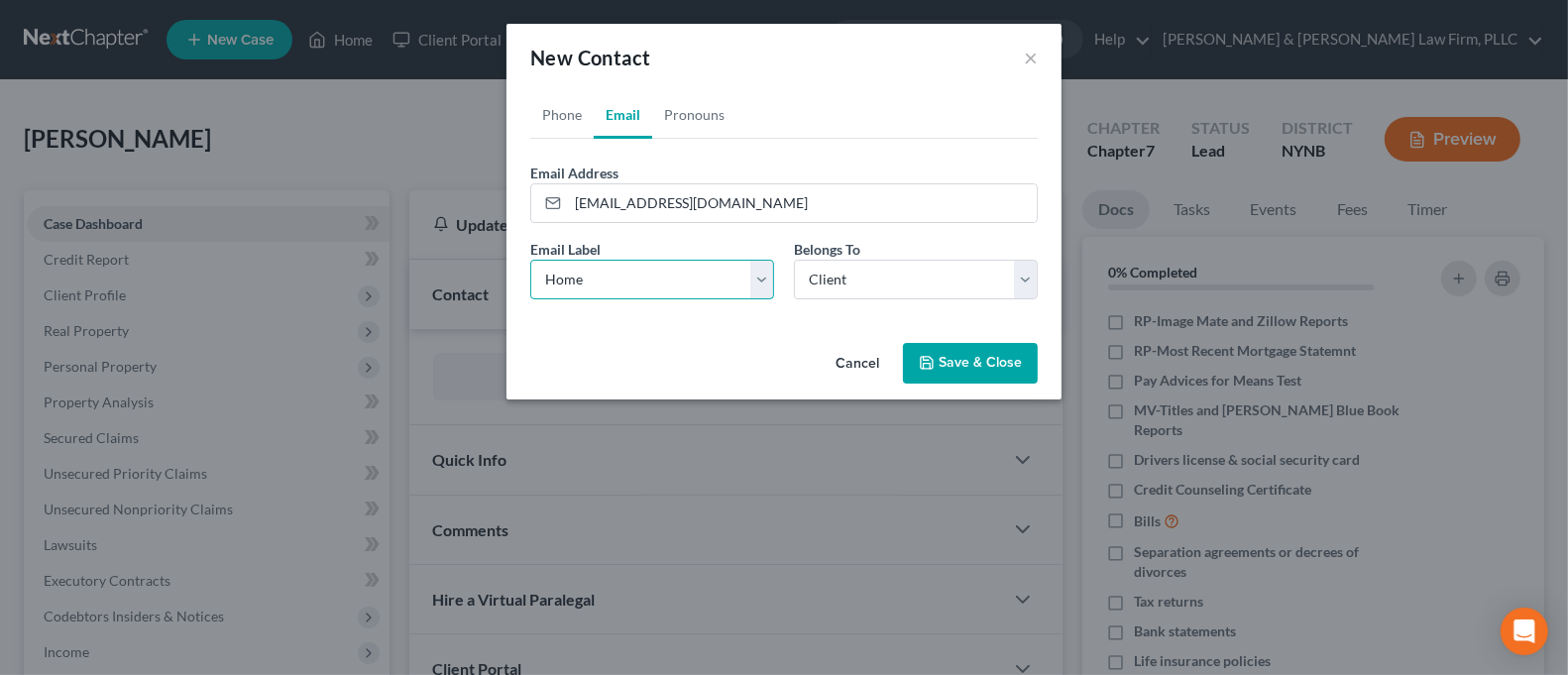 click on "Select Home Work Other" at bounding box center (652, 280) 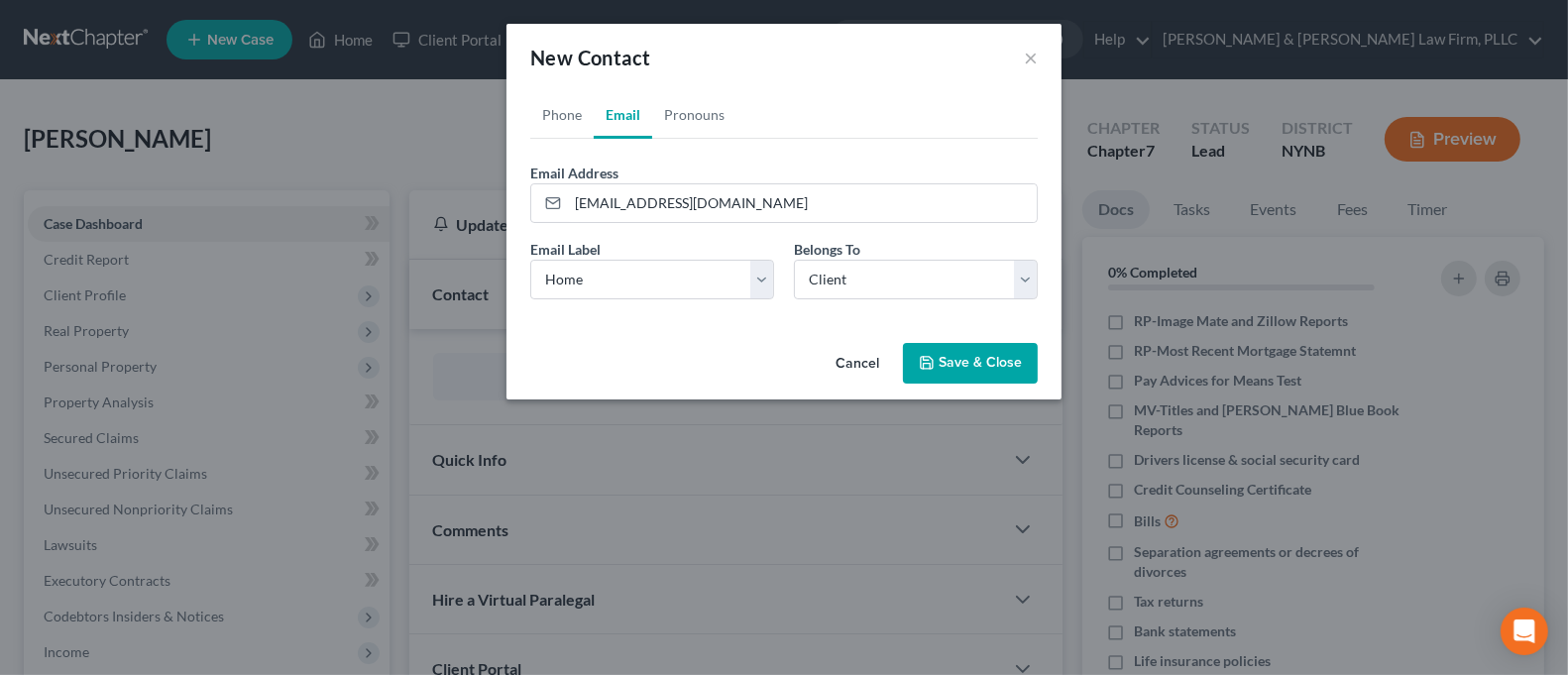 click on "Save & Close" at bounding box center [970, 364] 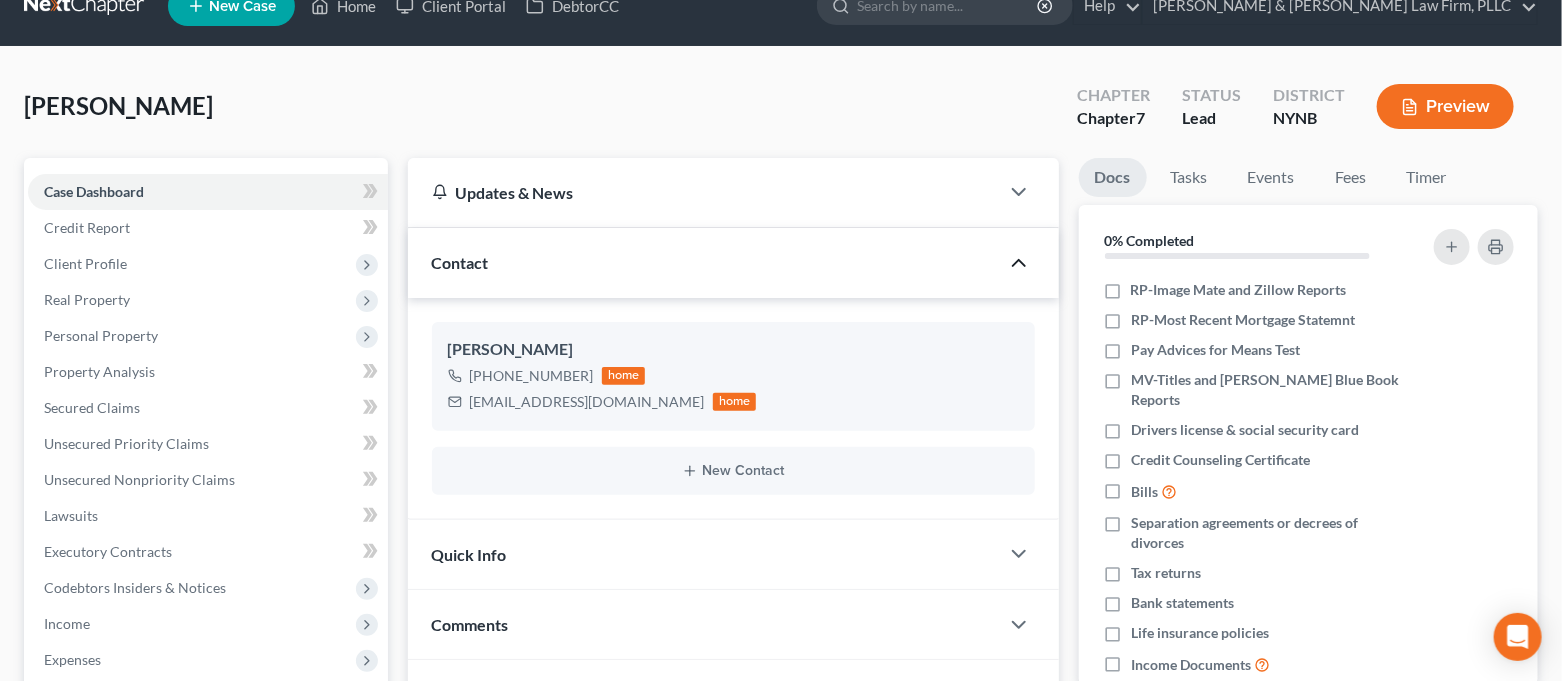 scroll, scrollTop: 0, scrollLeft: 0, axis: both 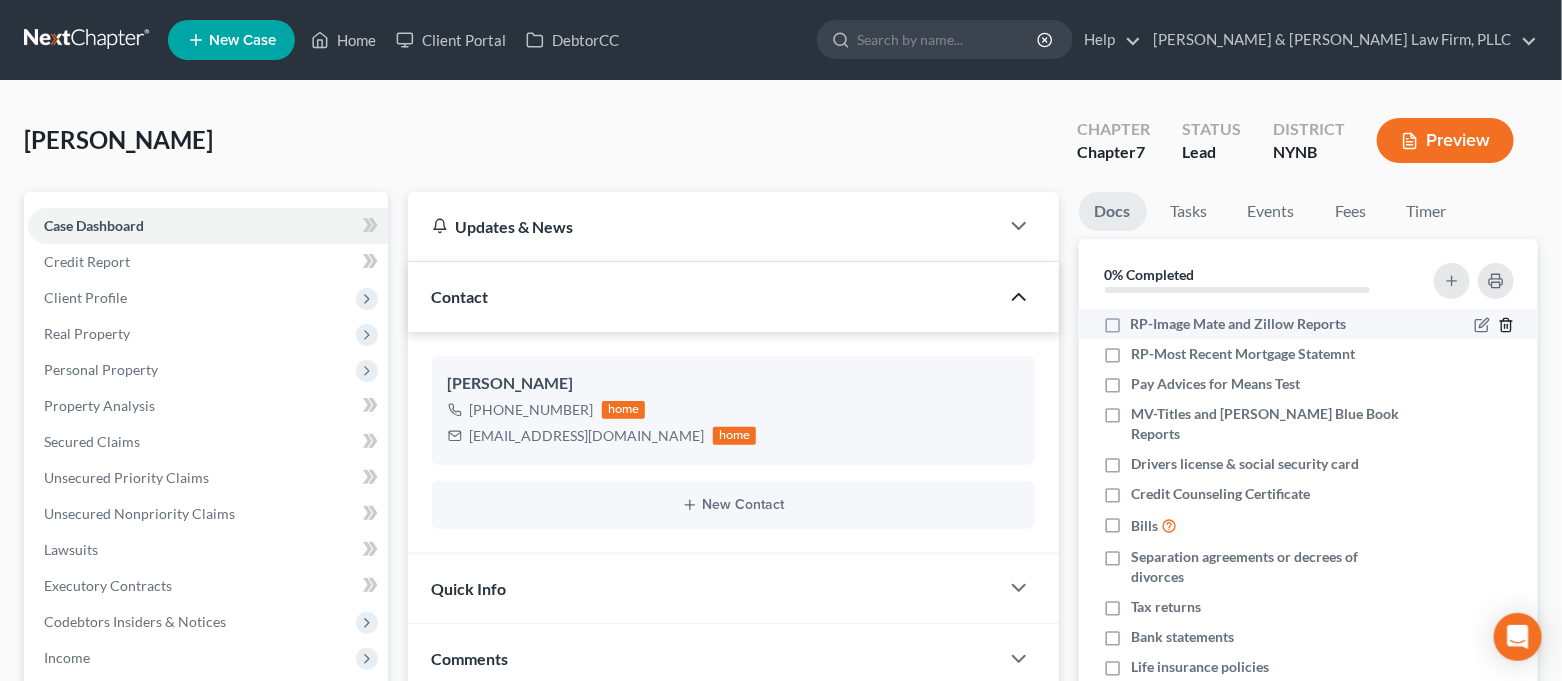 click 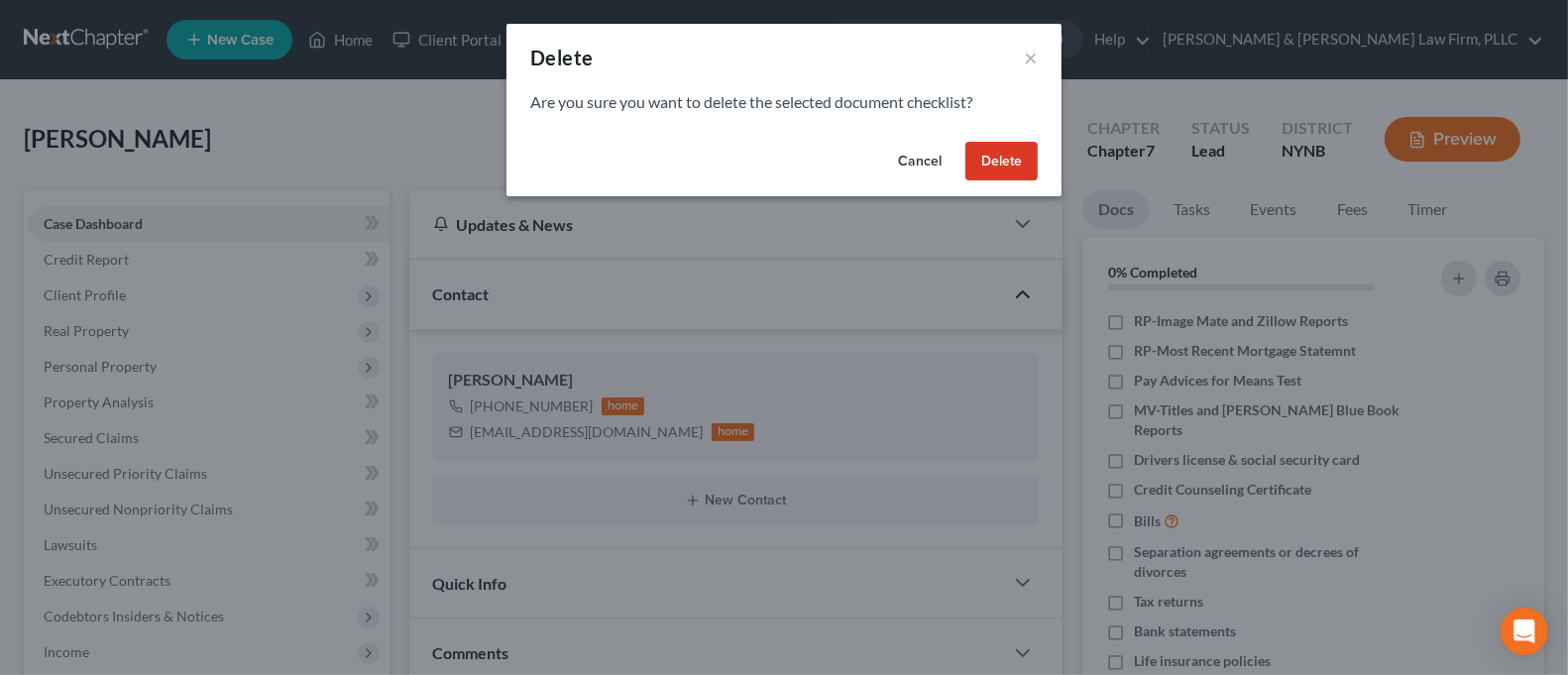 click on "Delete" at bounding box center [1001, 162] 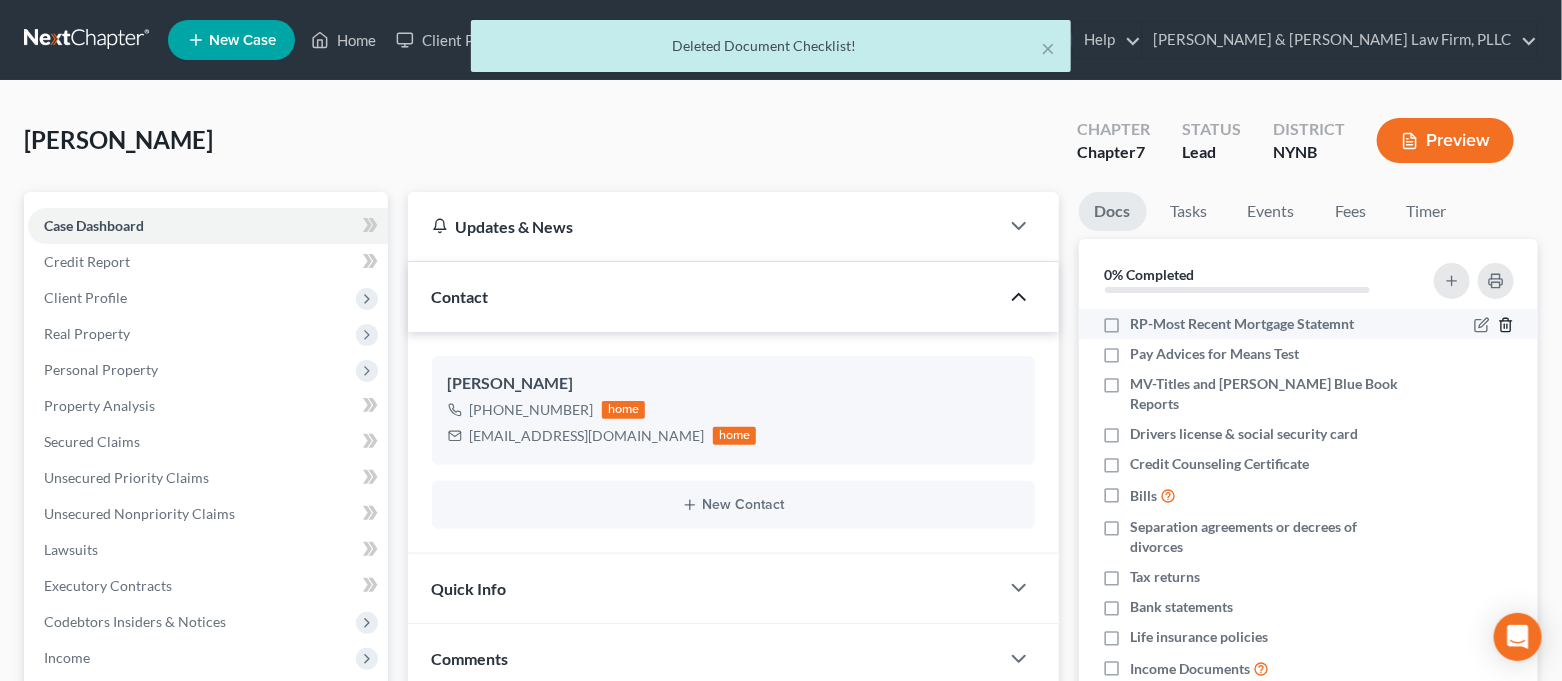 click 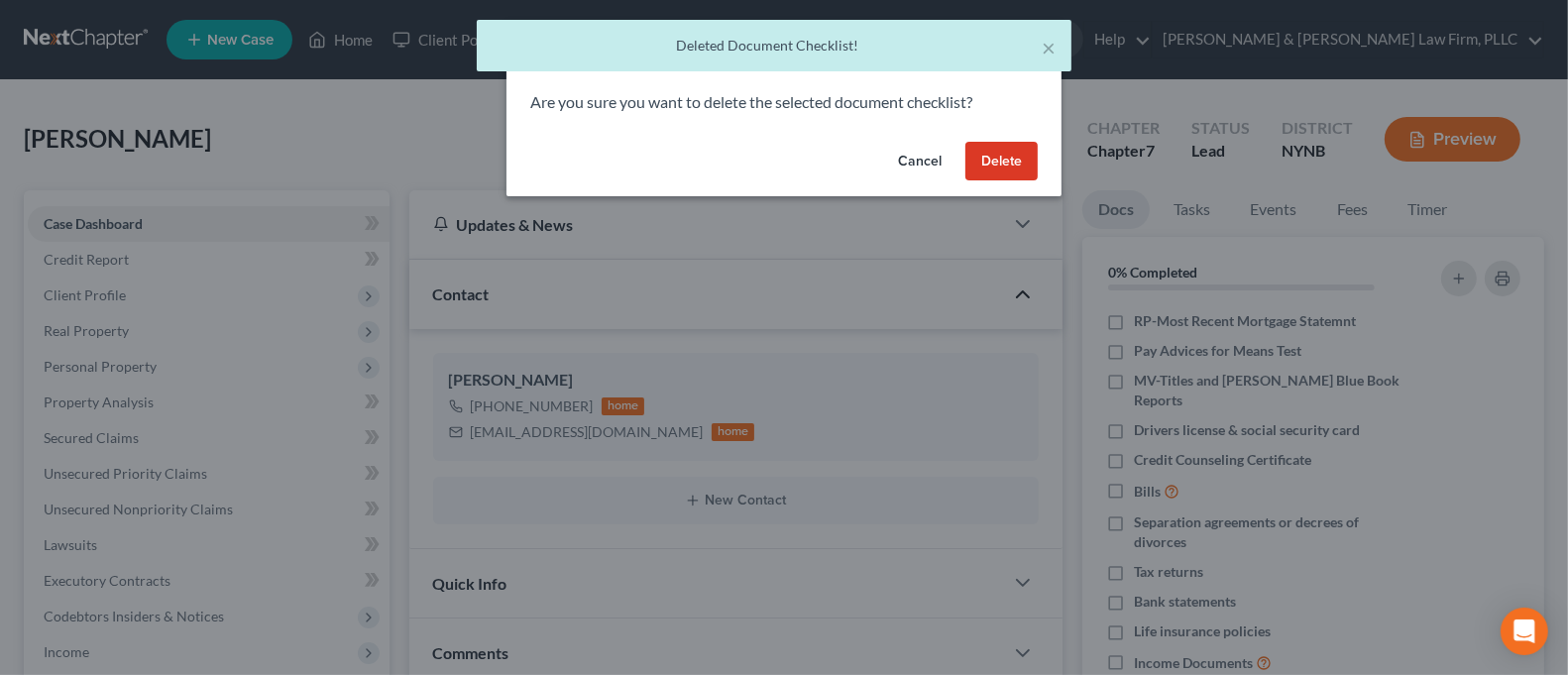 click on "Delete" at bounding box center [1001, 162] 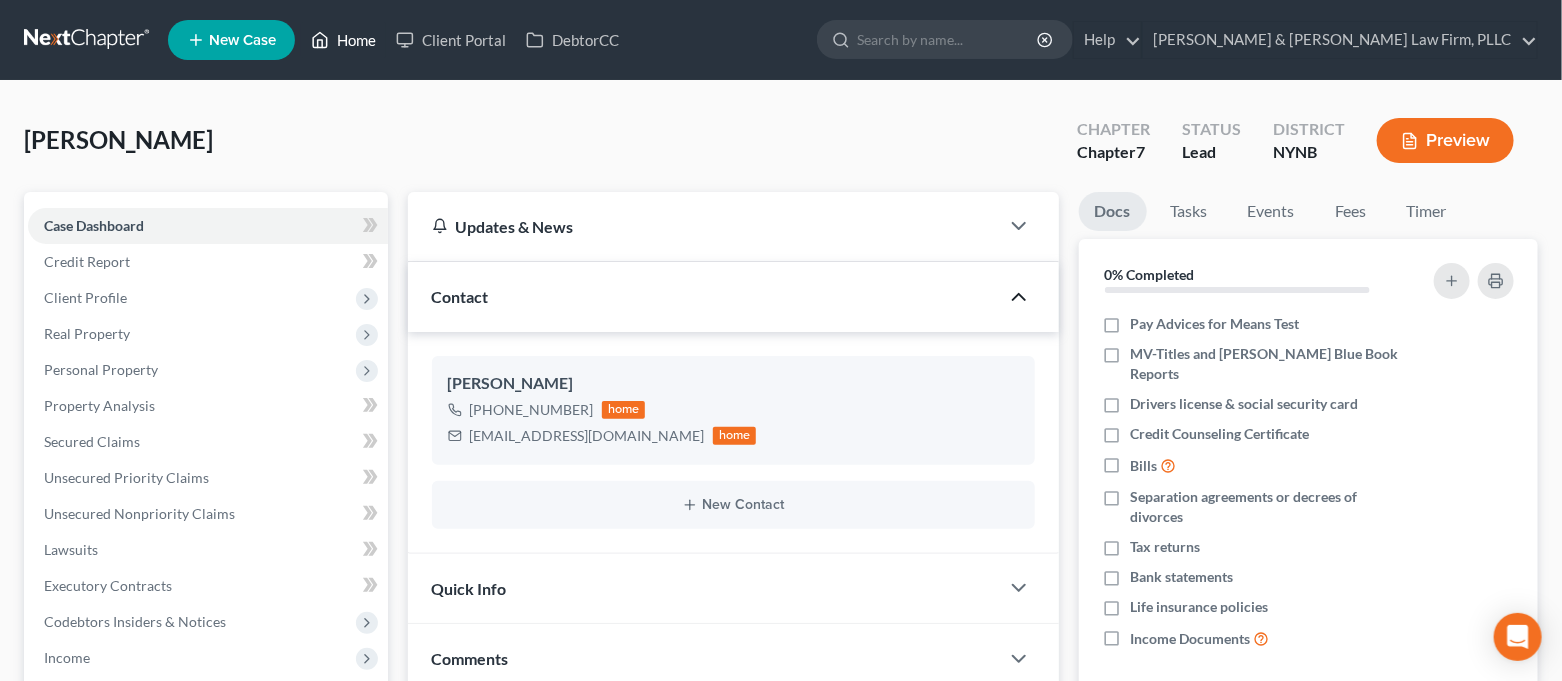 click on "Home" at bounding box center (343, 40) 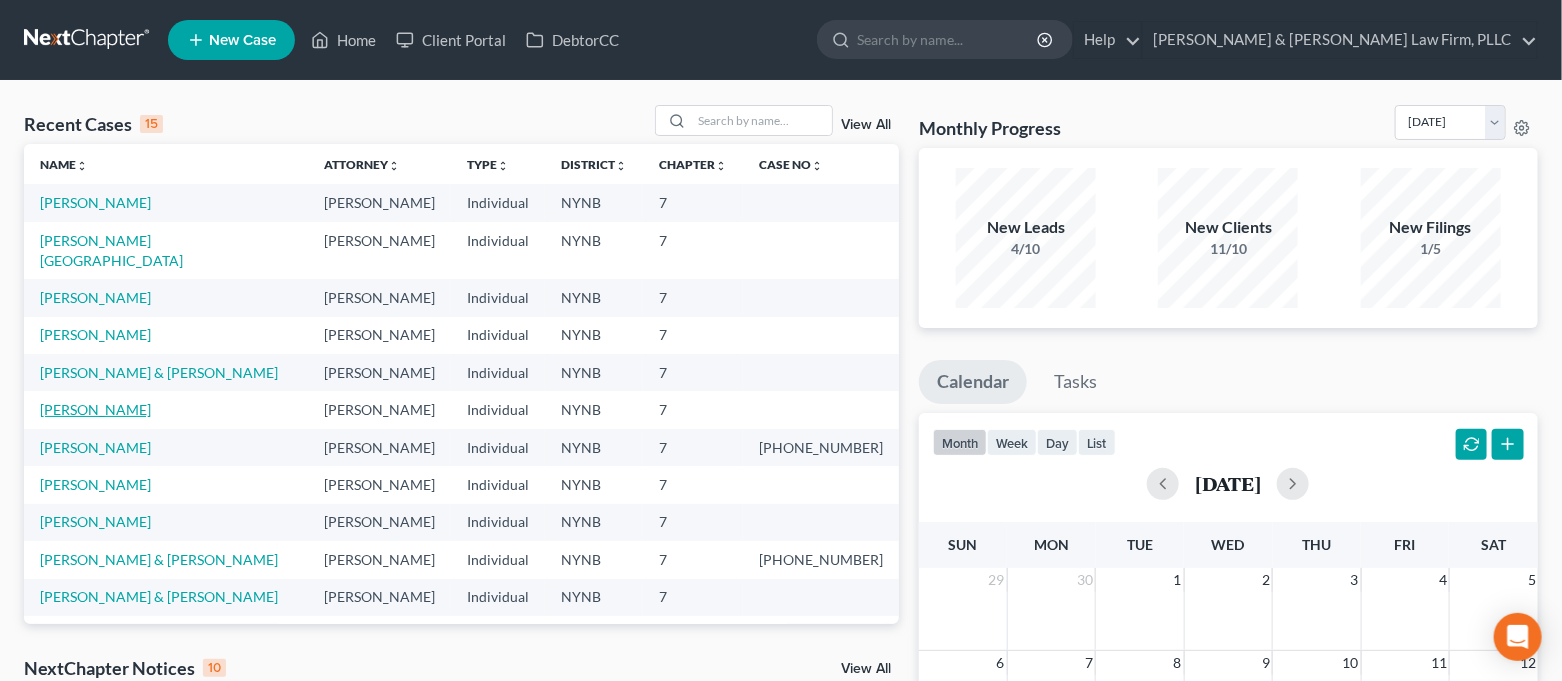 click on "[PERSON_NAME]" at bounding box center (95, 409) 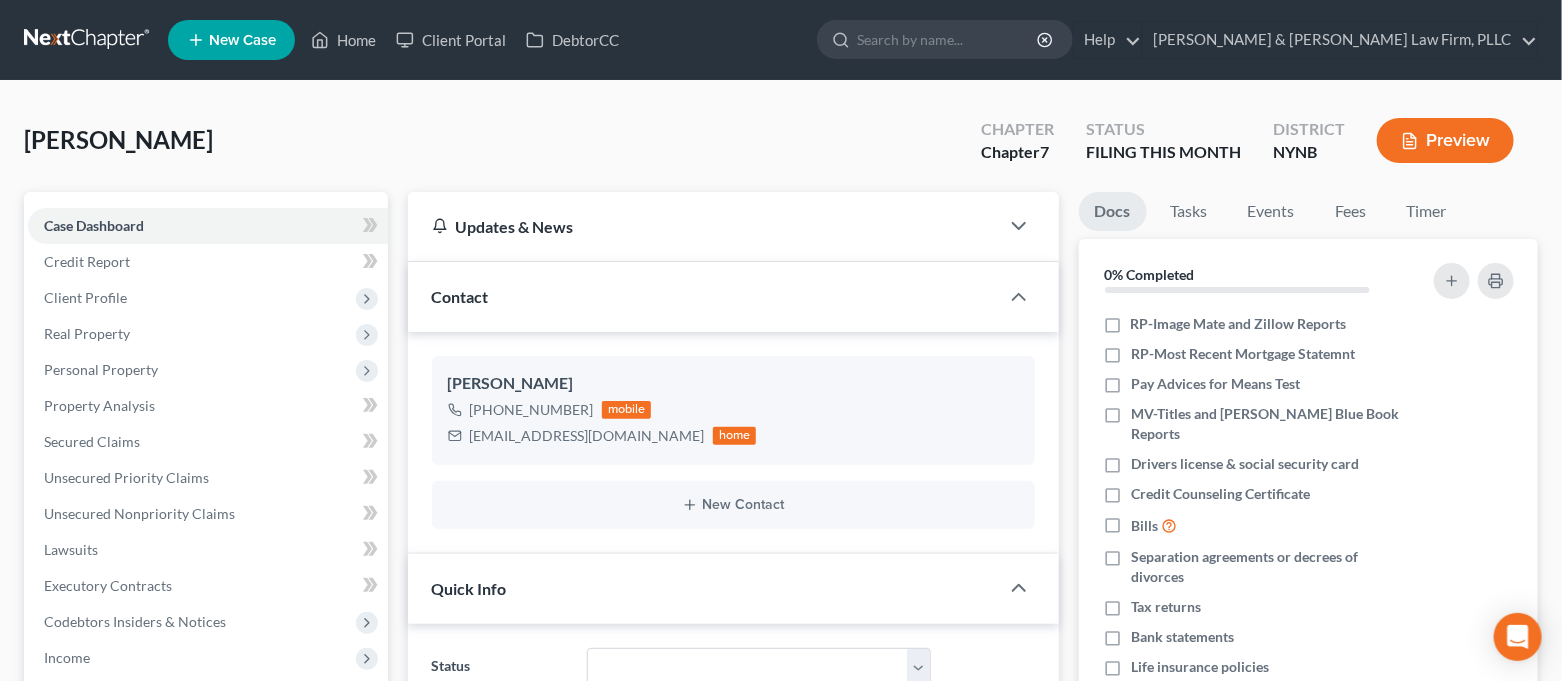 scroll, scrollTop: 3517, scrollLeft: 0, axis: vertical 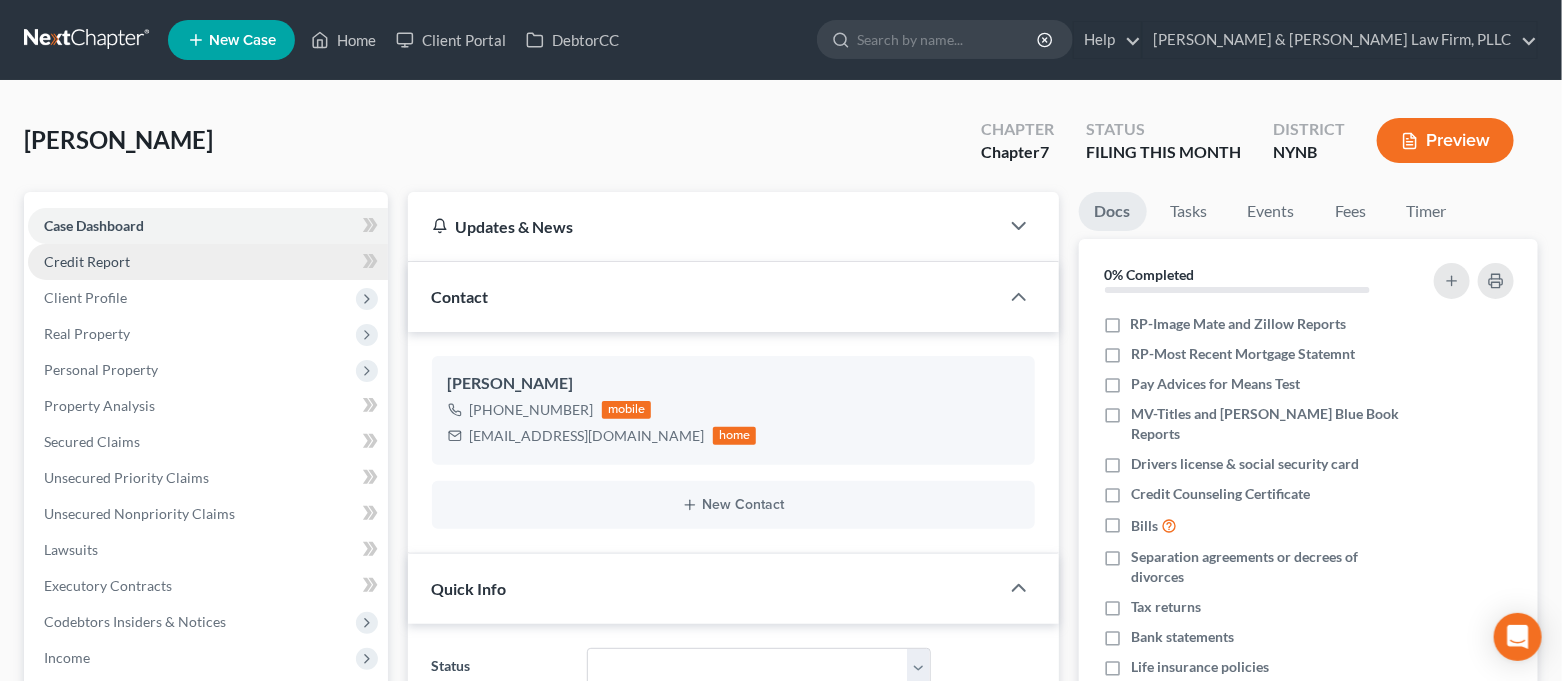 click on "Credit Report" at bounding box center (208, 262) 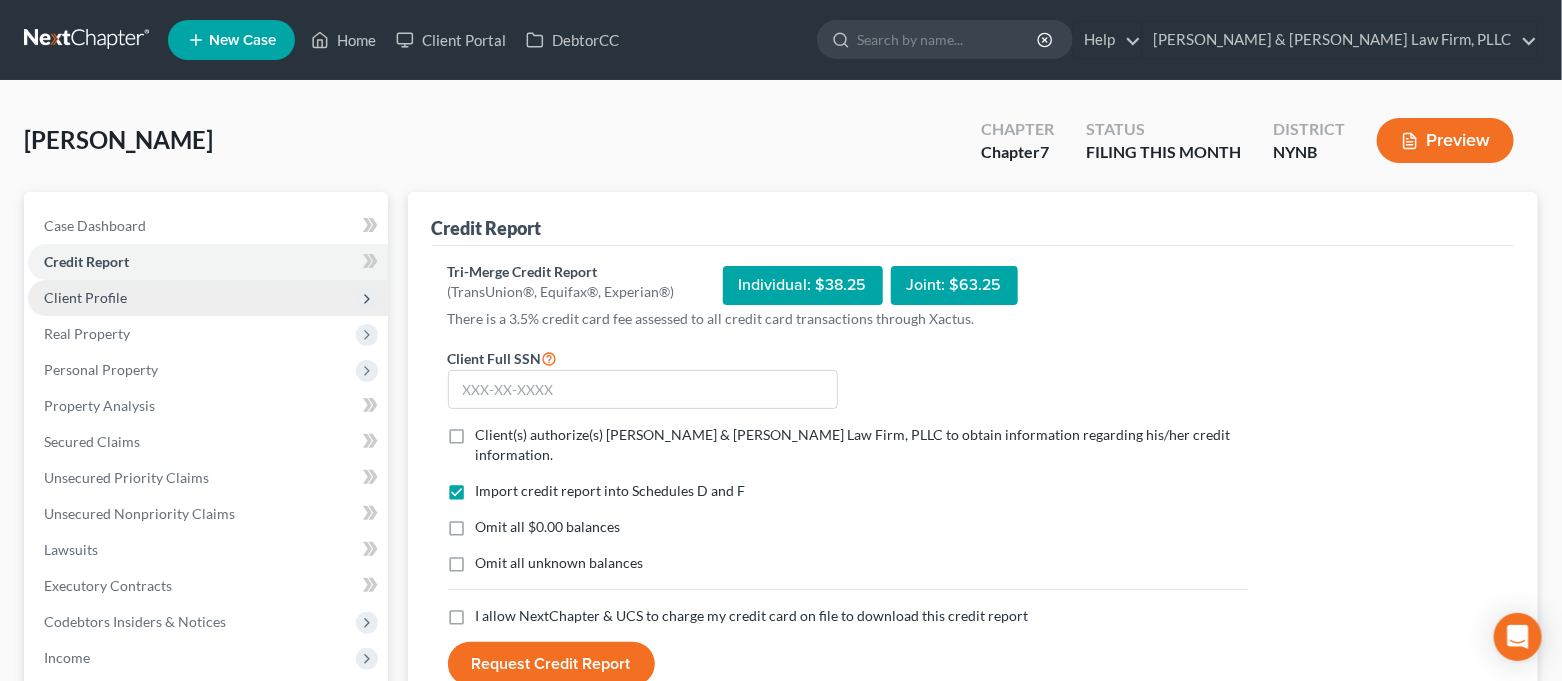 click on "Client Profile" at bounding box center (208, 298) 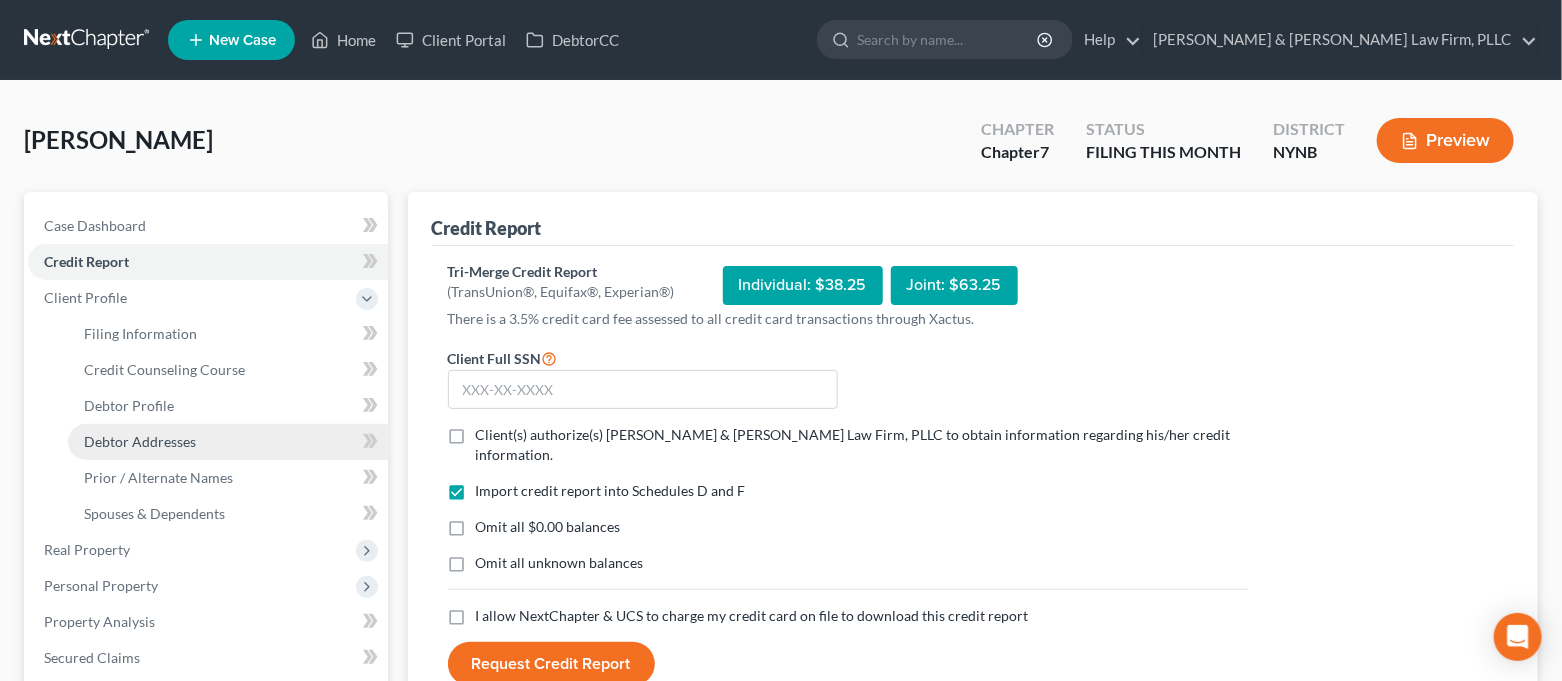 scroll, scrollTop: 266, scrollLeft: 0, axis: vertical 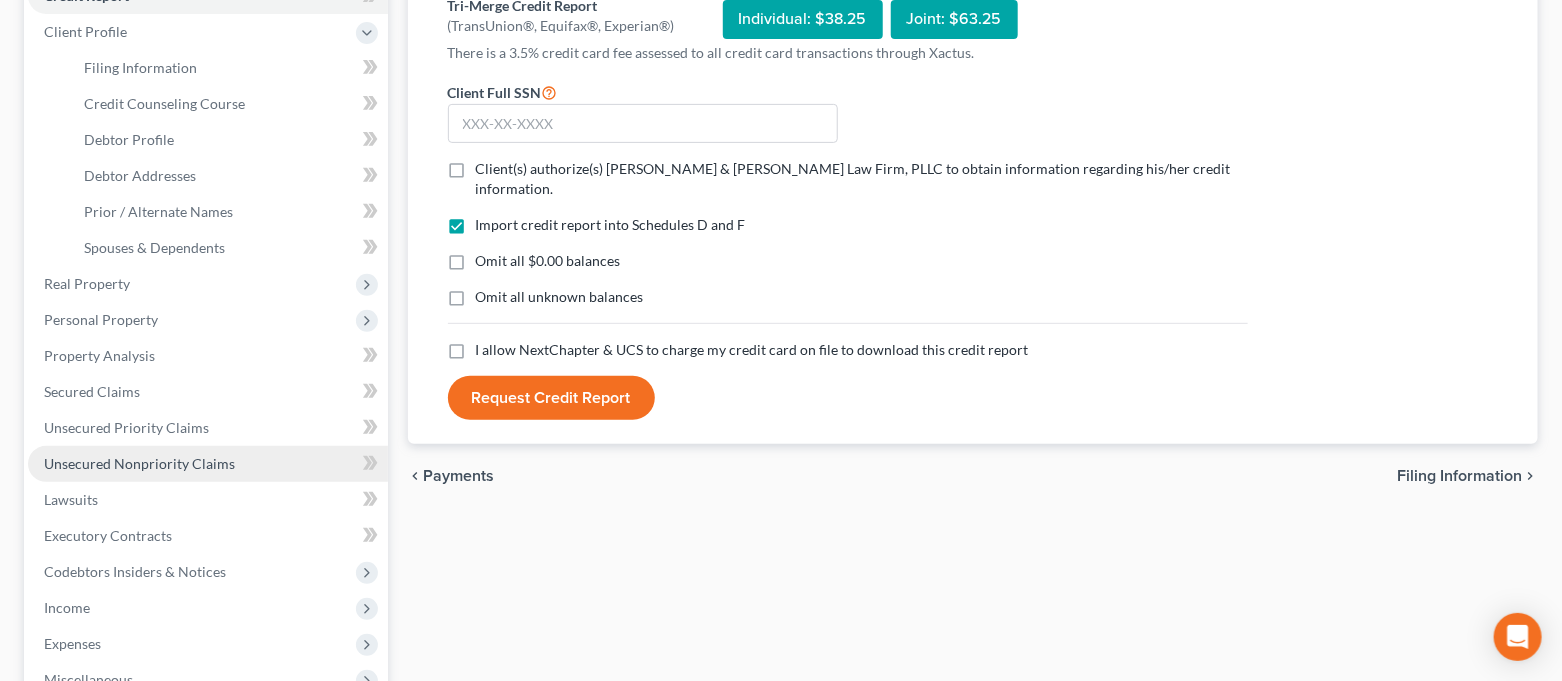 click on "Unsecured Nonpriority Claims" at bounding box center [139, 463] 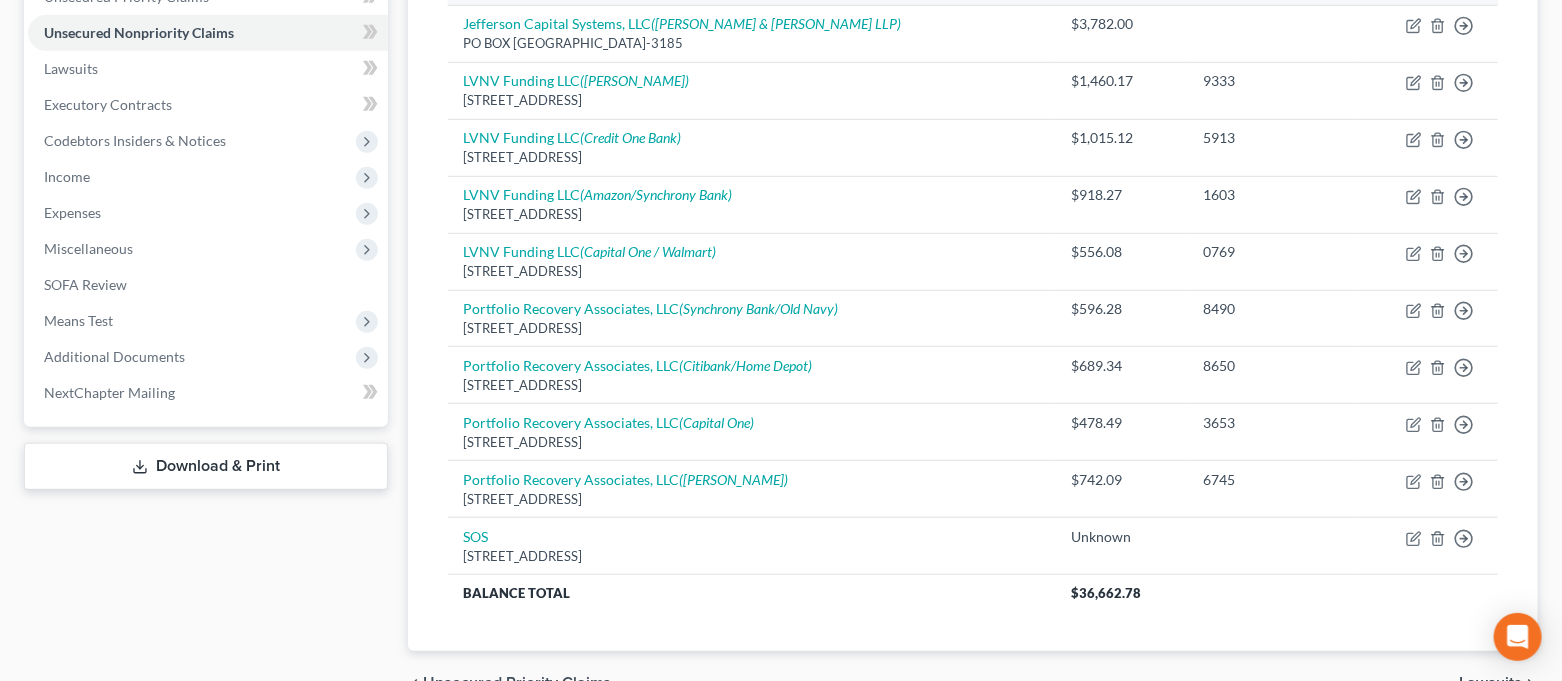 scroll, scrollTop: 189, scrollLeft: 0, axis: vertical 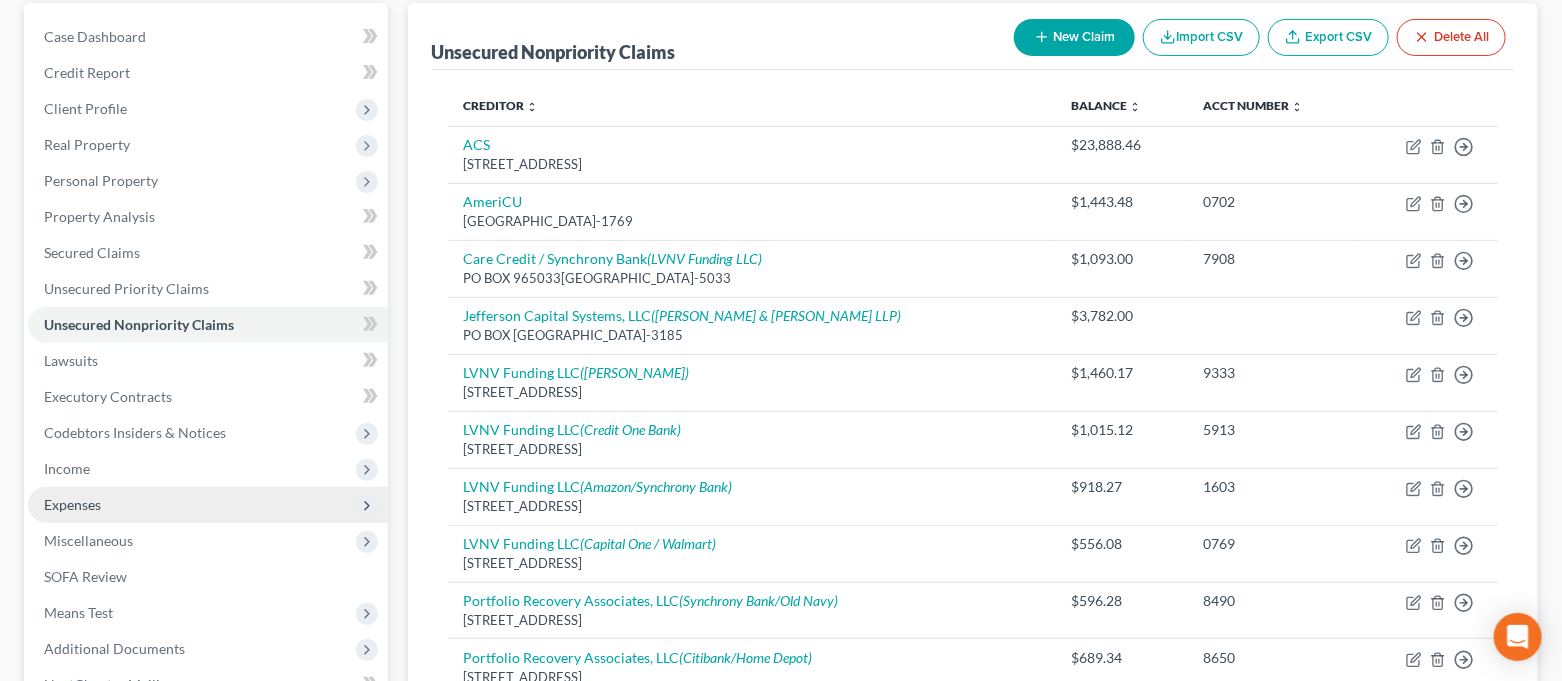 click on "Expenses" at bounding box center (208, 505) 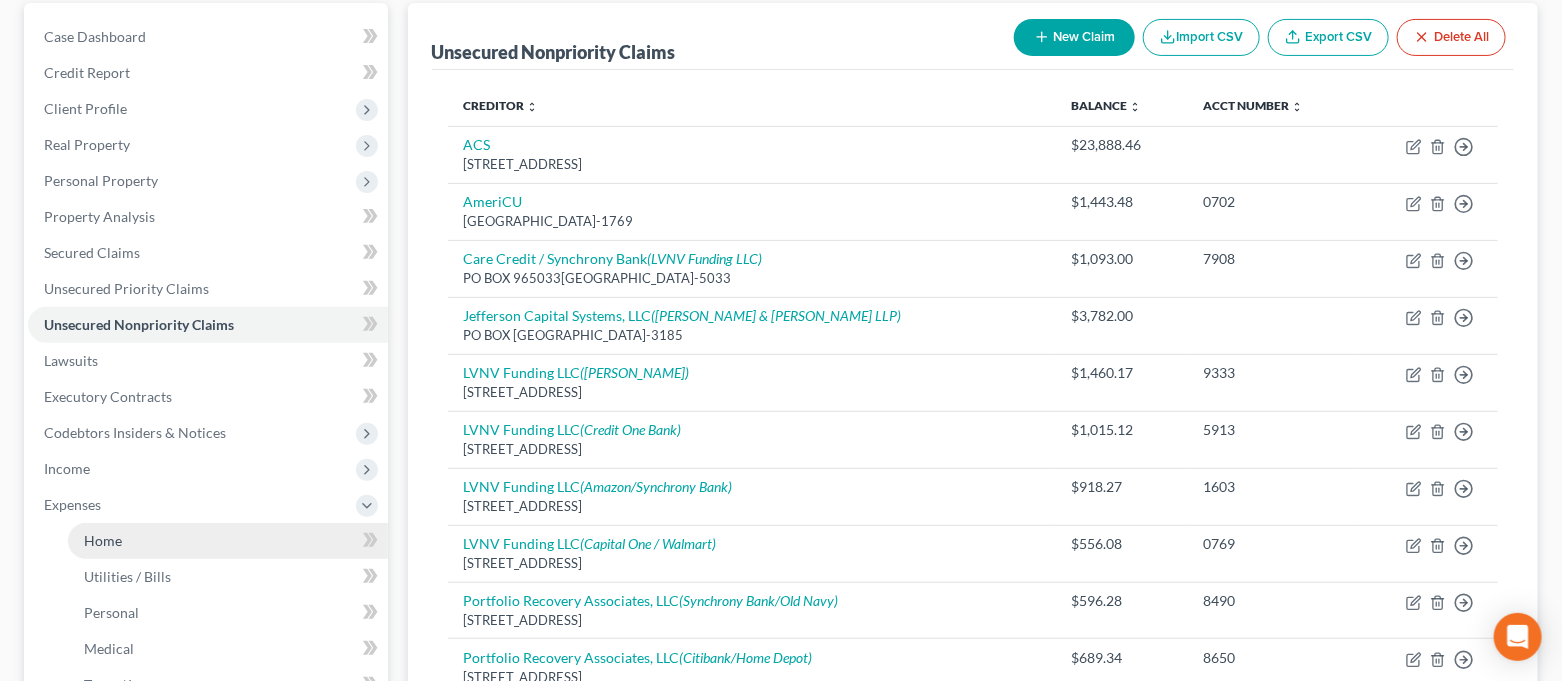 click on "Home" at bounding box center (103, 540) 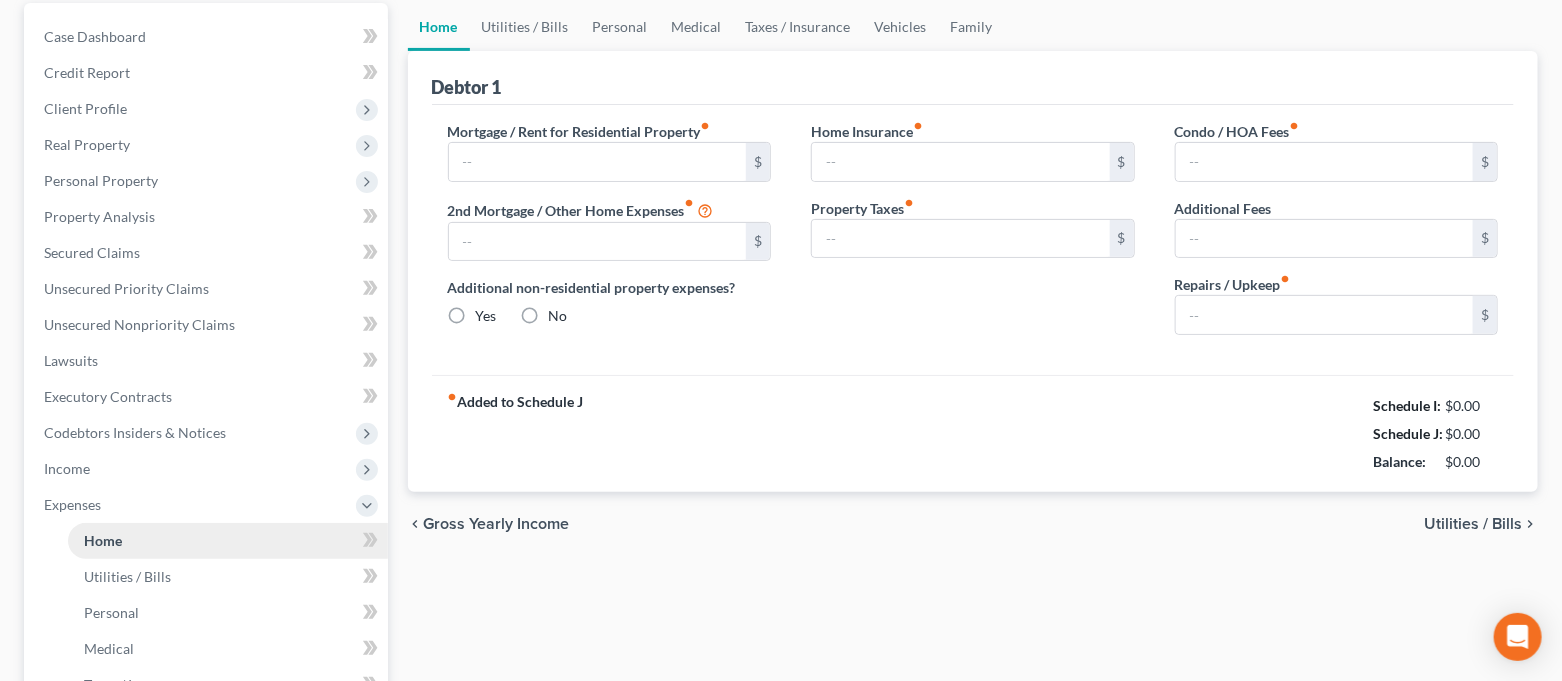 scroll, scrollTop: 116, scrollLeft: 0, axis: vertical 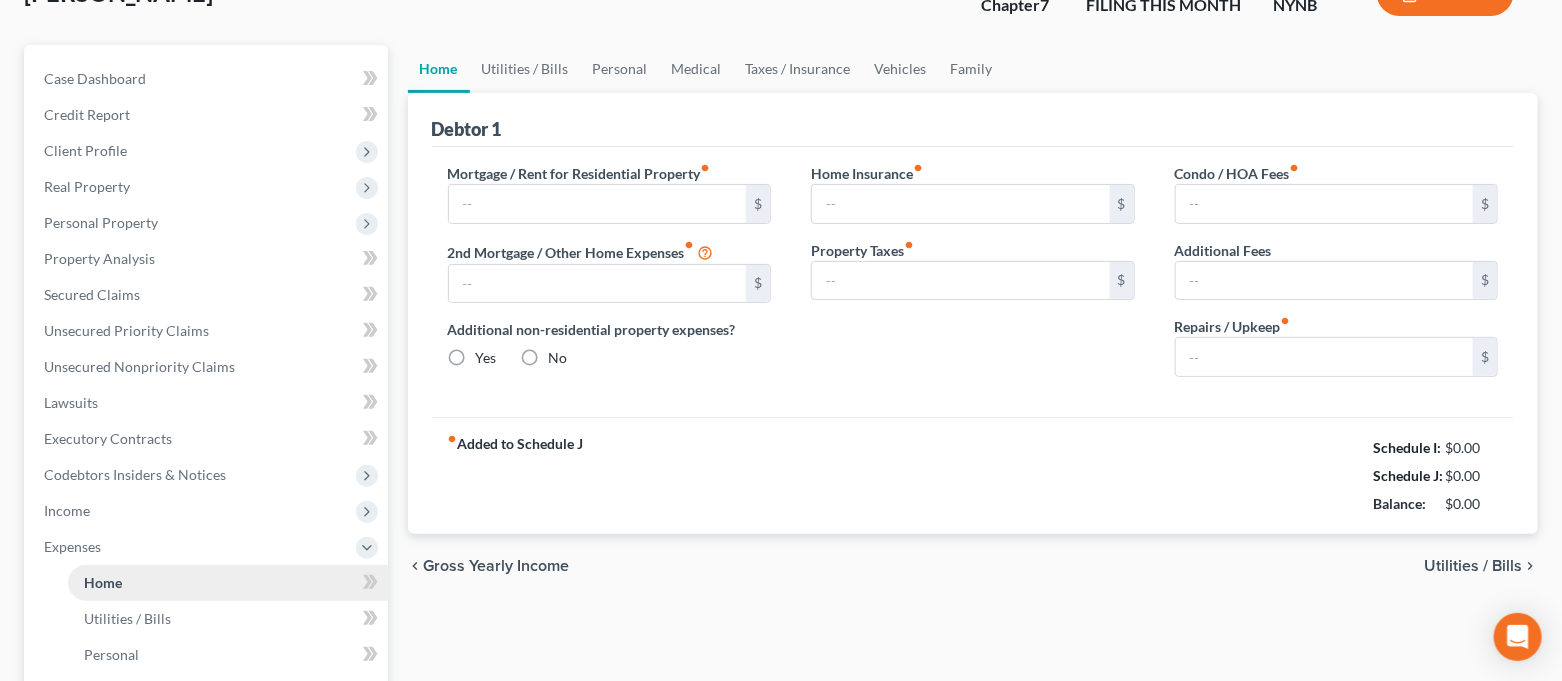 type on "1,289.30" 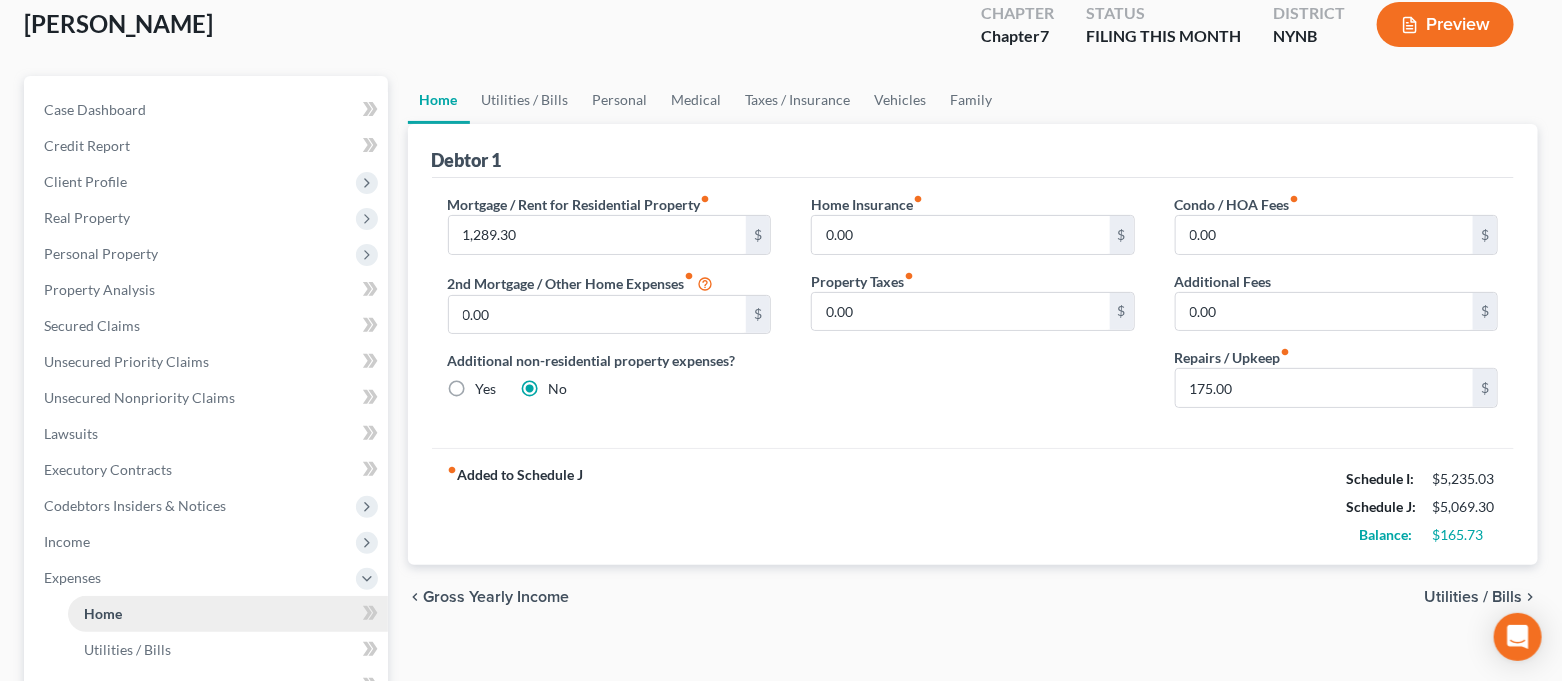 scroll, scrollTop: 0, scrollLeft: 0, axis: both 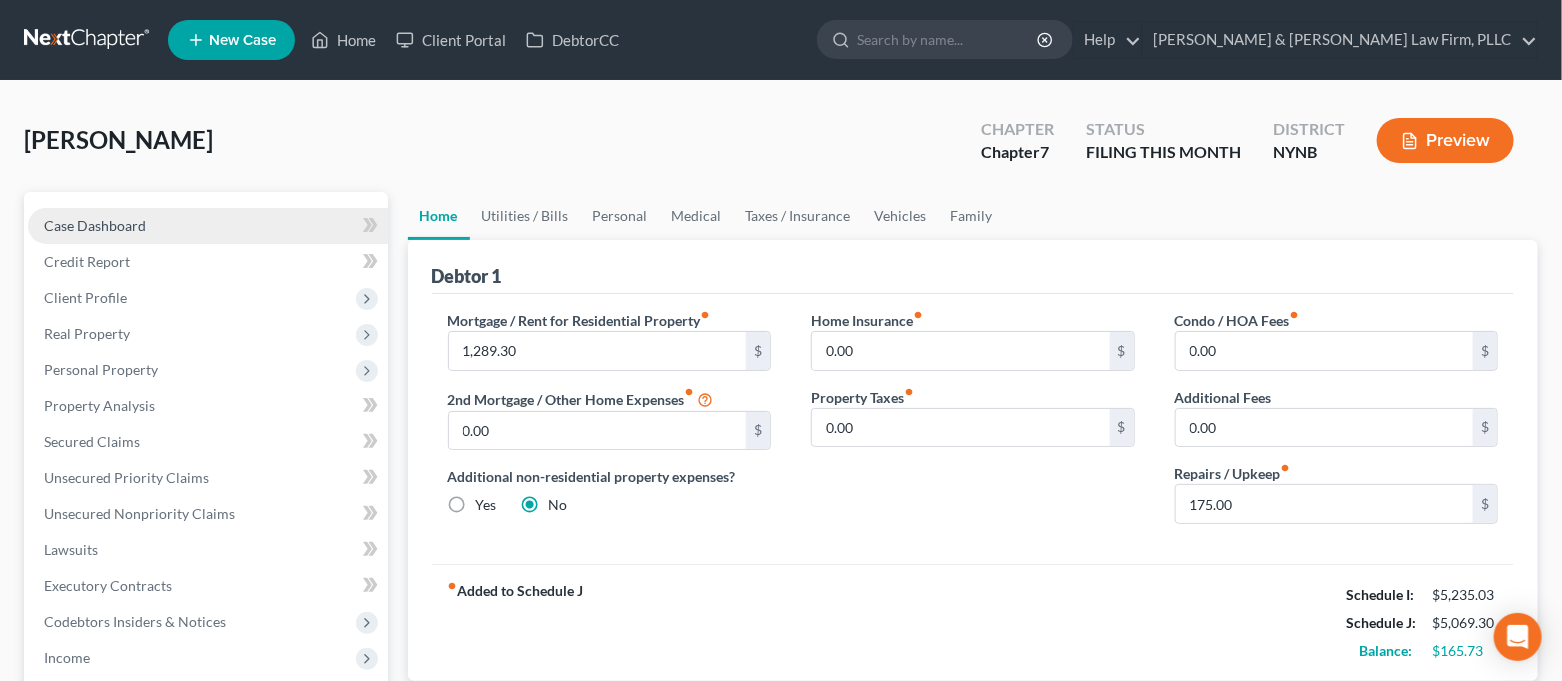 click on "Case Dashboard" at bounding box center (208, 226) 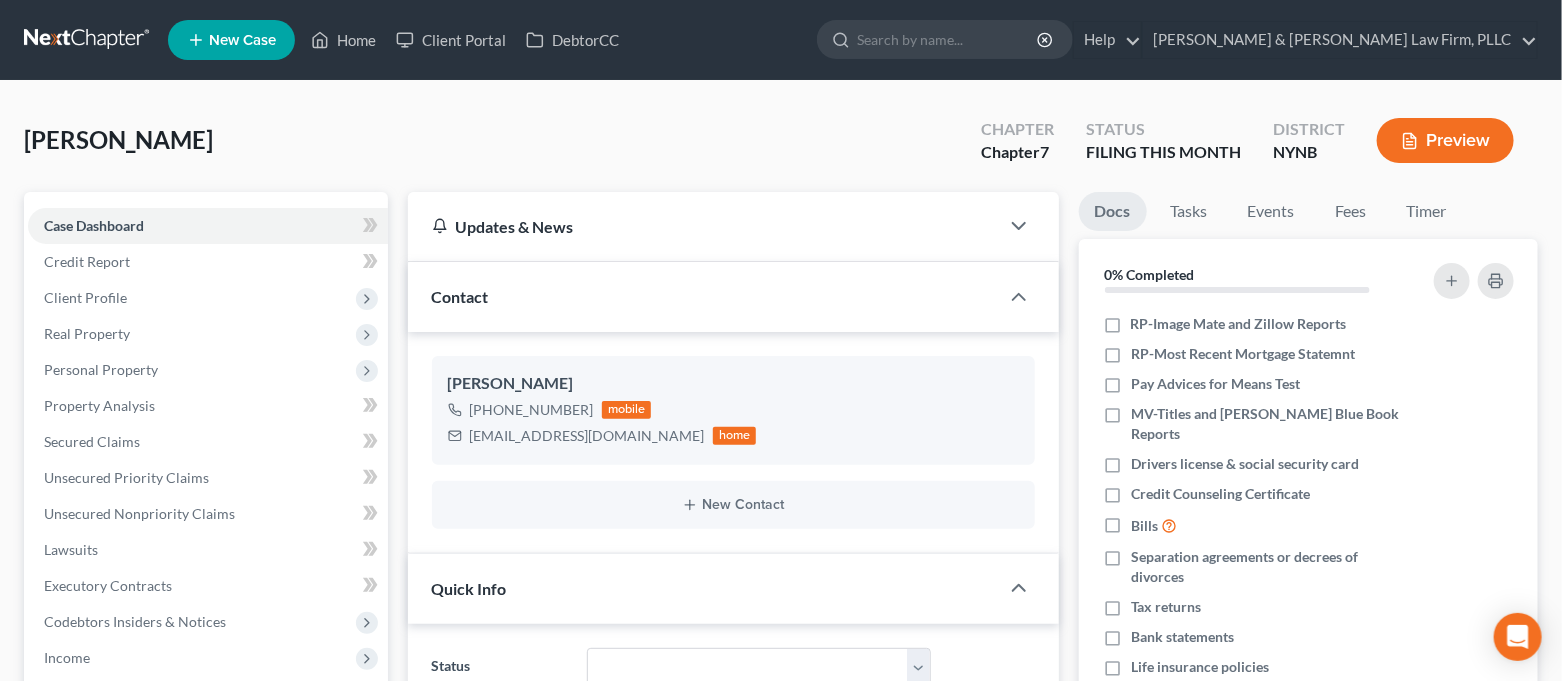 scroll, scrollTop: 3517, scrollLeft: 0, axis: vertical 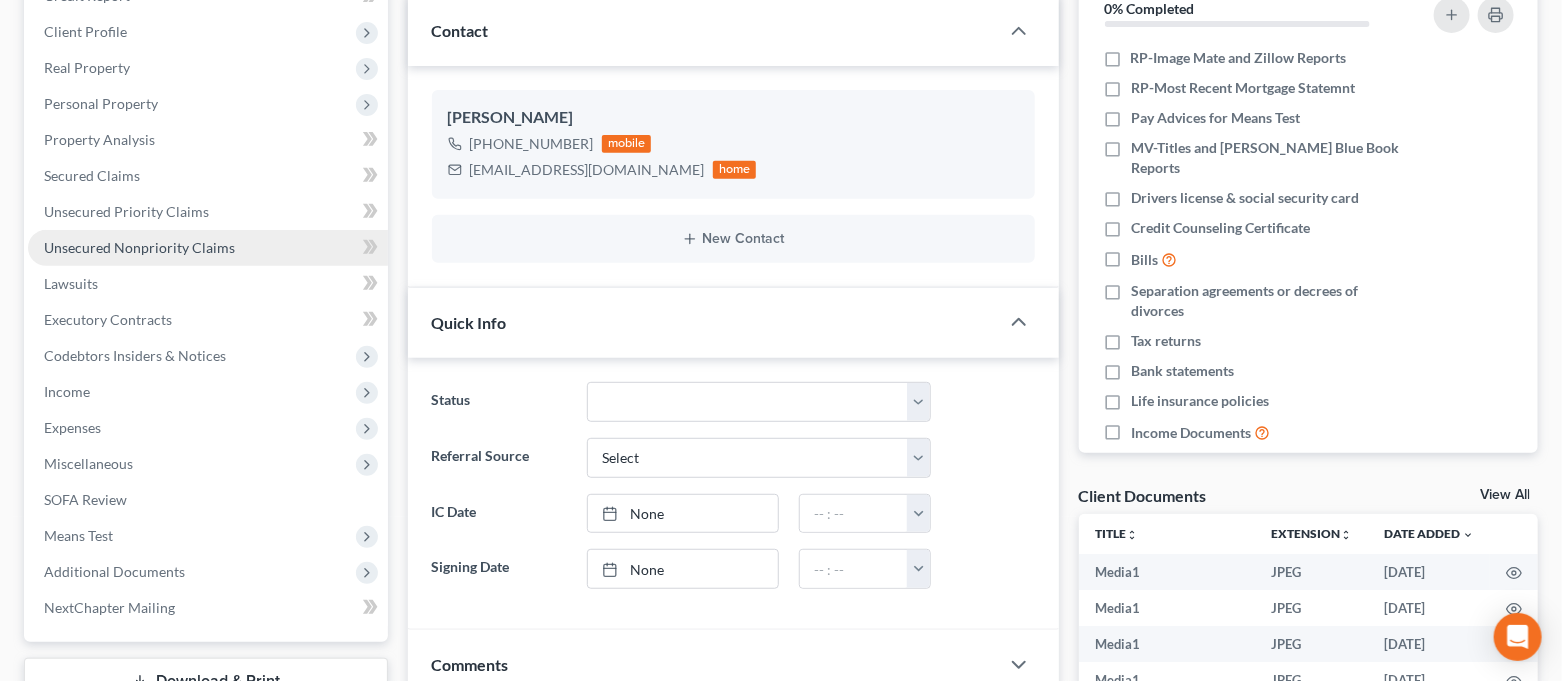 click on "Unsecured Nonpriority Claims" at bounding box center (139, 247) 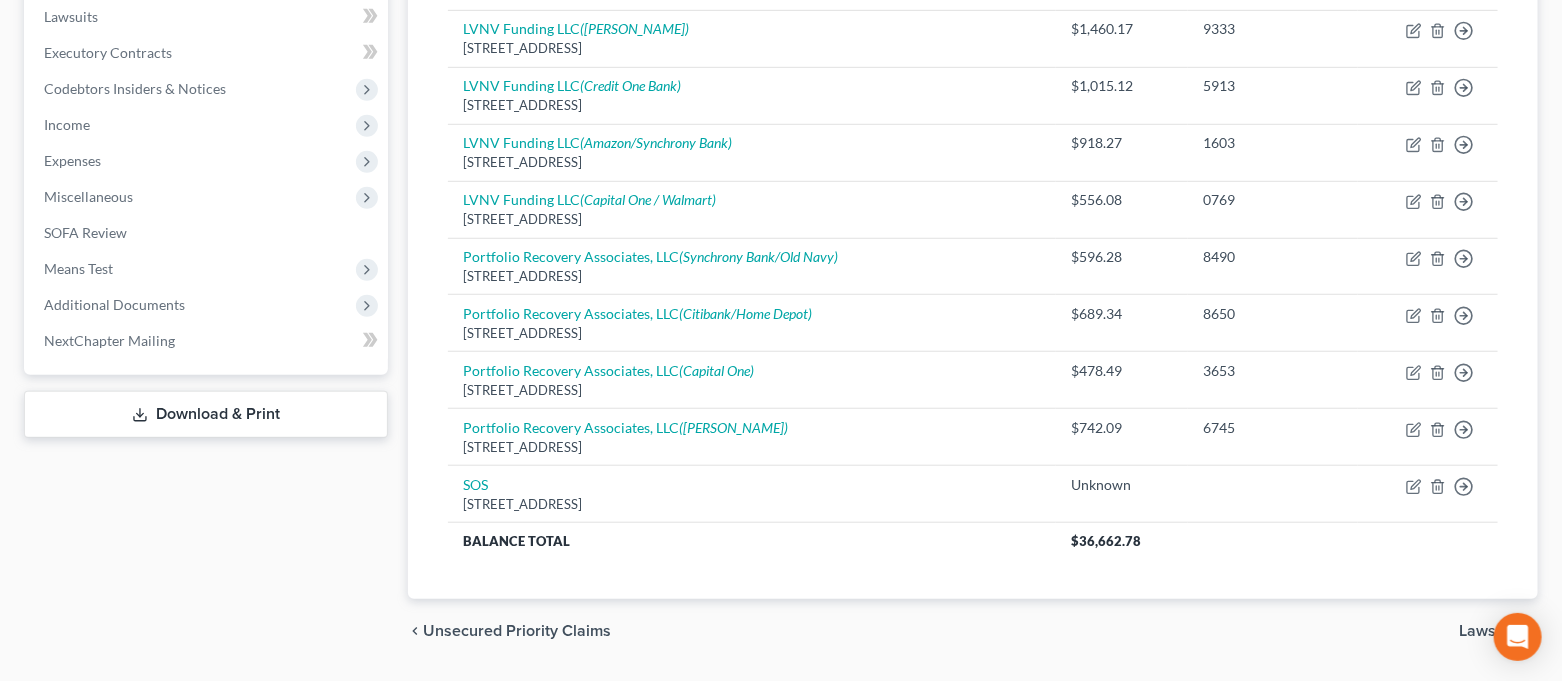 scroll, scrollTop: 0, scrollLeft: 0, axis: both 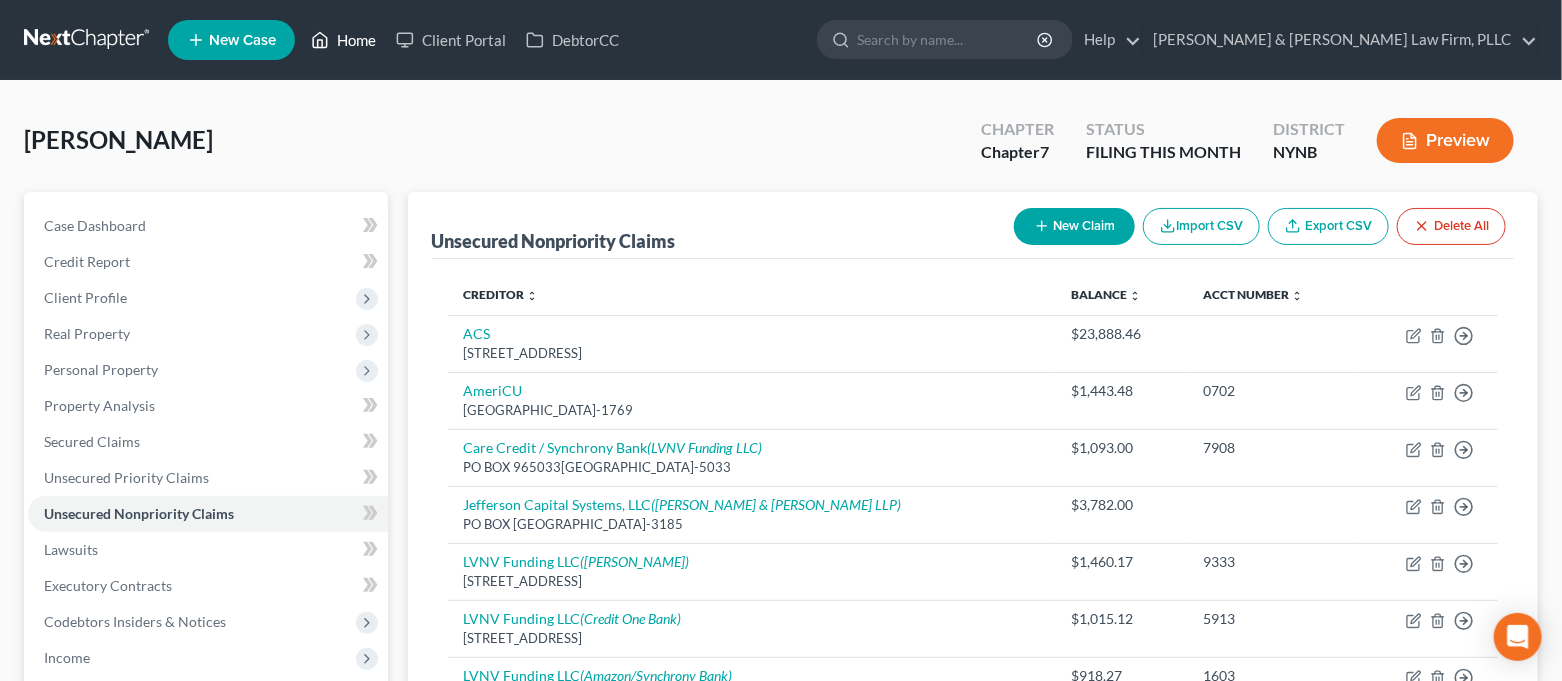 click on "Home" at bounding box center (343, 40) 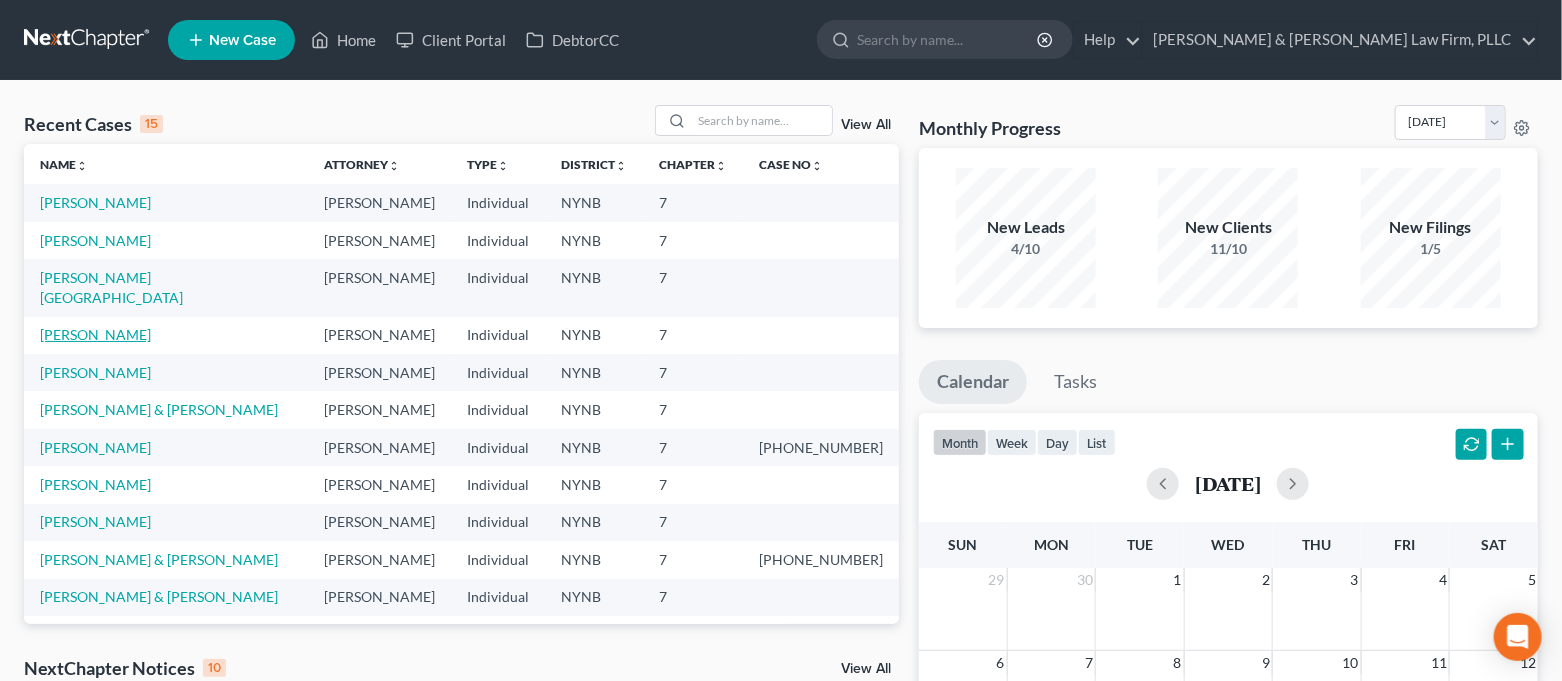 click on "[PERSON_NAME]" at bounding box center (95, 334) 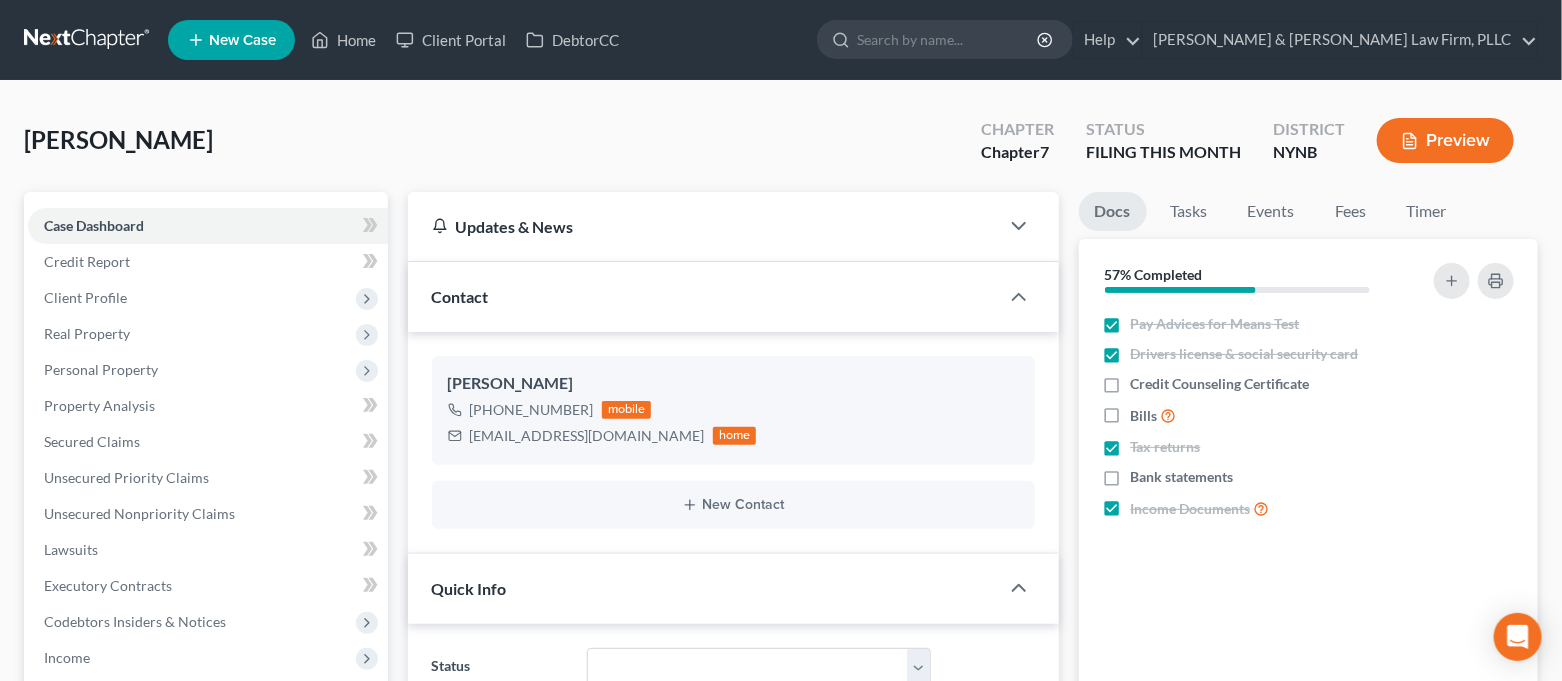 scroll, scrollTop: 1096, scrollLeft: 0, axis: vertical 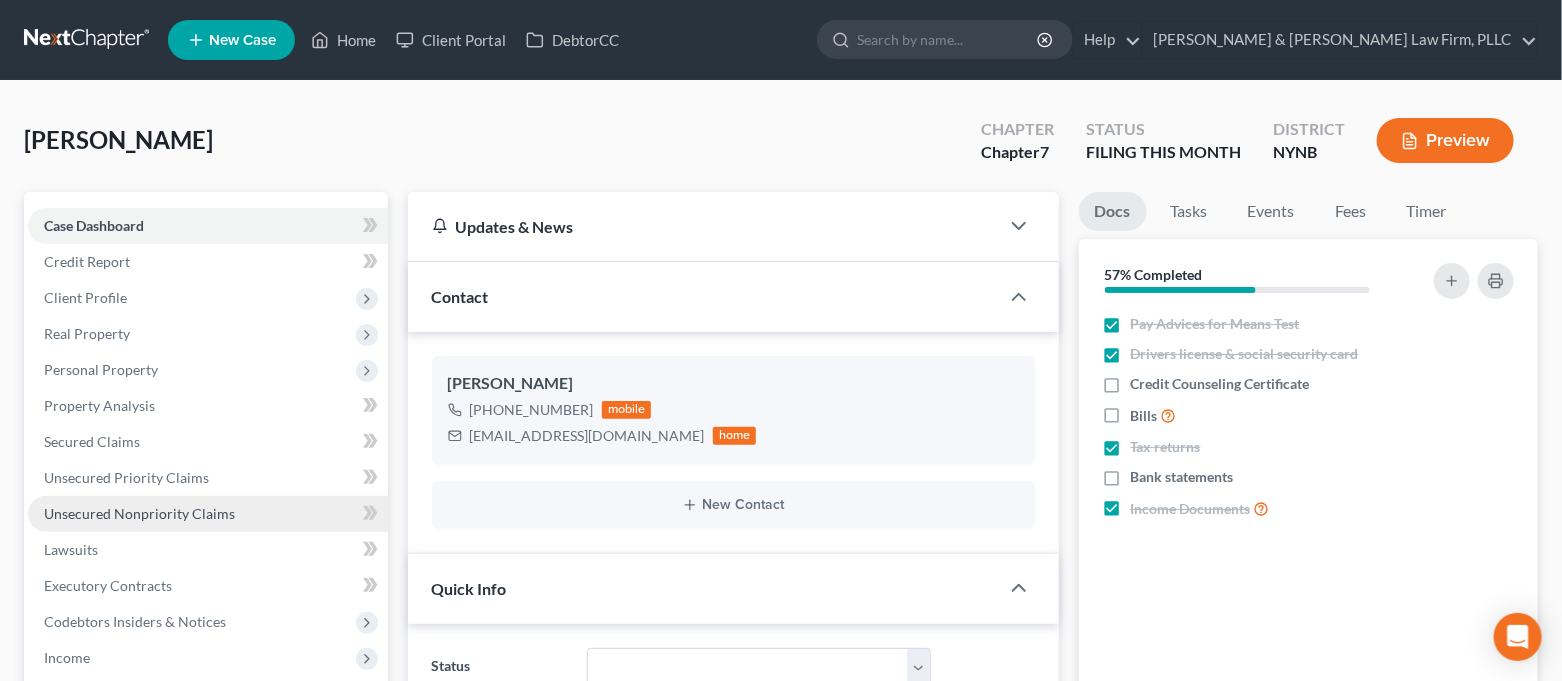 click on "Unsecured Nonpriority Claims" at bounding box center [139, 513] 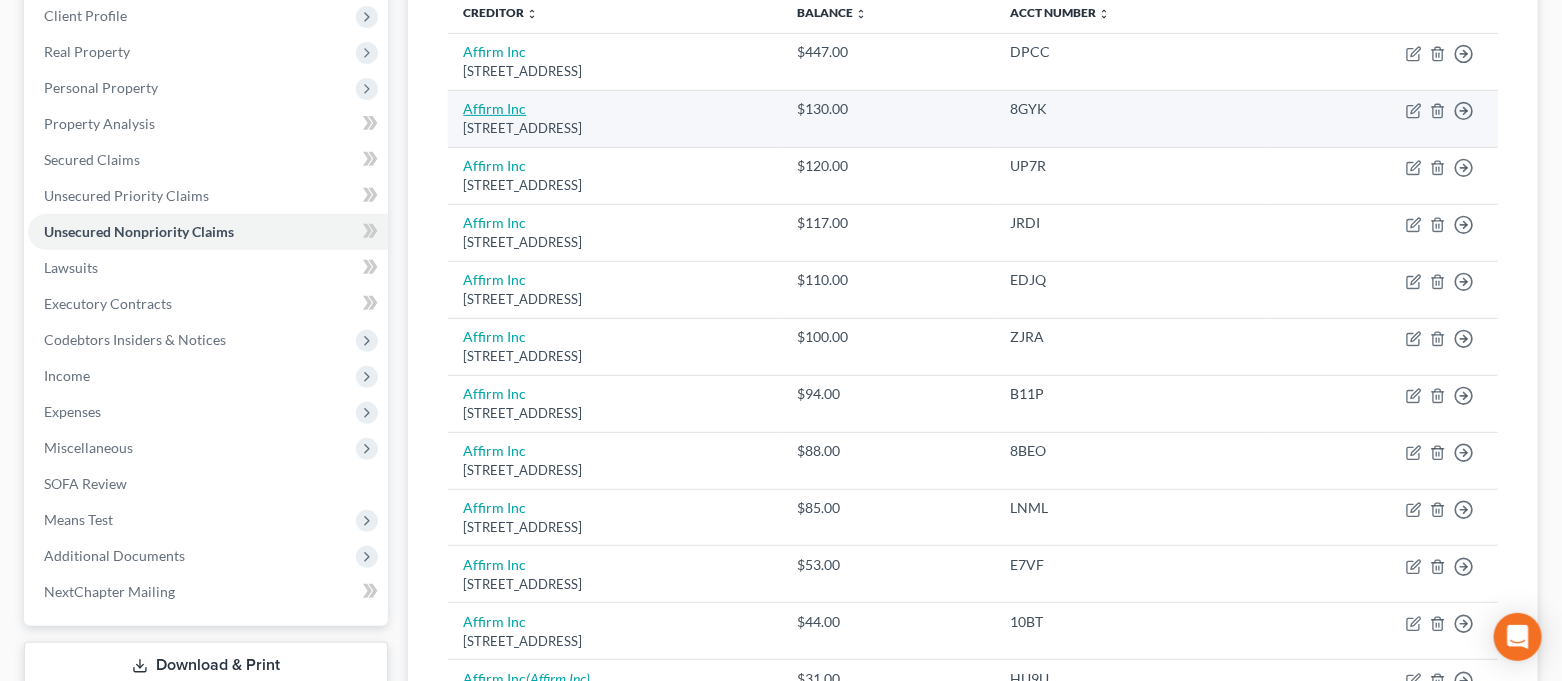 scroll, scrollTop: 133, scrollLeft: 0, axis: vertical 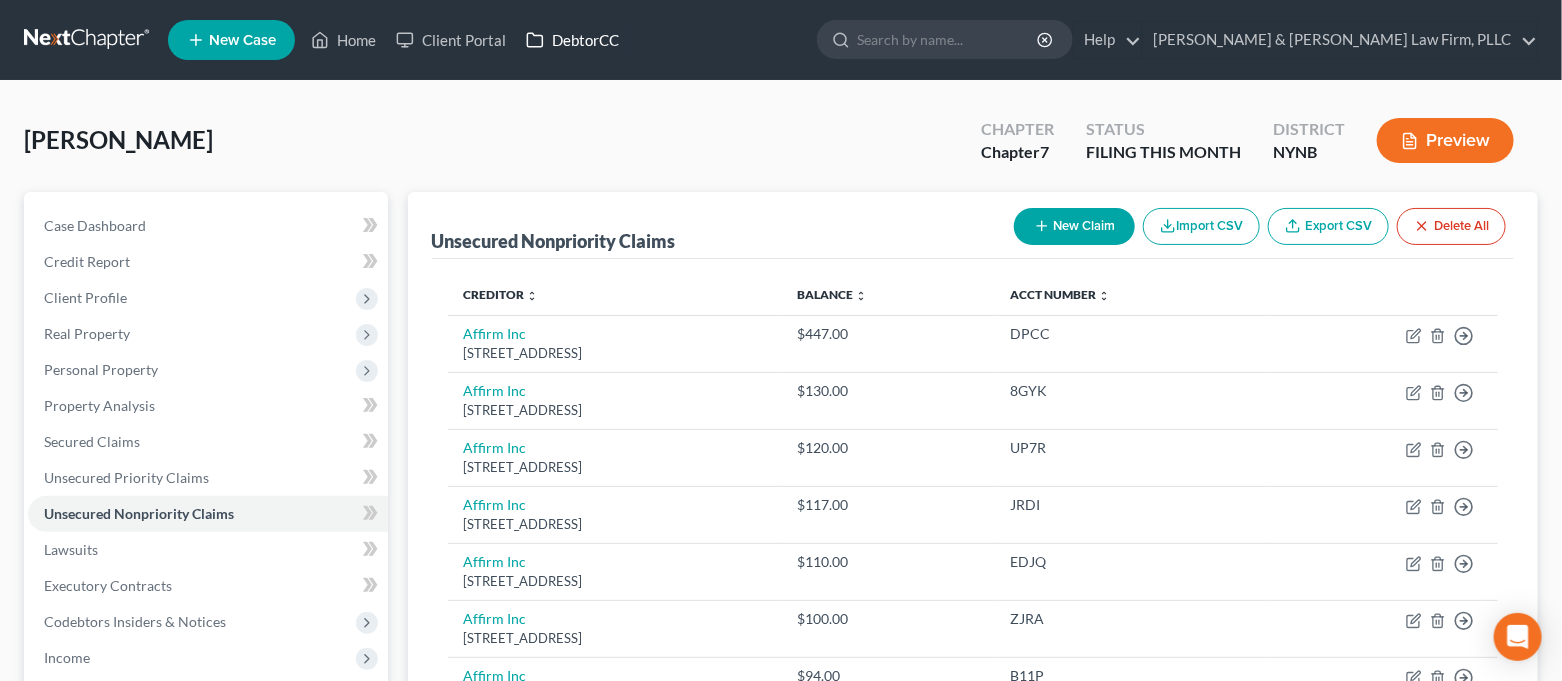 click on "DebtorCC" at bounding box center (572, 40) 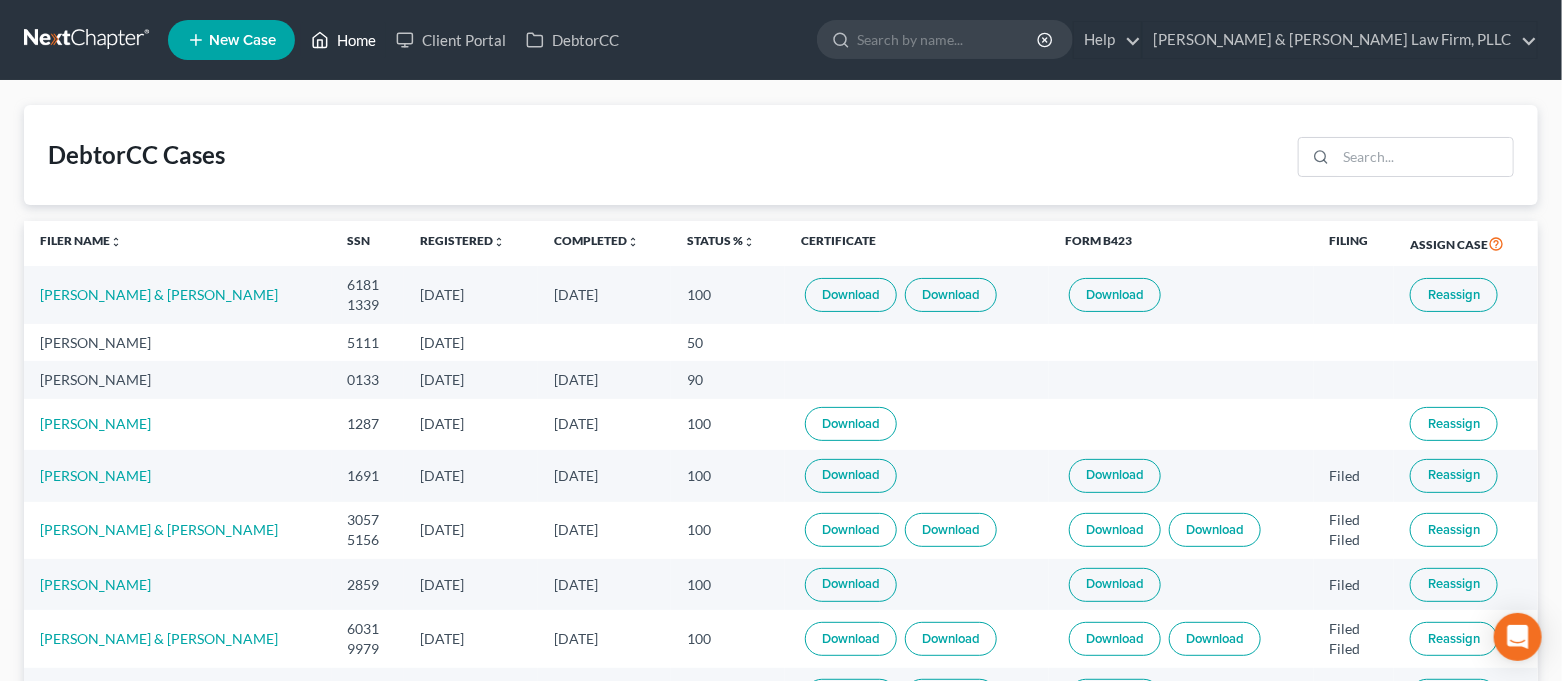 click 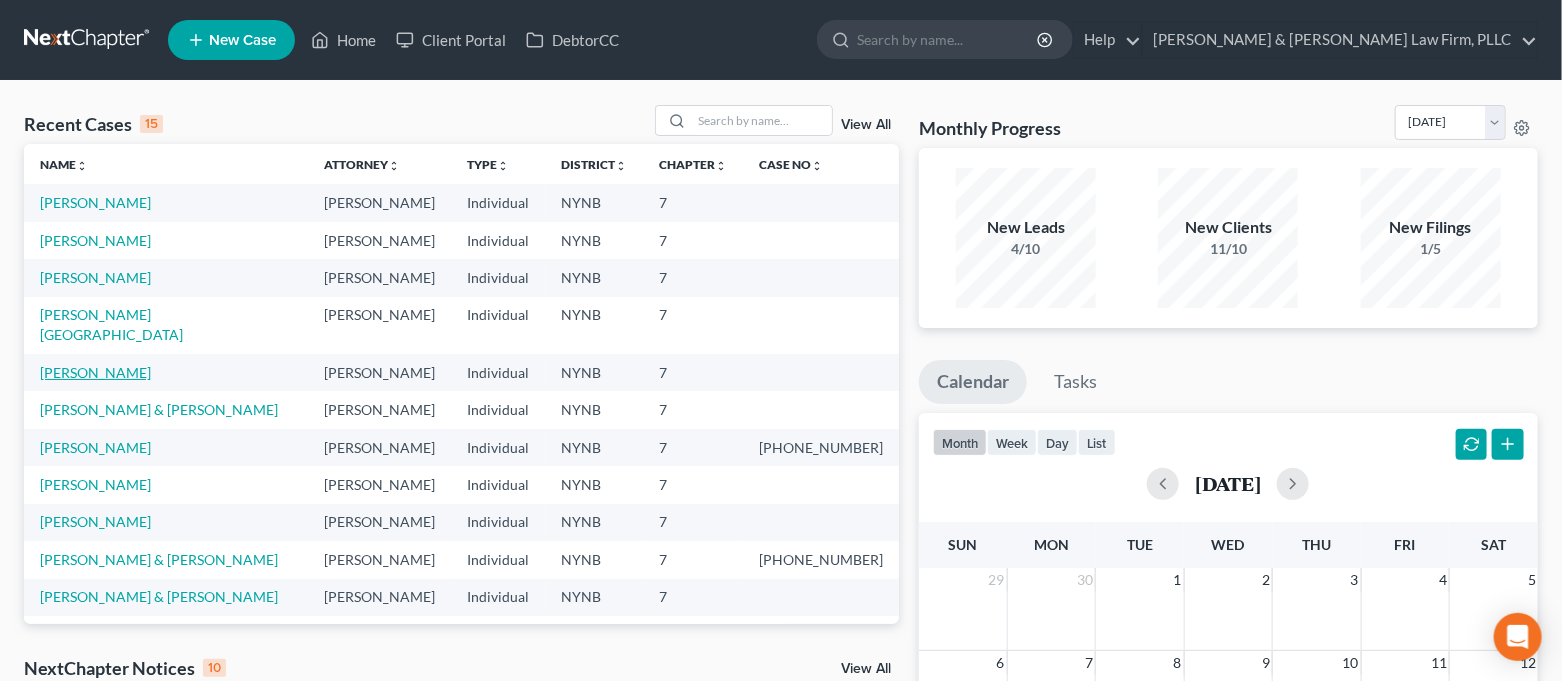 click on "[PERSON_NAME]" at bounding box center [95, 372] 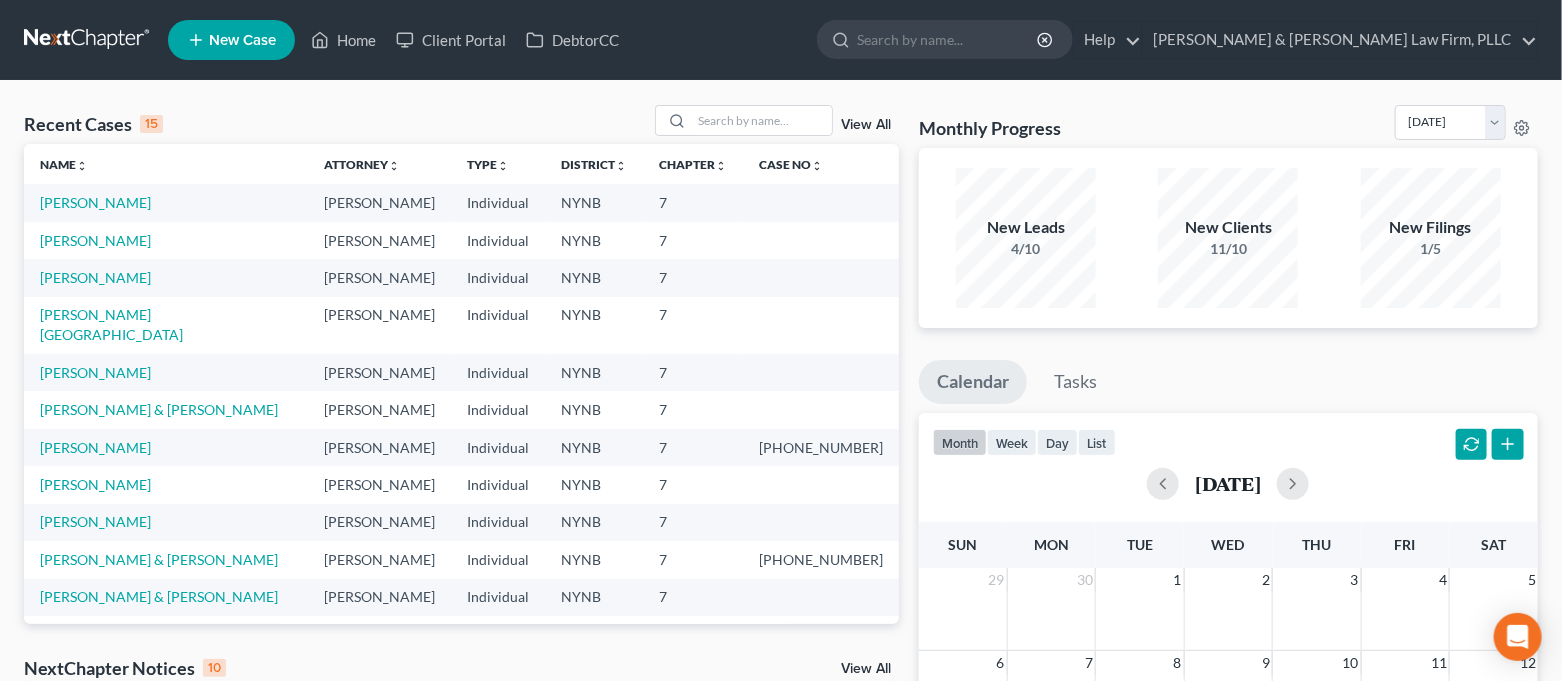 select on "4" 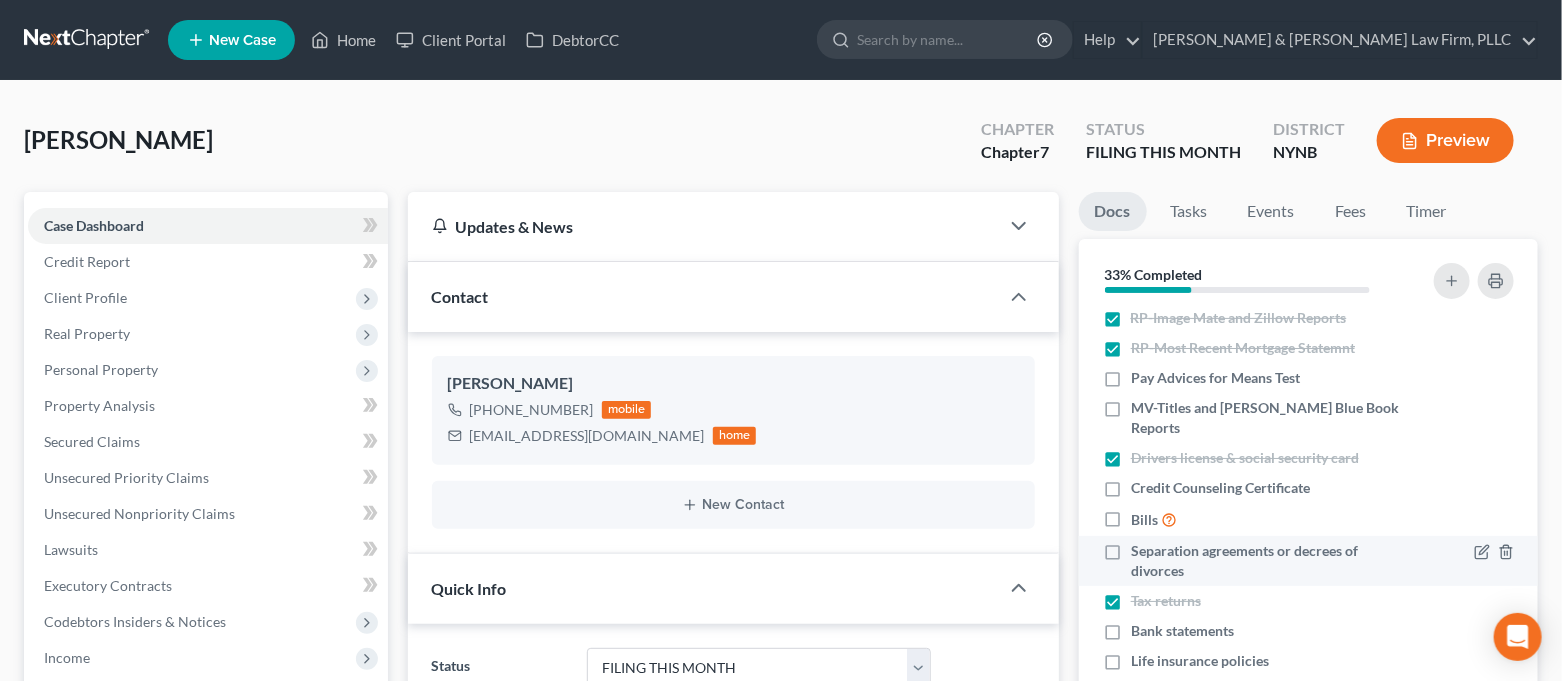 scroll, scrollTop: 7, scrollLeft: 0, axis: vertical 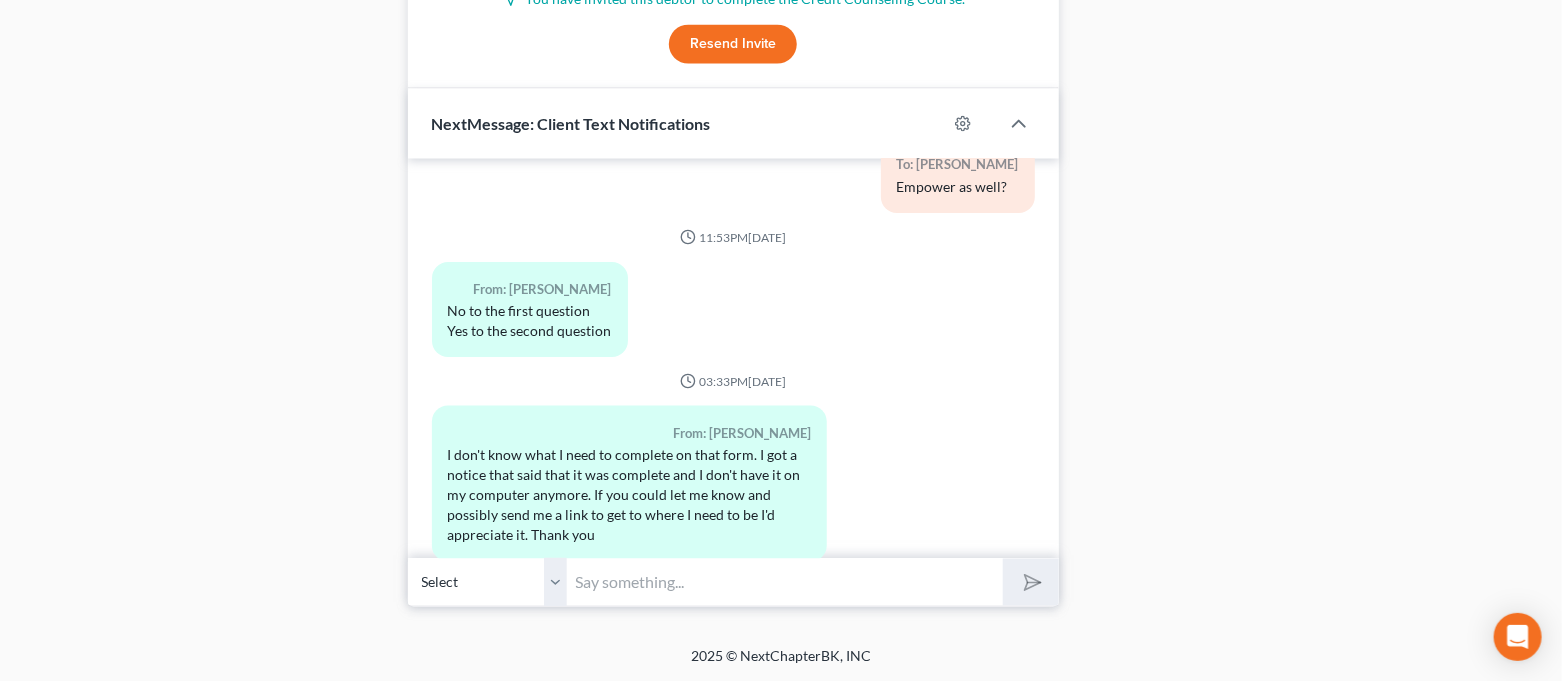click at bounding box center (786, 582) 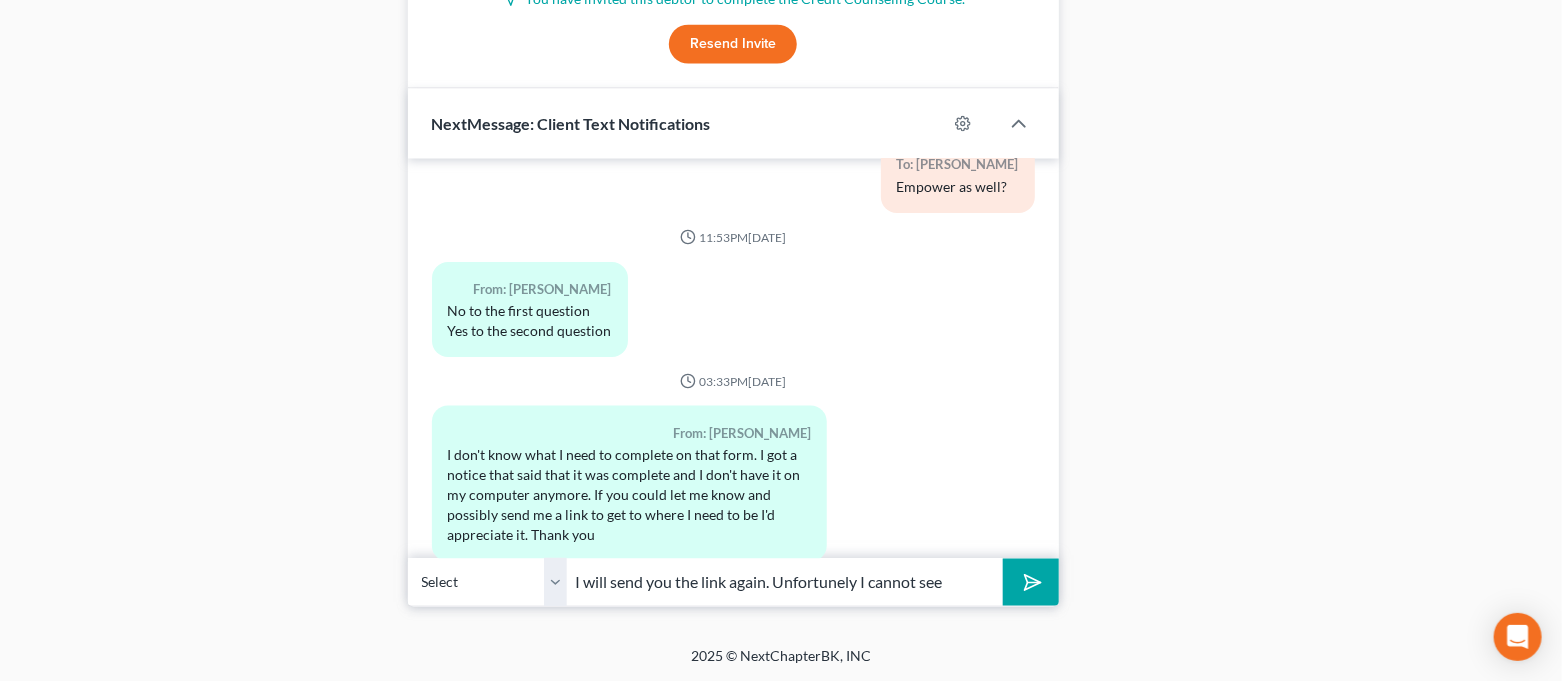 drag, startPoint x: 828, startPoint y: 580, endPoint x: 856, endPoint y: 579, distance: 28.01785 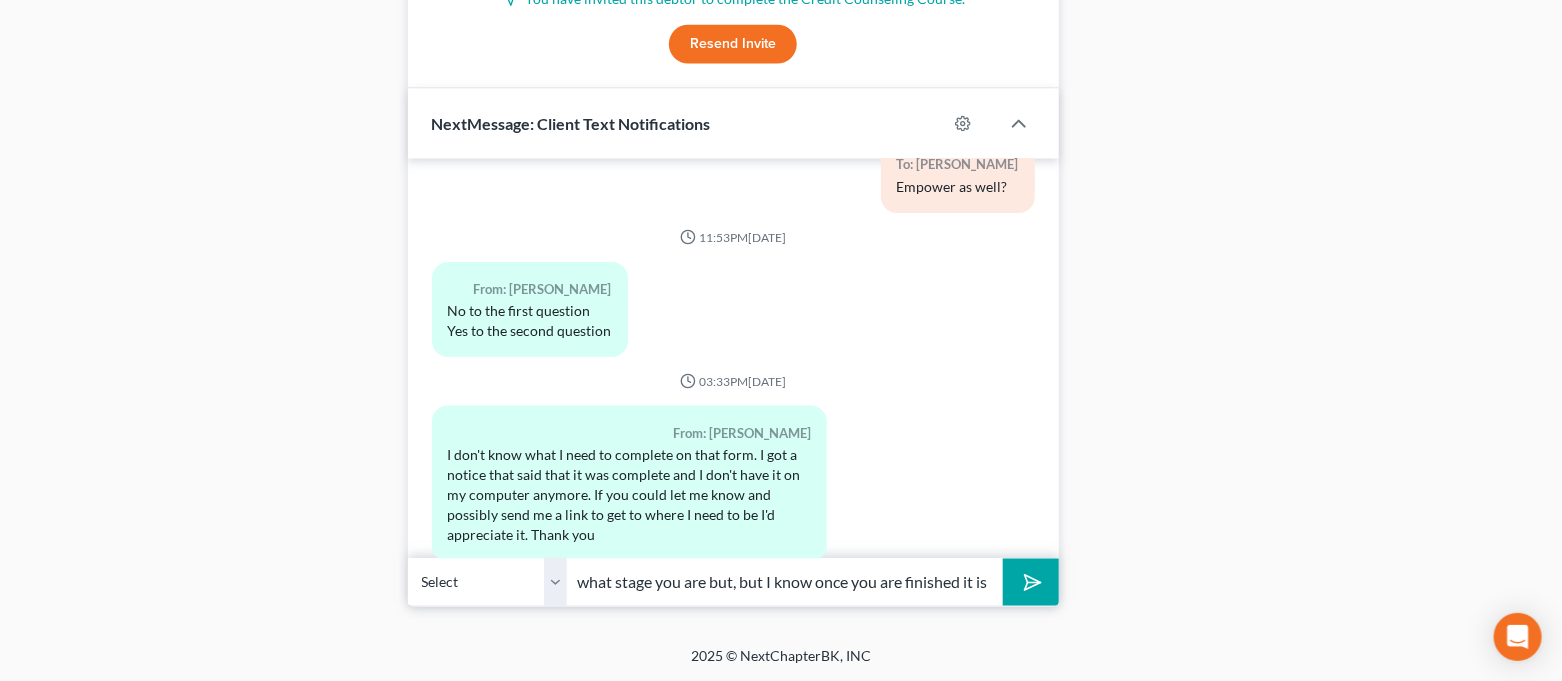 scroll, scrollTop: 0, scrollLeft: 610, axis: horizontal 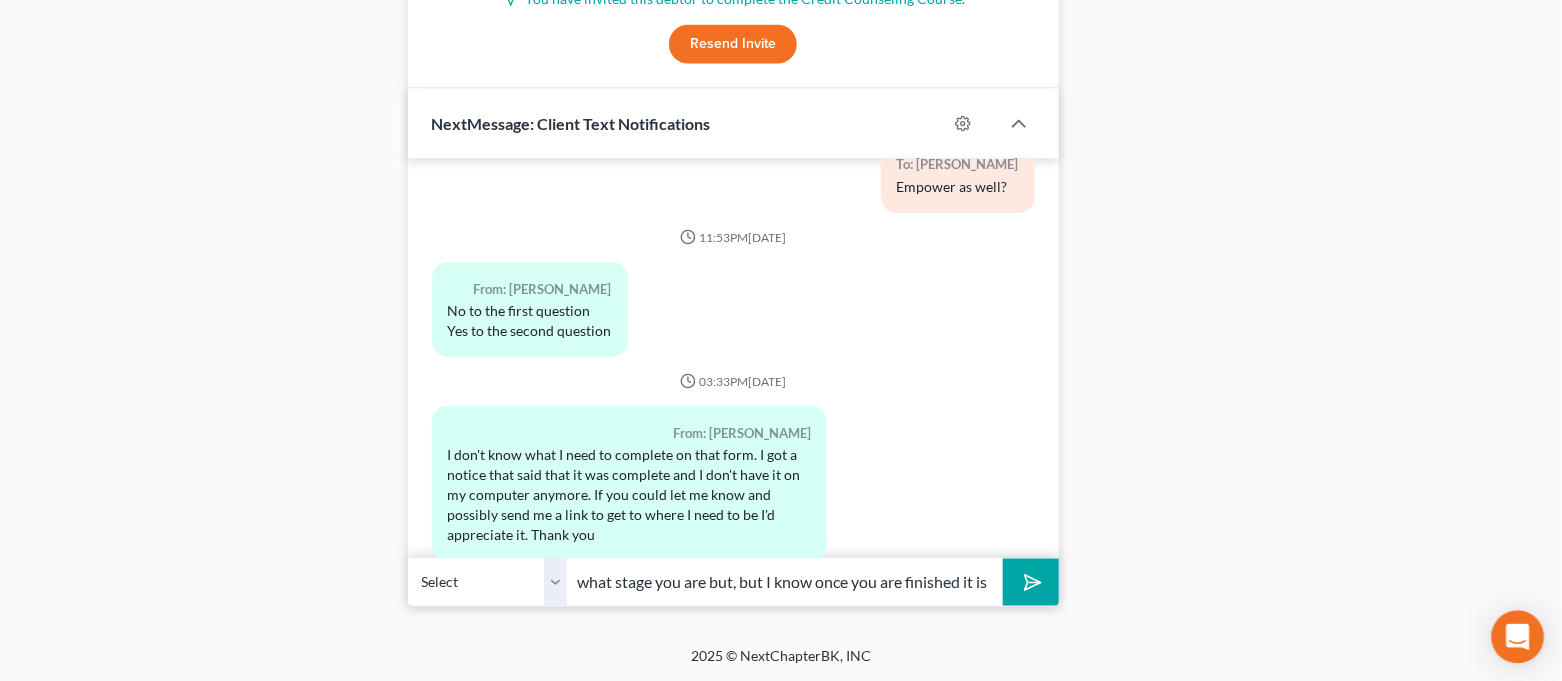 type on "I will send you the link again. Unfortunely I cannot see what is on your end so I'm unsure what stage you are but, but I know once you are finished it is" 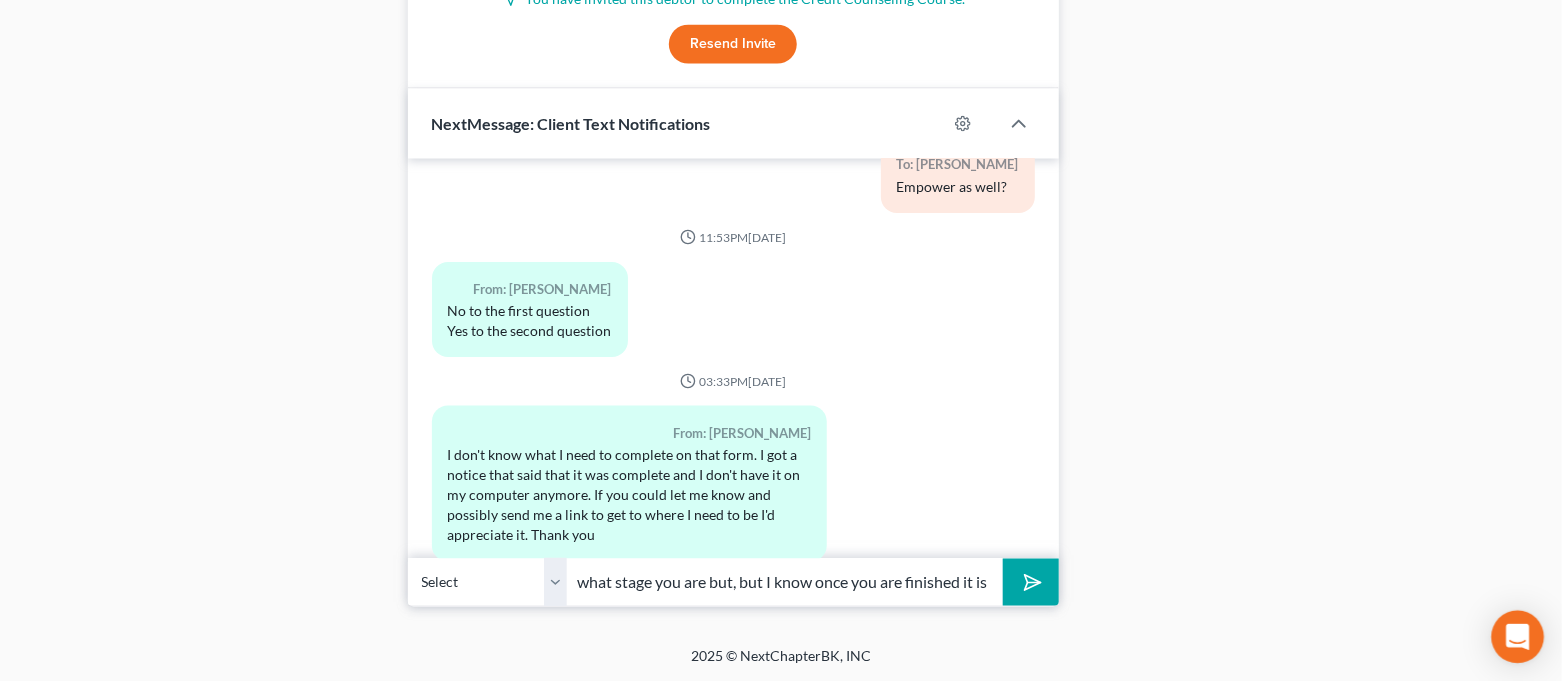 click 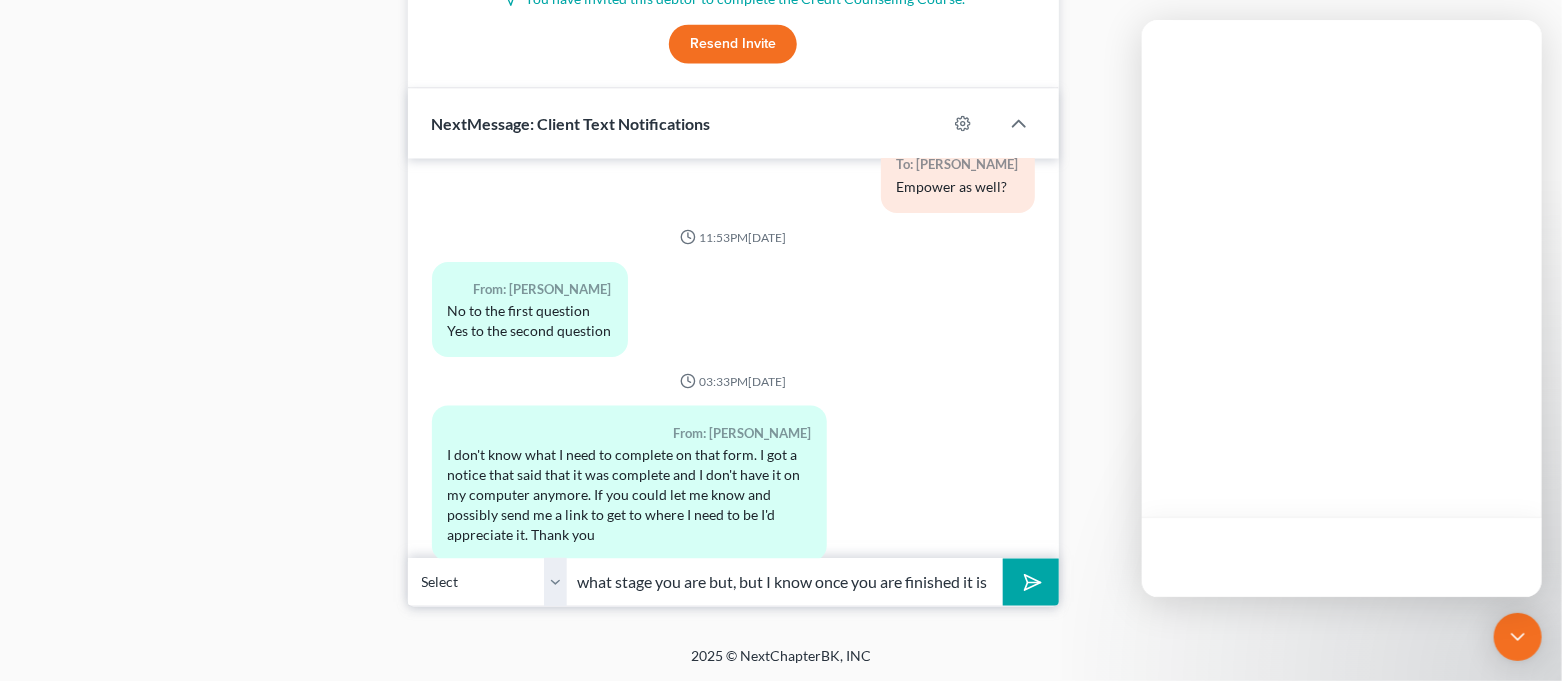 scroll, scrollTop: 0, scrollLeft: 0, axis: both 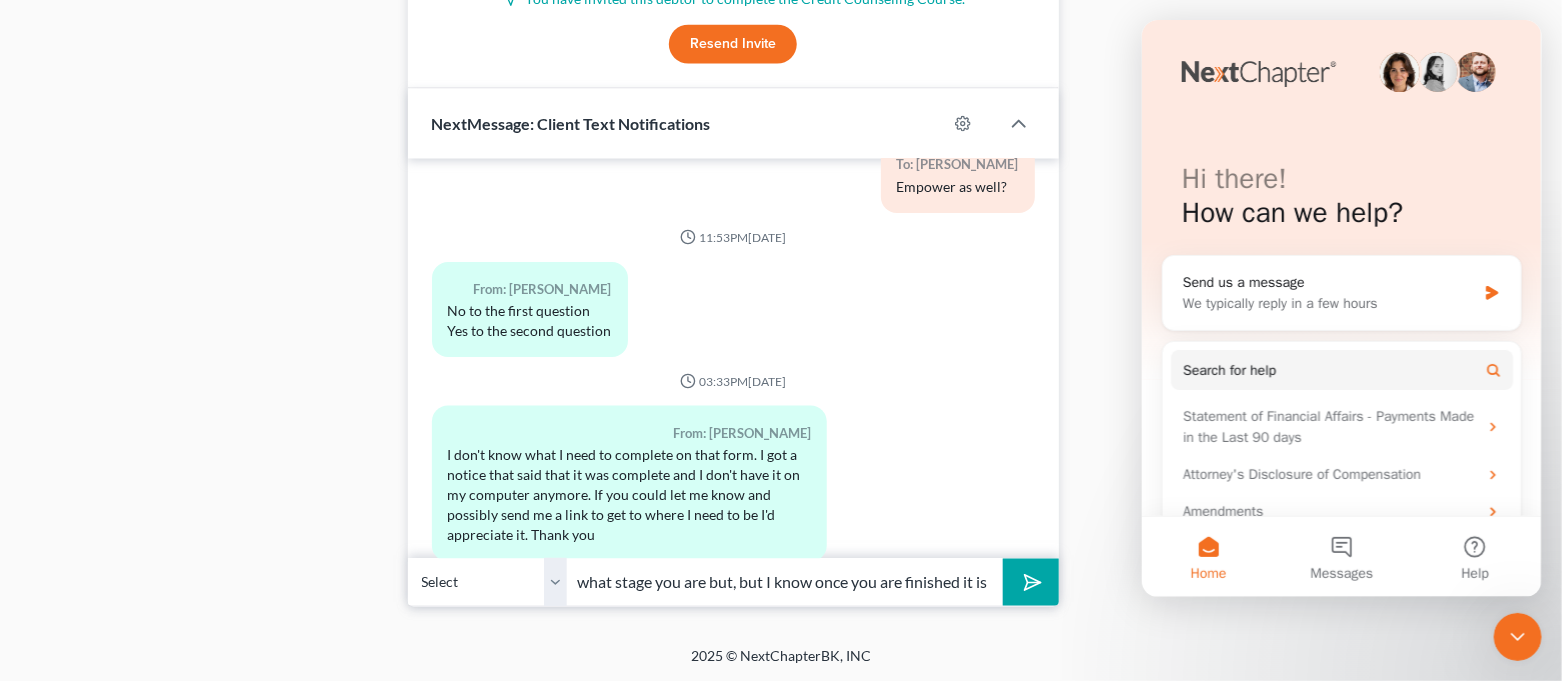 drag, startPoint x: 900, startPoint y: 589, endPoint x: 183, endPoint y: 533, distance: 719.1836 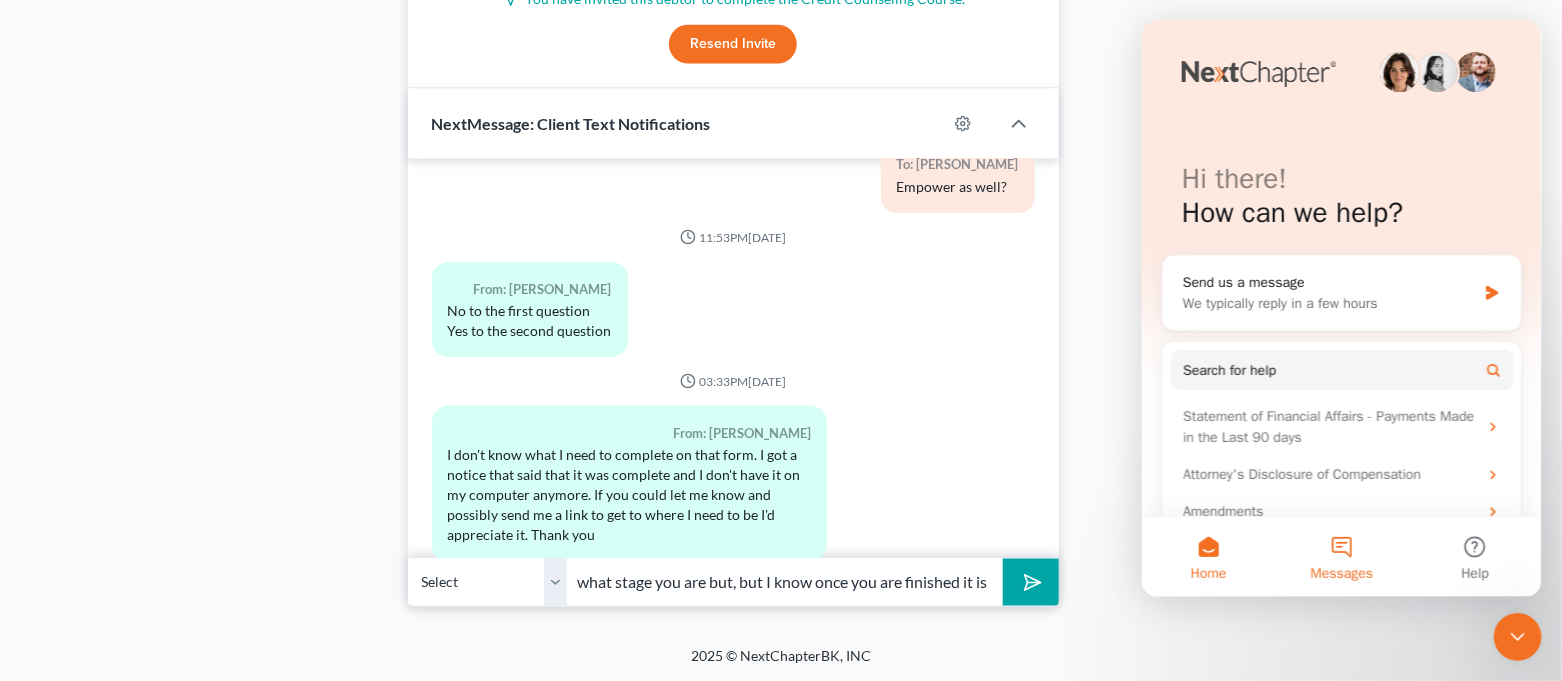 scroll, scrollTop: 0, scrollLeft: 0, axis: both 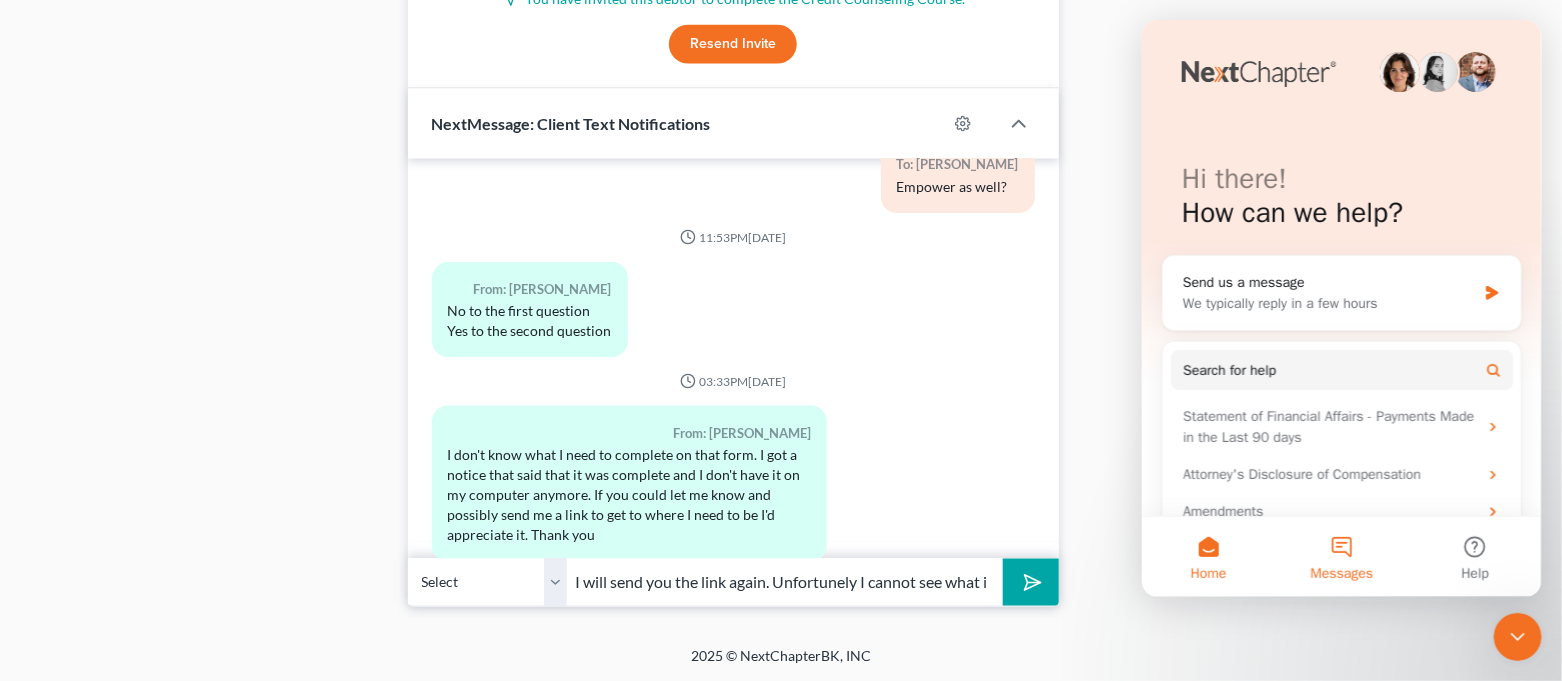 click on "Messages" at bounding box center (1340, 557) 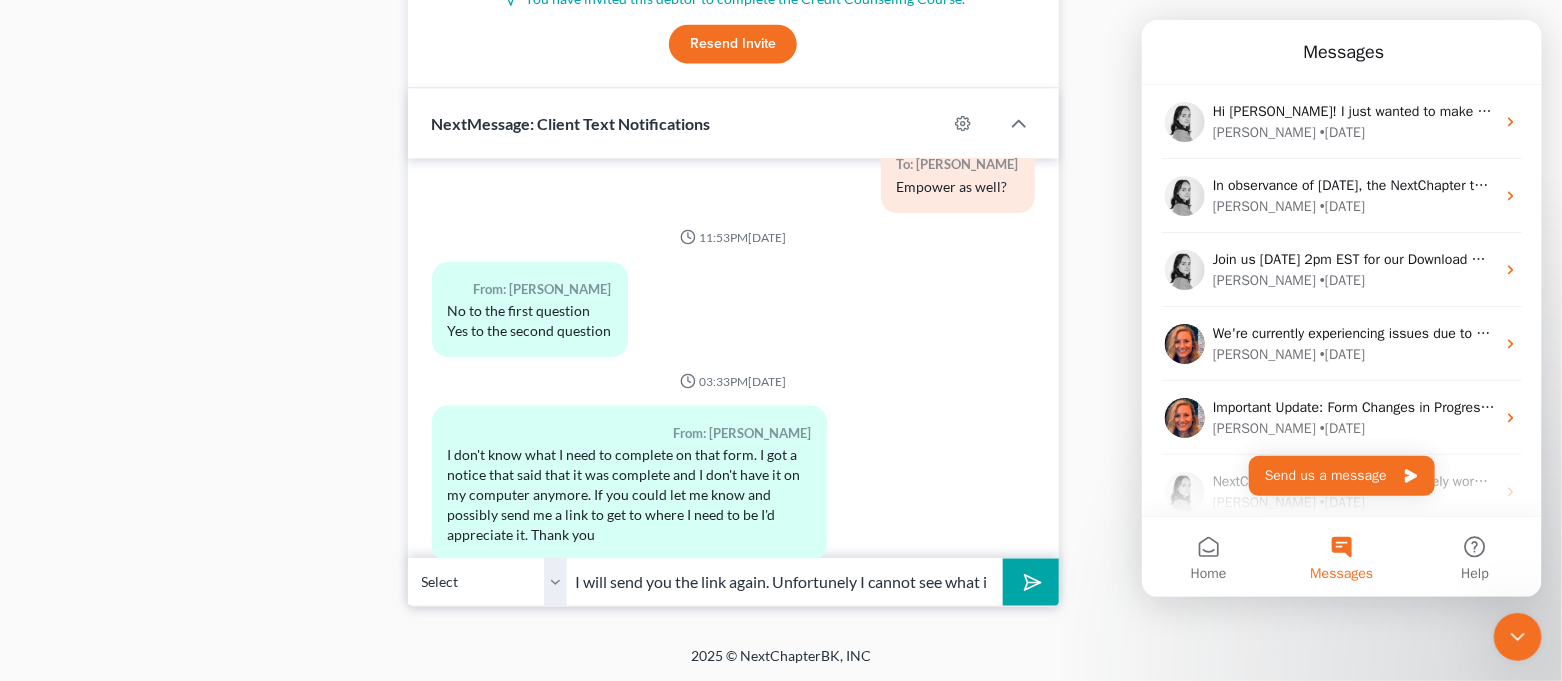 drag, startPoint x: 1039, startPoint y: 575, endPoint x: 900, endPoint y: 584, distance: 139.29106 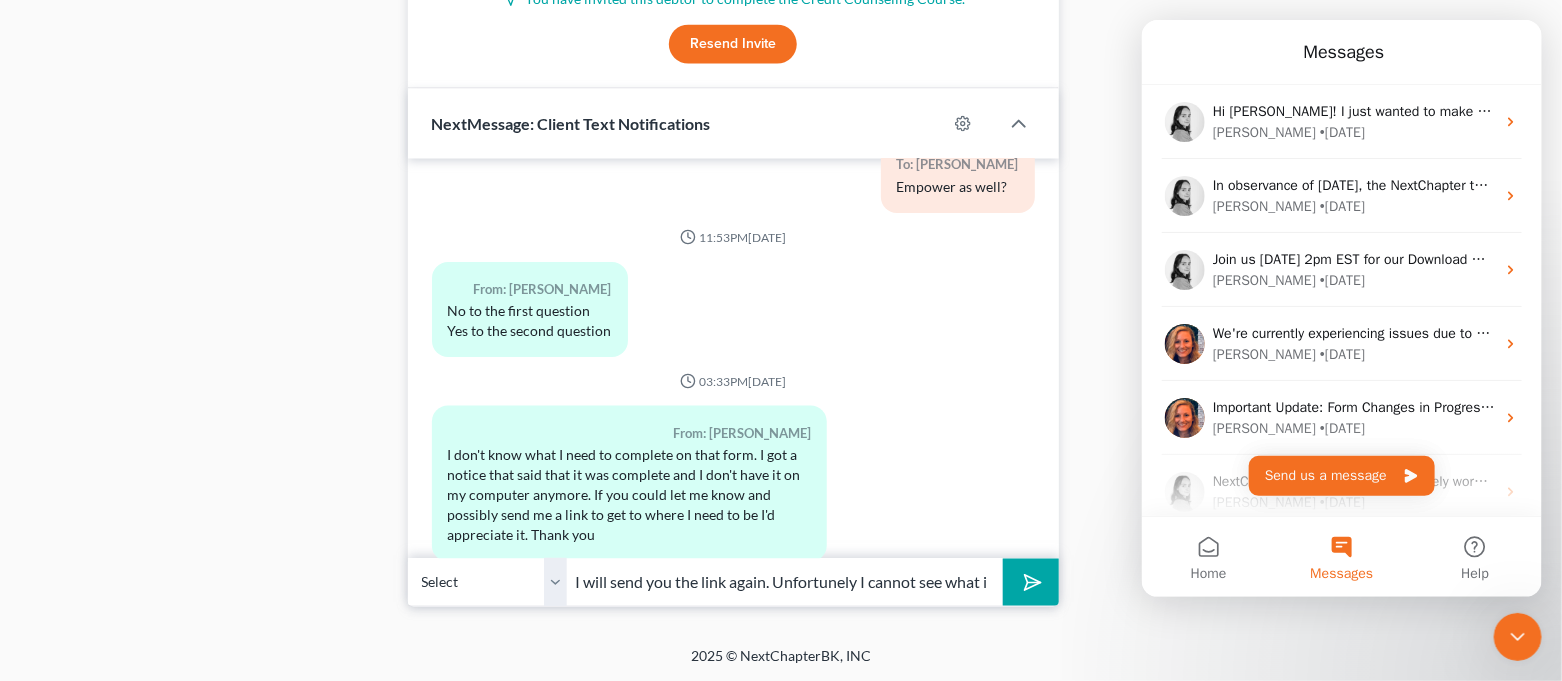 click at bounding box center [1029, 583] 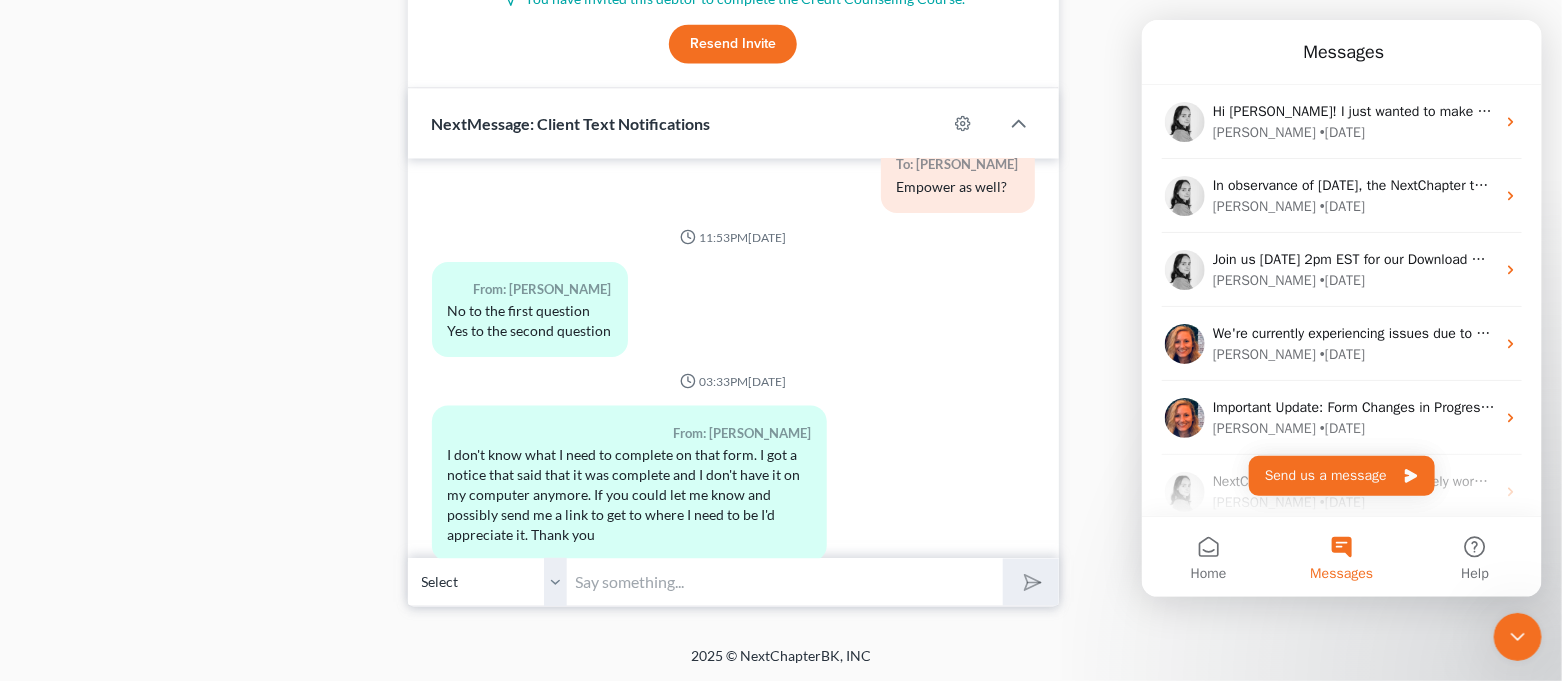scroll, scrollTop: 3326, scrollLeft: 0, axis: vertical 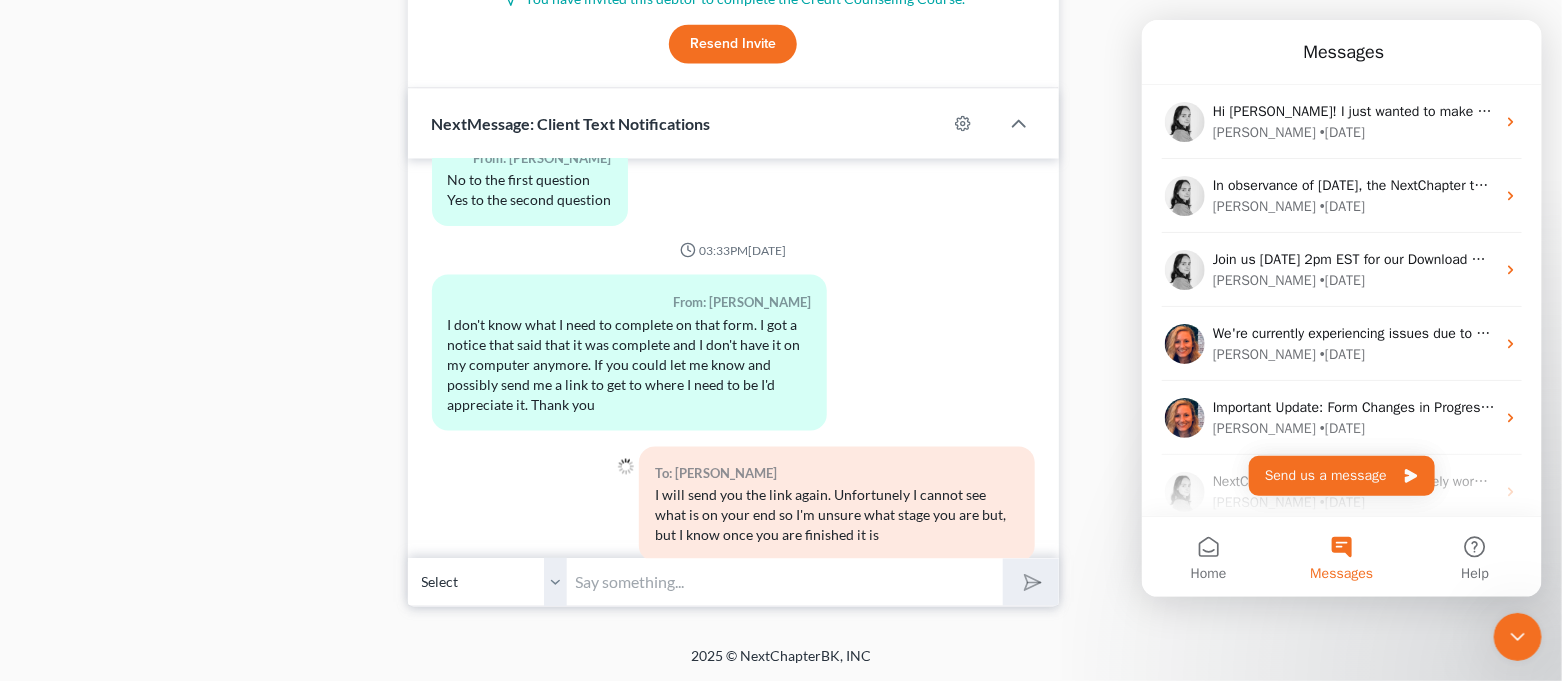 paste on "supposed to give you a number to call and they will issue the certificate." 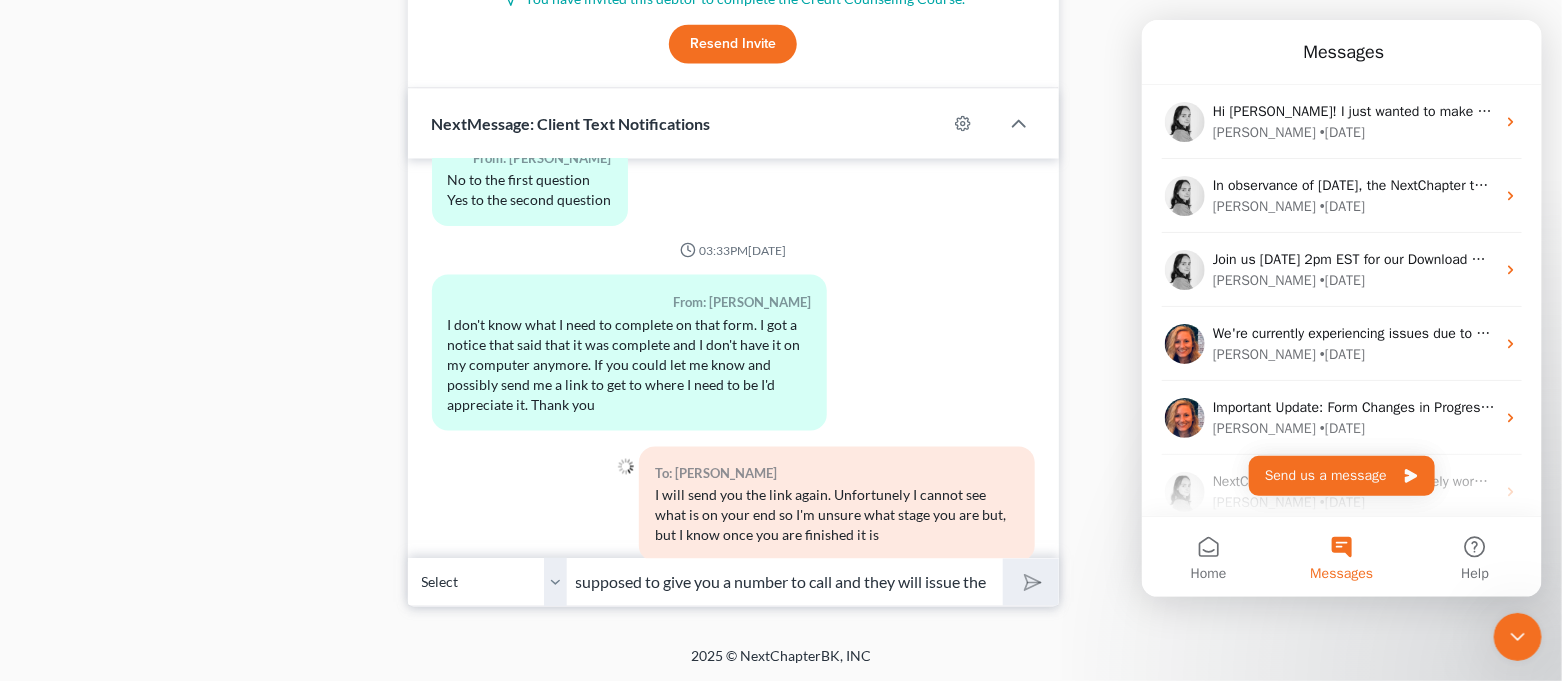 scroll, scrollTop: 0, scrollLeft: 83, axis: horizontal 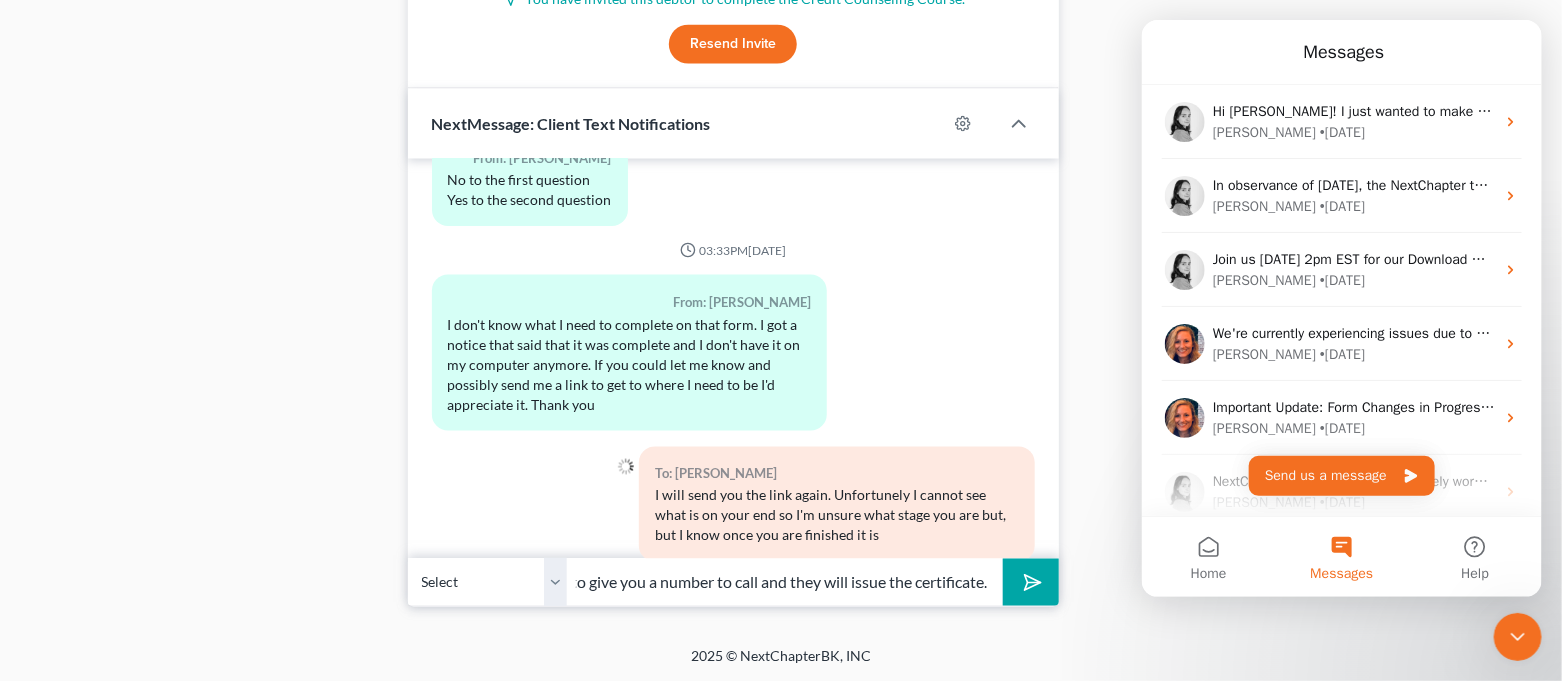 type on "supposed to give you a number to call and they will issue the certificate." 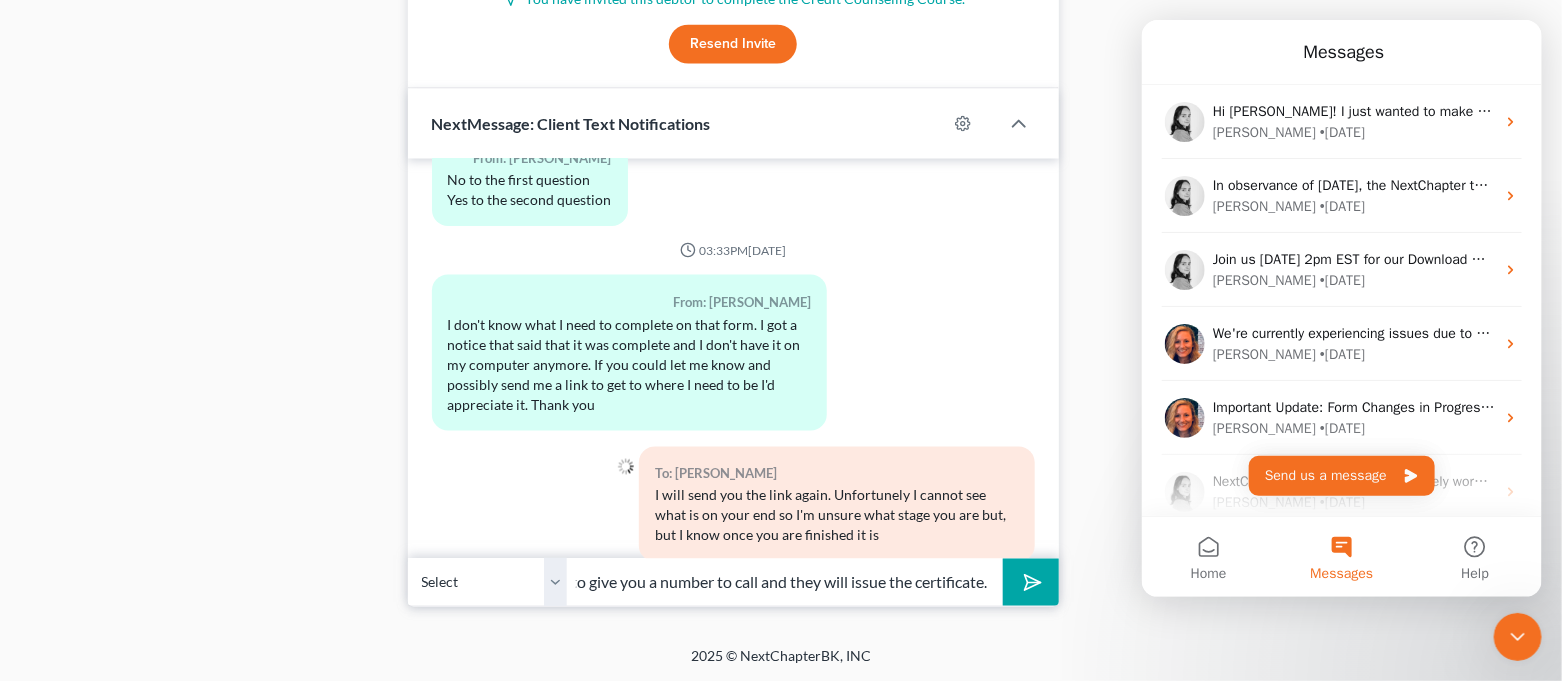 drag, startPoint x: 1025, startPoint y: 579, endPoint x: 292, endPoint y: 164, distance: 842.32654 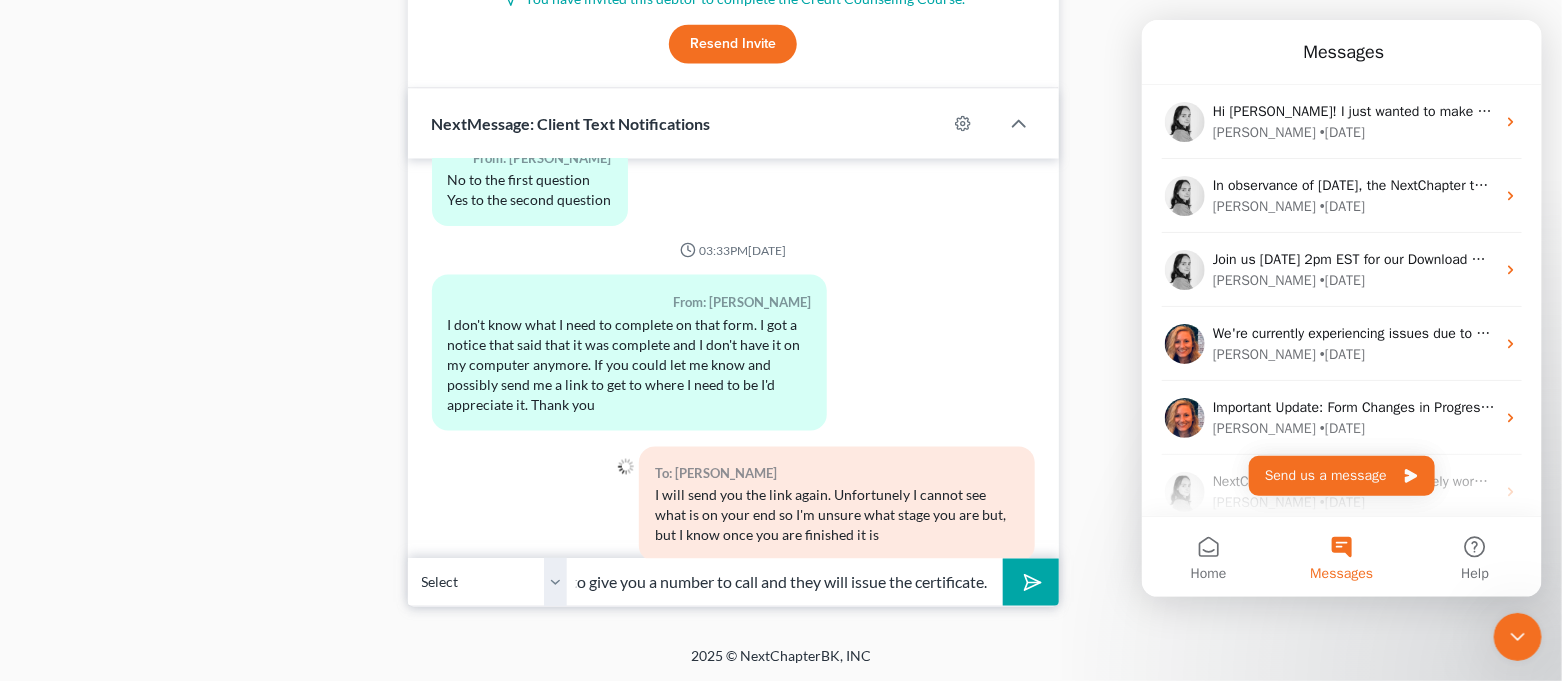 click 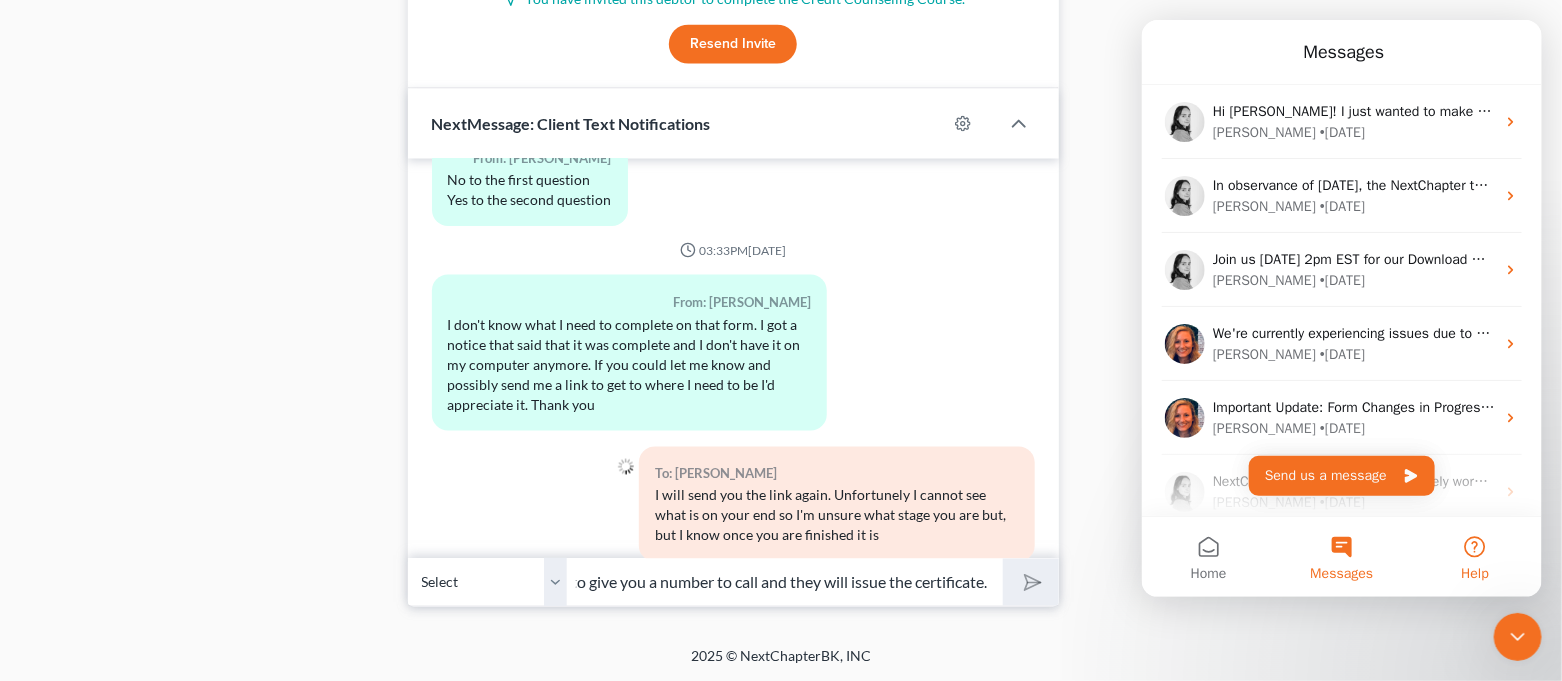 scroll, scrollTop: 0, scrollLeft: 0, axis: both 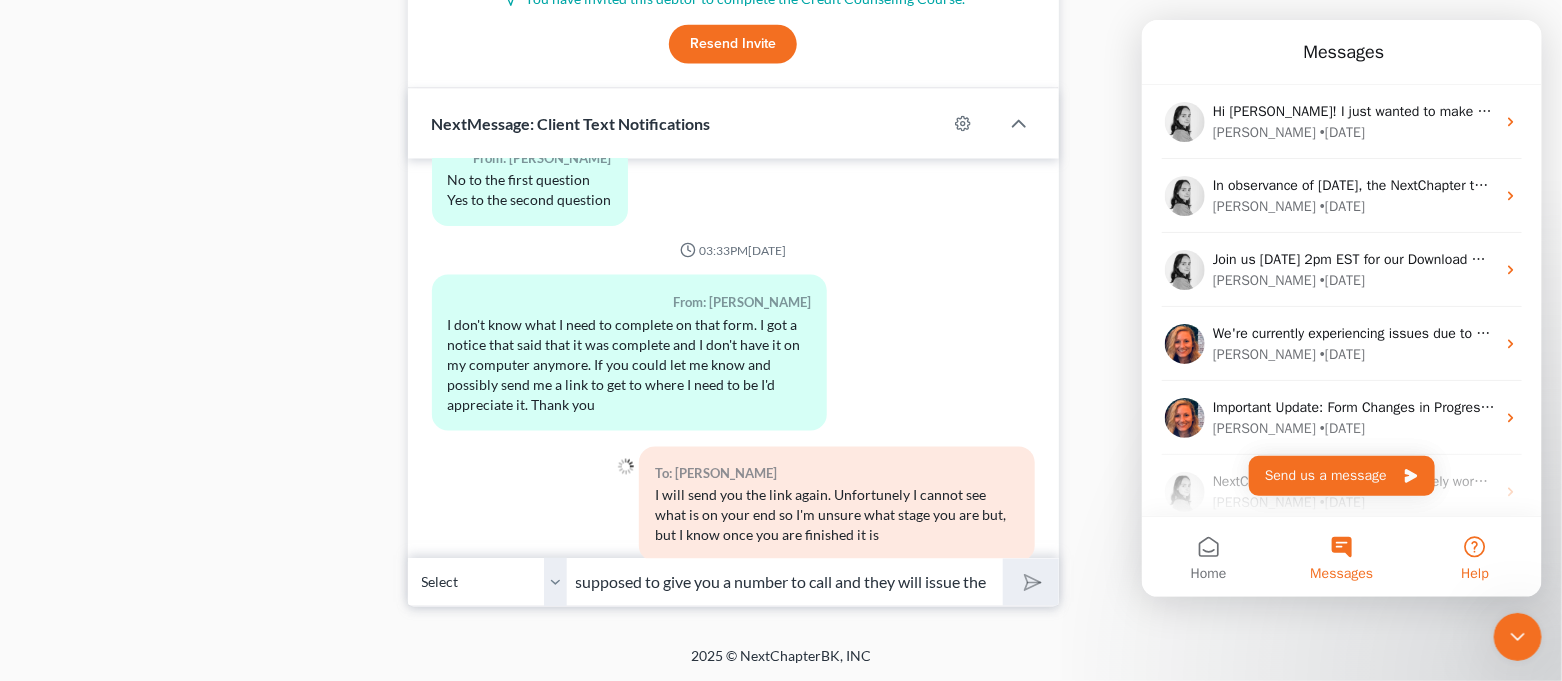 type 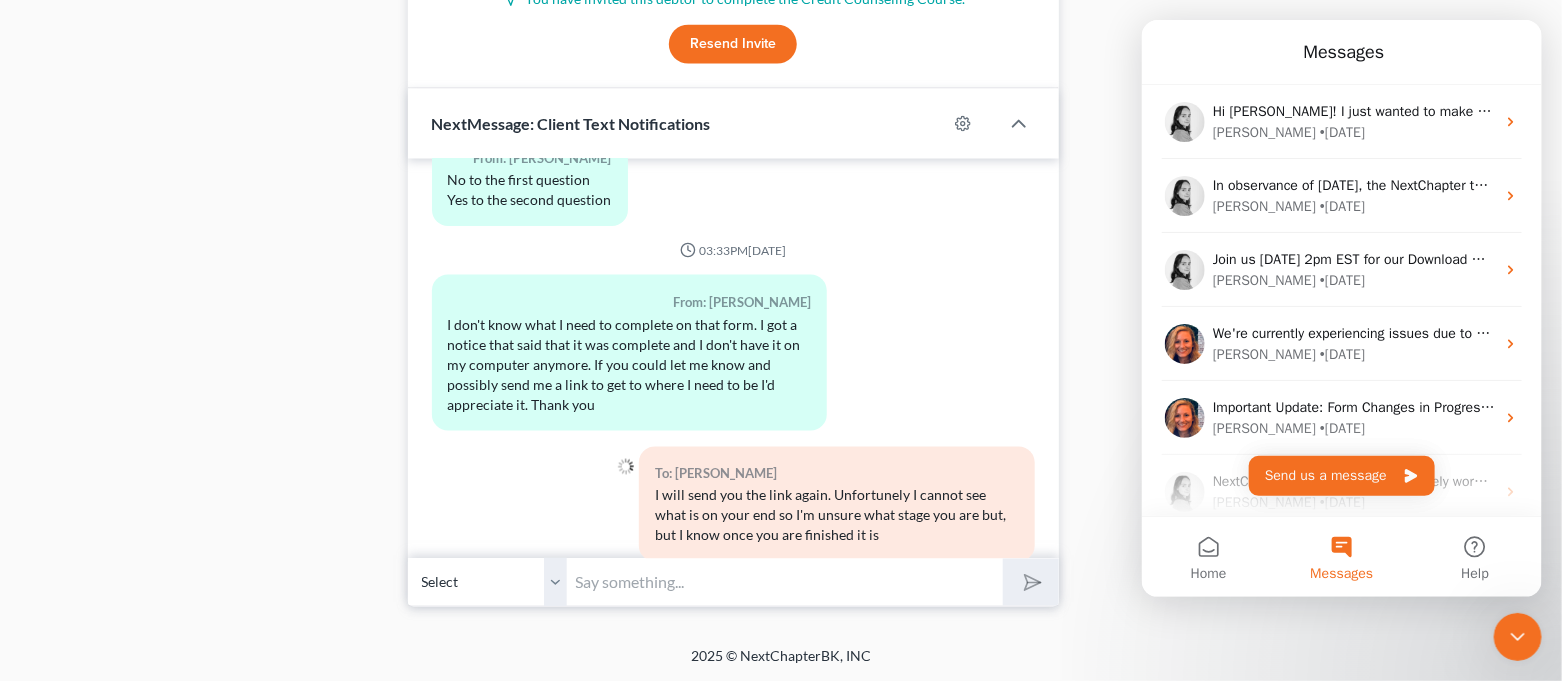 click on "Messages" at bounding box center [1341, 574] 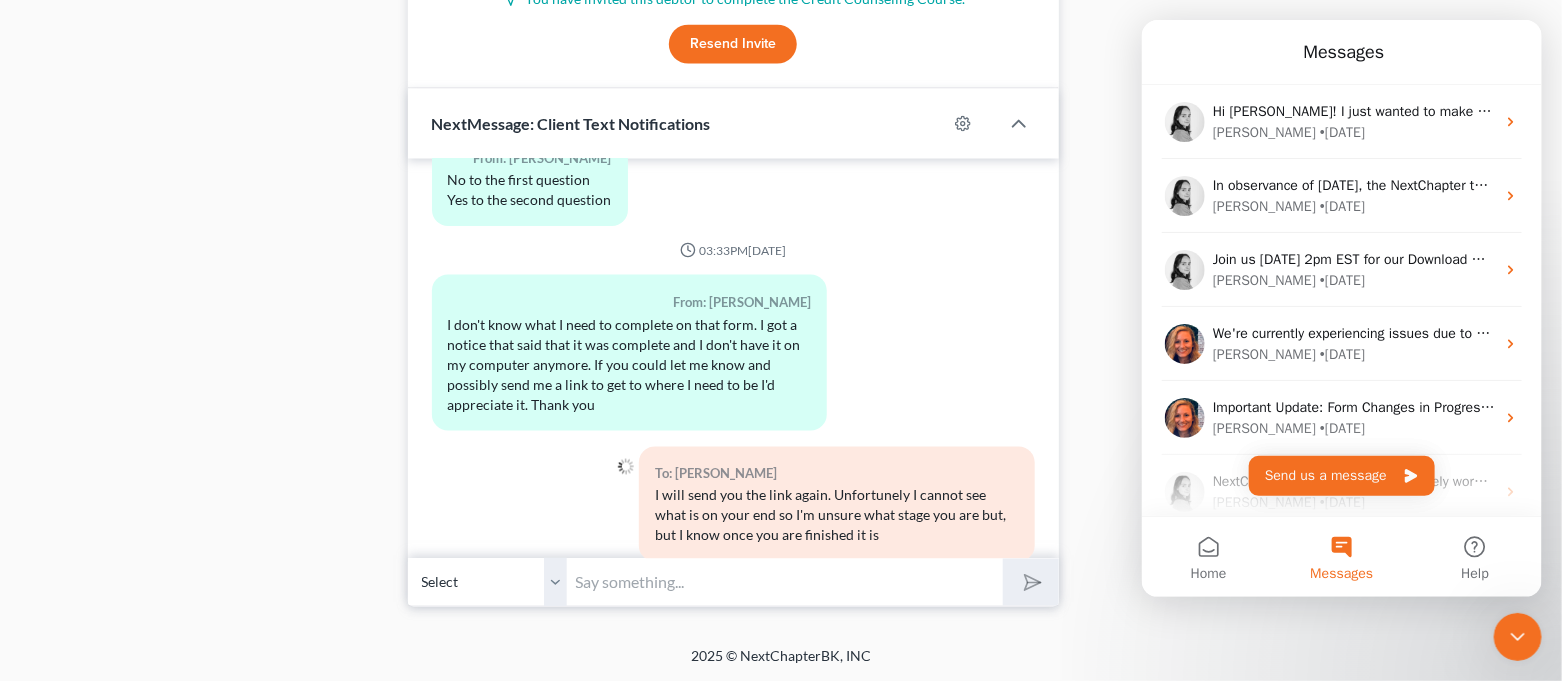 scroll, scrollTop: 3438, scrollLeft: 0, axis: vertical 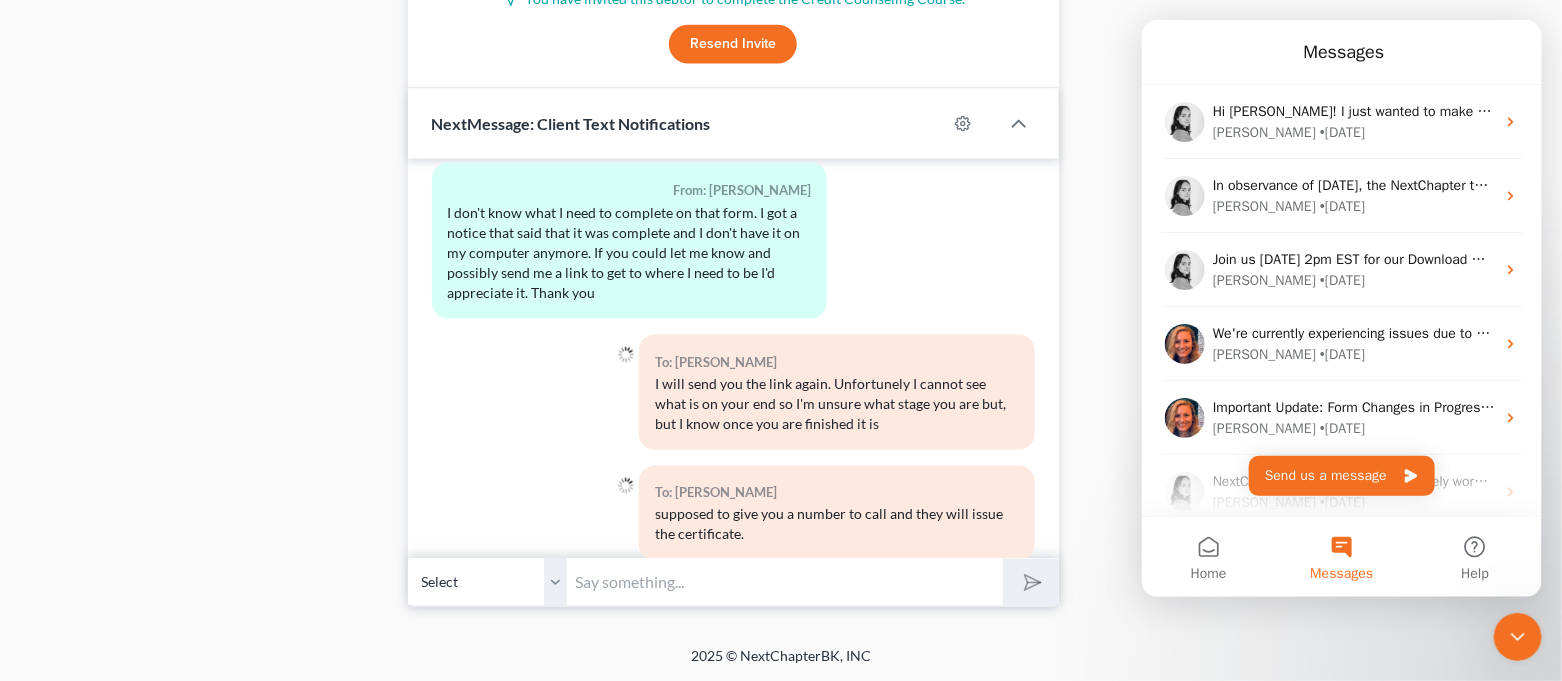 click on "Messages" at bounding box center (1341, 574) 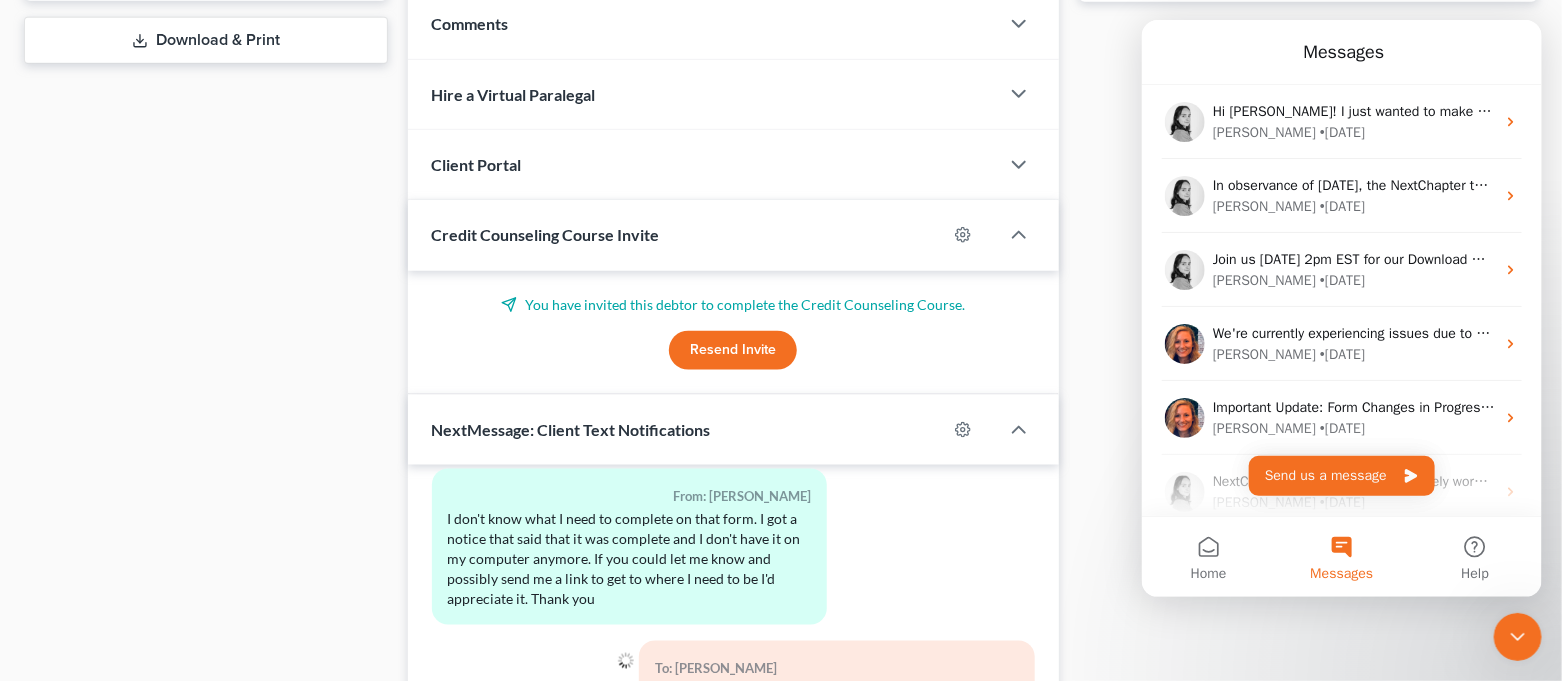 scroll, scrollTop: 1213, scrollLeft: 0, axis: vertical 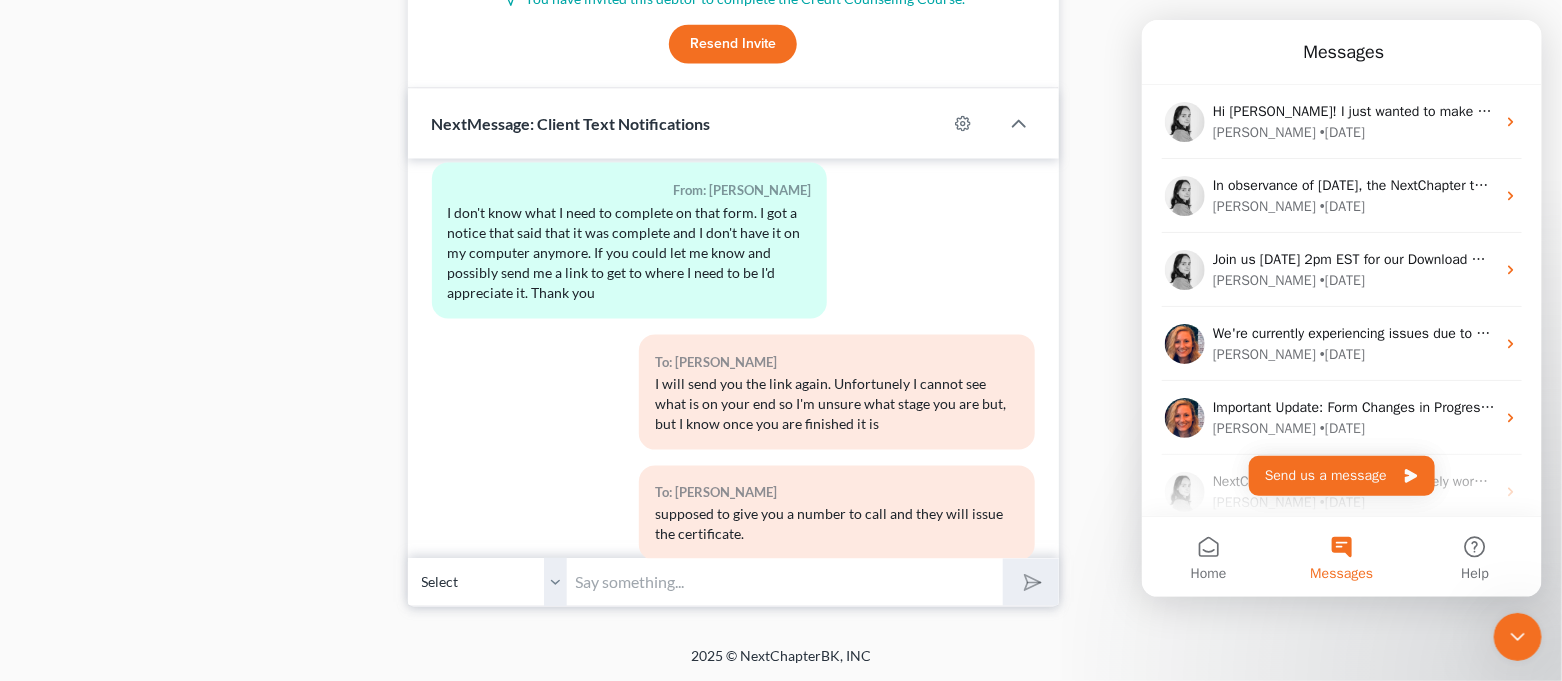 click on "Messages" at bounding box center (1341, 574) 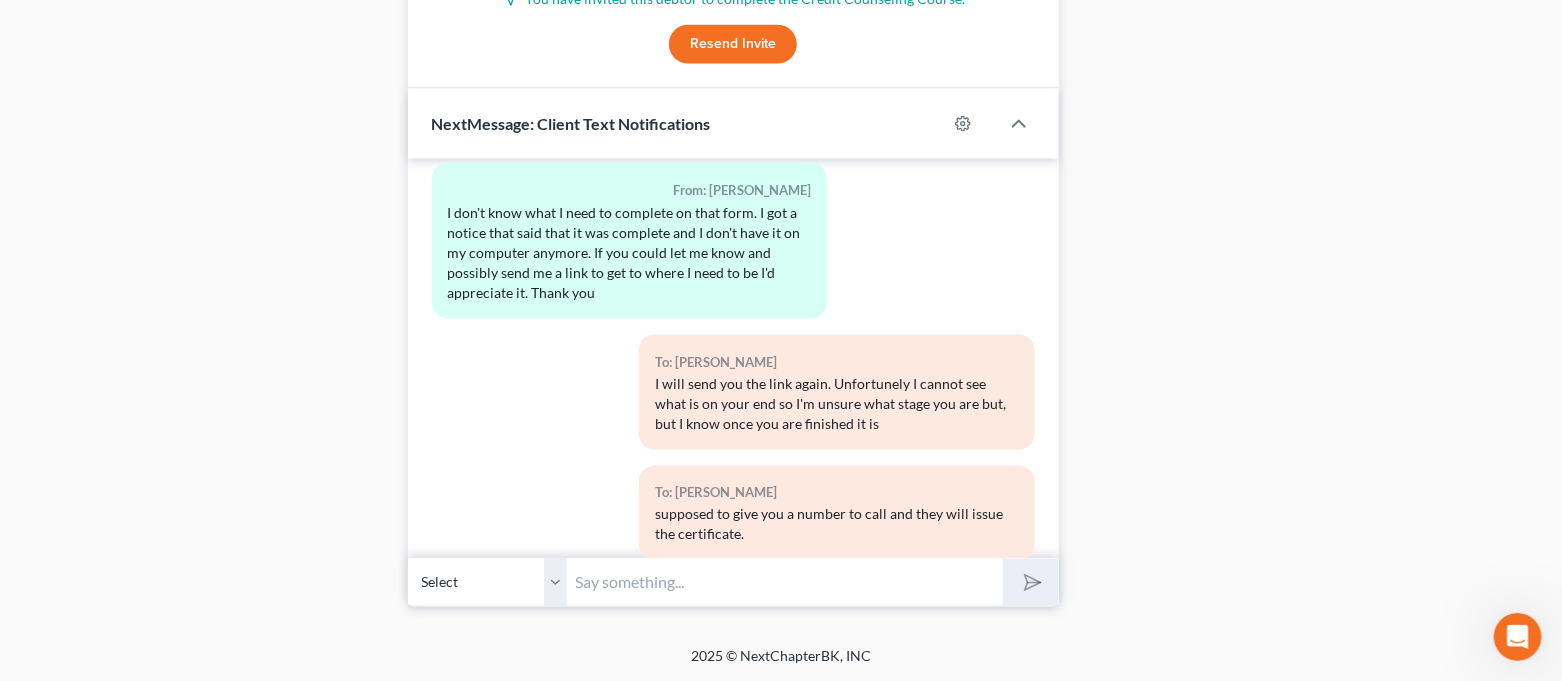 scroll, scrollTop: 0, scrollLeft: 0, axis: both 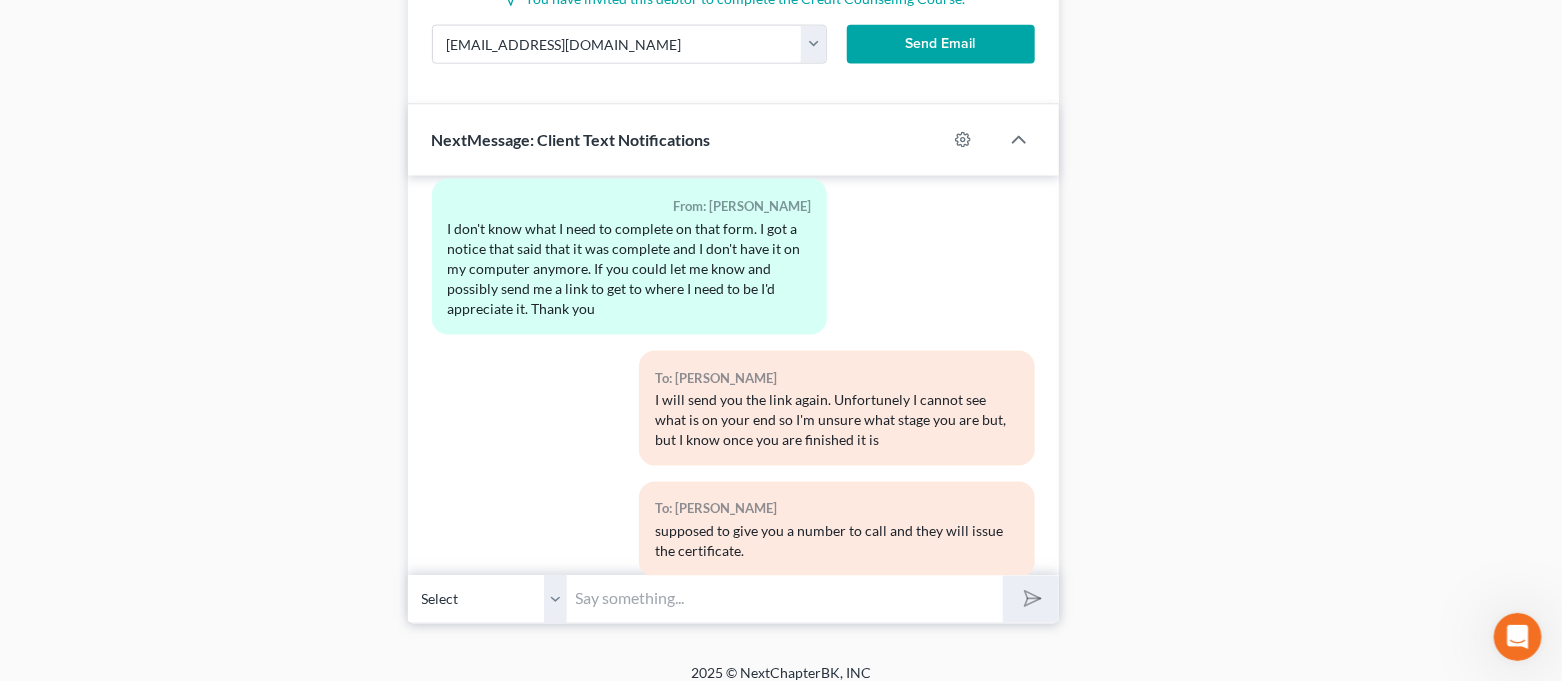 click on "Send Email" at bounding box center [941, 45] 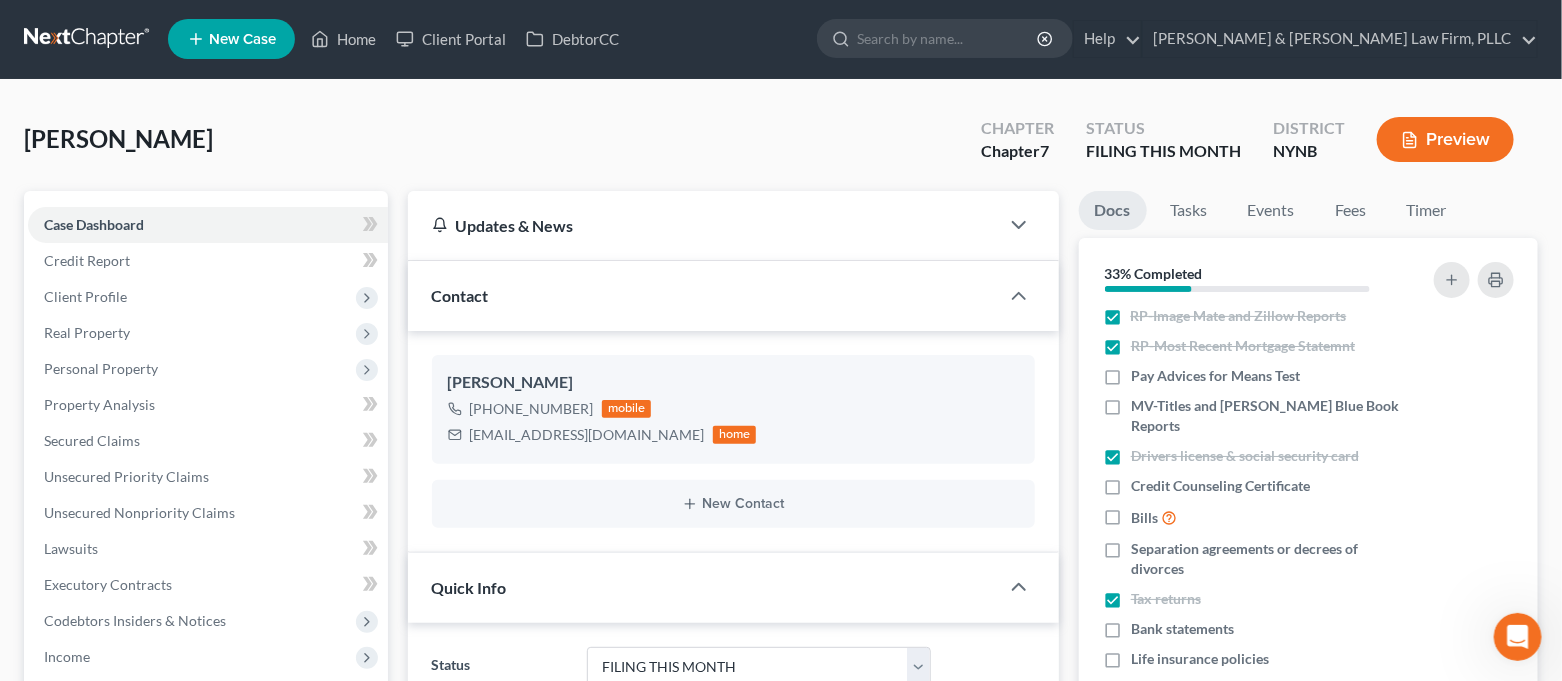 scroll, scrollTop: 0, scrollLeft: 0, axis: both 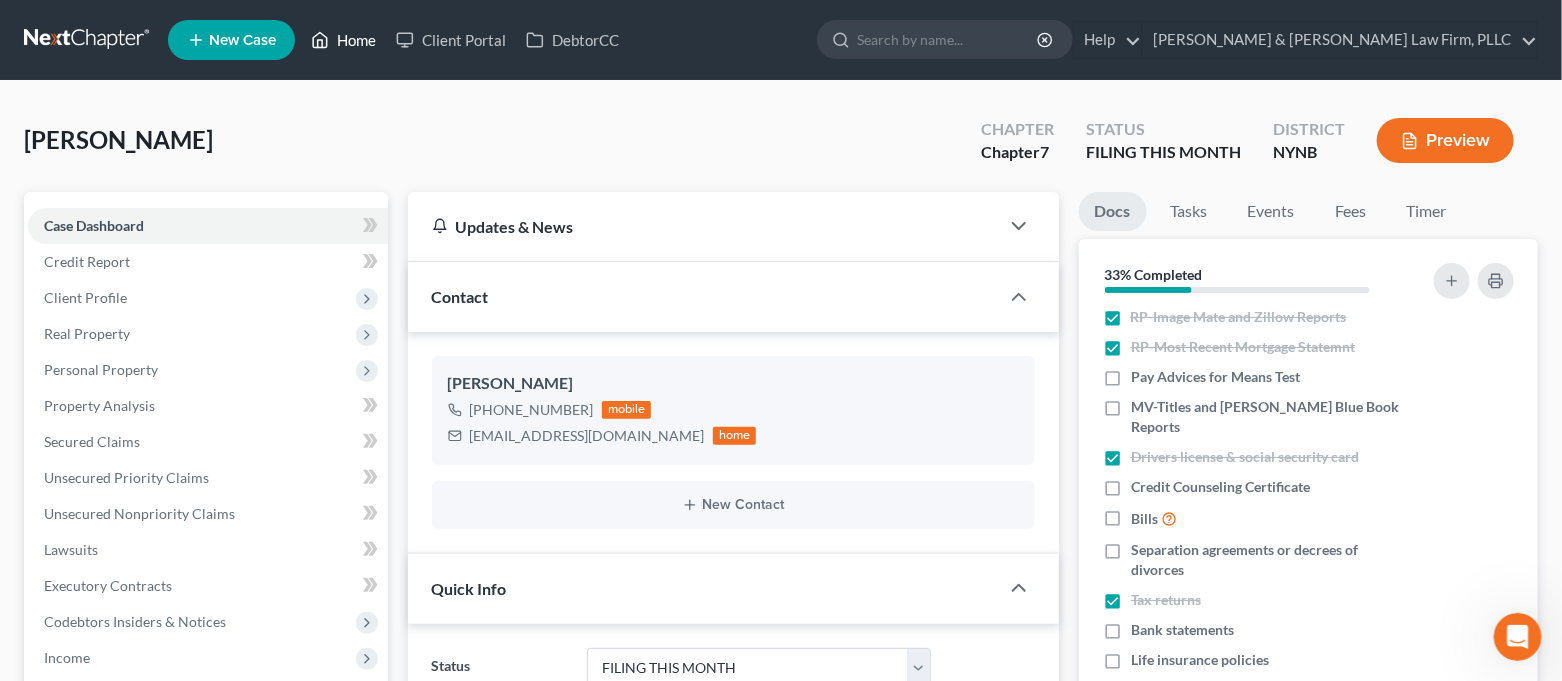 click on "Home" at bounding box center [343, 40] 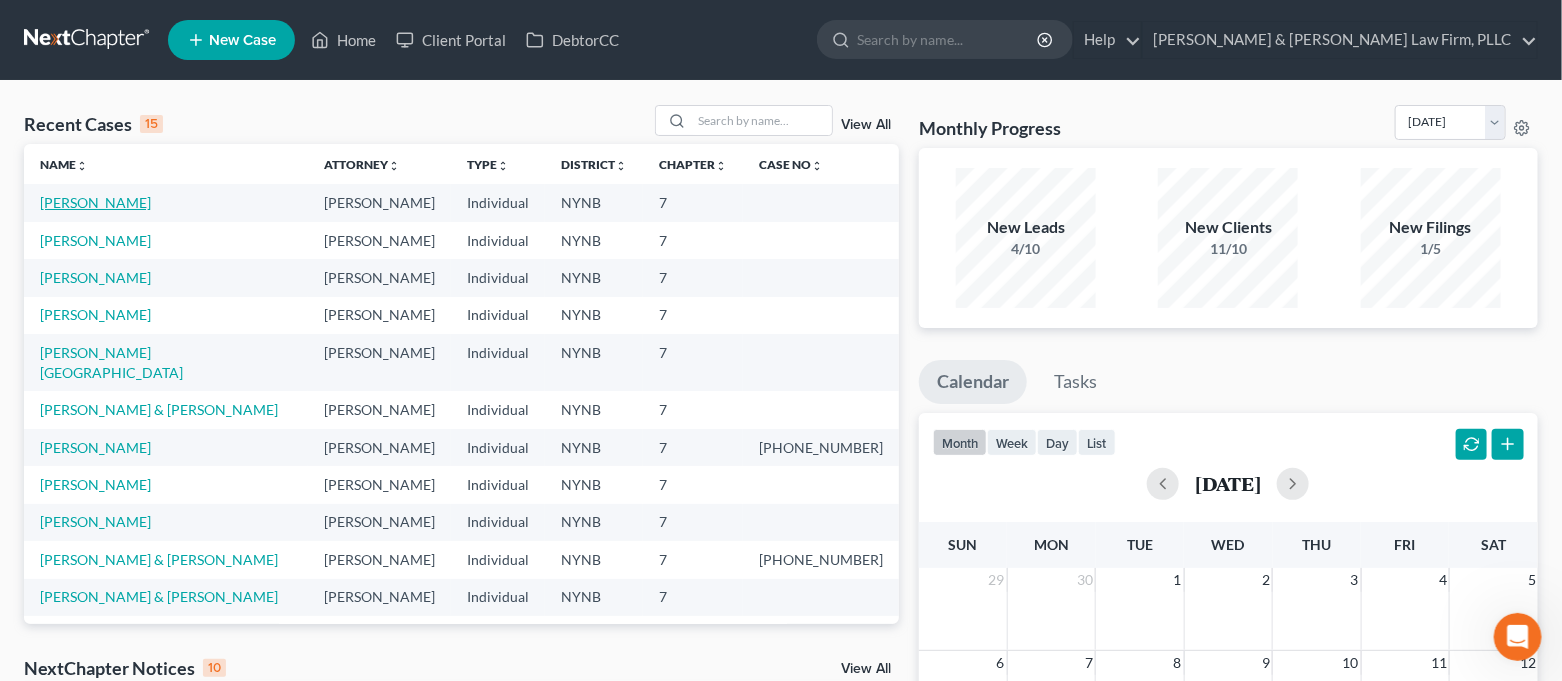 click on "[PERSON_NAME]" at bounding box center (95, 202) 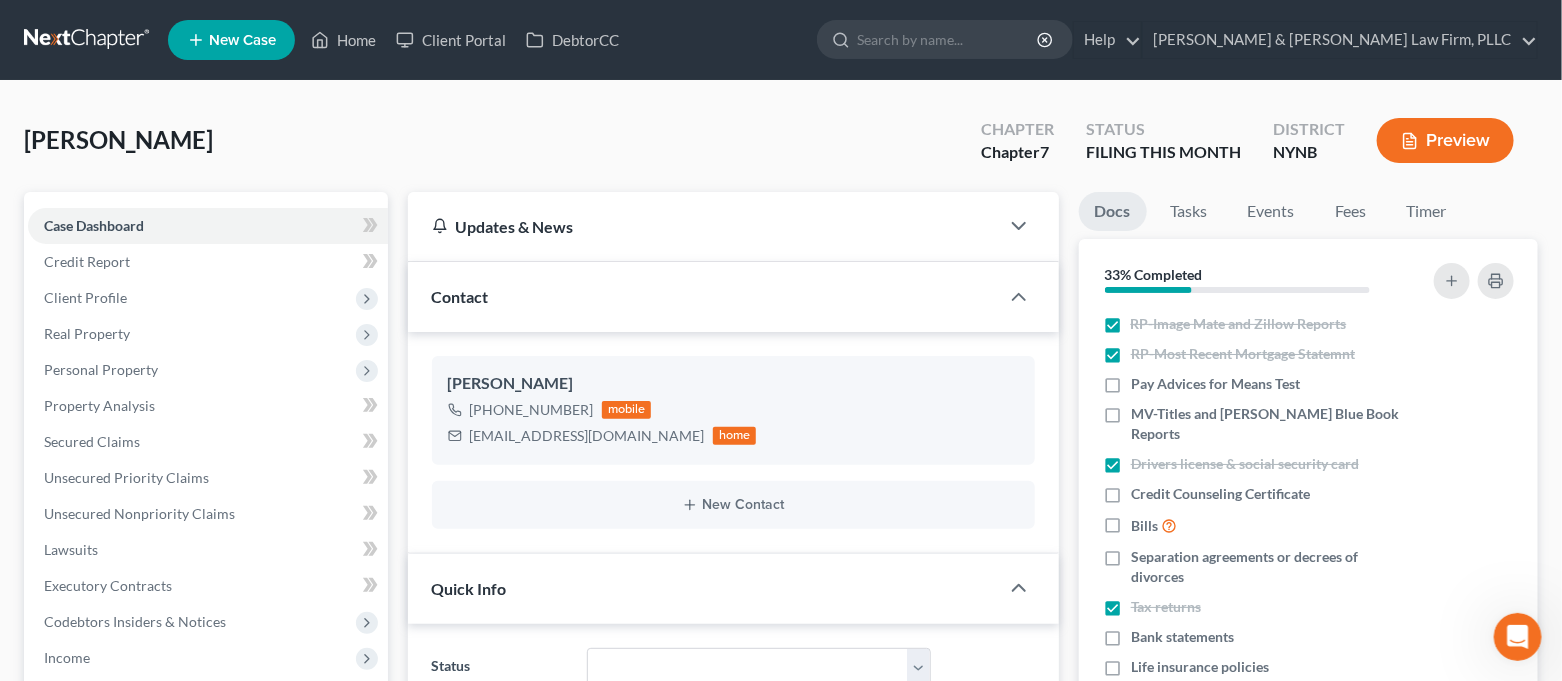scroll, scrollTop: 3438, scrollLeft: 0, axis: vertical 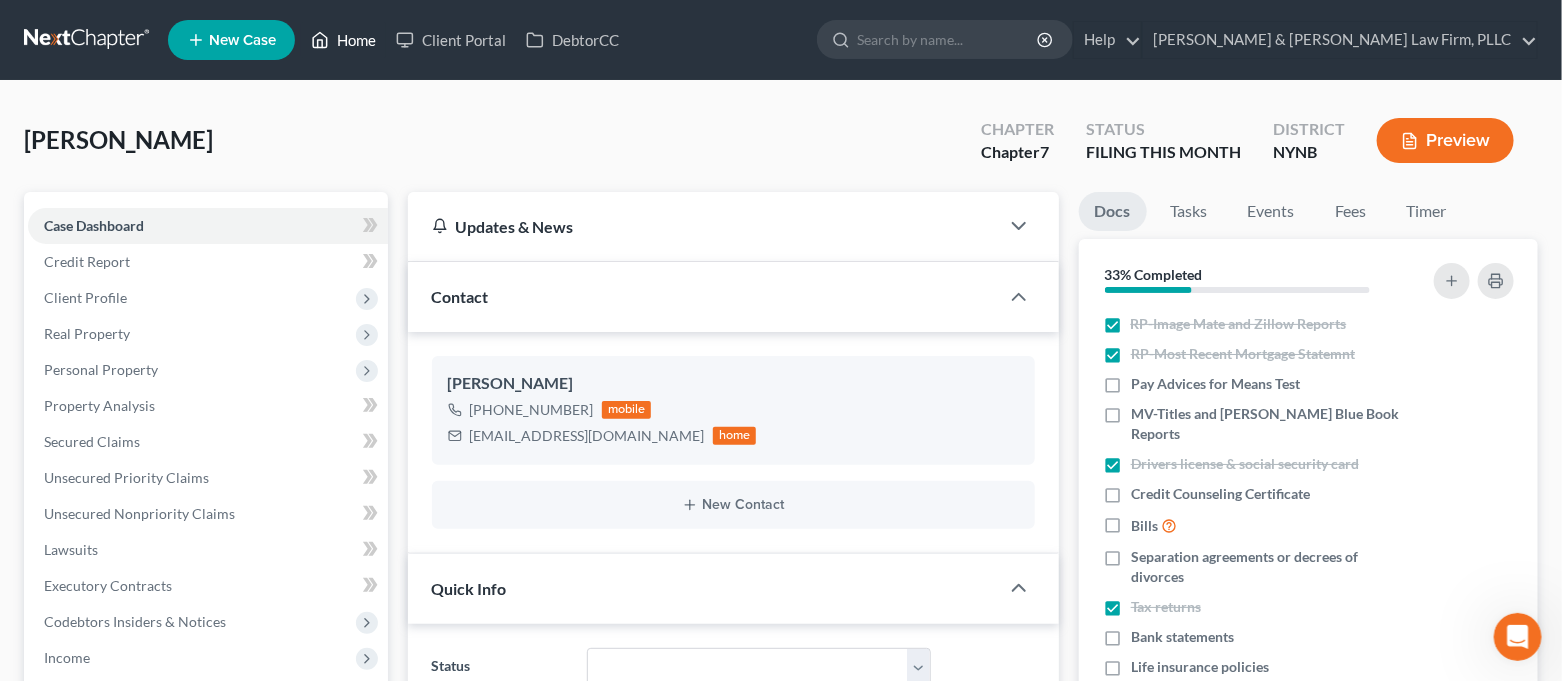click on "Home" at bounding box center [343, 40] 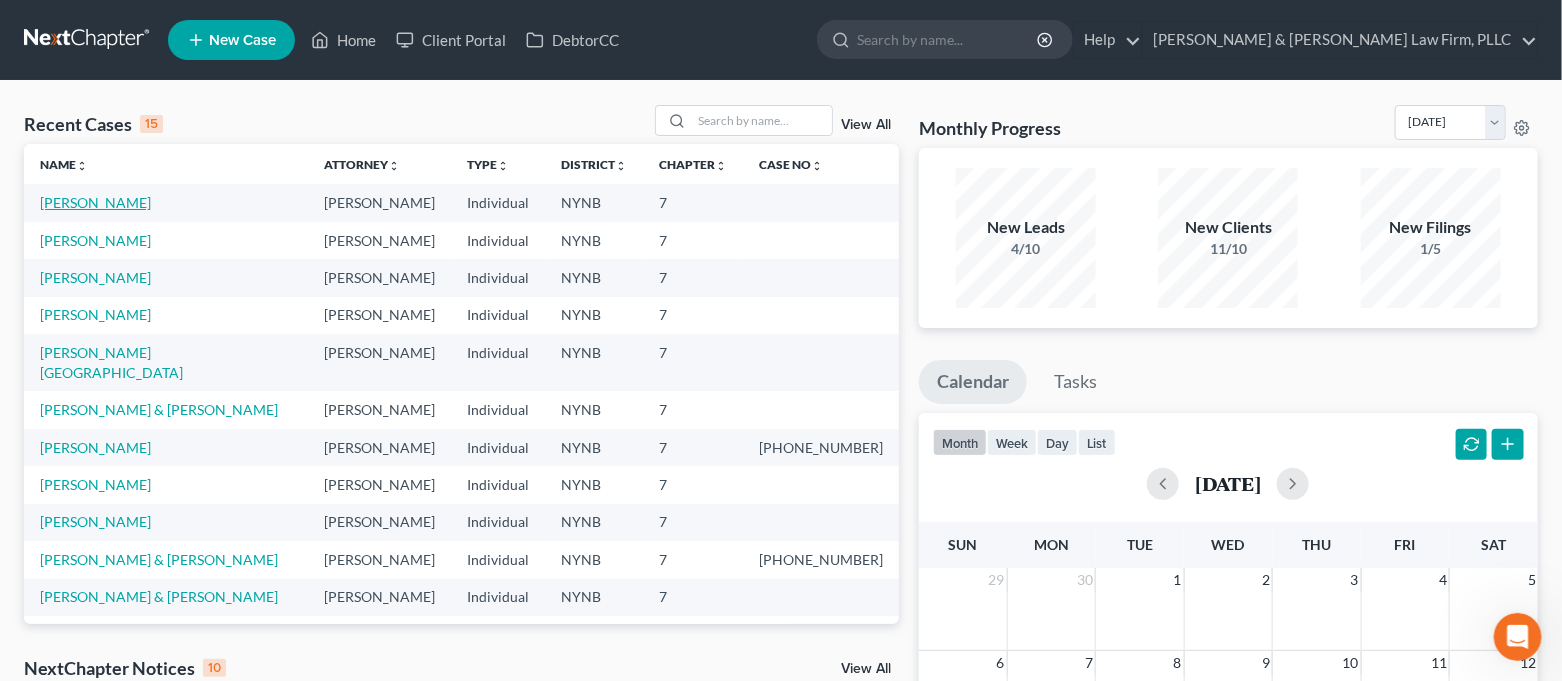 click on "[PERSON_NAME]" at bounding box center (95, 202) 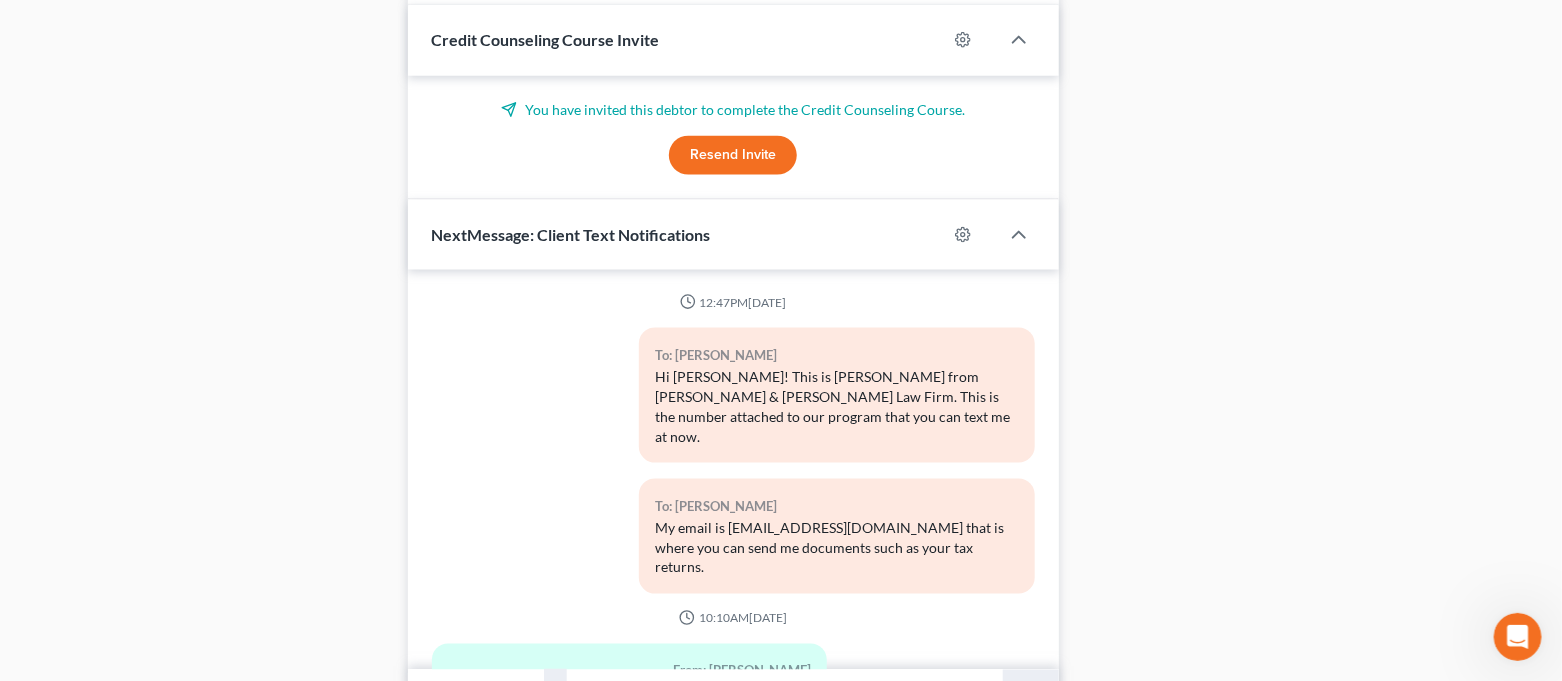 scroll, scrollTop: 1213, scrollLeft: 0, axis: vertical 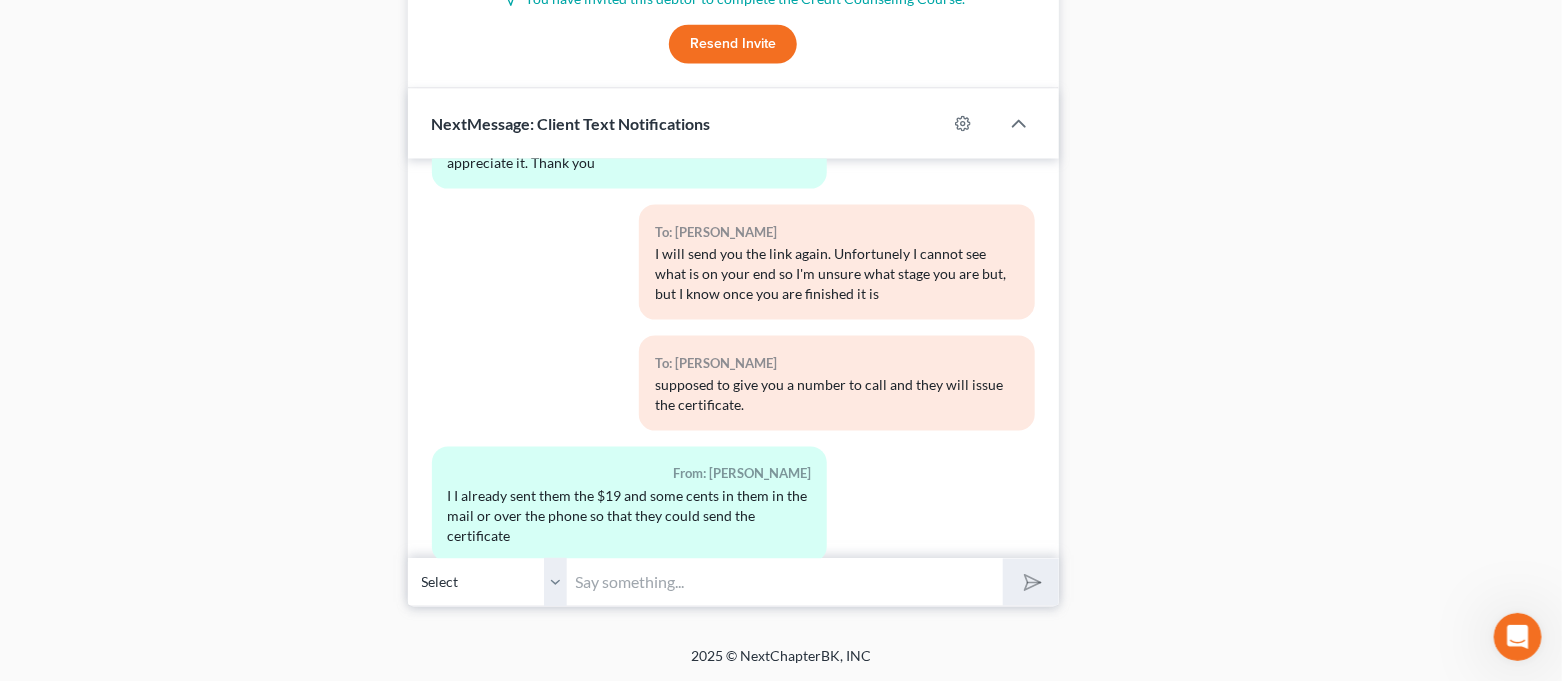 click at bounding box center (786, 582) 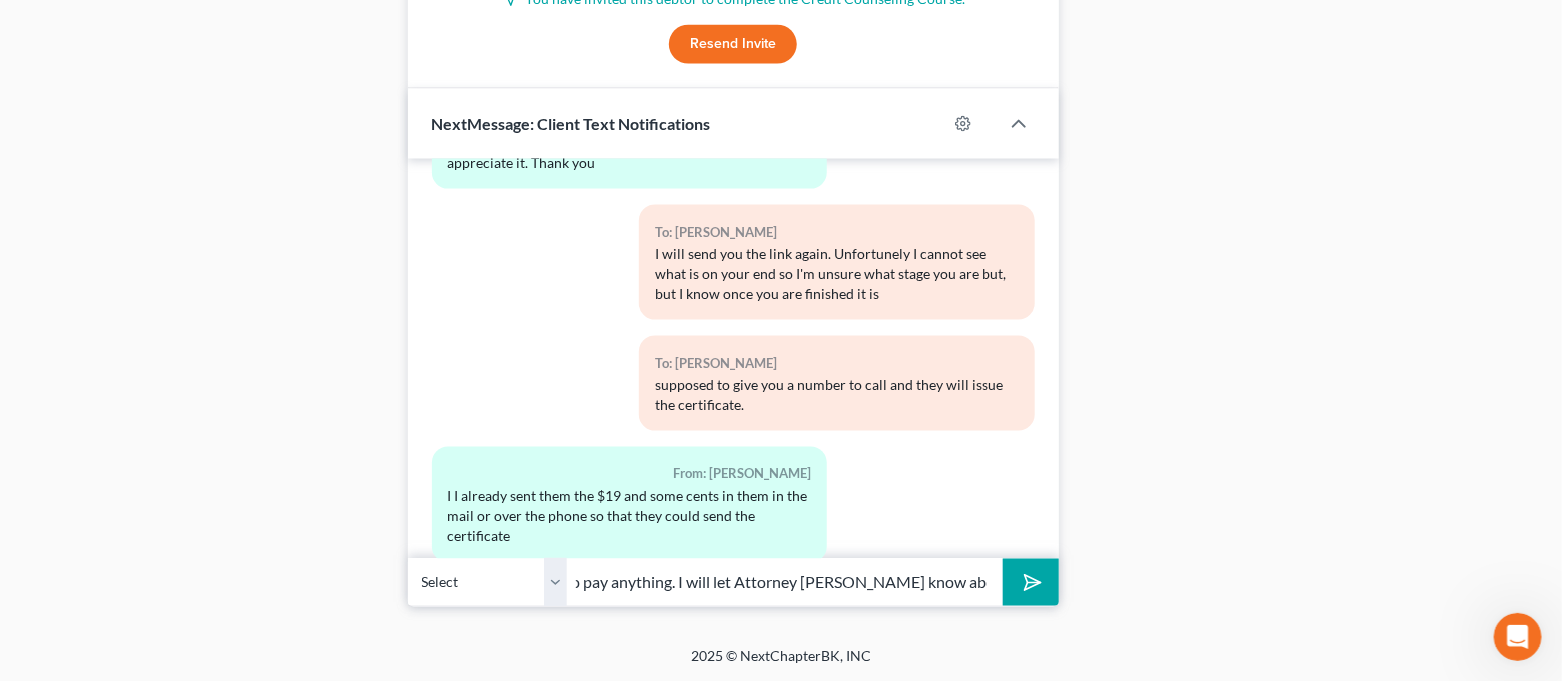 scroll, scrollTop: 0, scrollLeft: 284, axis: horizontal 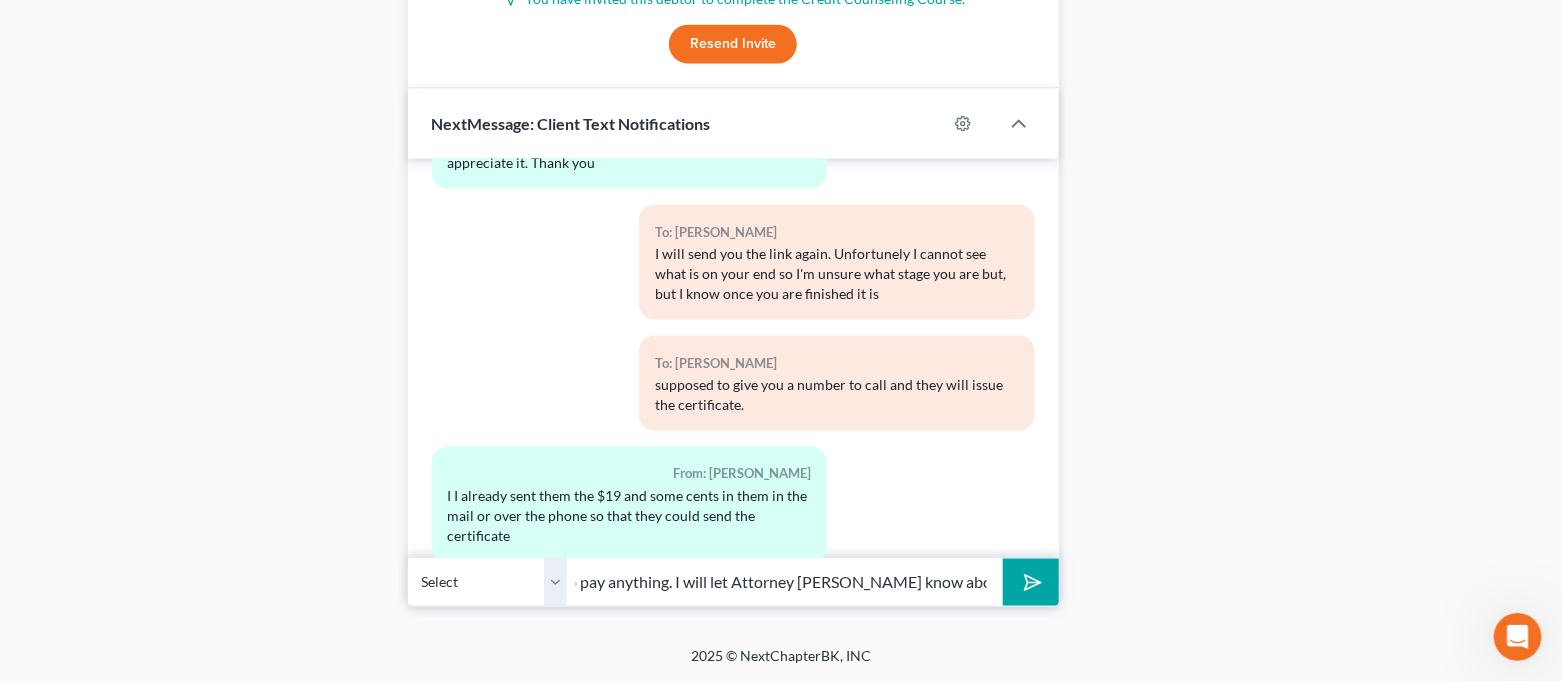 type on "The class is prepaid, you shouldn't have to pay anything. I will let Attorney [PERSON_NAME] know about this." 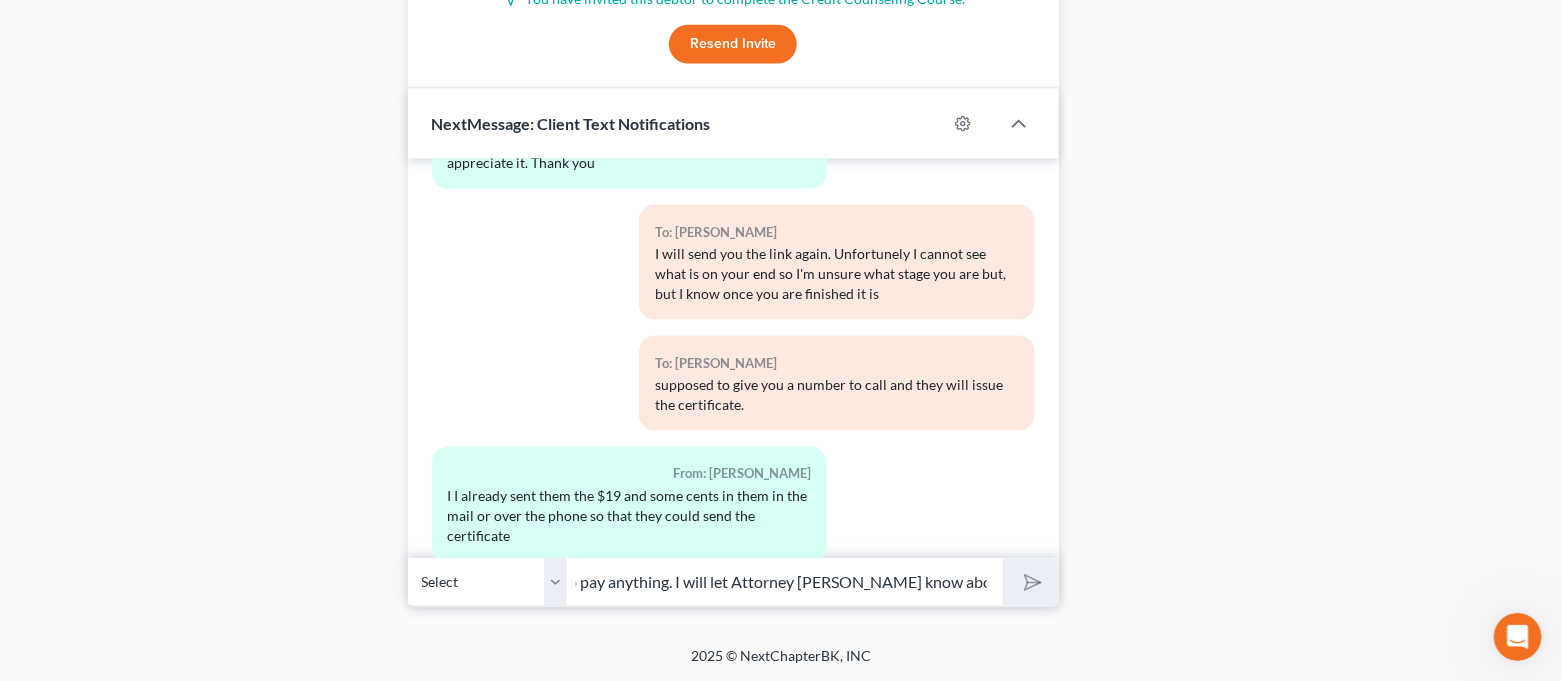 type 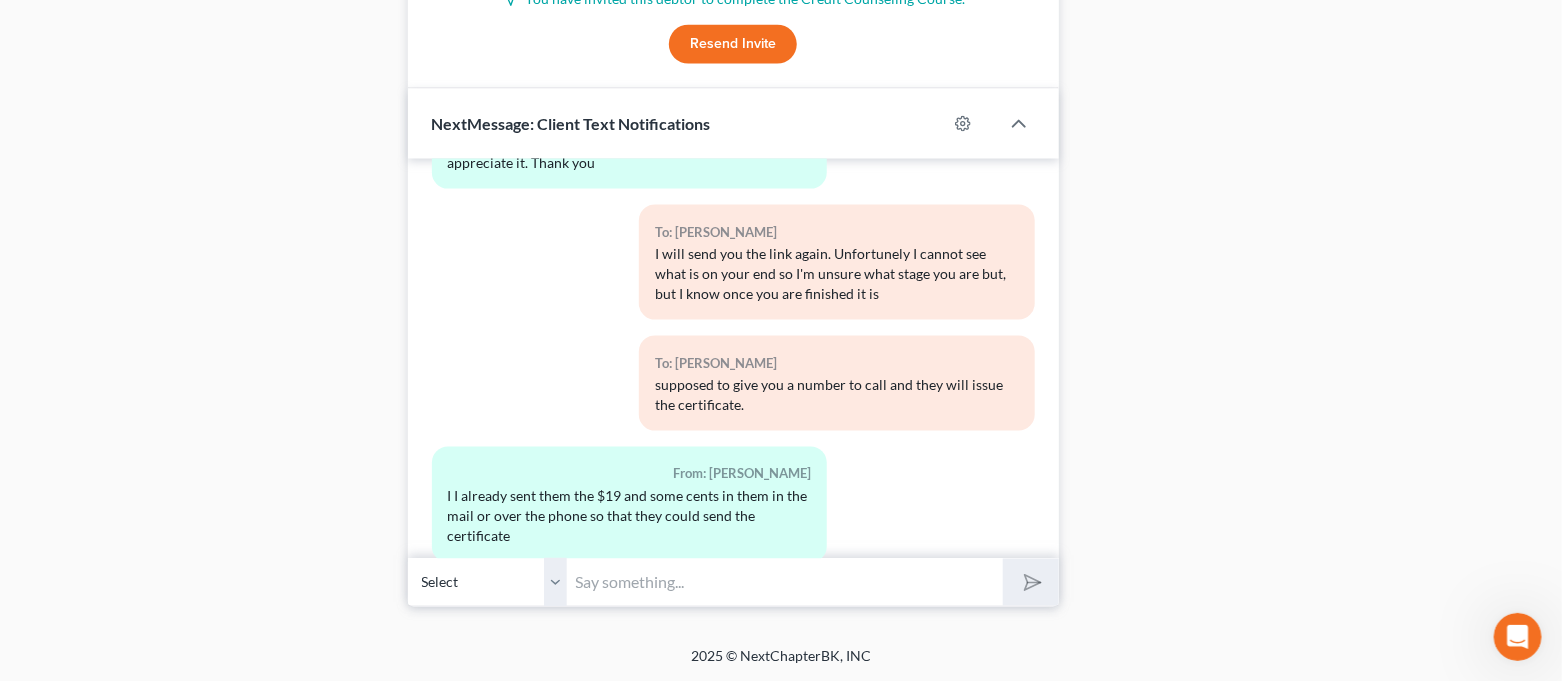 scroll, scrollTop: 0, scrollLeft: 0, axis: both 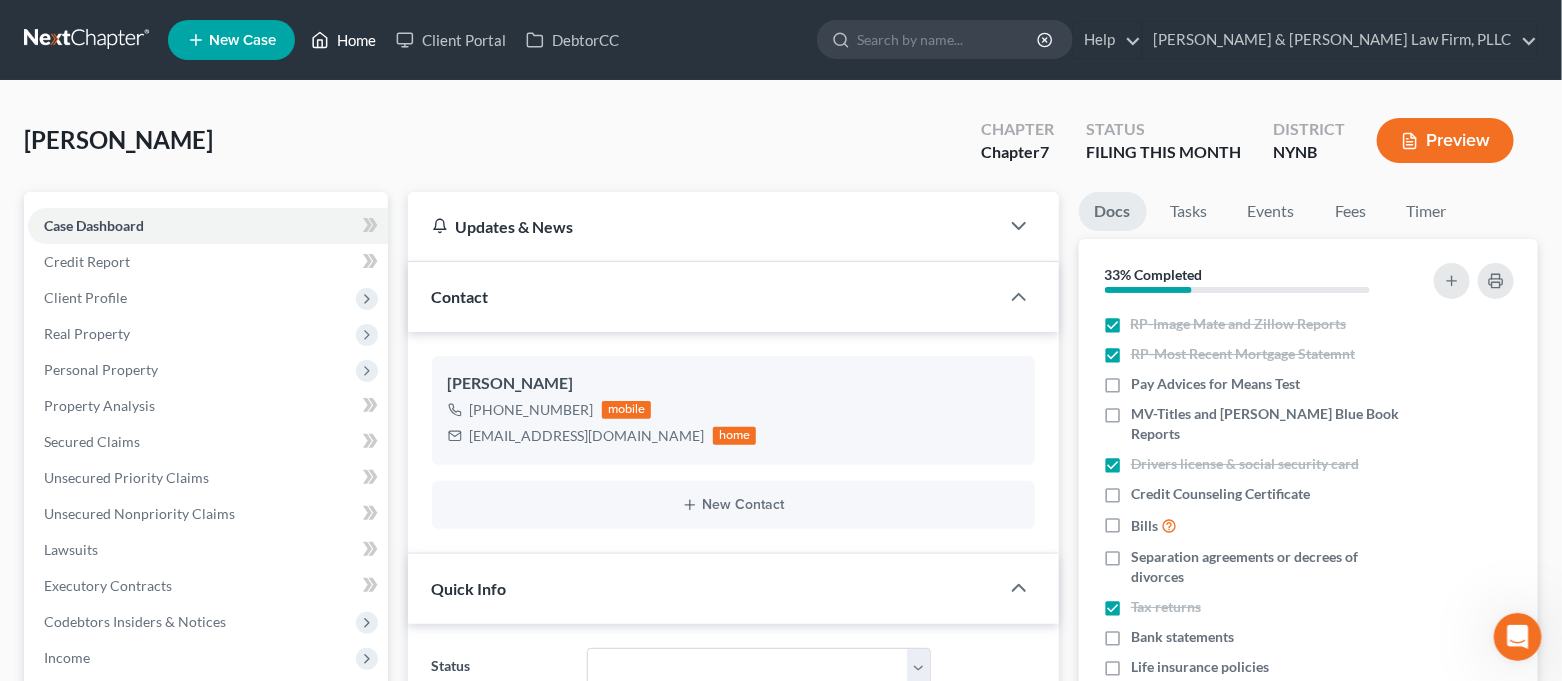 click on "Home" at bounding box center [343, 40] 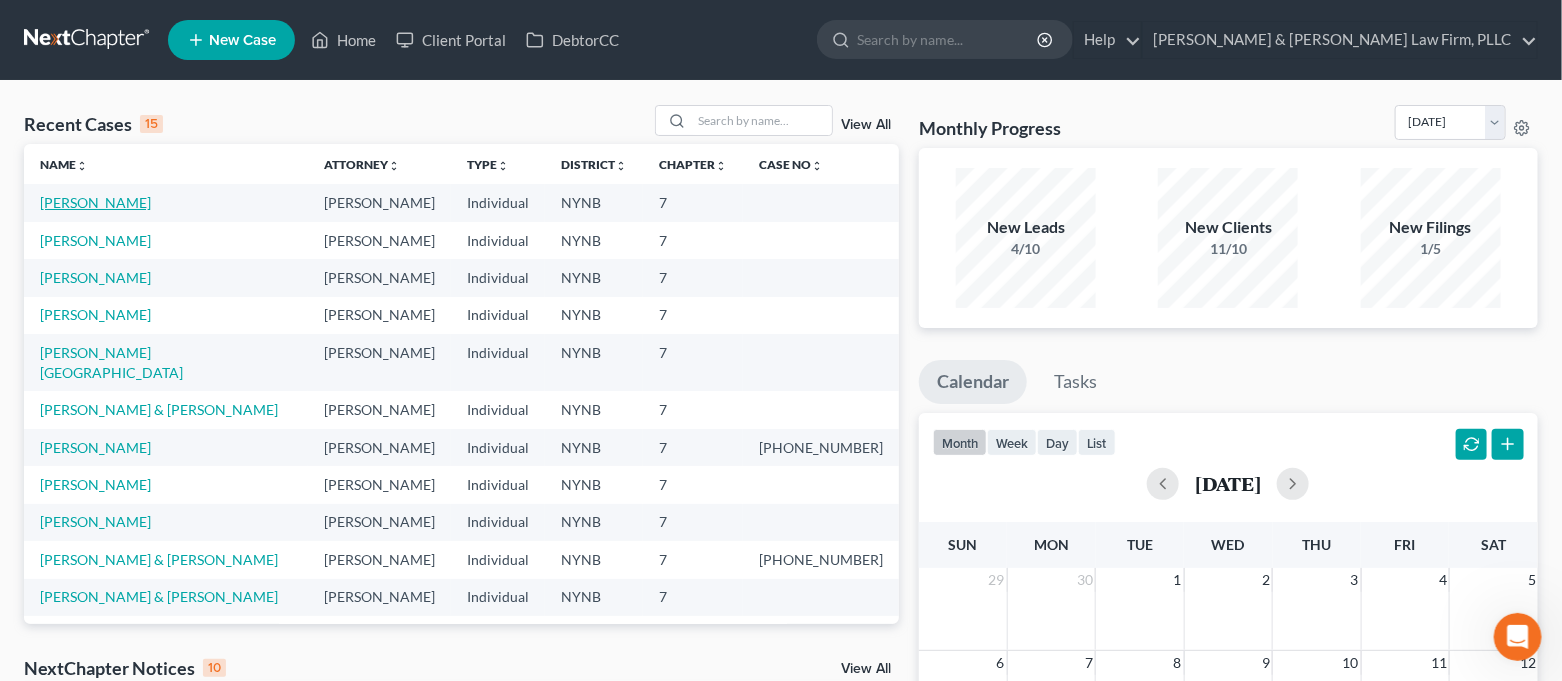 click on "[PERSON_NAME]" at bounding box center [95, 202] 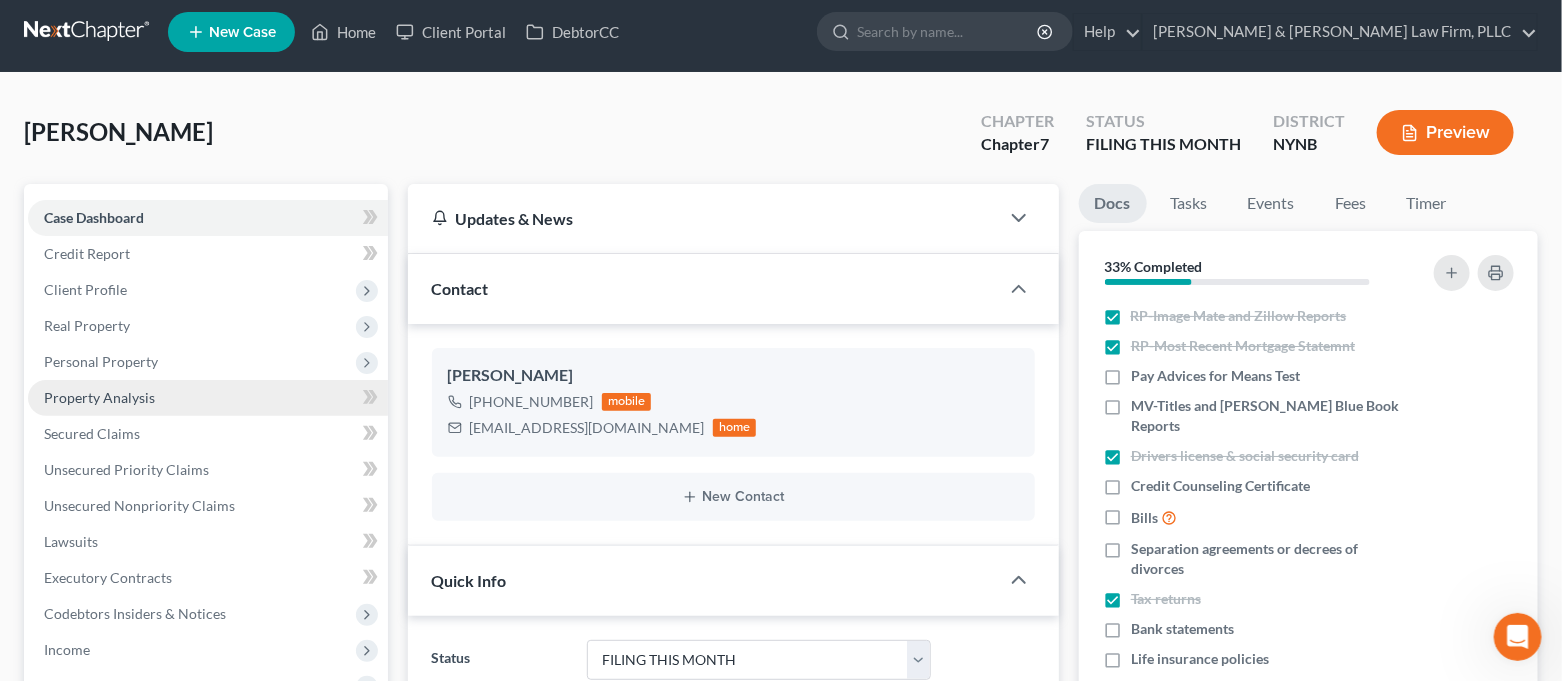 scroll, scrollTop: 258, scrollLeft: 0, axis: vertical 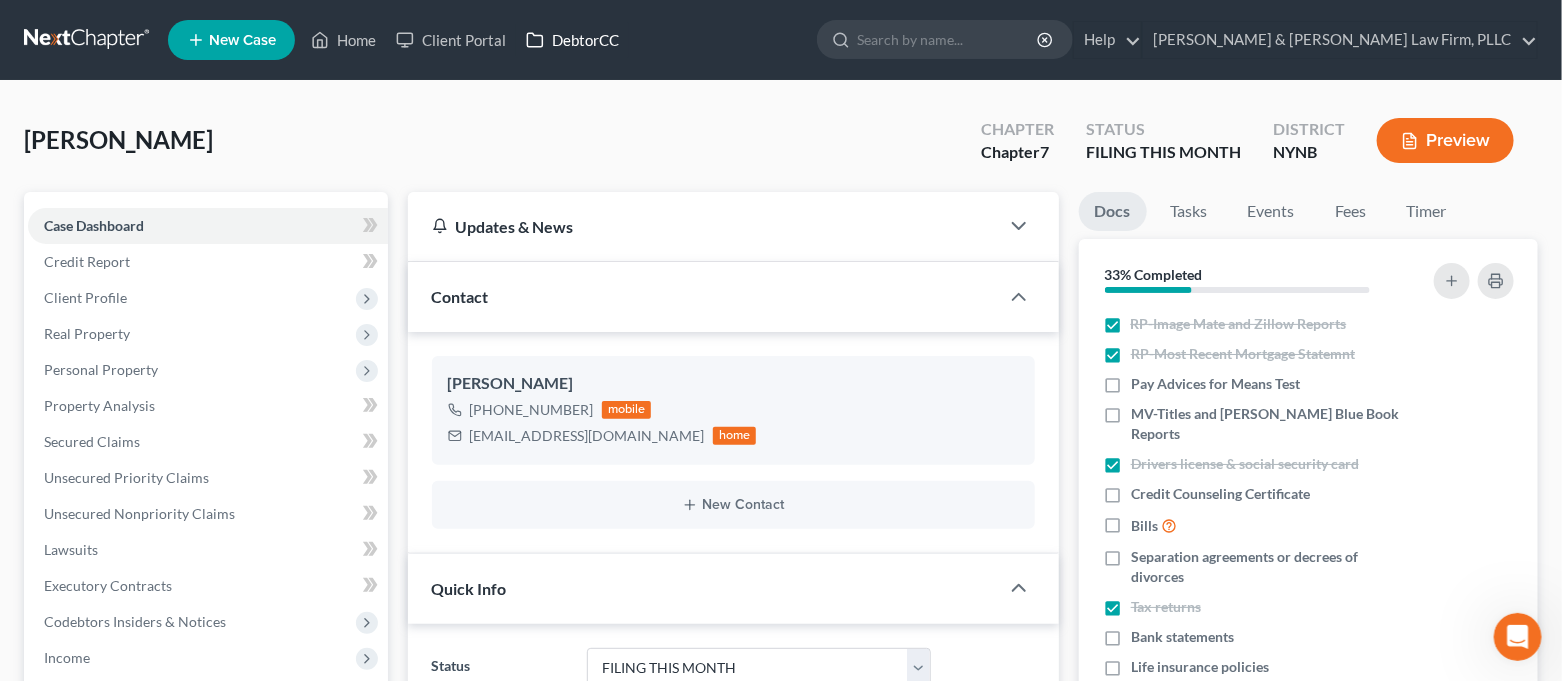 click on "DebtorCC" at bounding box center (572, 40) 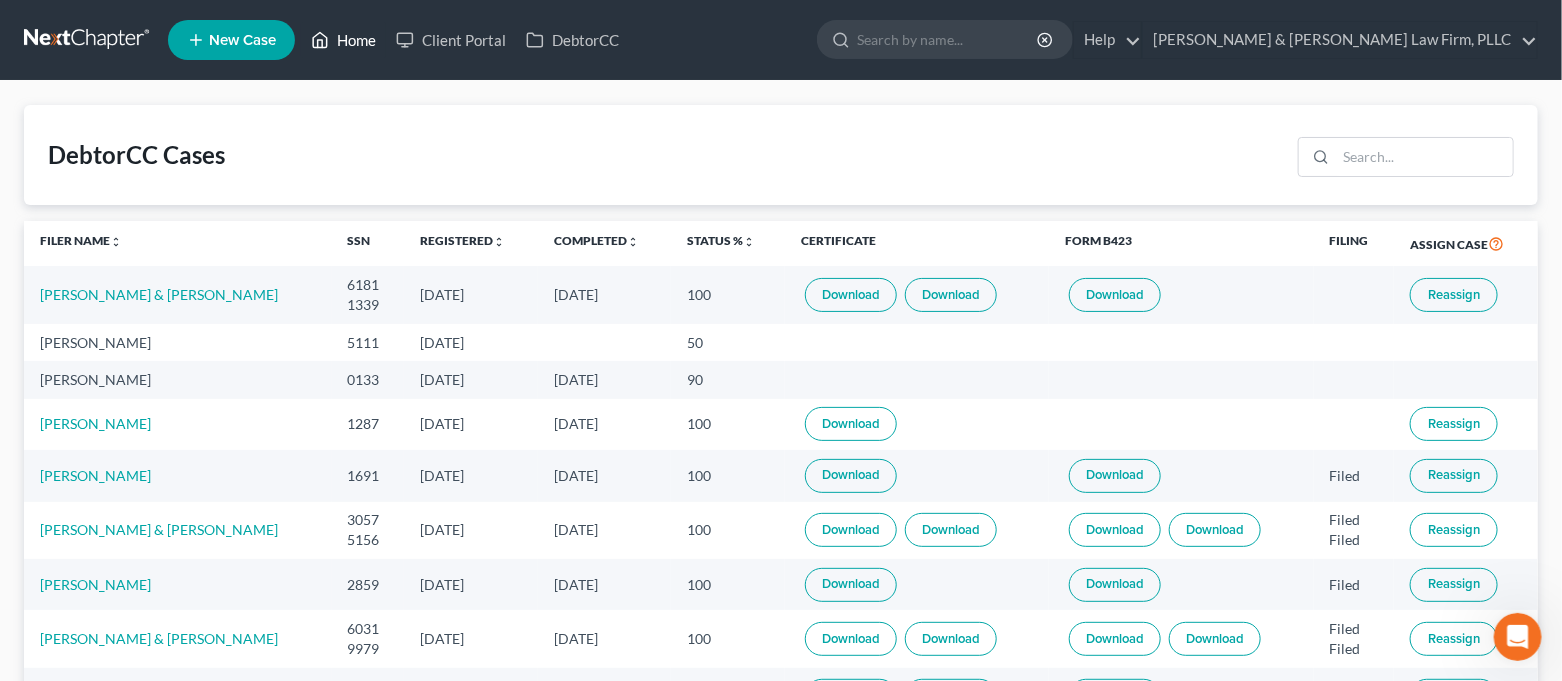click on "Home" at bounding box center (343, 40) 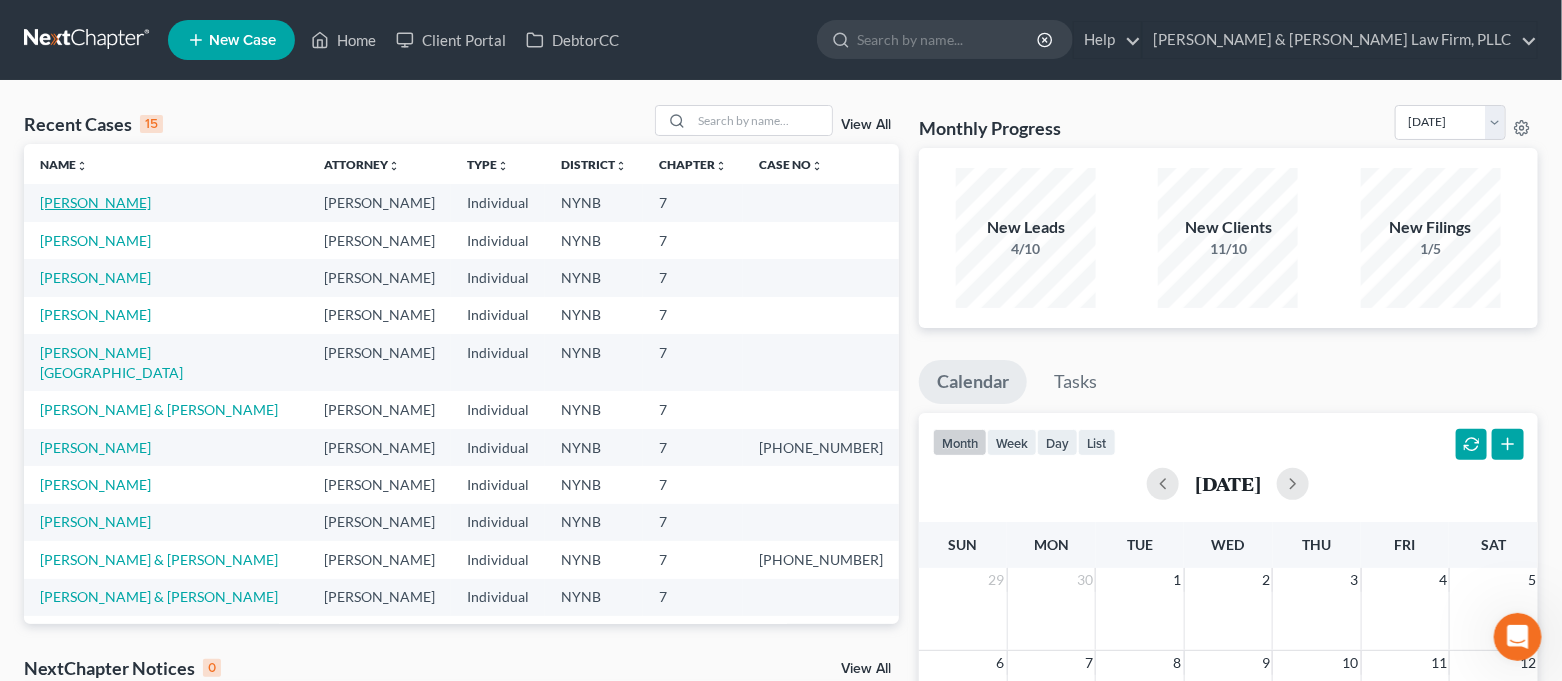 click on "[PERSON_NAME]" at bounding box center (95, 202) 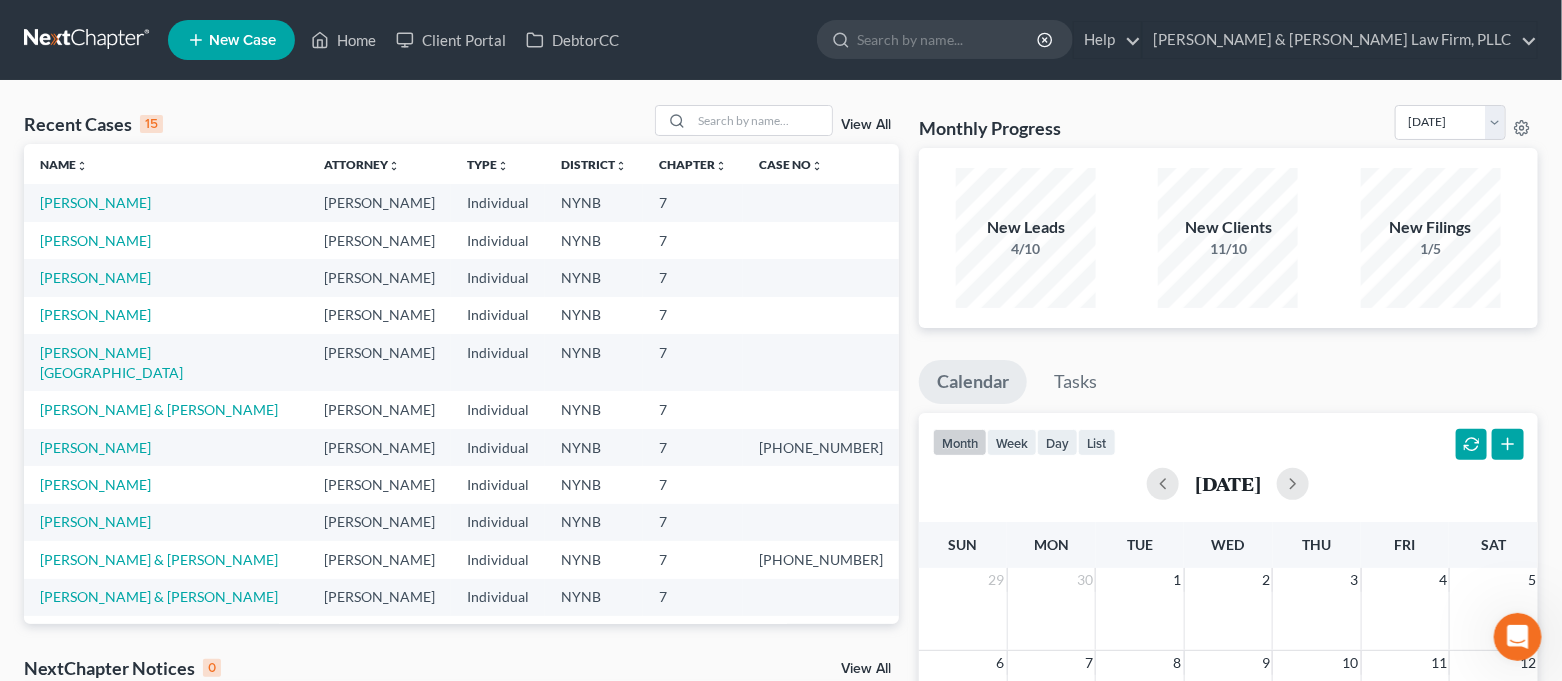 select on "4" 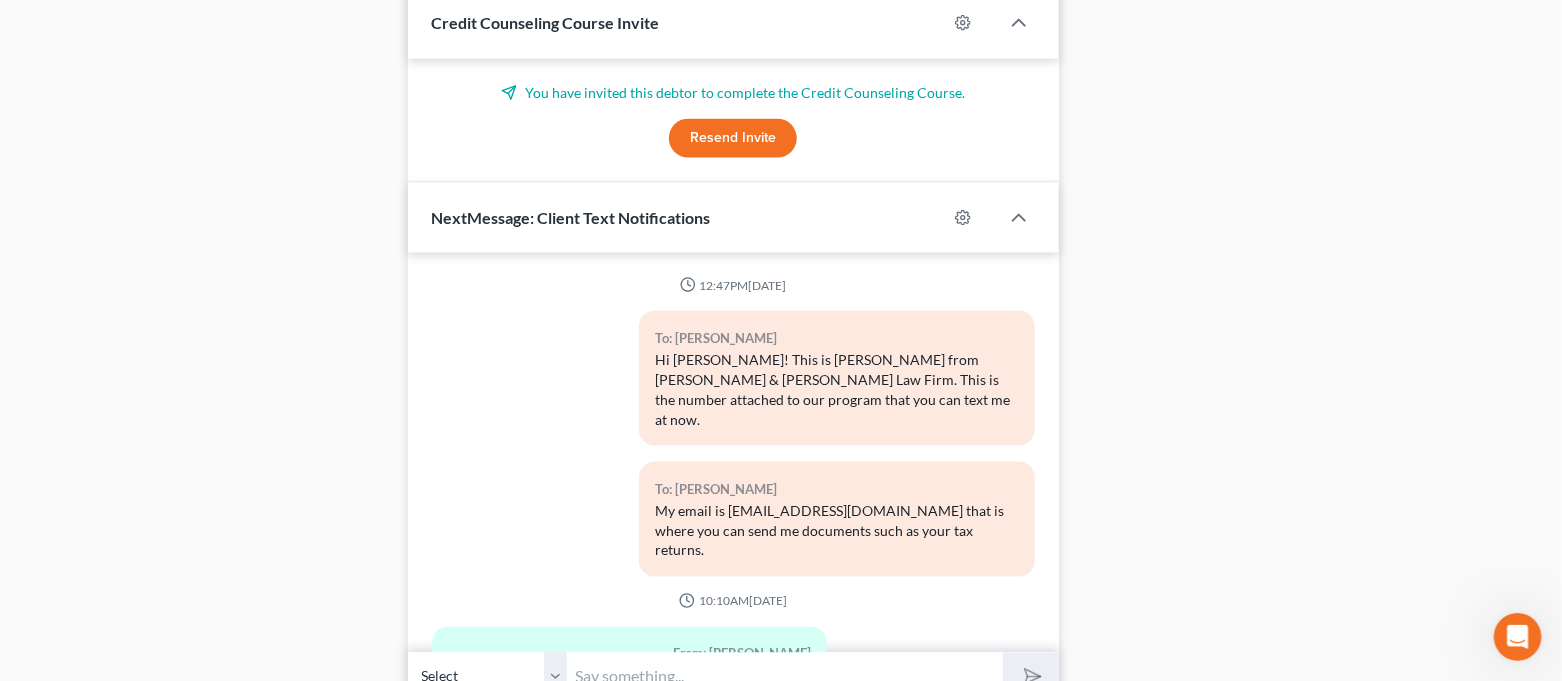 scroll, scrollTop: 1213, scrollLeft: 0, axis: vertical 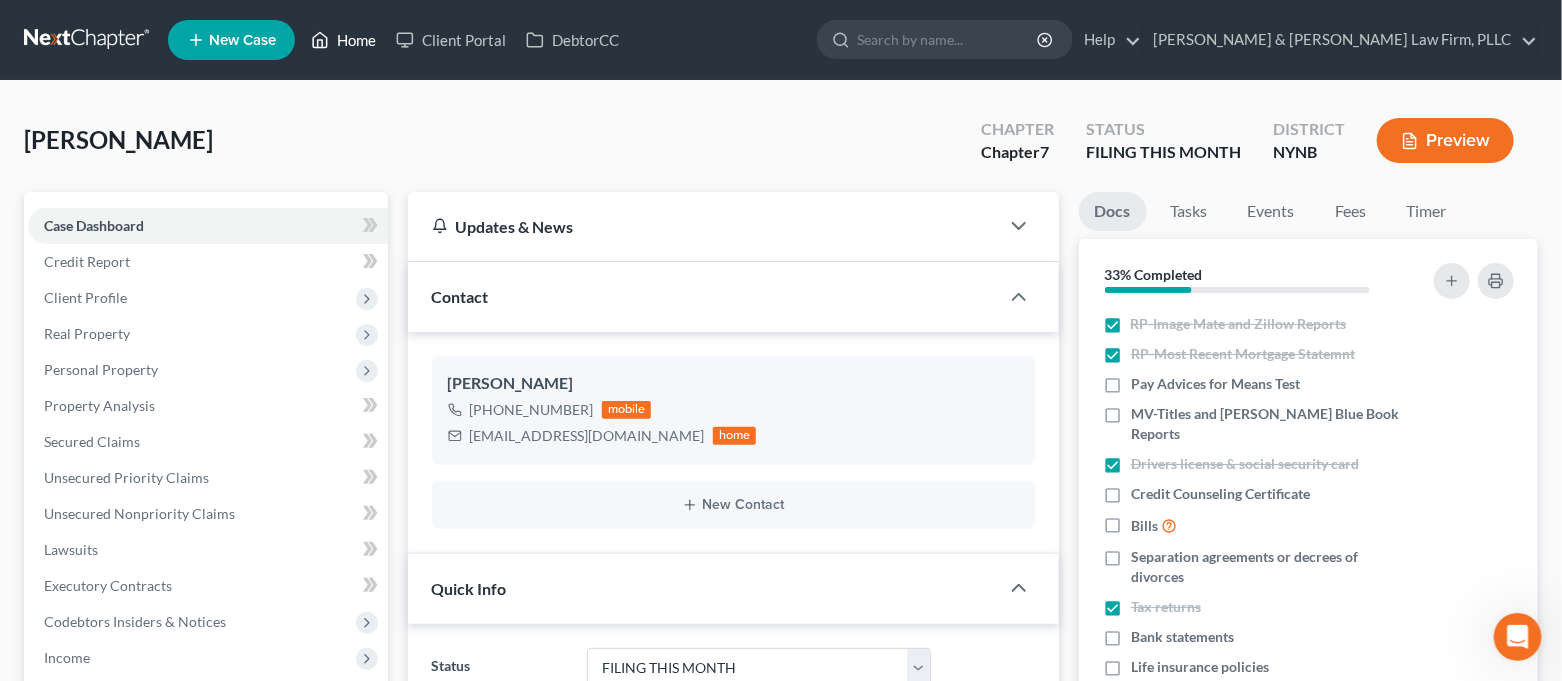 click on "Home" at bounding box center [343, 40] 